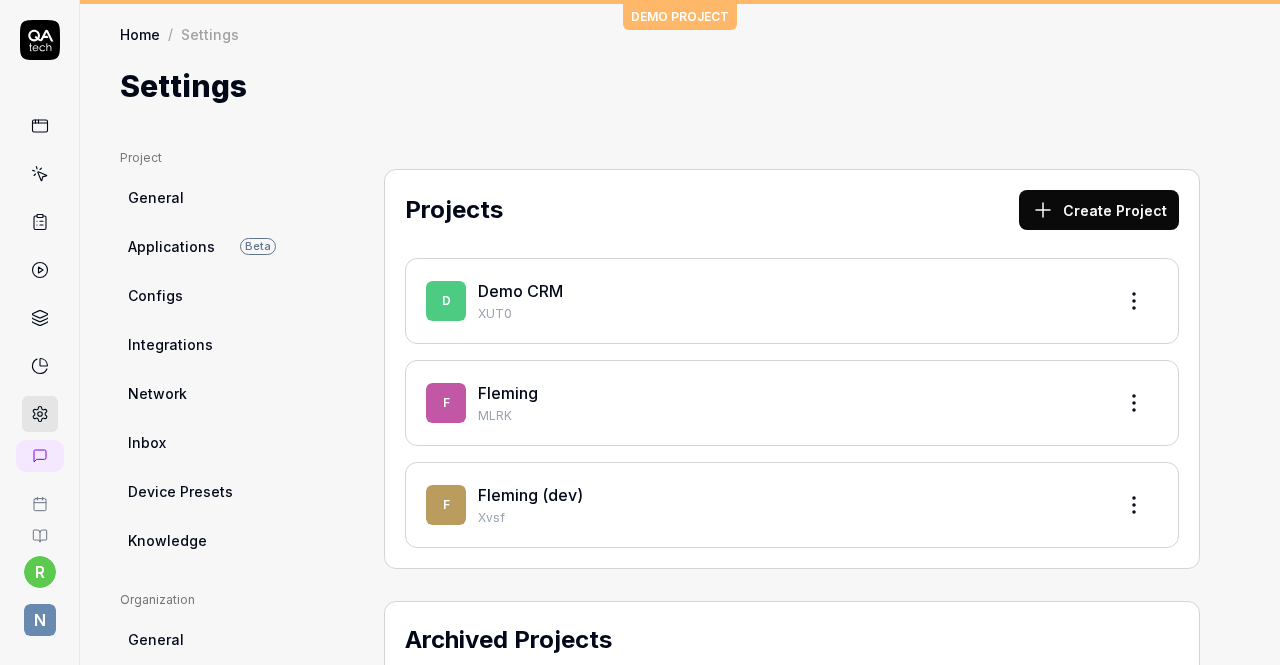 scroll, scrollTop: 0, scrollLeft: 0, axis: both 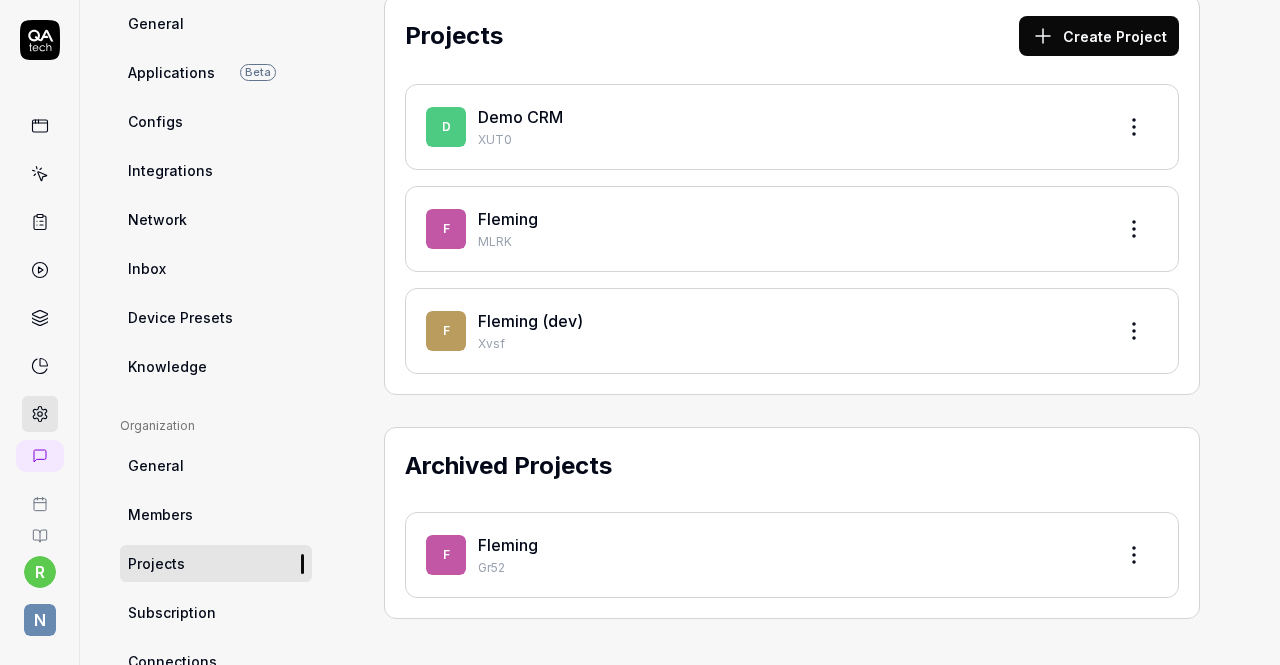 click on "Fleming (dev)" at bounding box center [530, 321] 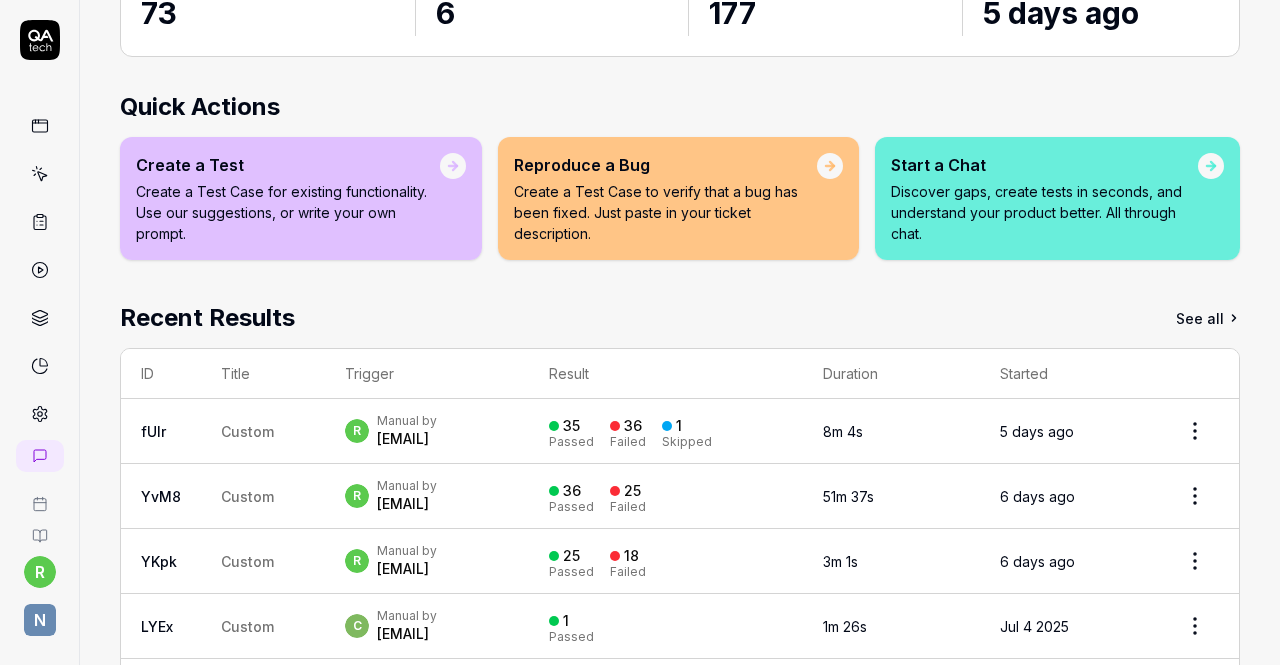 scroll, scrollTop: 296, scrollLeft: 0, axis: vertical 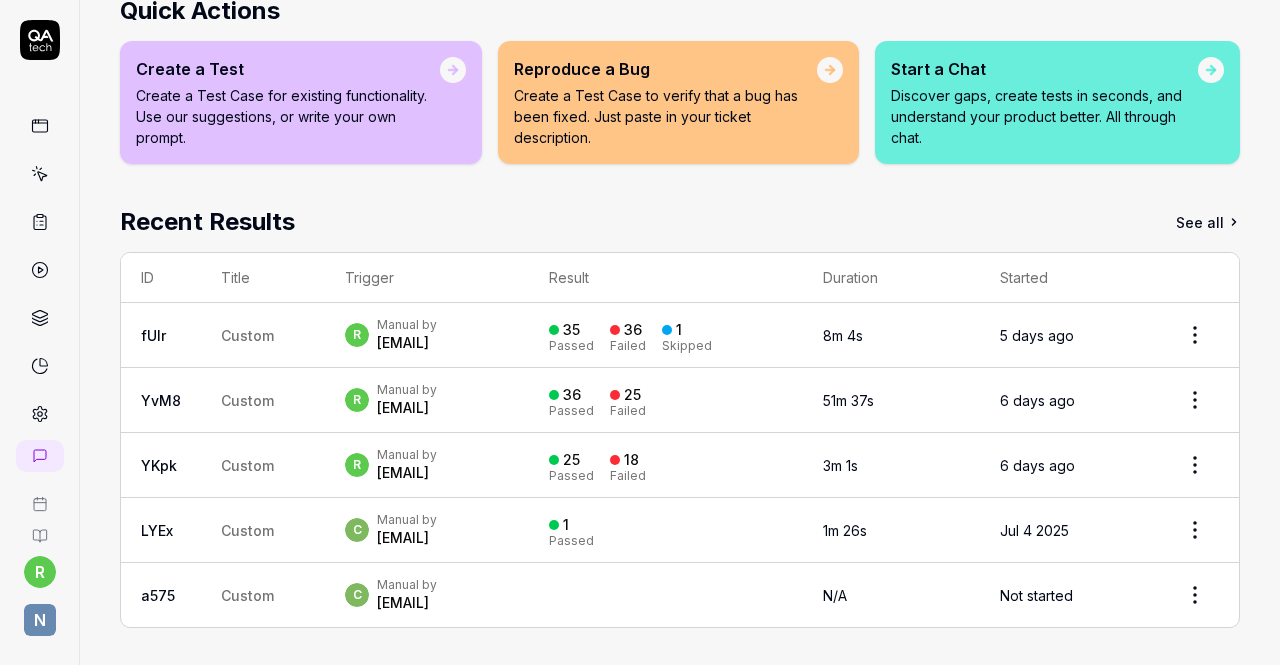 click on "[EMAIL]" at bounding box center (407, 343) 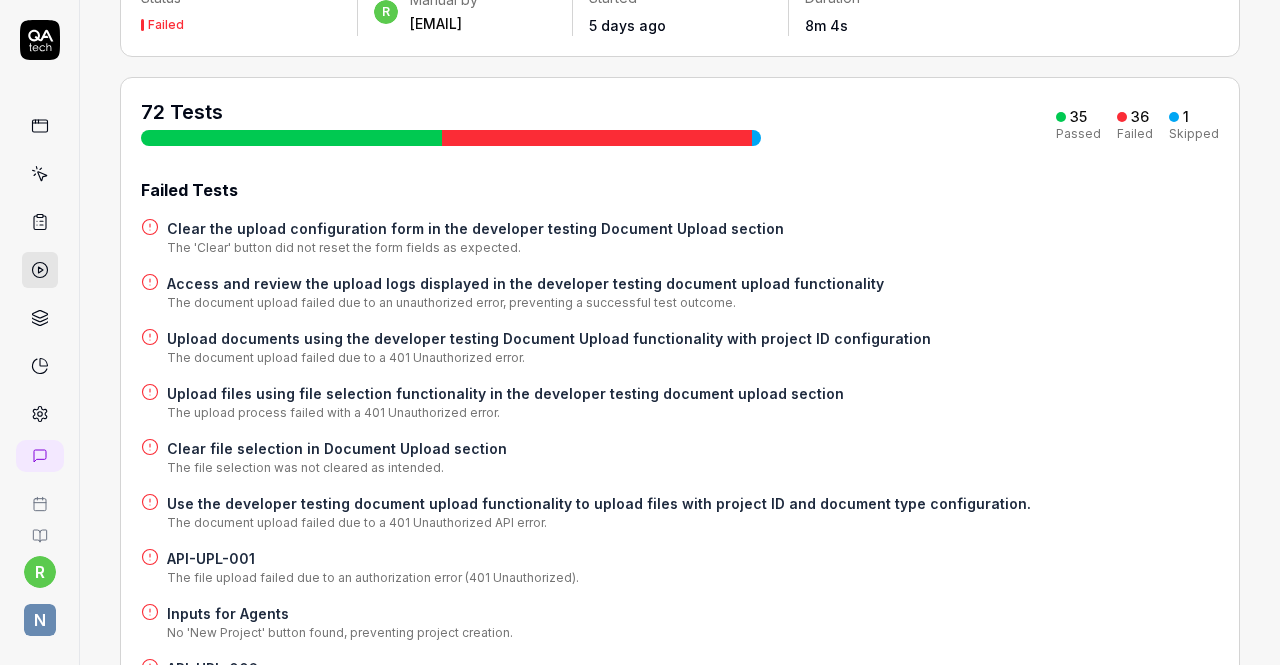 scroll, scrollTop: 200, scrollLeft: 0, axis: vertical 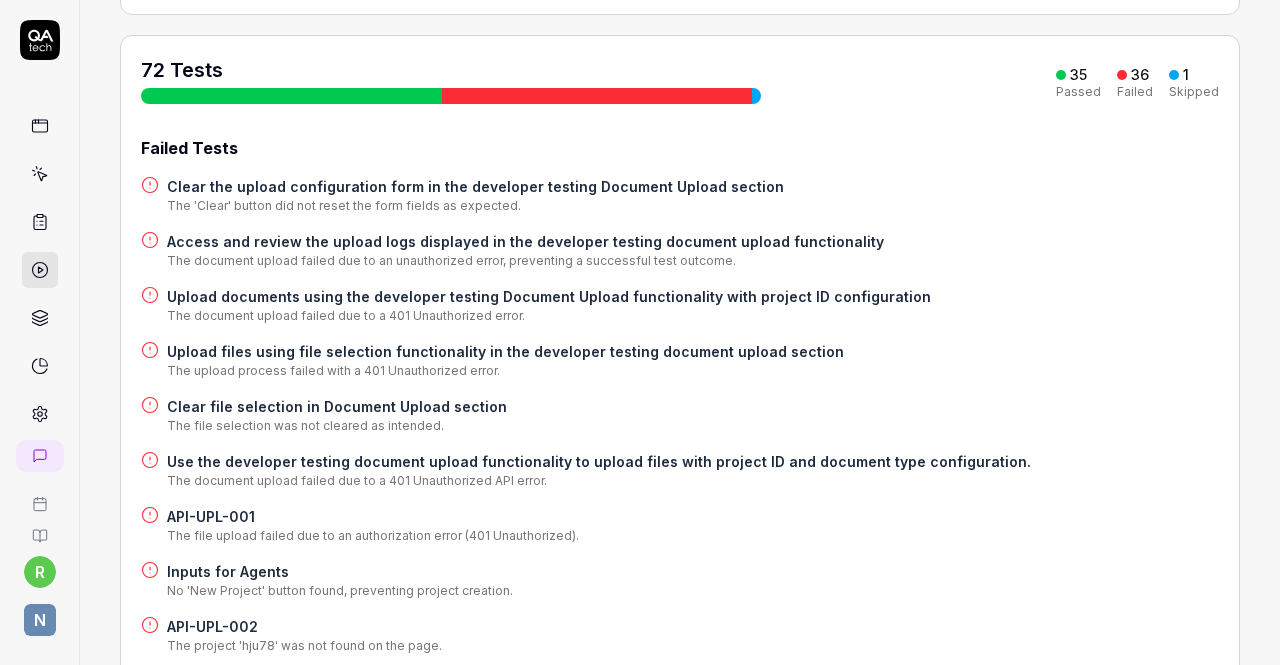 click on "The file upload failed due to an authorization error (401 Unauthorized)." at bounding box center (373, 536) 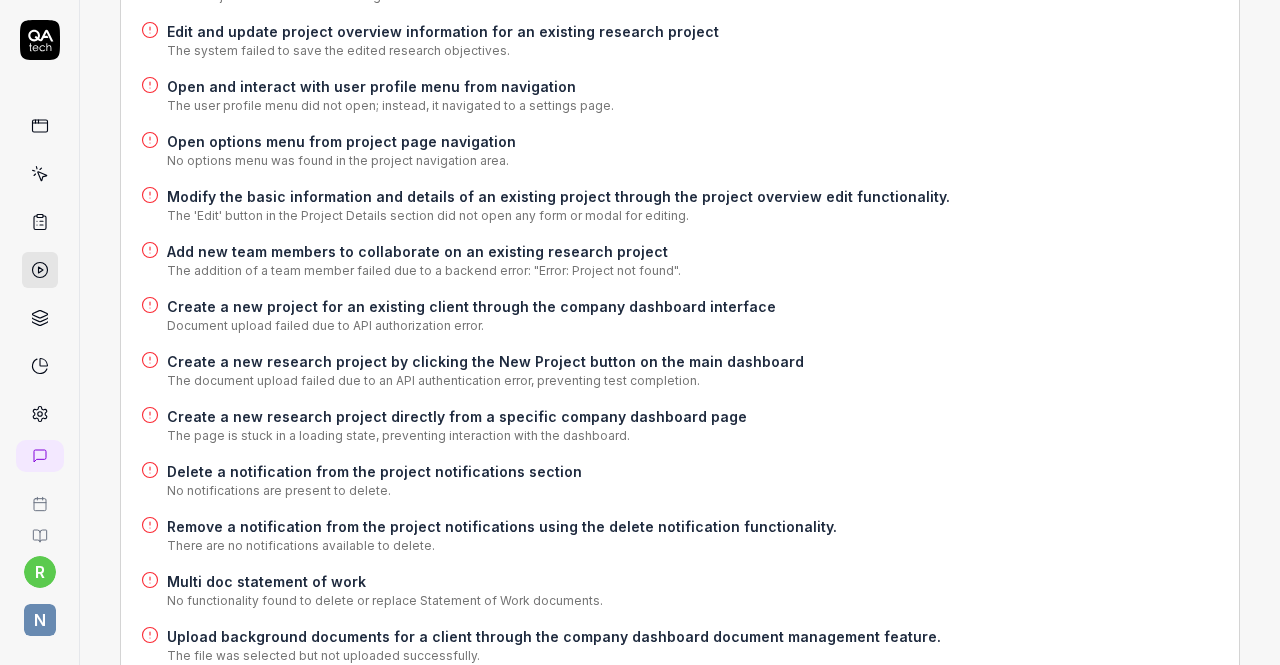 scroll, scrollTop: 1600, scrollLeft: 0, axis: vertical 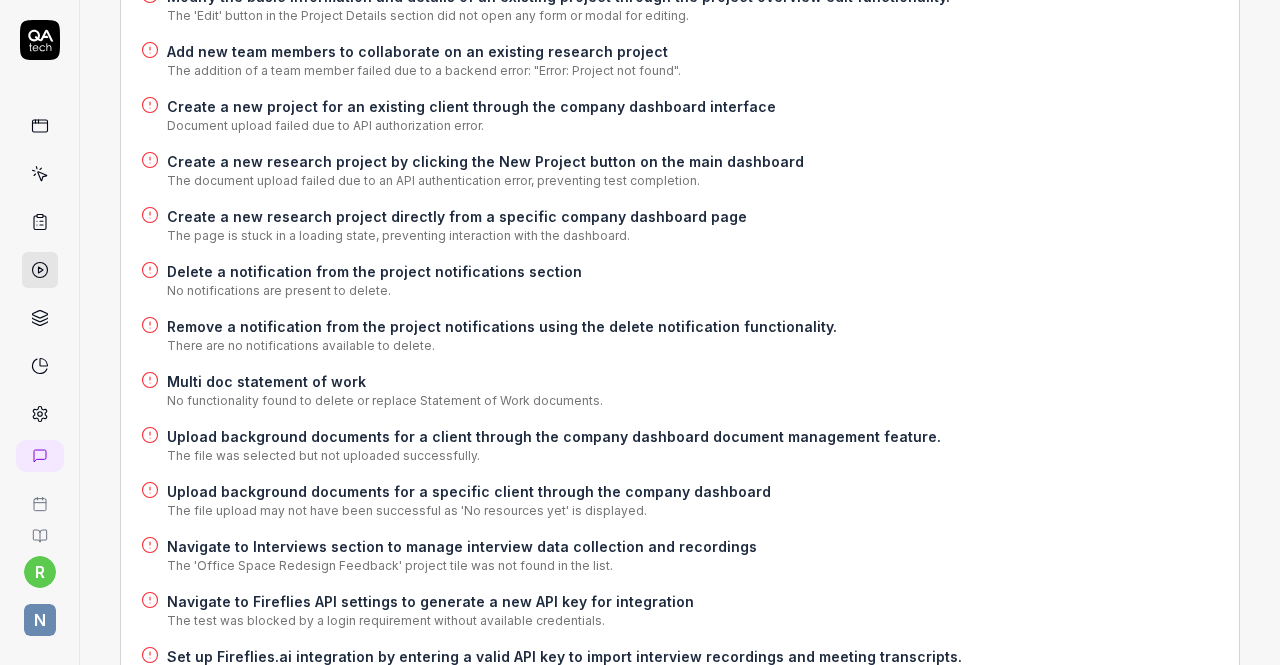 click on "Multi doc statement of work" at bounding box center (385, 381) 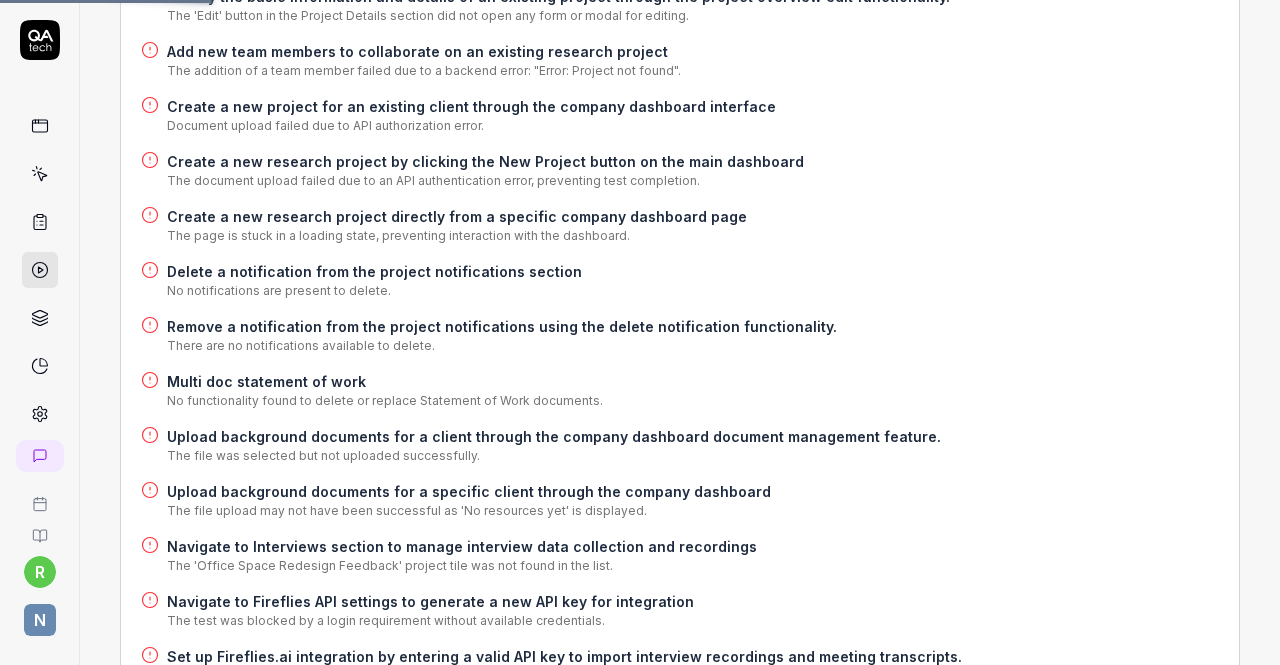 scroll, scrollTop: 0, scrollLeft: 0, axis: both 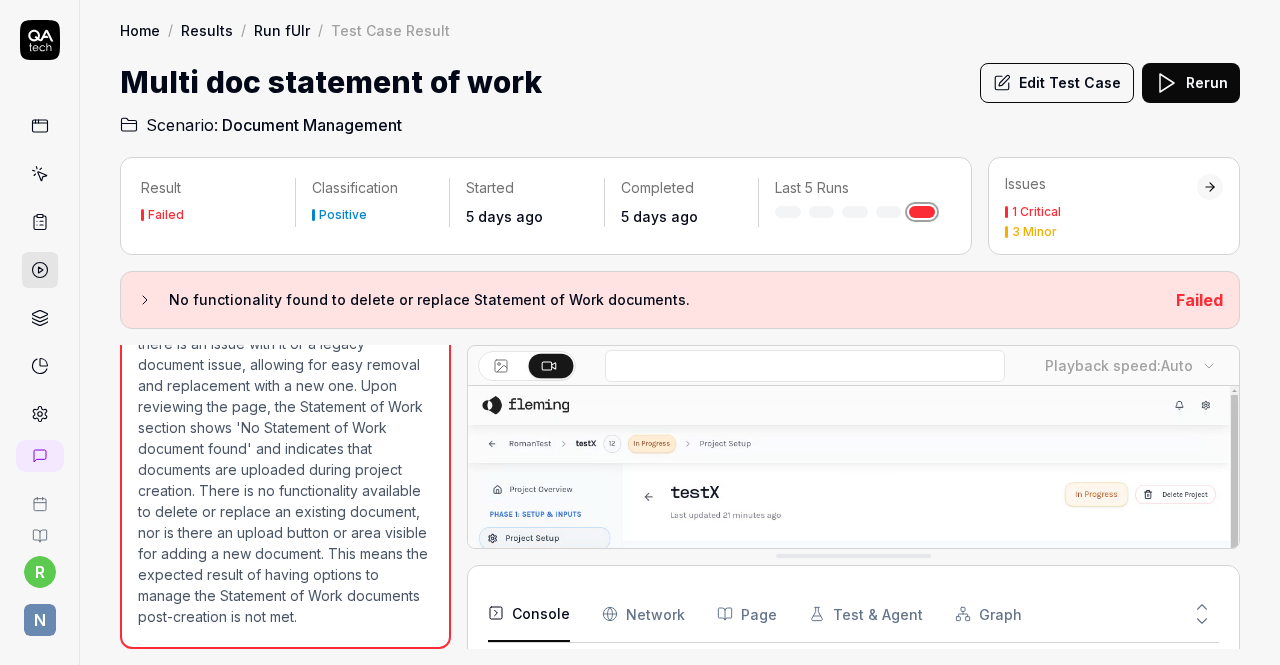 click on "No functionality found to delete or replace Statement of Work documents." at bounding box center (664, 300) 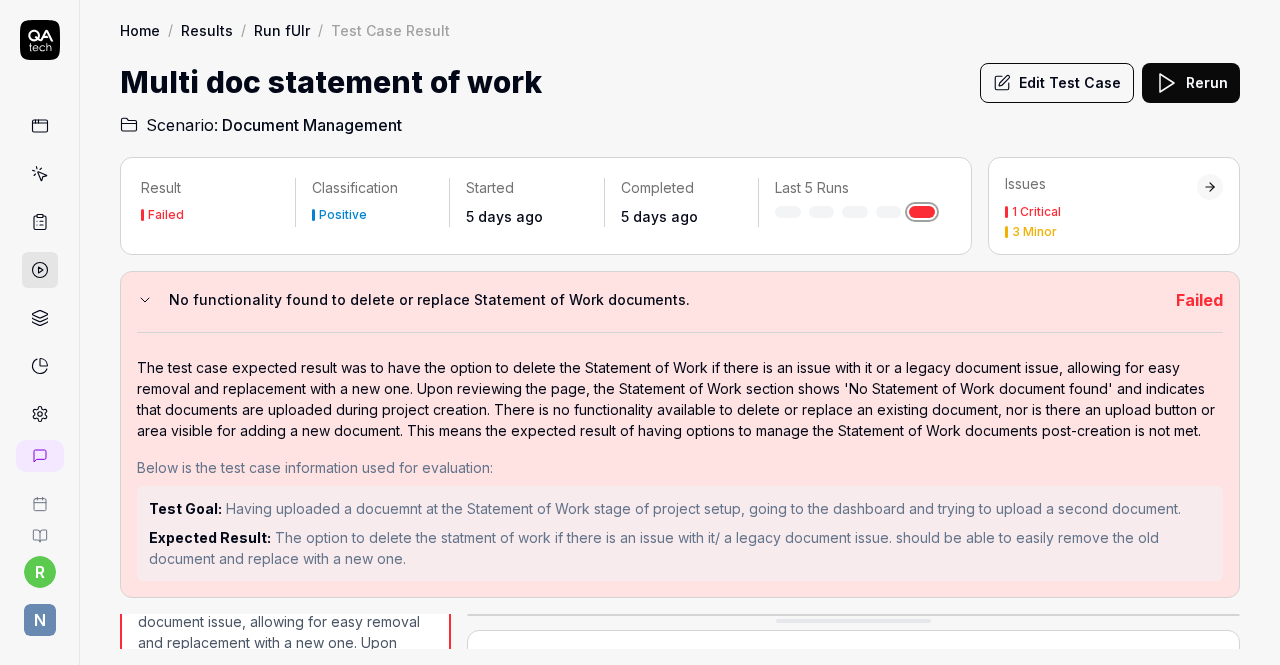 scroll, scrollTop: 299, scrollLeft: 0, axis: vertical 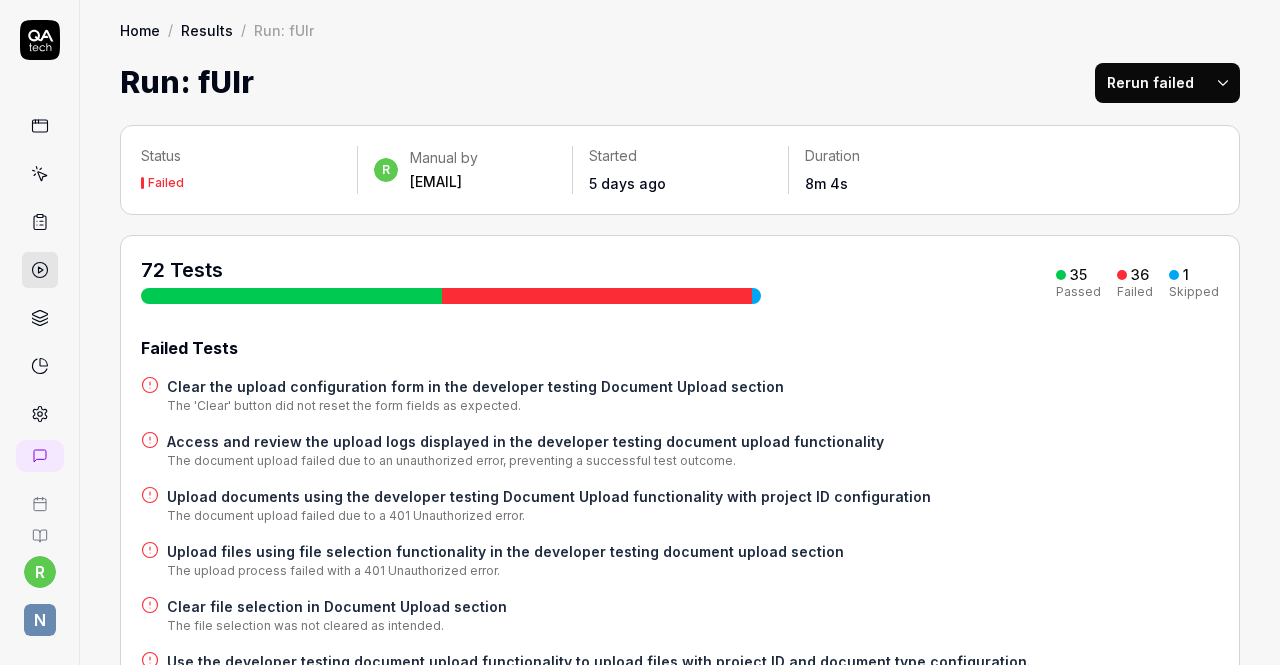 click on "Results" at bounding box center (207, 30) 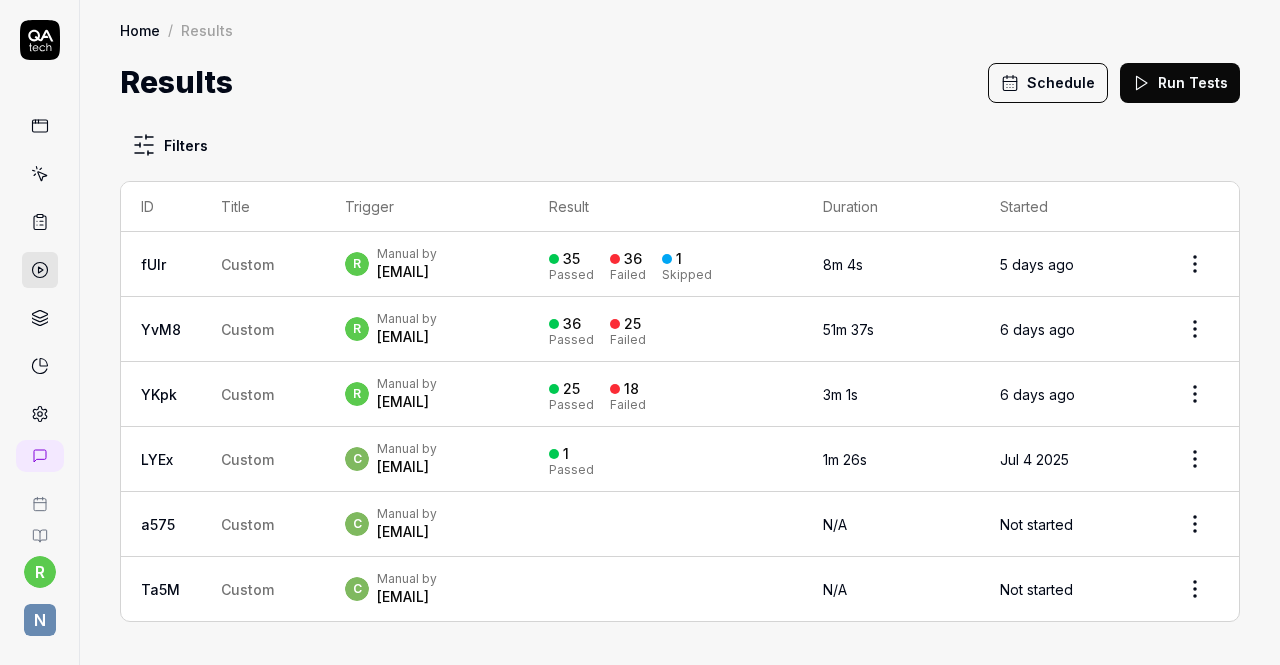 click on "Filters ID Title Trigger Result Duration Started fUIr Custom r Manual by roman.crooke@nilehq.com 35 Passed 36 Failed 1 Skipped 8m 4s 5 days ago YvM8 Custom r Manual by roman.crooke@nilehq.com 36 Passed 25 Failed 51m 37s 6 days ago YKpk Custom r Manual by roman.crooke@nilehq.com 25 Passed 18 Failed 3m 1s 6 days ago LYEx Custom c Manual by callum@nilehq.com 1 Passed 1m 26s Jul 4 2025 a575 Custom c Manual by callum@nilehq.com N/A Not started Ta5M Custom c Manual by callum@nilehq.com N/A Not started" at bounding box center (680, 385) 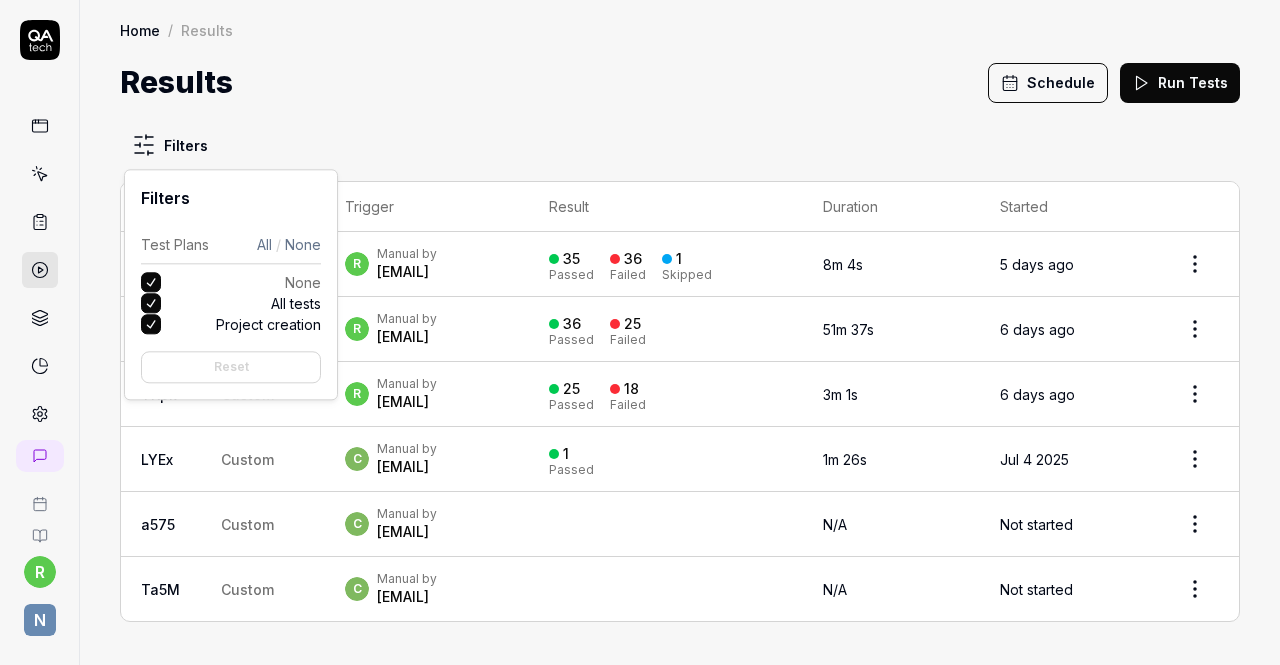 click on "r N Home / Results Home / Results Results Schedule Run Tests Filters ID Title Trigger Result Duration Started fUIr Custom r Manual by roman.crooke@nilehq.com 35 Passed 36 Failed 1 Skipped 8m 4s 5 days ago YvM8 Custom r Manual by roman.crooke@nilehq.com 36 Passed 25 Failed 51m 37s 6 days ago YKpk Custom r Manual by roman.crooke@nilehq.com 25 Passed 18 Failed 3m 1s 6 days ago LYEx Custom c Manual by callum@nilehq.com 1 Passed 1m 26s Jul 4 2025 a575 Custom c Manual by callum@nilehq.com N/A Not started Ta5M Custom c Manual by callum@nilehq.com N/A Not started
Filters Test Plans All / None None All tests Project creation Reset" at bounding box center [640, 332] 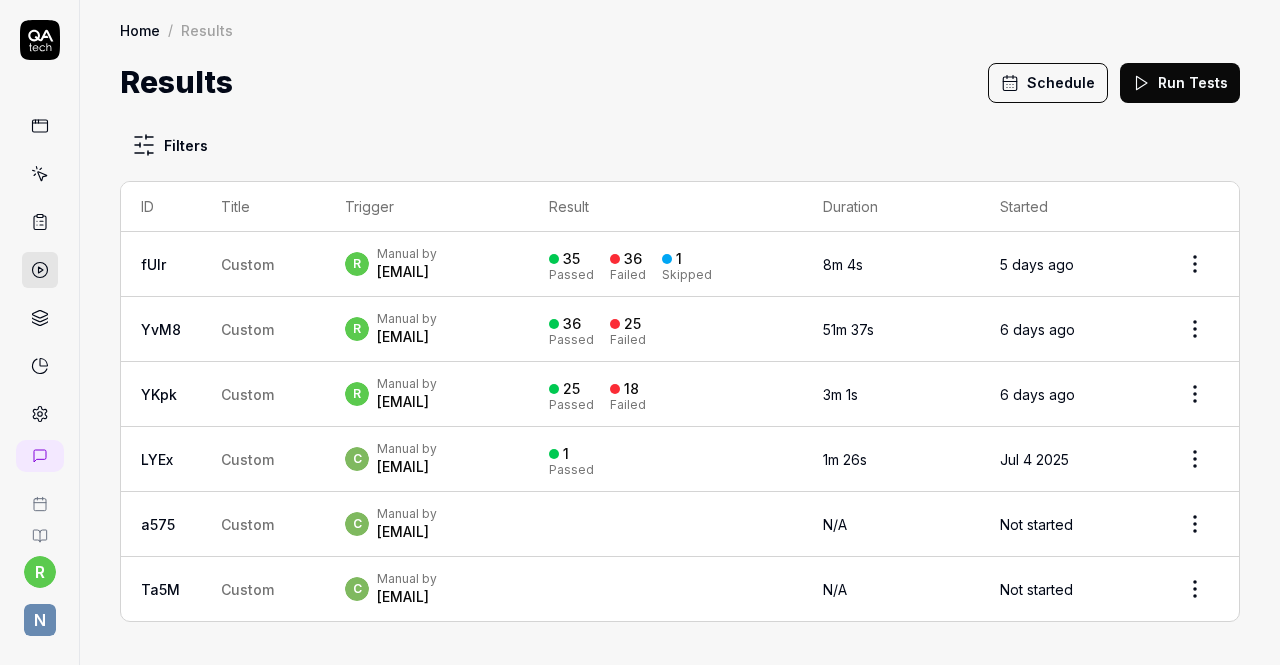 click on "r Manual by roman.crooke@nilehq.com" at bounding box center (426, 264) 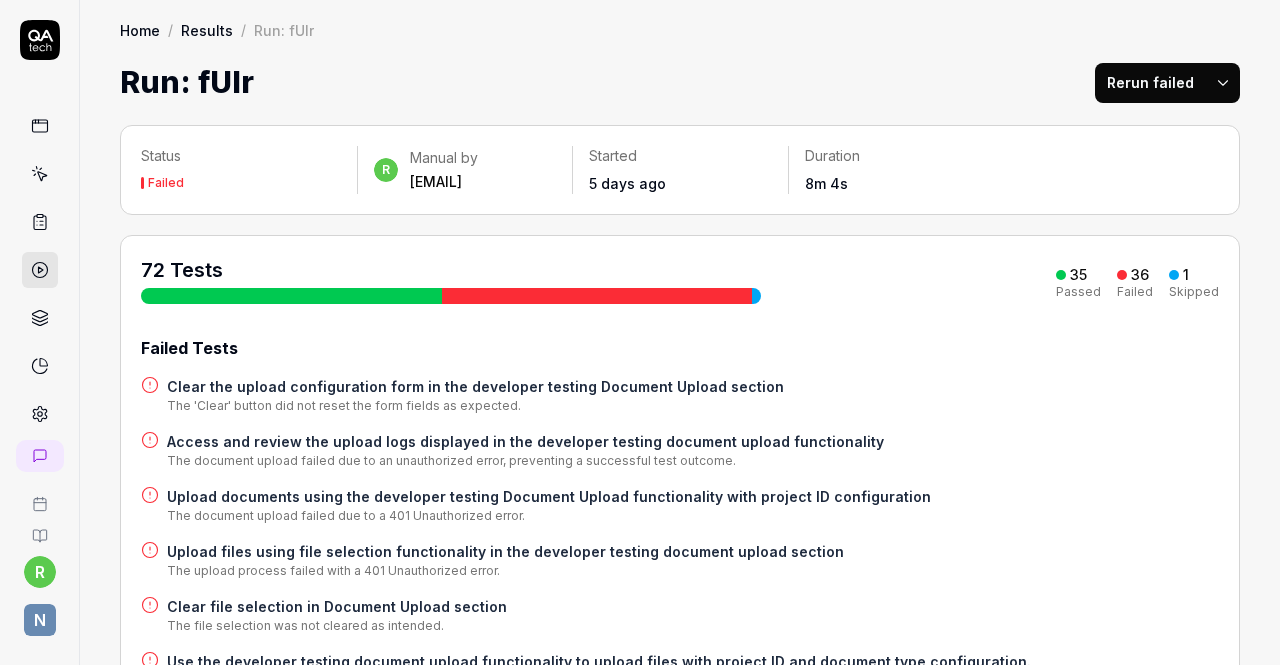 click on "Failed Tests Clear the upload configuration form in the developer testing Document Upload section The 'Clear' button did not reset the form fields as expected. Access and review the upload logs displayed in the developer testing document upload functionality The document upload failed due to an unauthorized error, preventing a successful test outcome. Upload documents using the developer testing Document Upload functionality with project ID configuration The document upload failed due to a 401 Unauthorized error. Upload files using file selection functionality in the developer testing document upload section The upload process failed with a 401 Unauthorized error. Clear file selection in Document Upload section The file selection was not cleared as intended. Use the developer testing document upload functionality to upload files with project ID and document type configuration. The document upload failed due to a 401 Unauthorized API error. API-UPL-001 Inputs for Agents API-UPL-002 NEG-STATE-002 NEG-NET-002" at bounding box center (680, 1338) 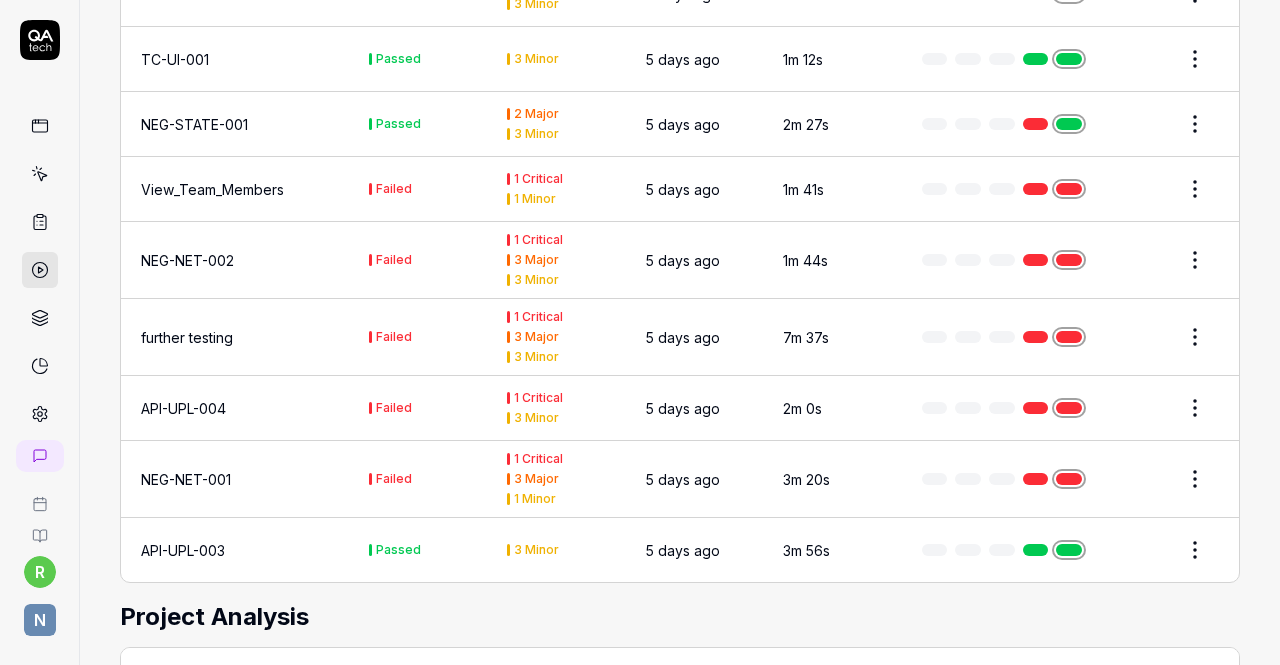 scroll, scrollTop: 4600, scrollLeft: 0, axis: vertical 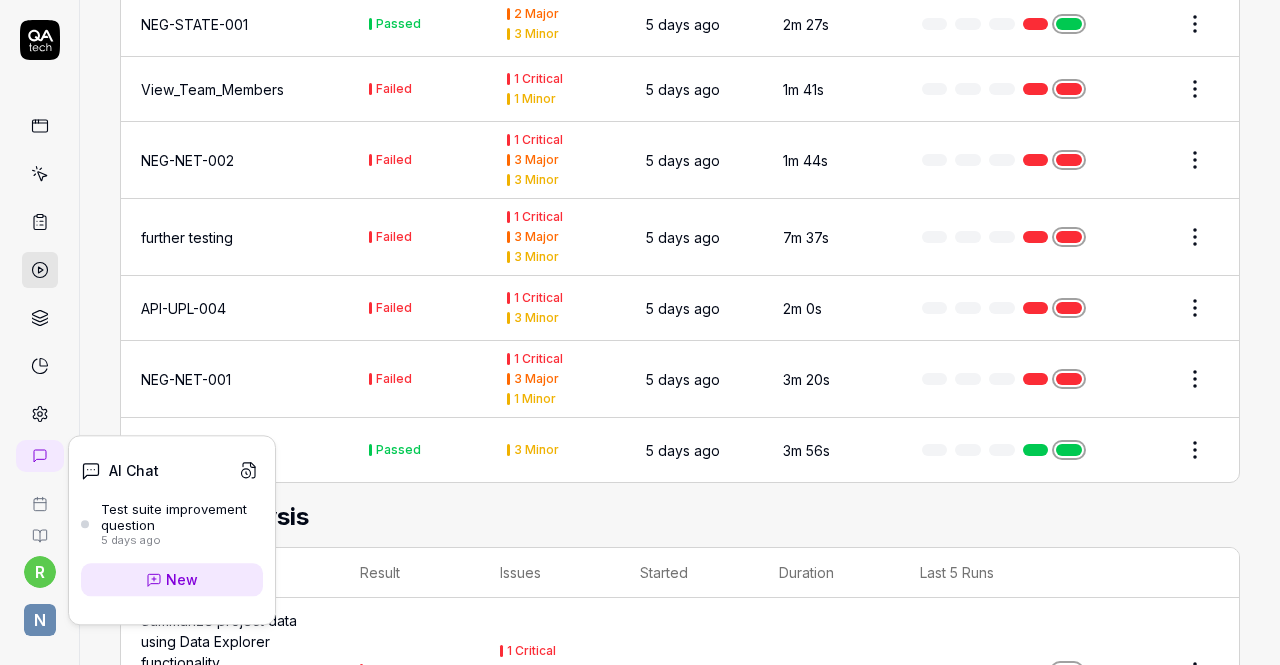 click 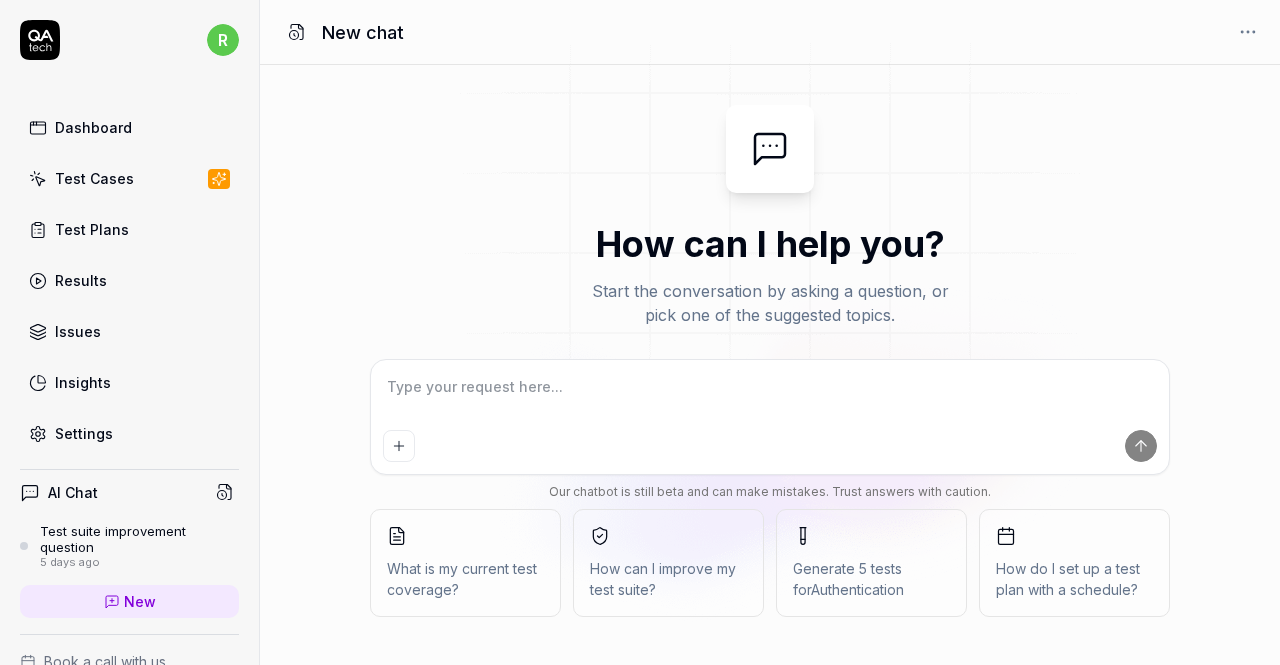 scroll, scrollTop: 0, scrollLeft: 0, axis: both 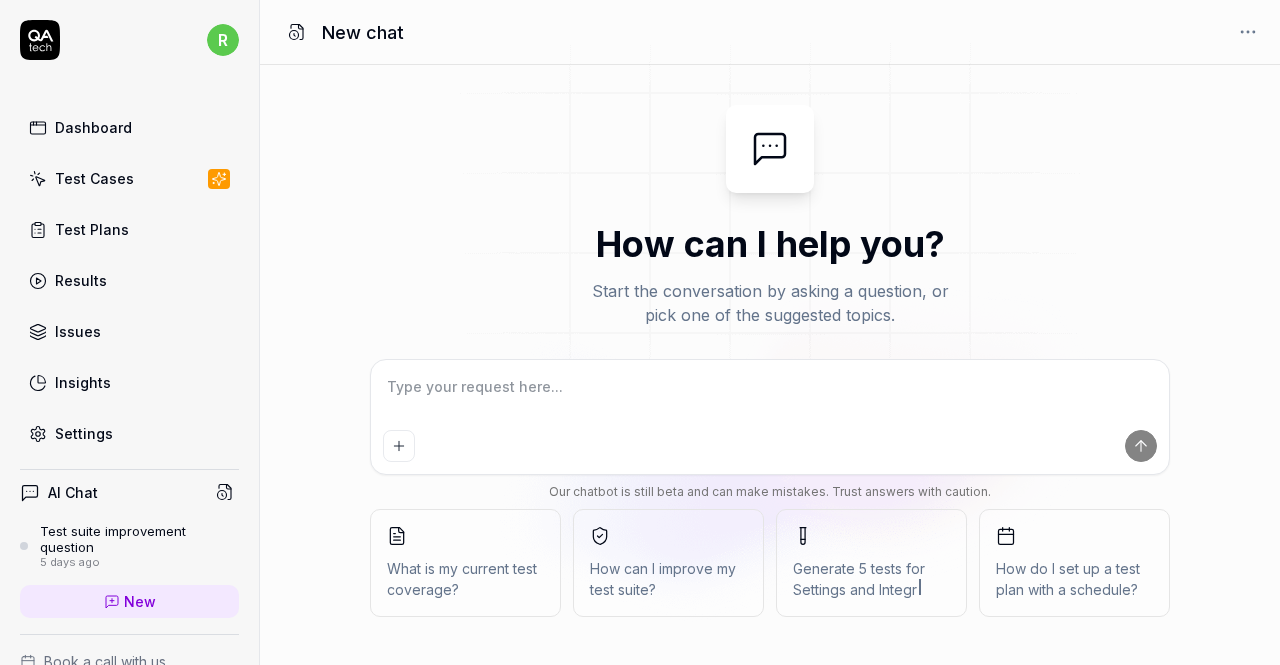 click at bounding box center [770, 397] 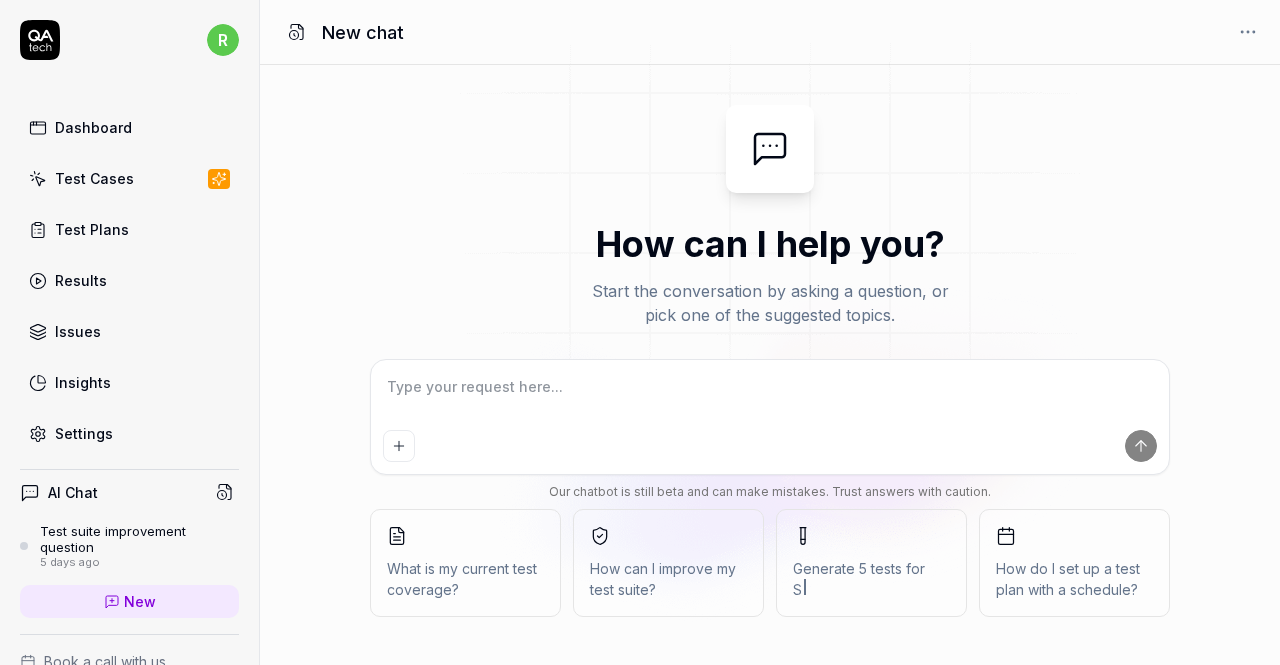 type on "*" 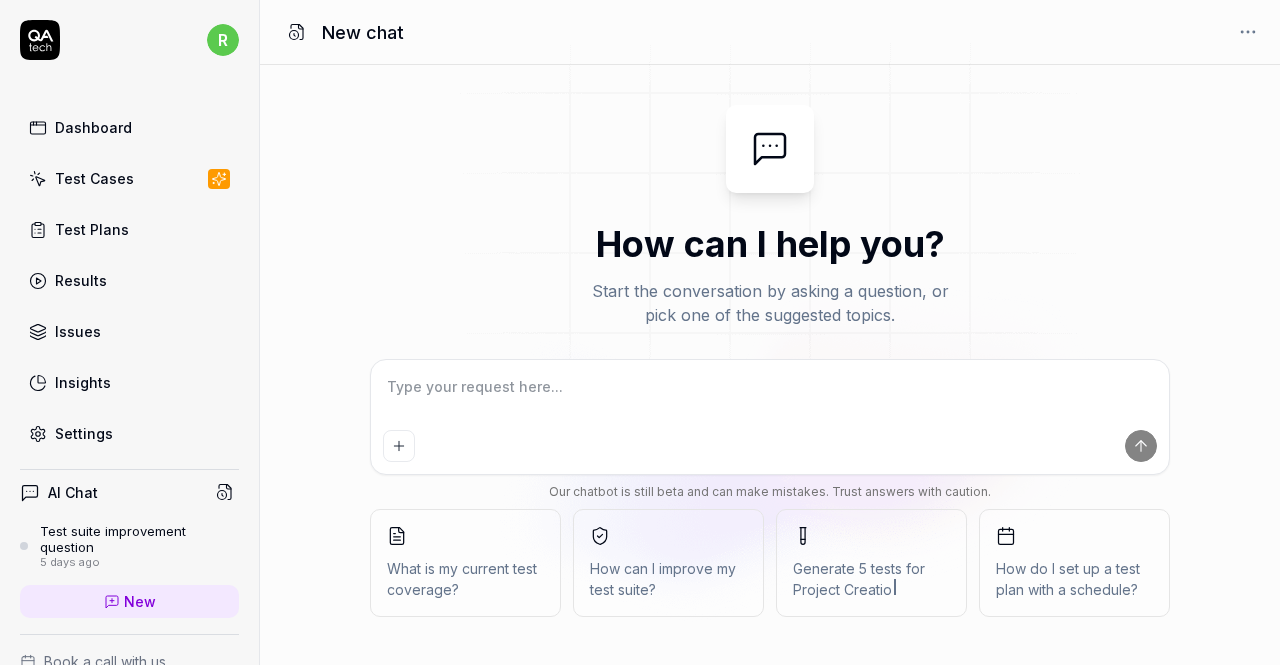 type on "g" 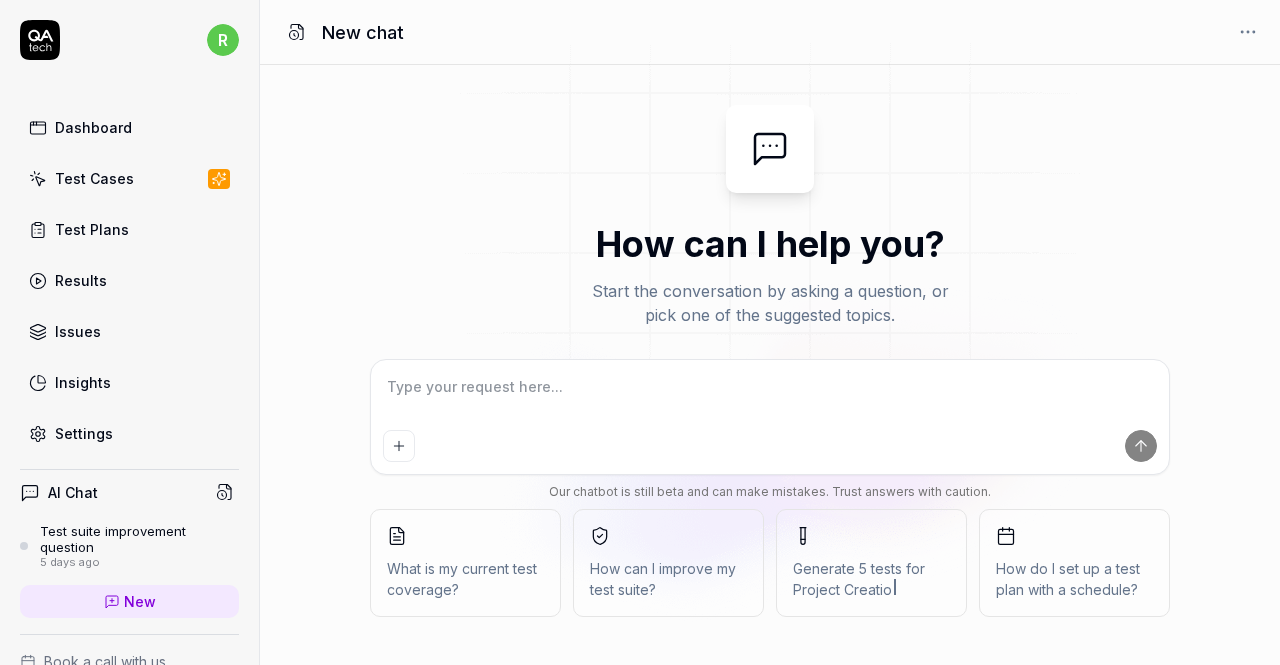 type on "*" 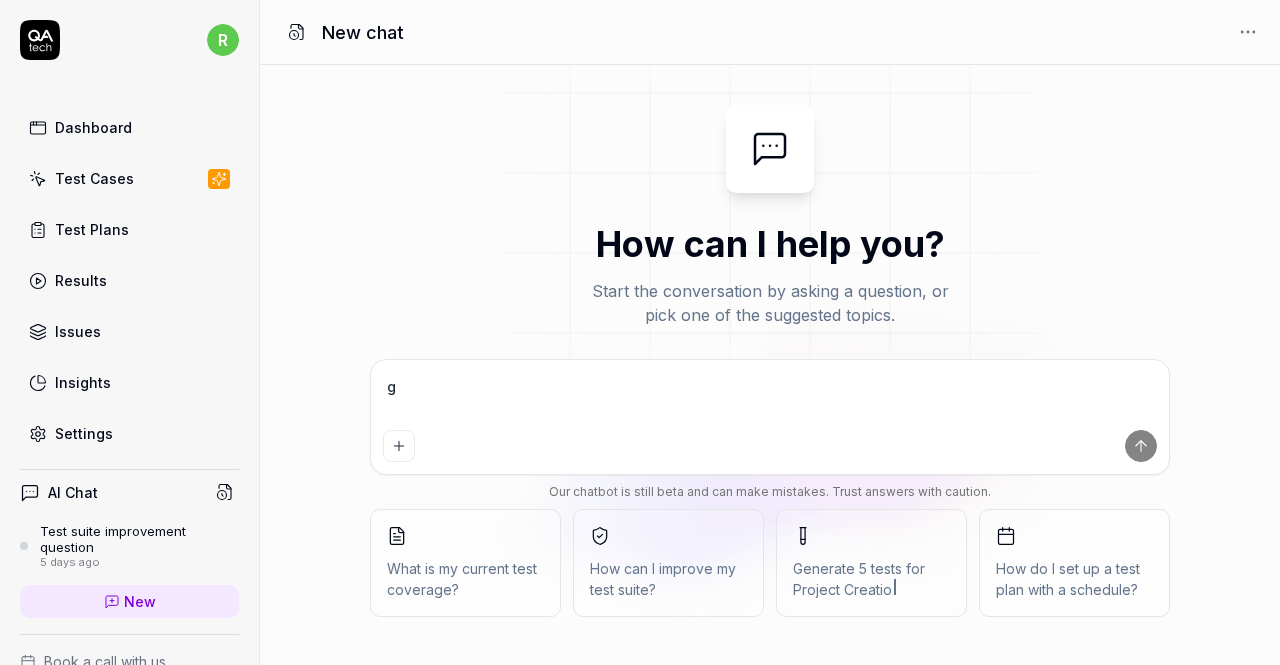 type on "ge" 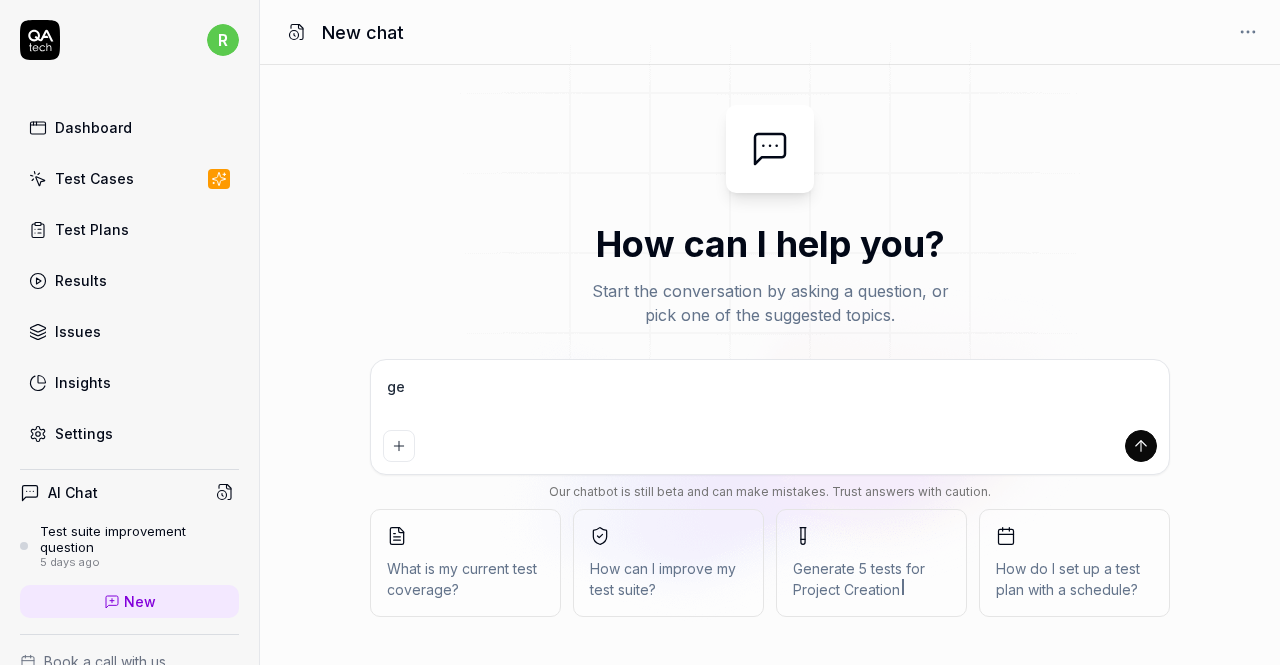 type on "gen" 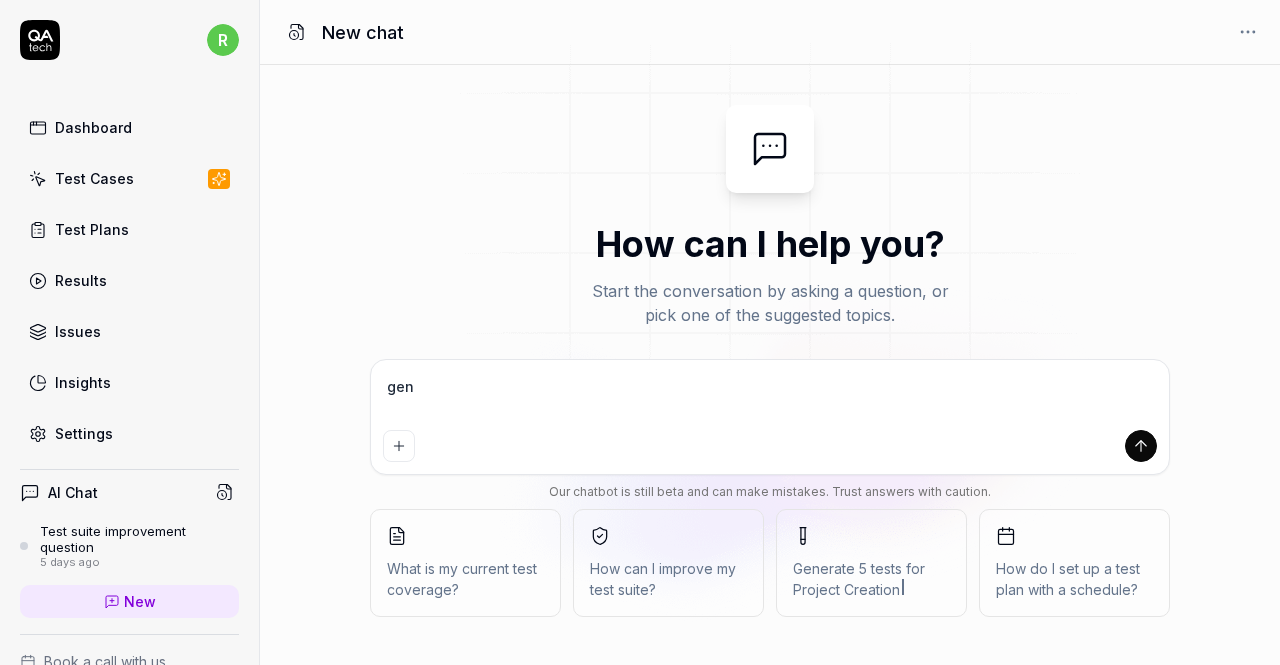 type on "gene" 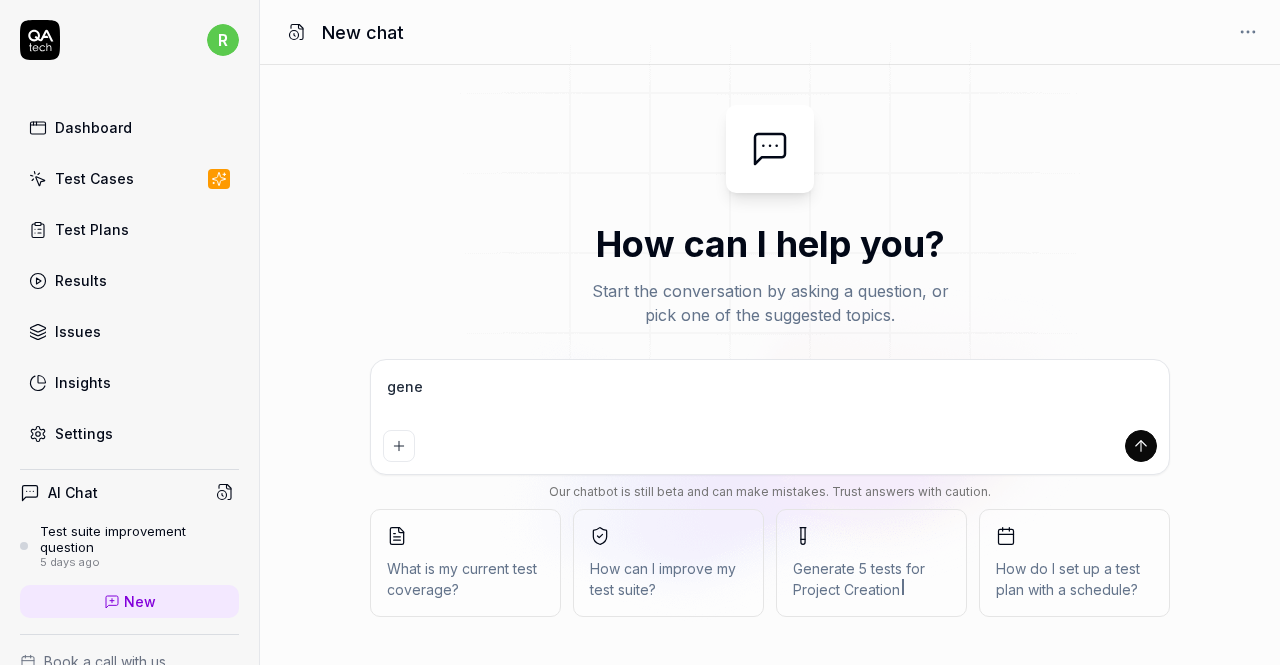 type on "gener" 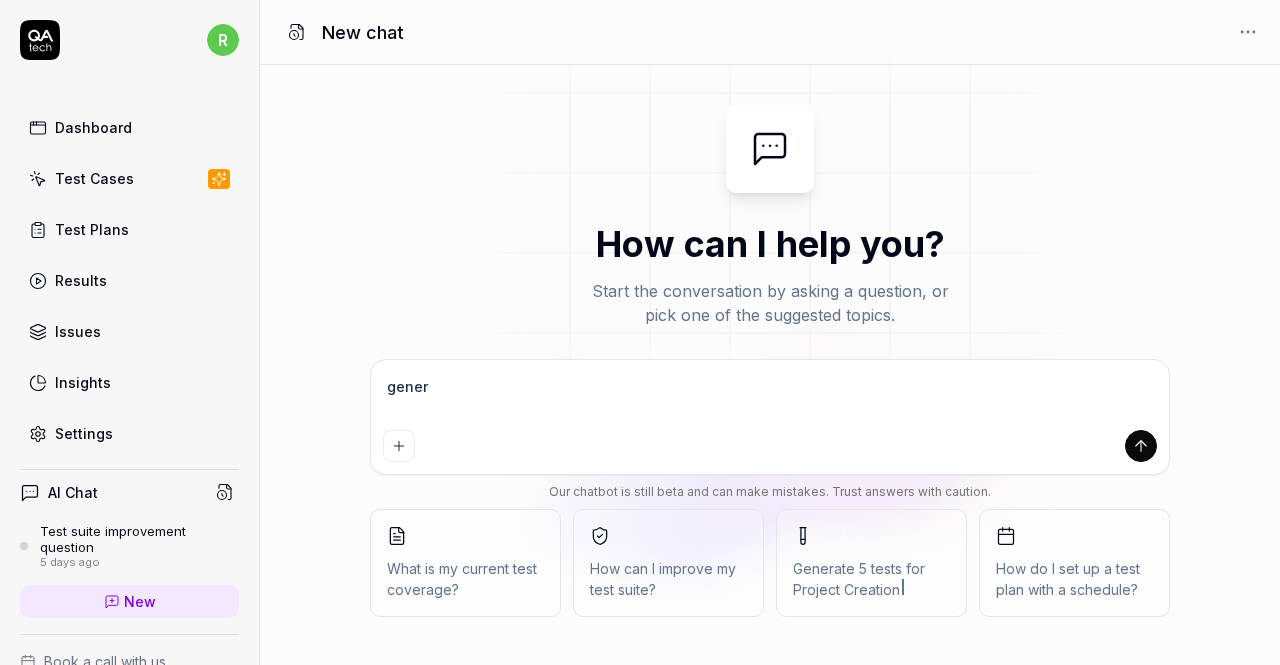 type on "genera" 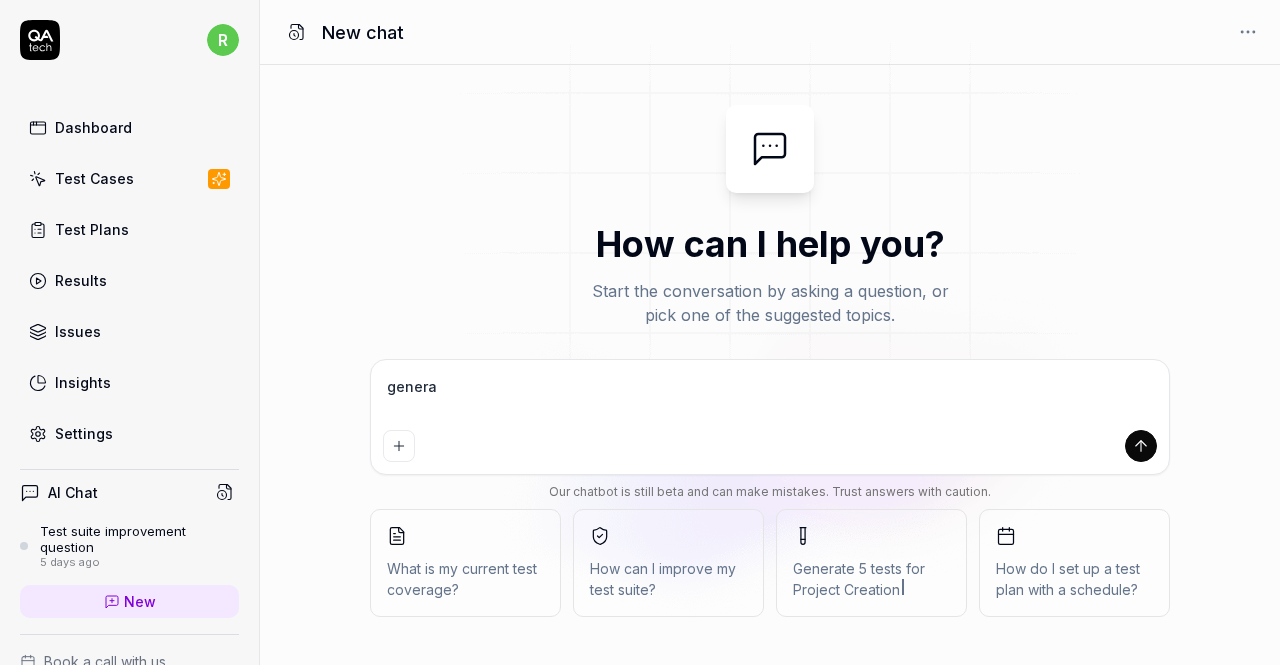type on "generat" 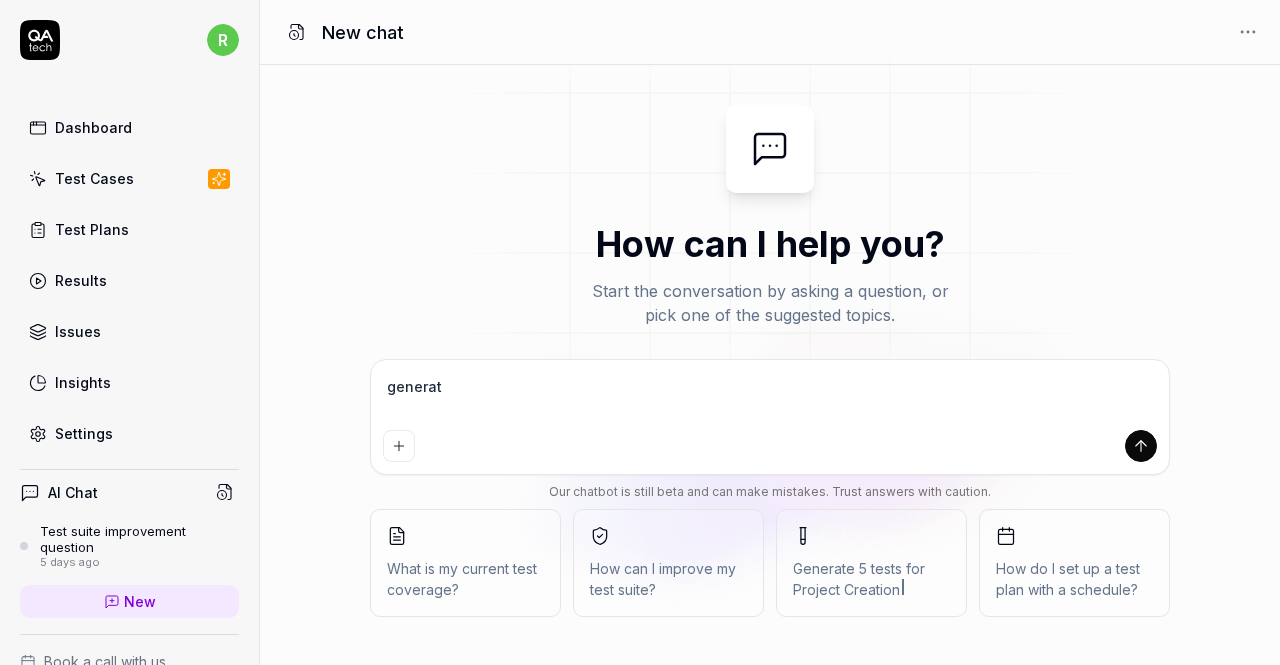 type on "generate" 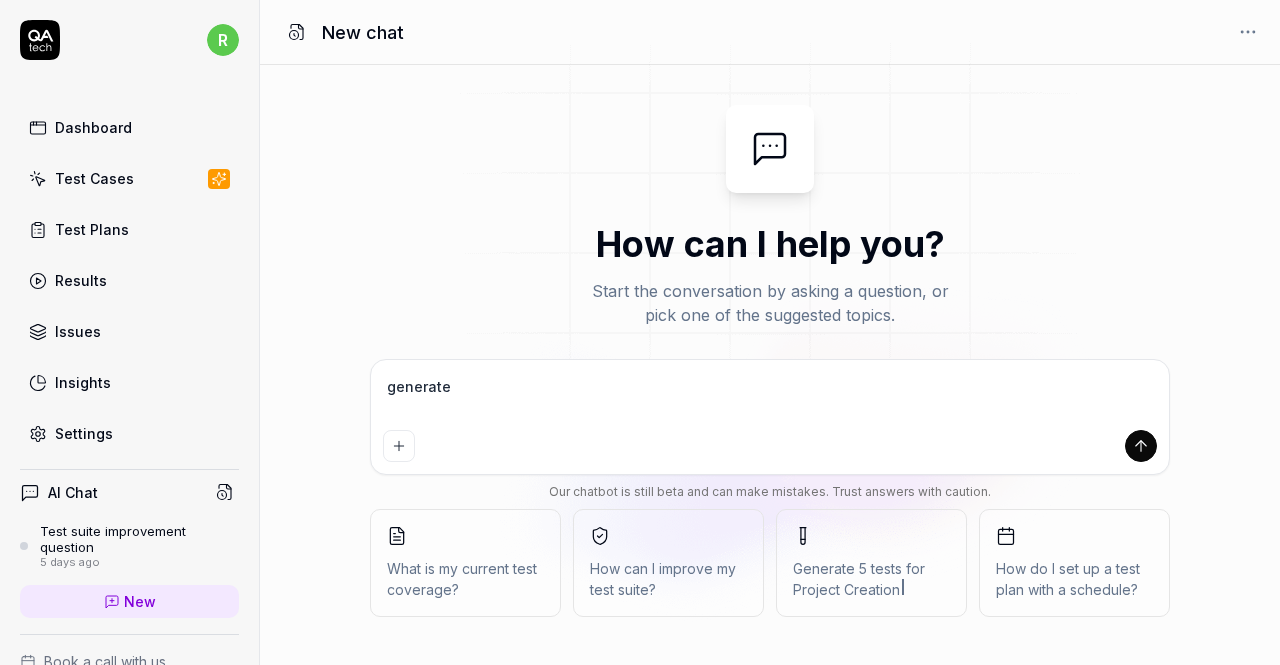 type on "generate" 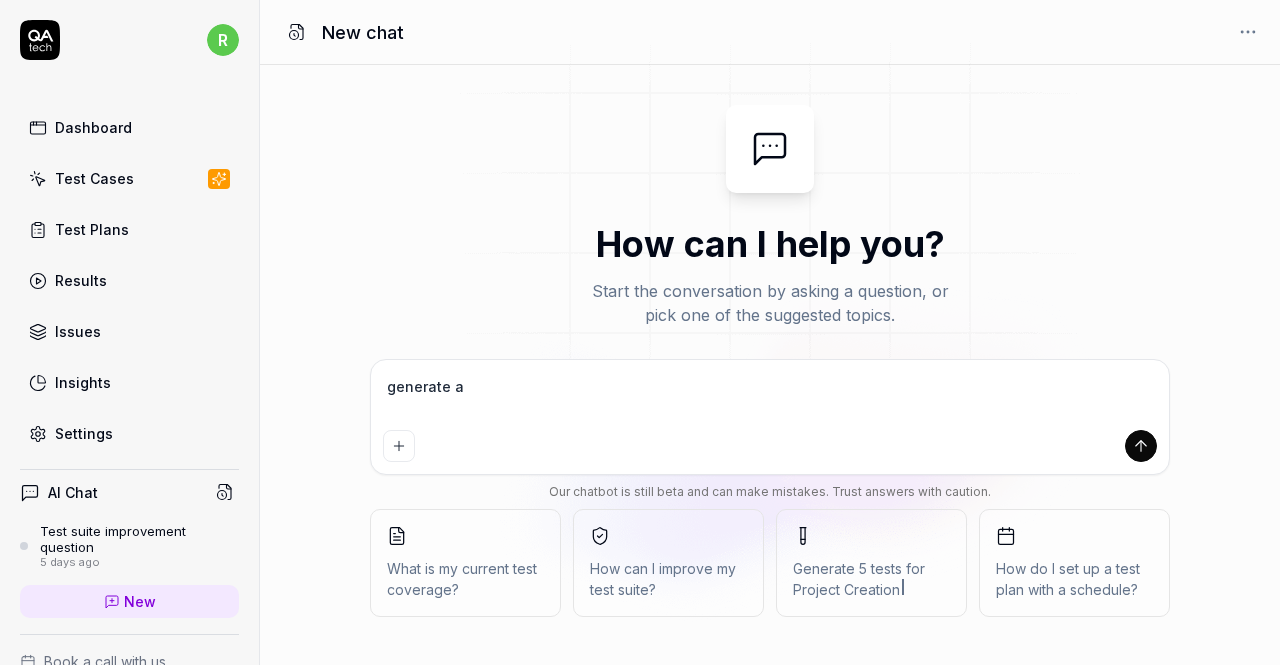 type on "generate a" 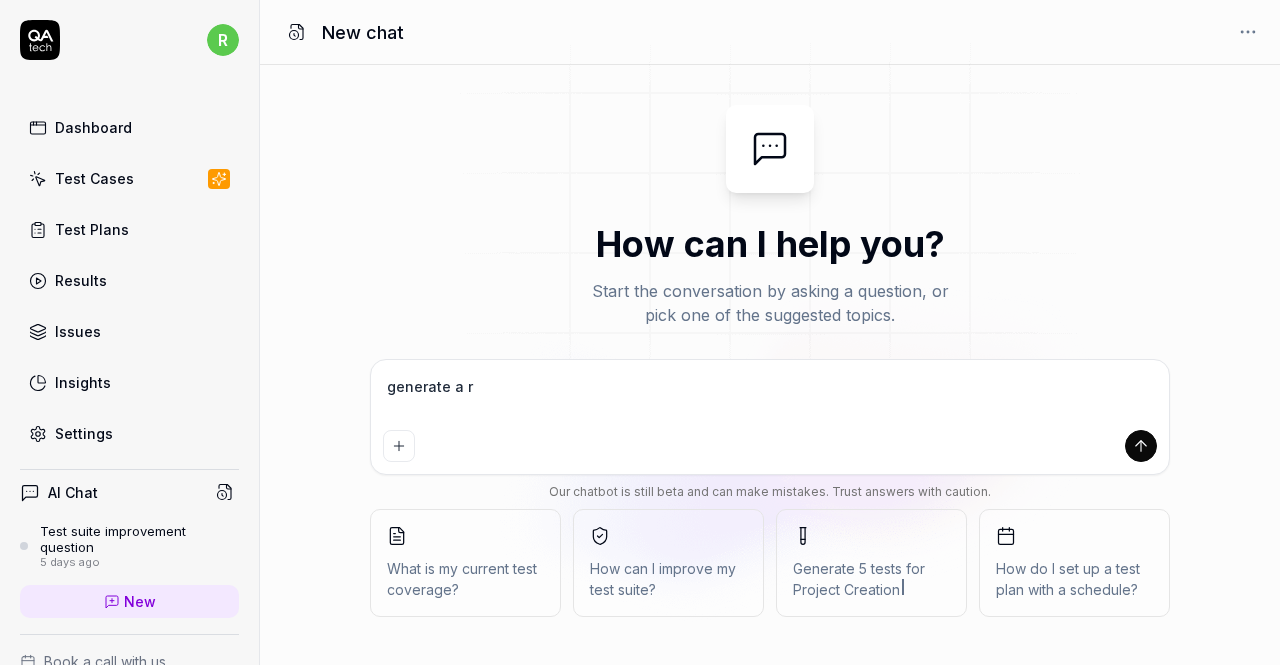 type on "generate a re" 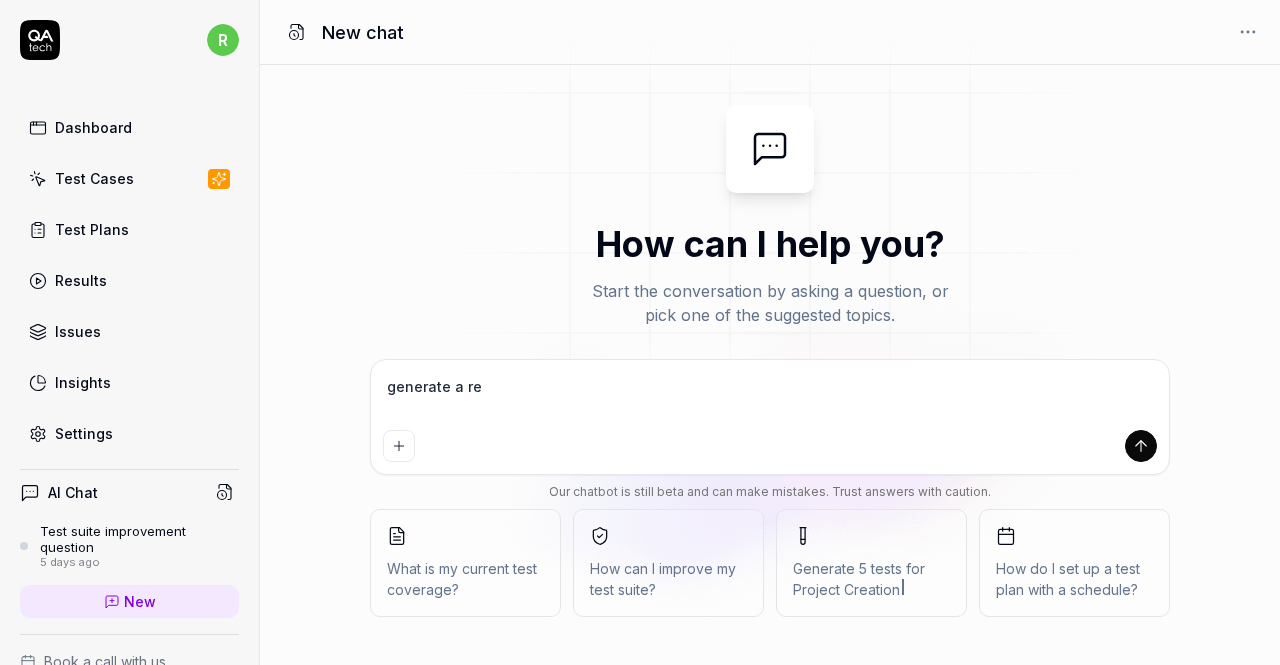 type on "generate a res" 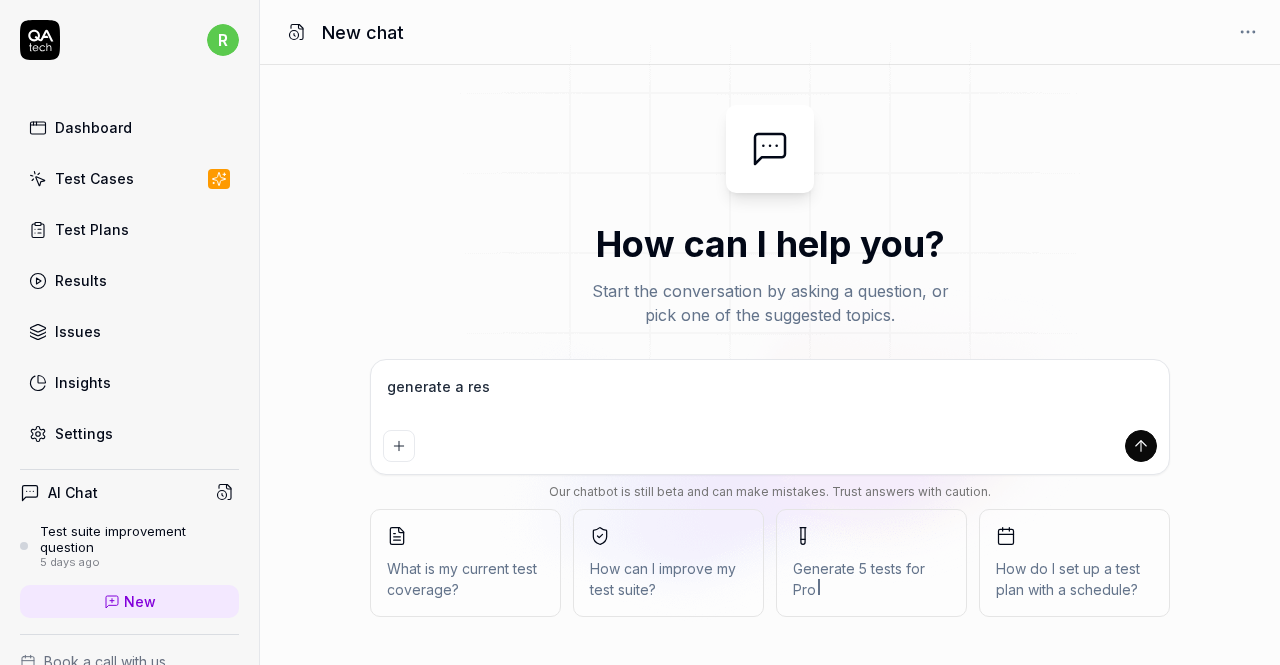 type on "*" 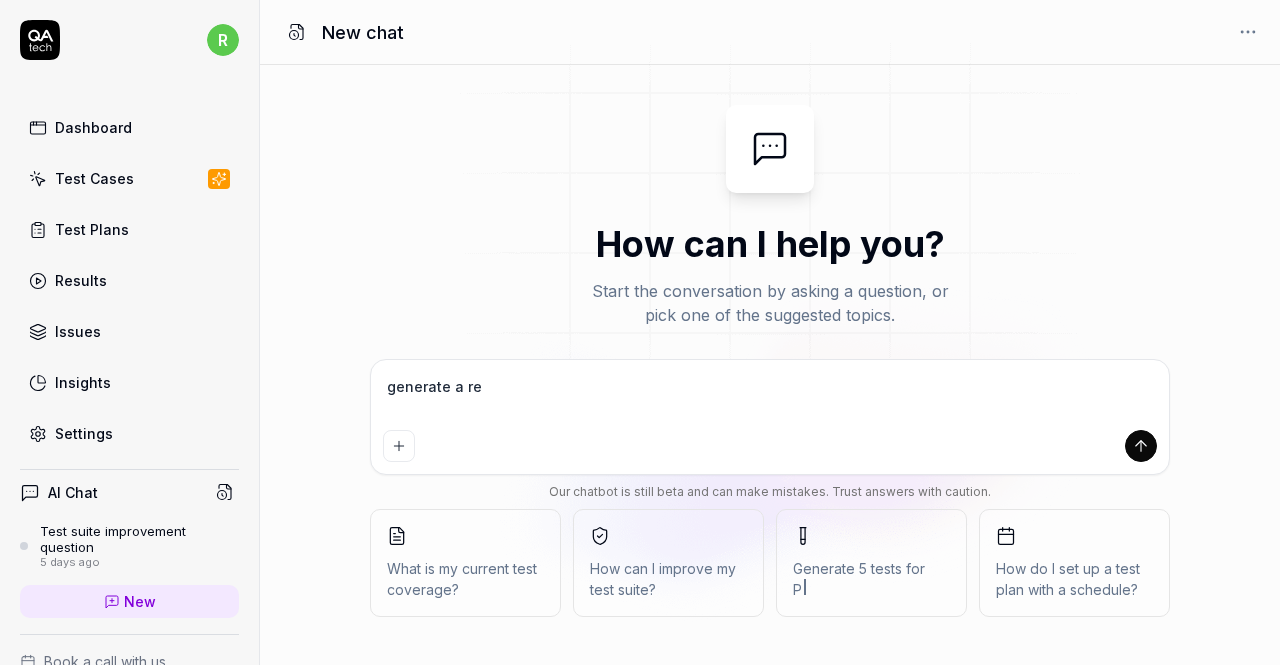 type on "generate a r" 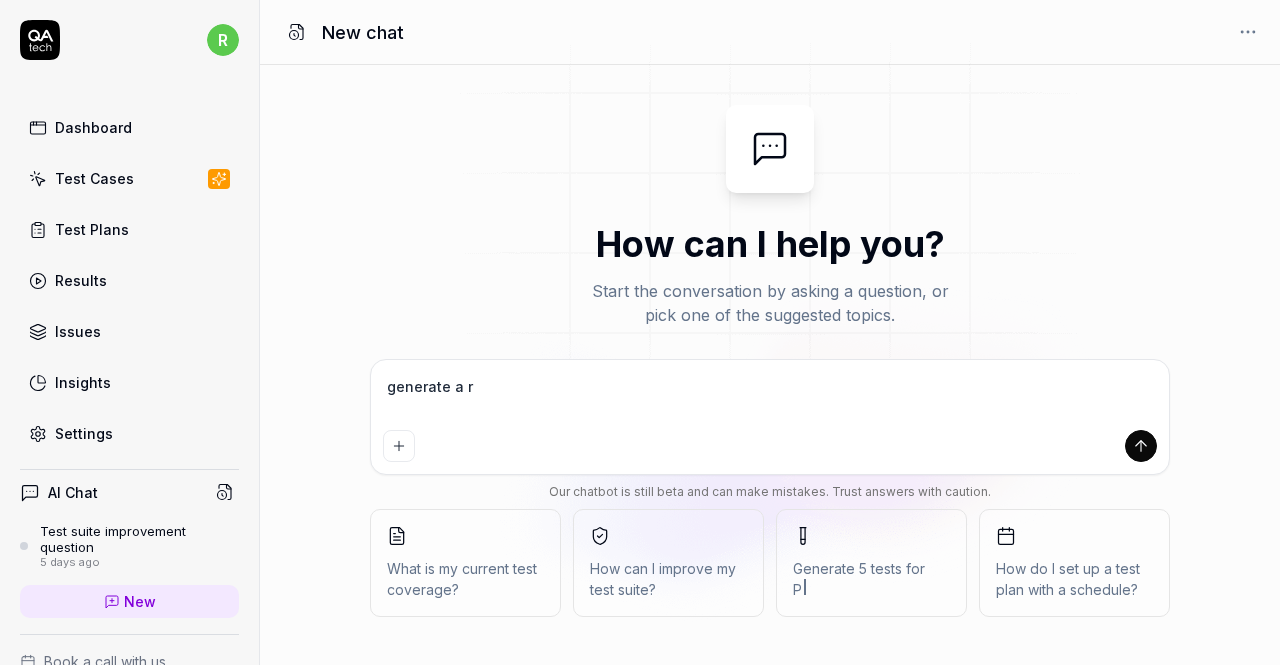 type on "generate a" 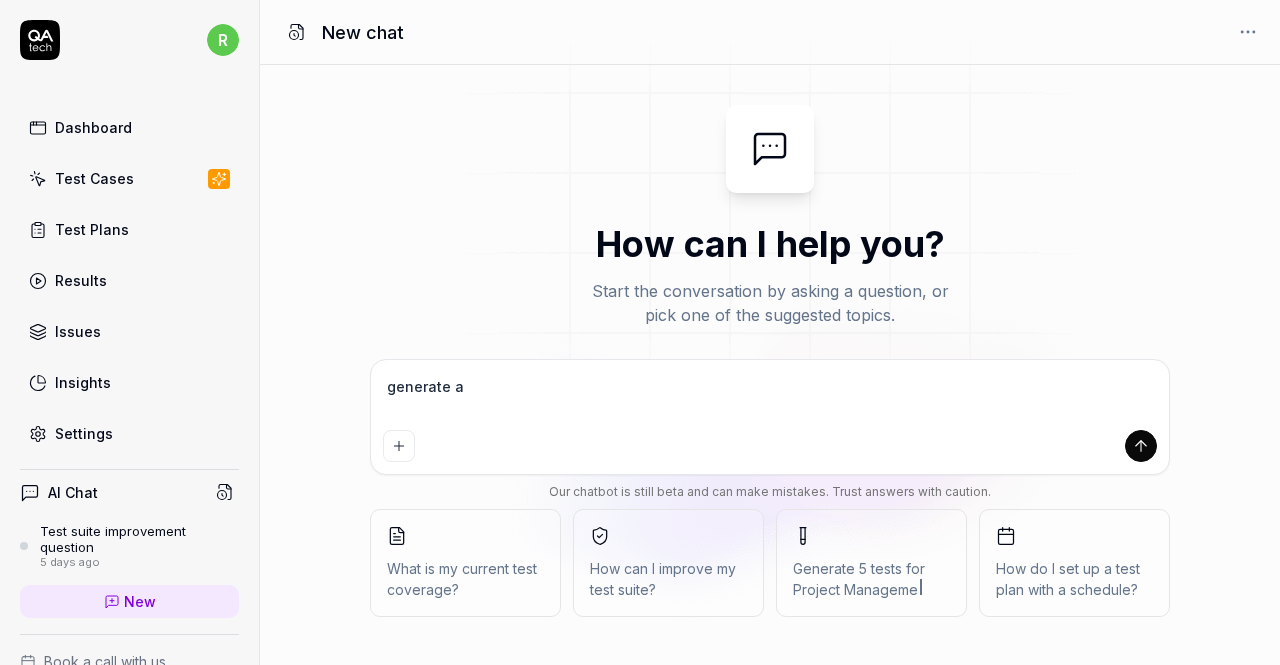 type on "generate a s" 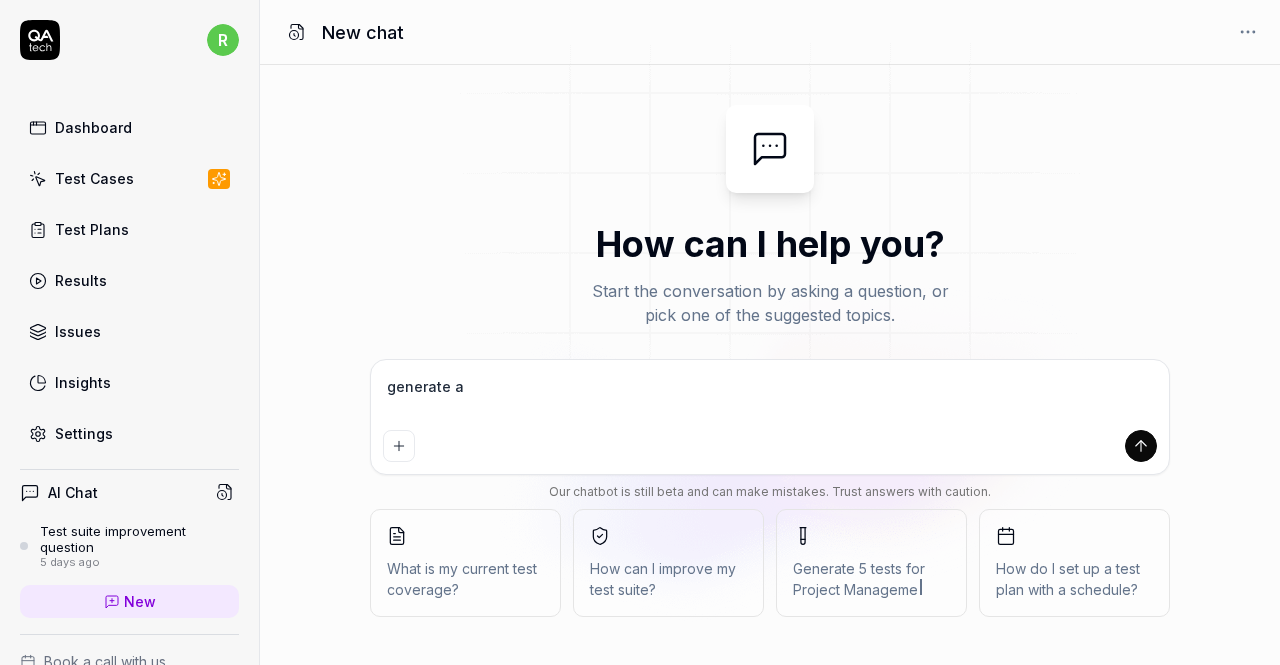type on "*" 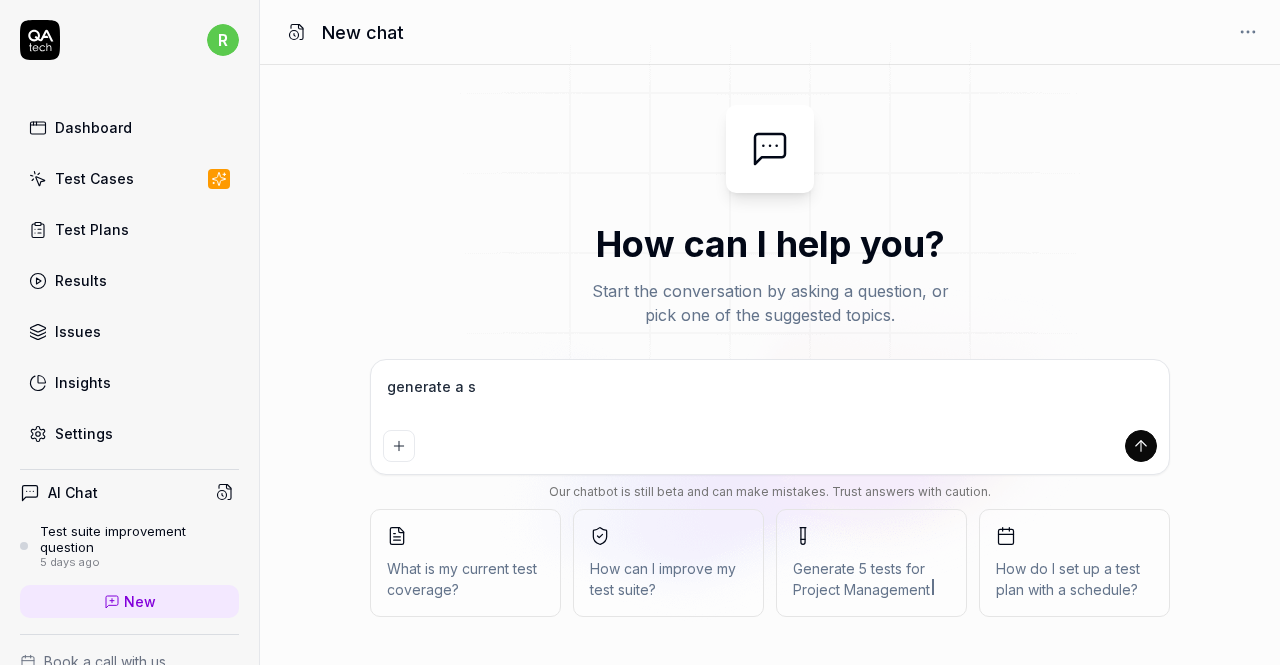 type on "generate a se" 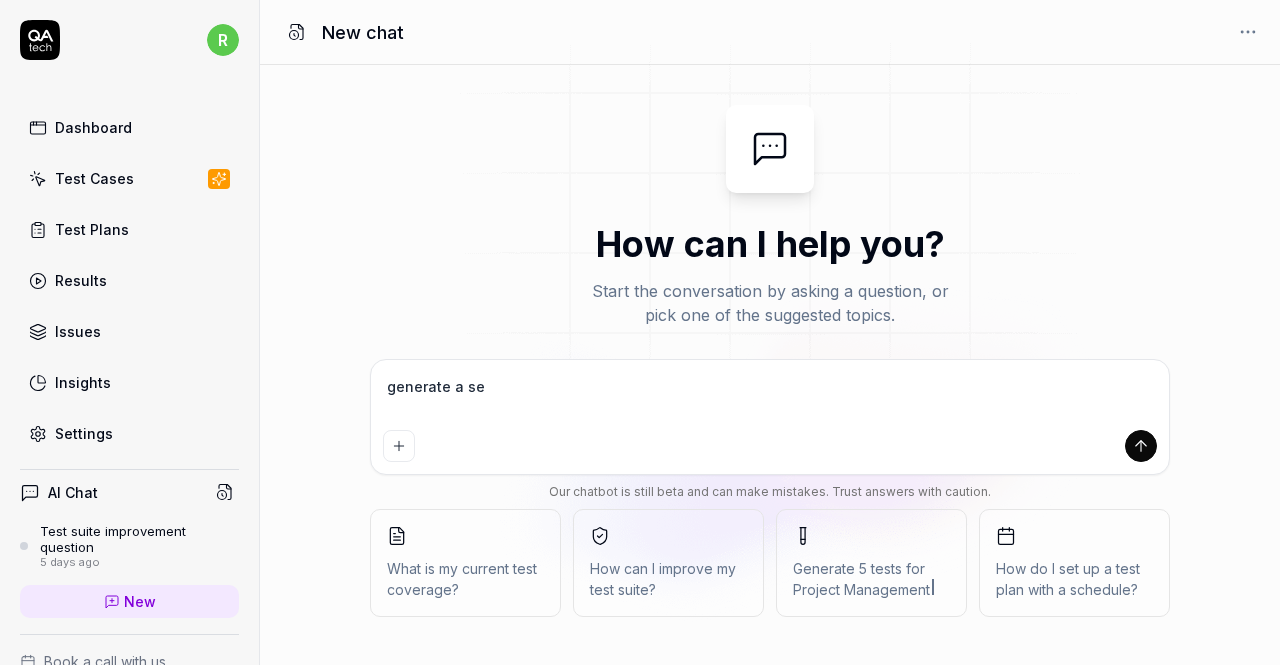 type on "generate a set" 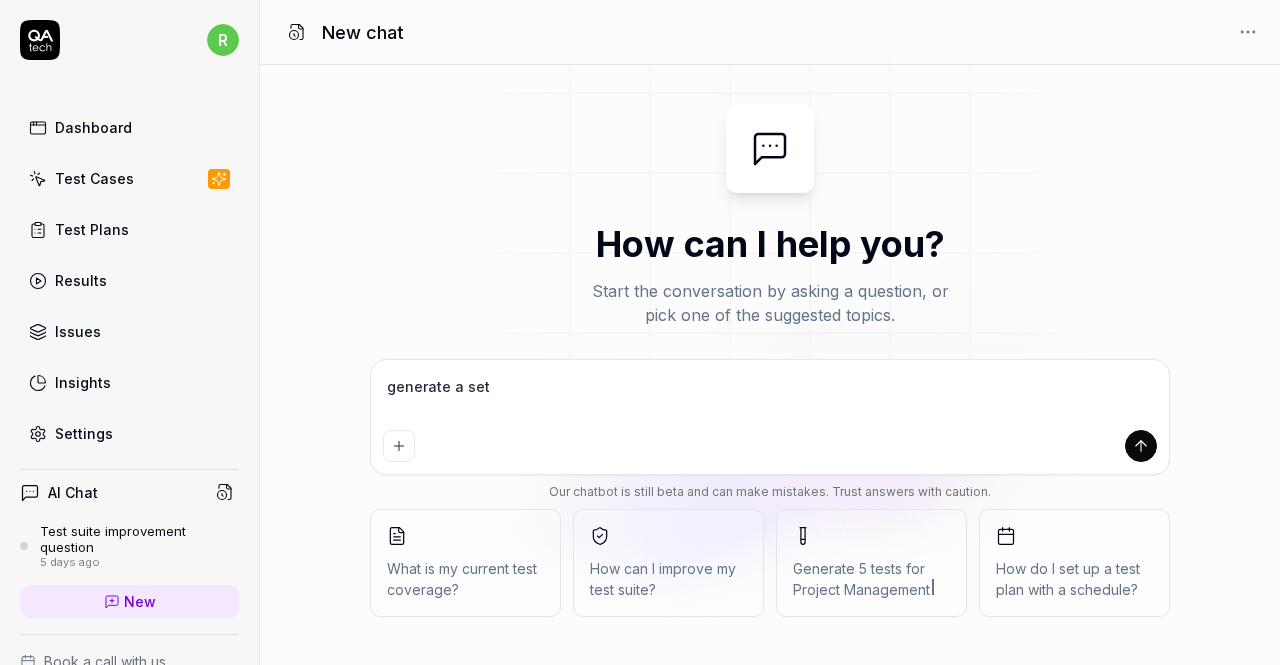type on "generate a set" 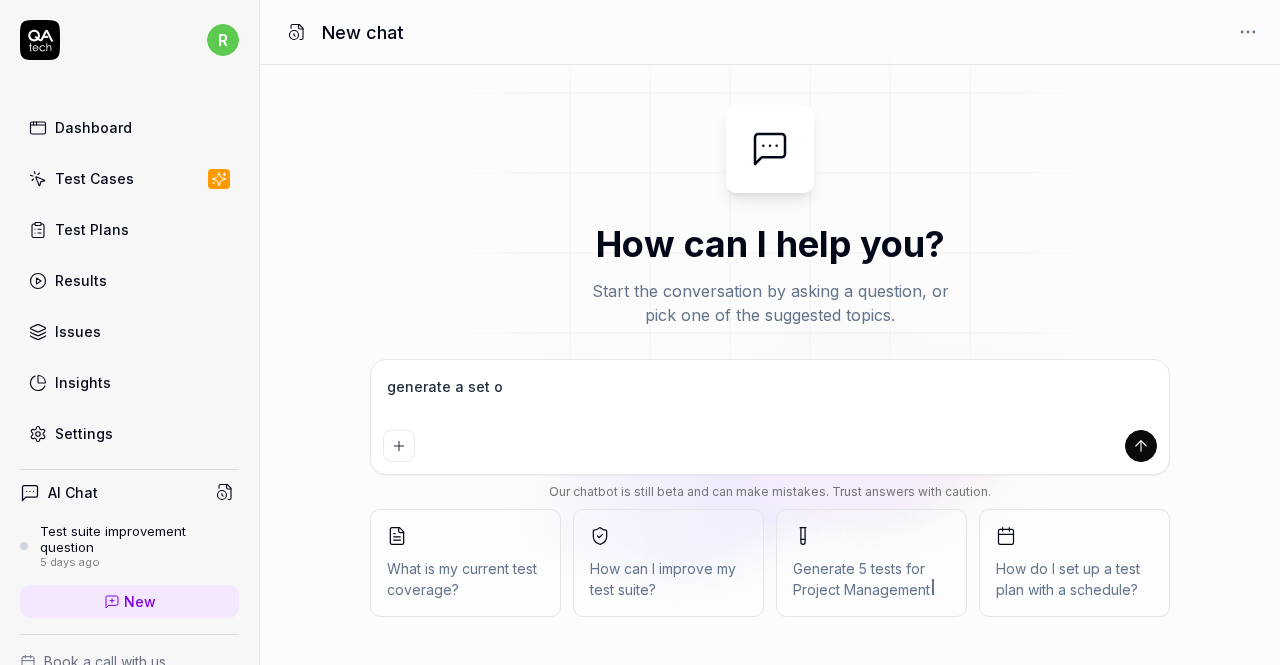 type on "generate a set of" 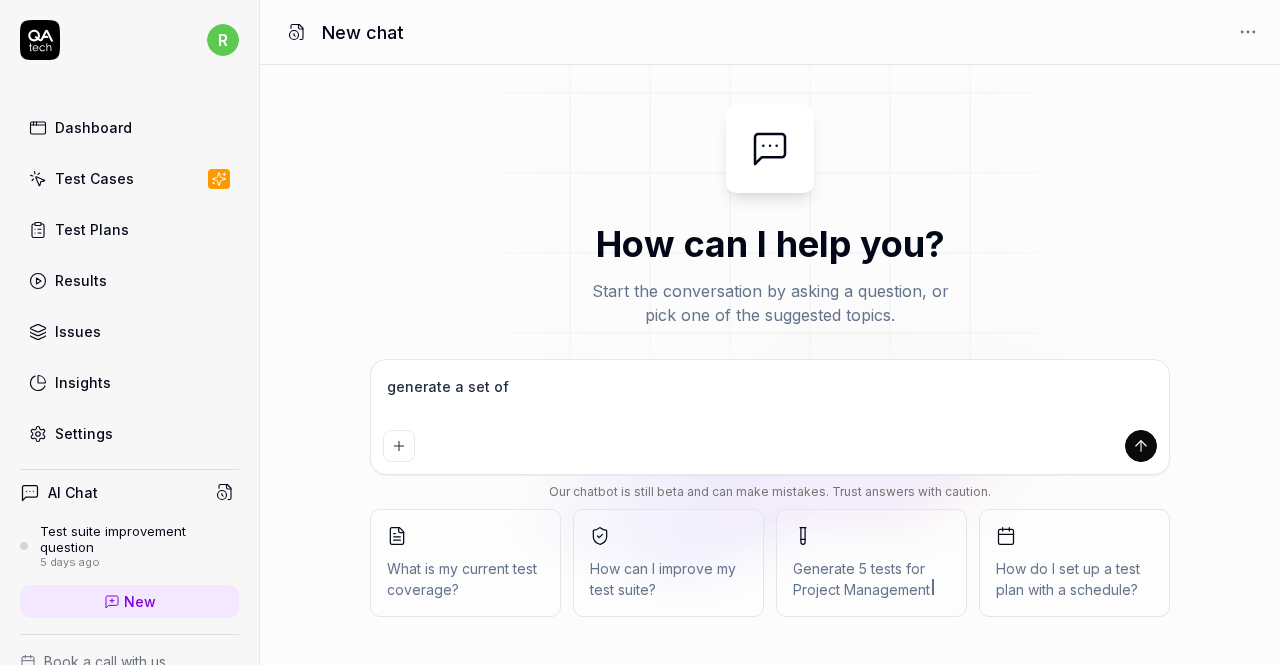 type on "generate a set of" 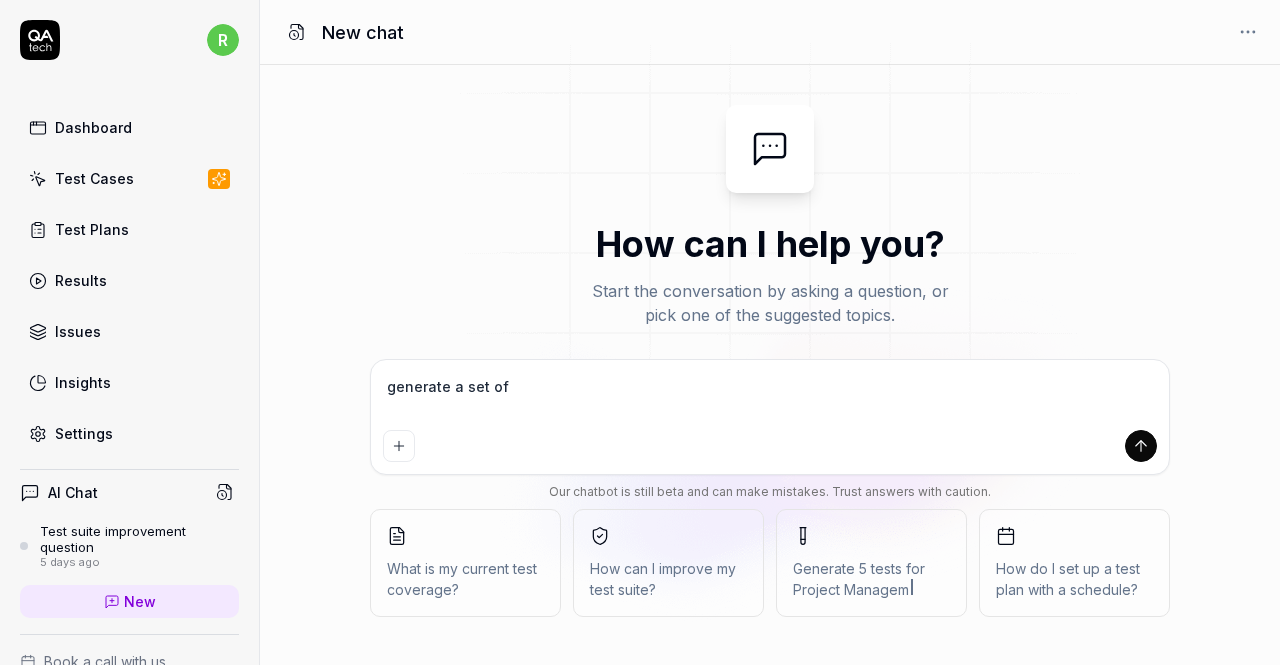 type on "generate a set of r" 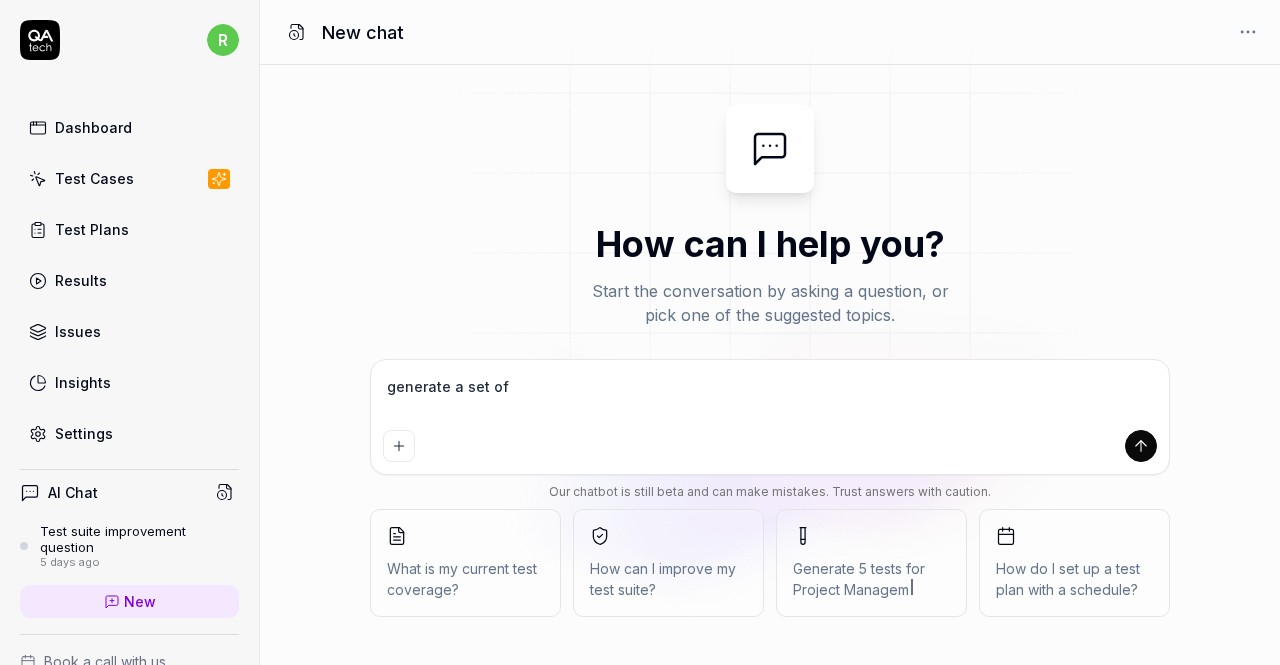 type on "*" 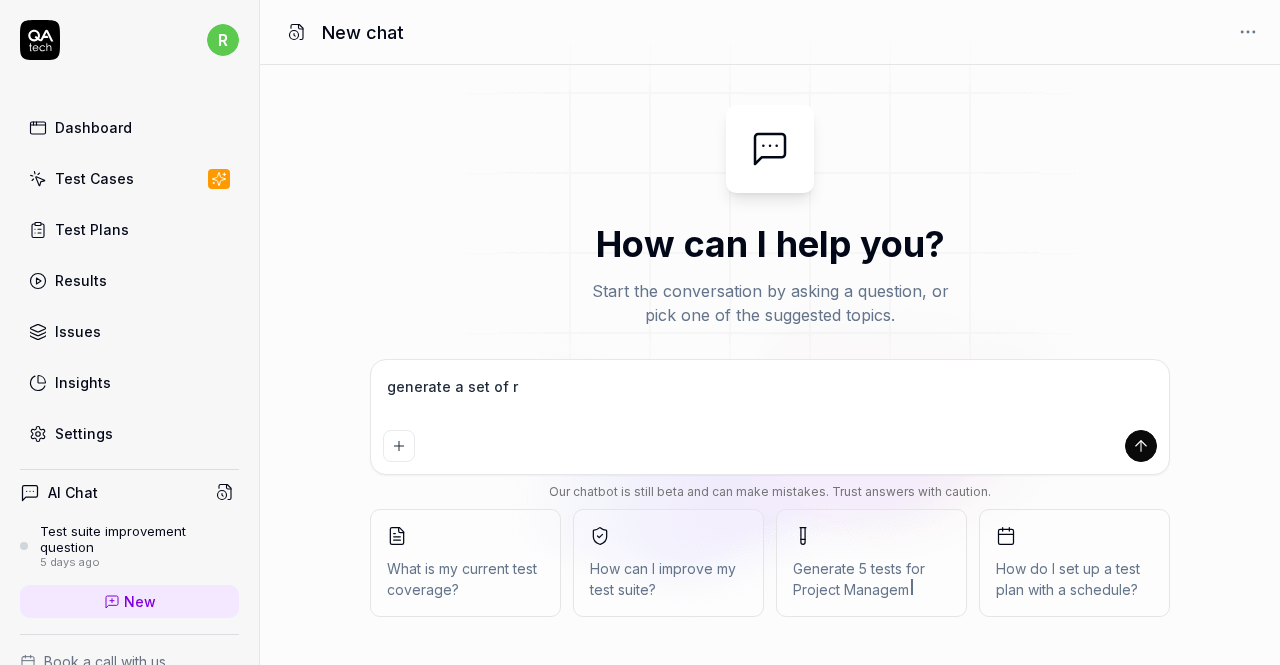 type on "generate a set of re" 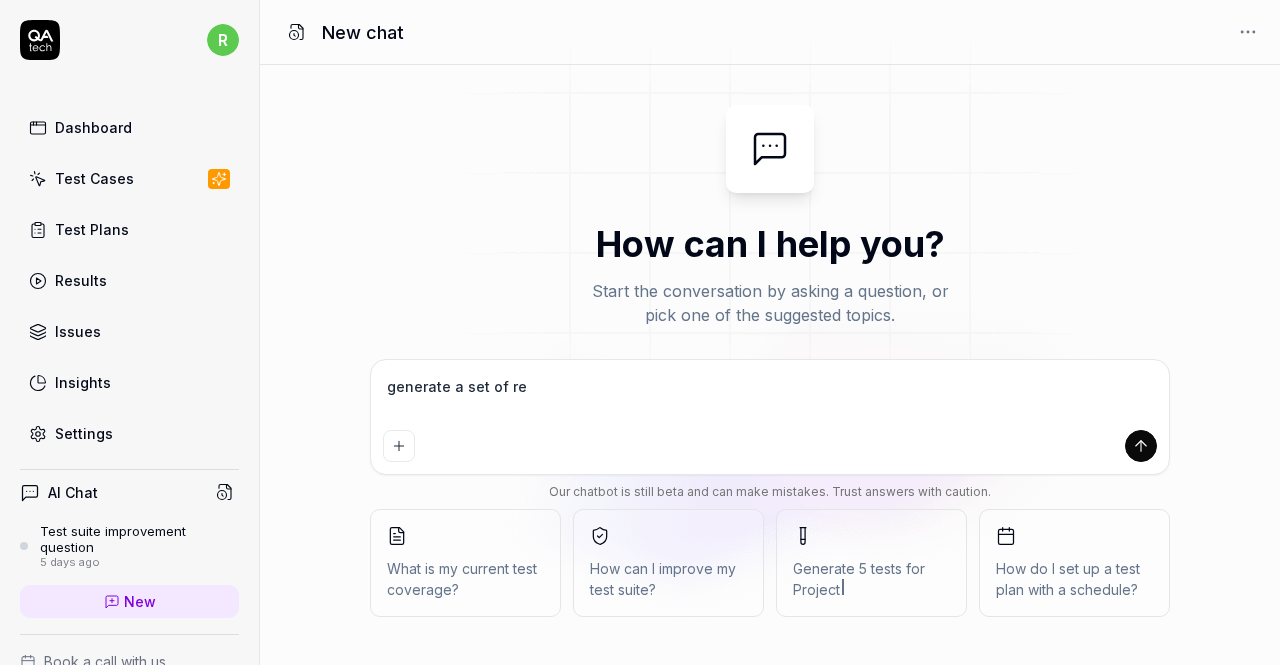 type on "generate a set of reg" 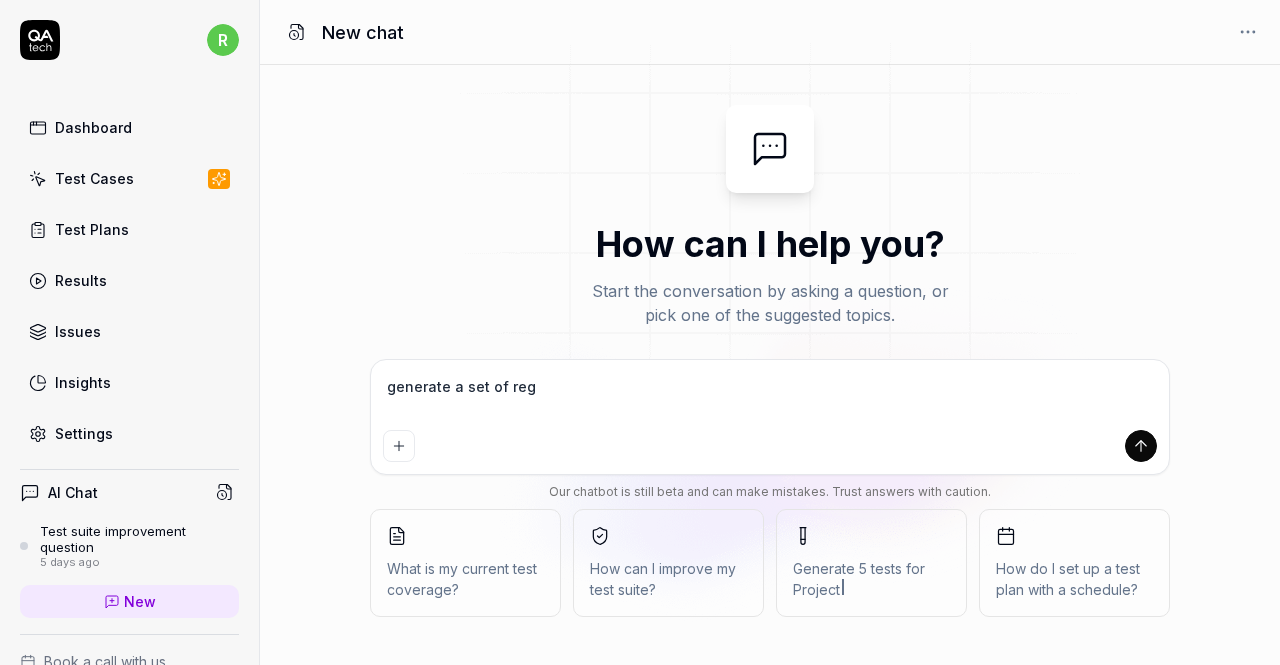 type on "*" 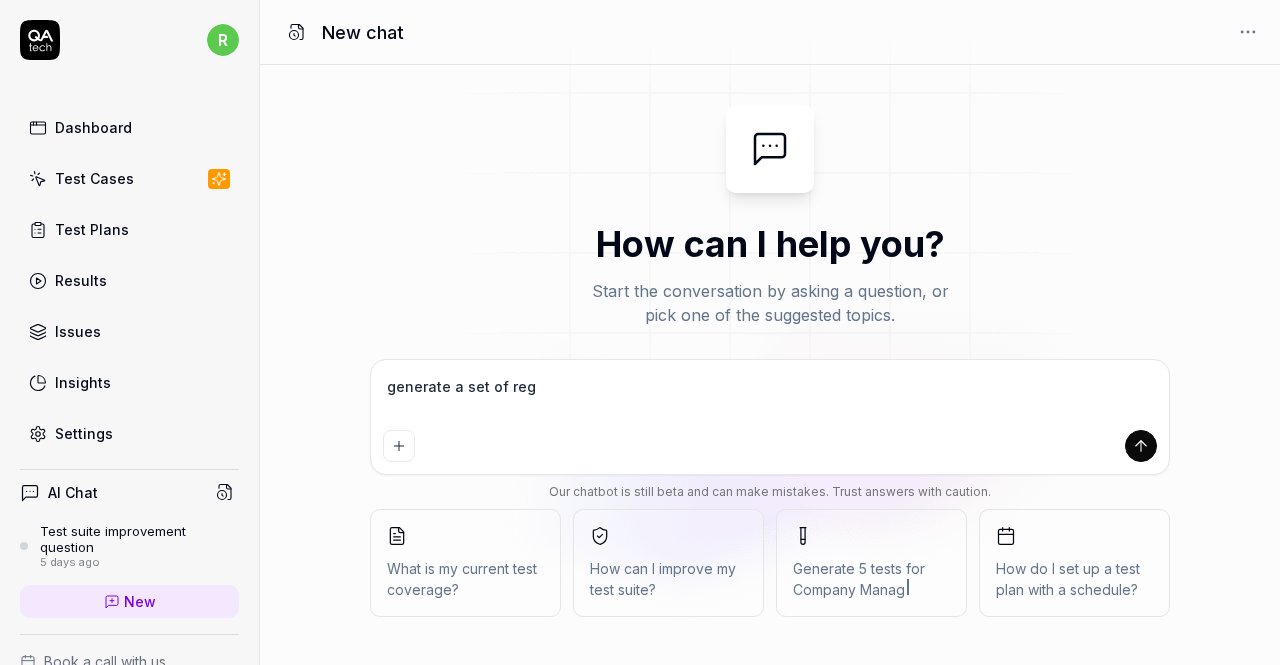 type on "generate a set of re" 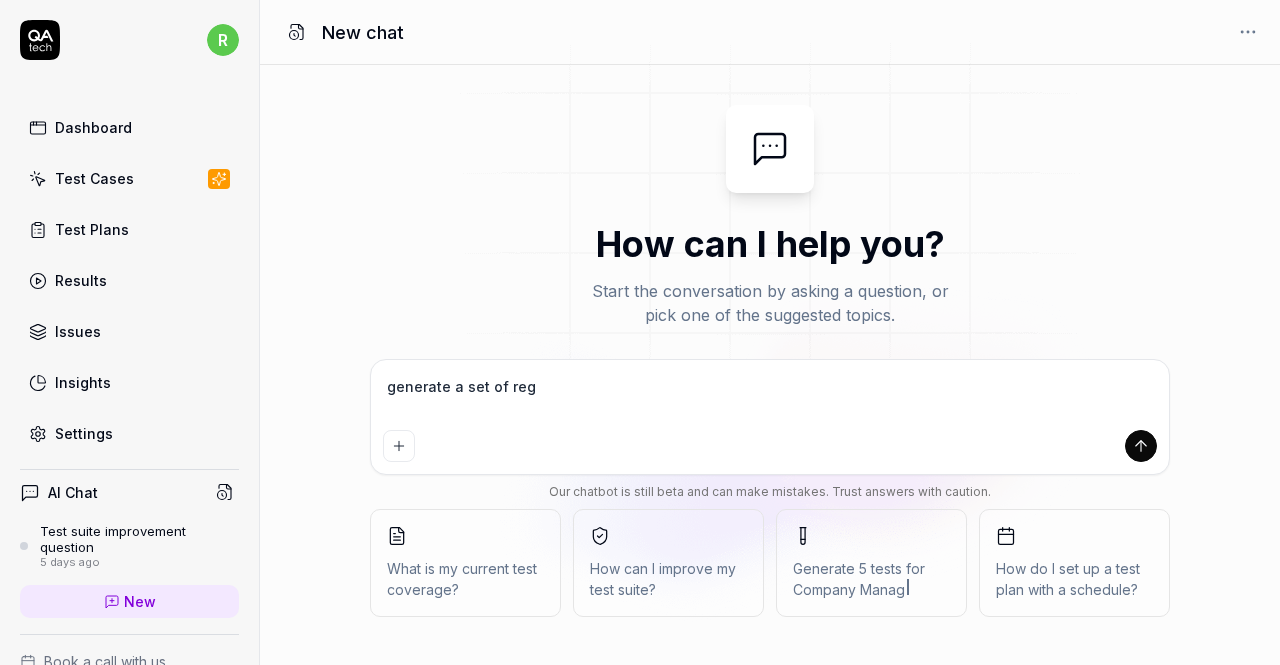 type on "*" 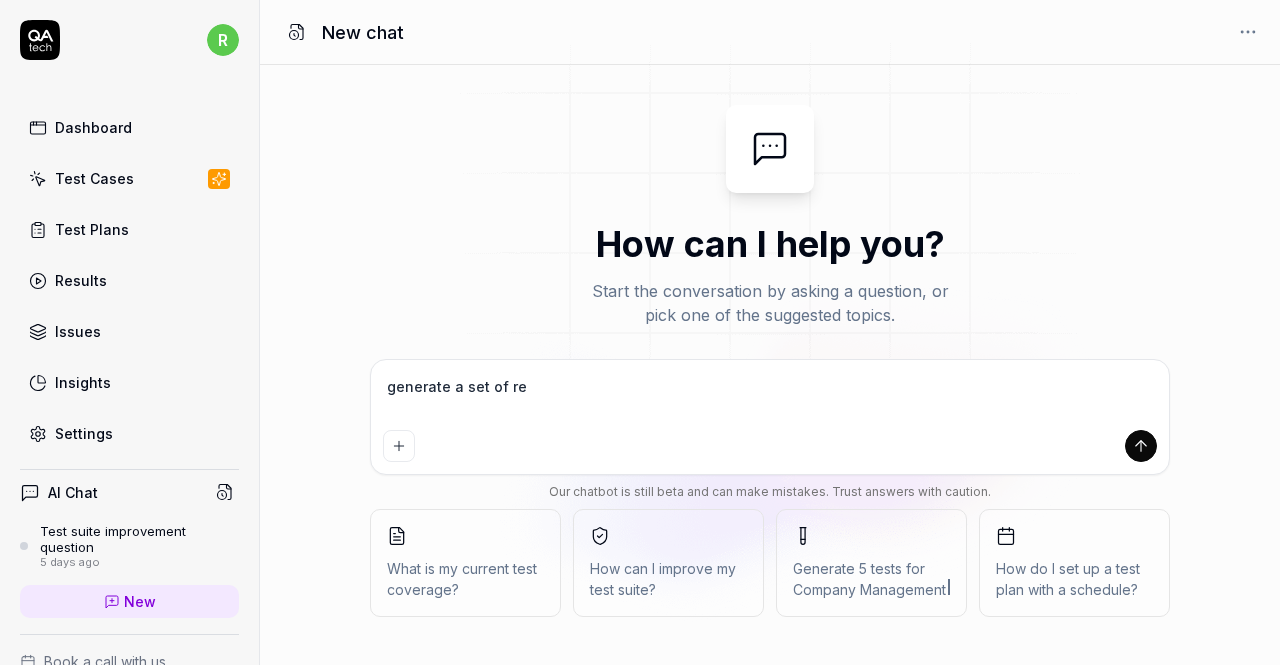 type on "generate a set of reg" 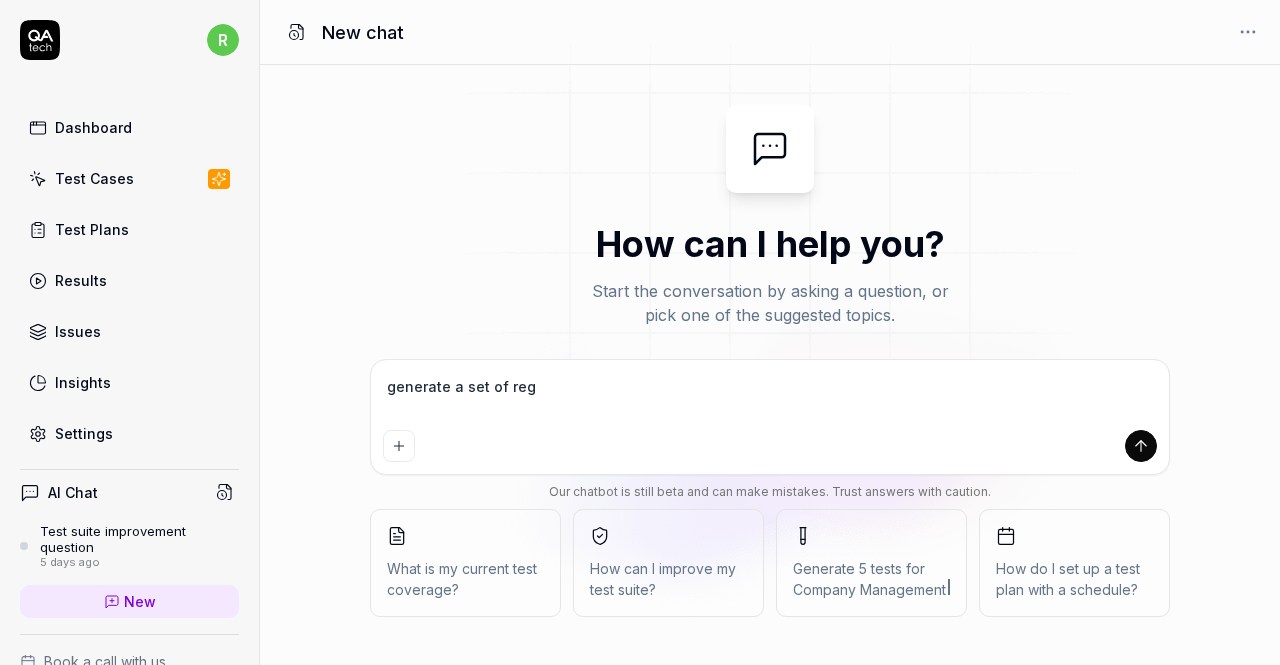type on "generate a set of regr" 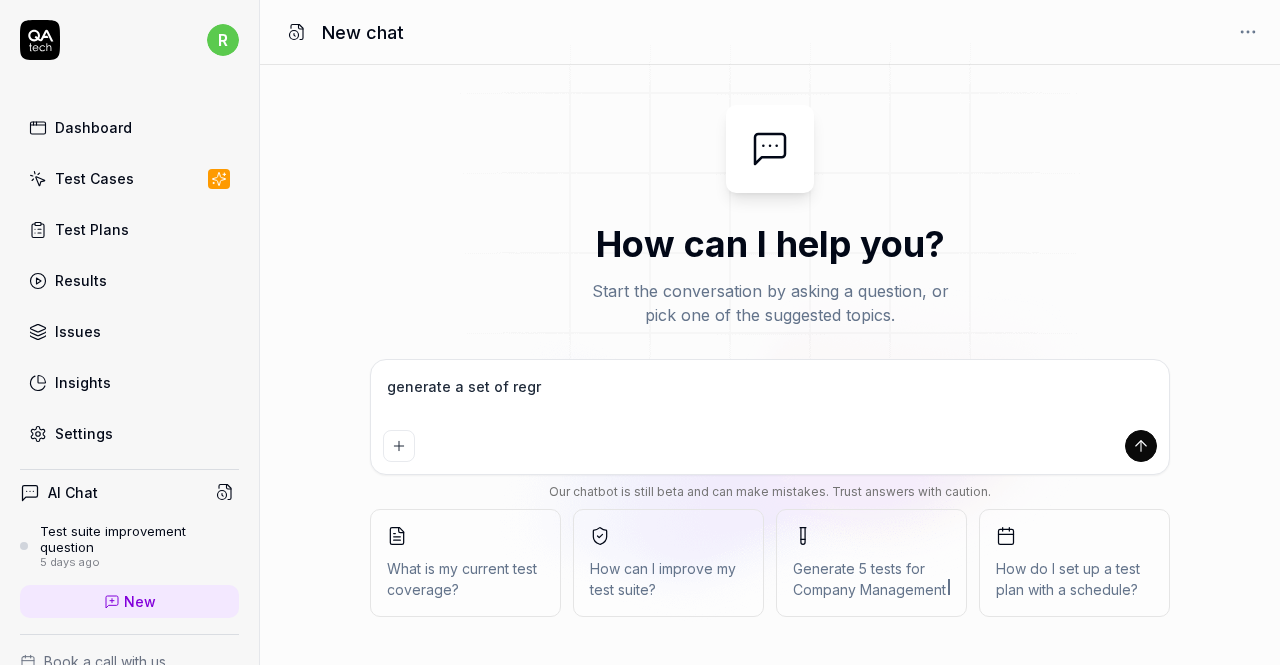type on "generate a set of regre" 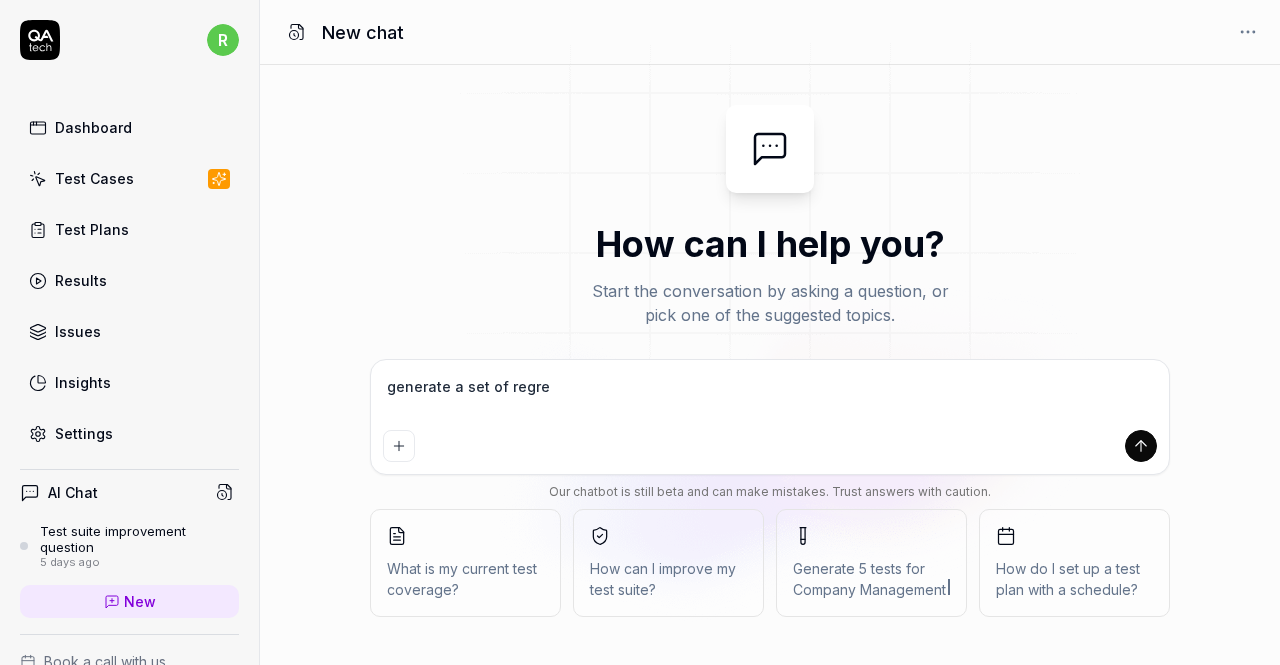 type on "generate a set of regres" 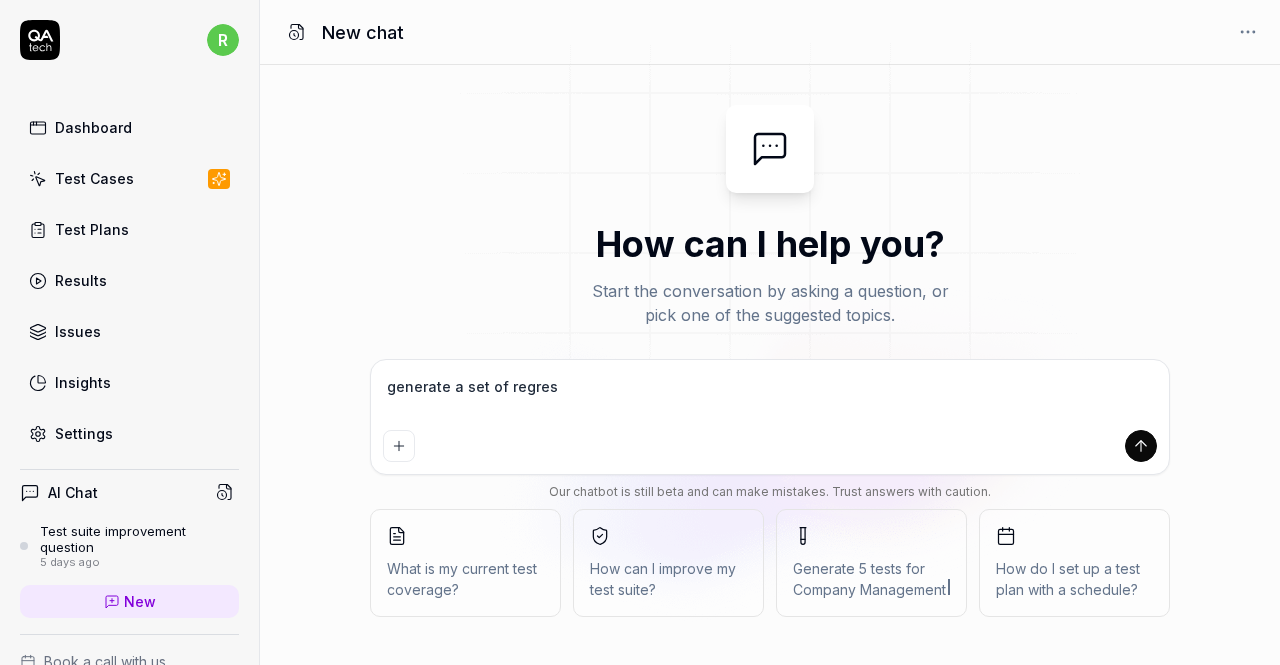 type on "generate a set of regress" 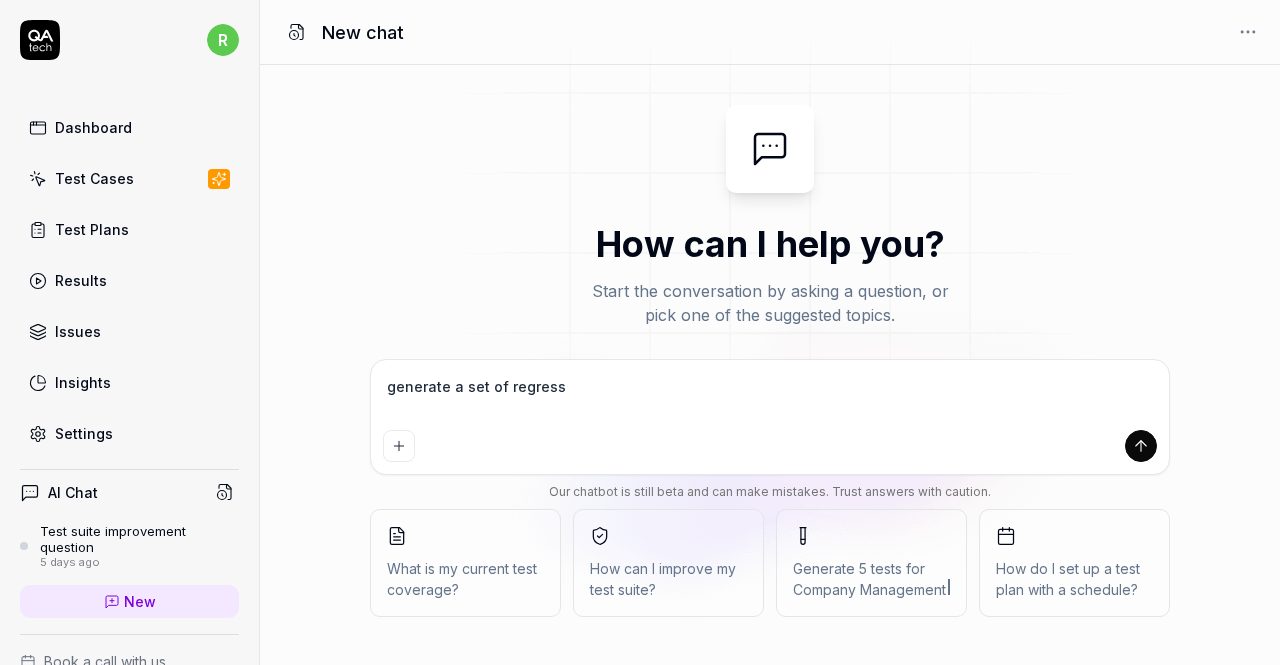 type on "generate a set of regressi" 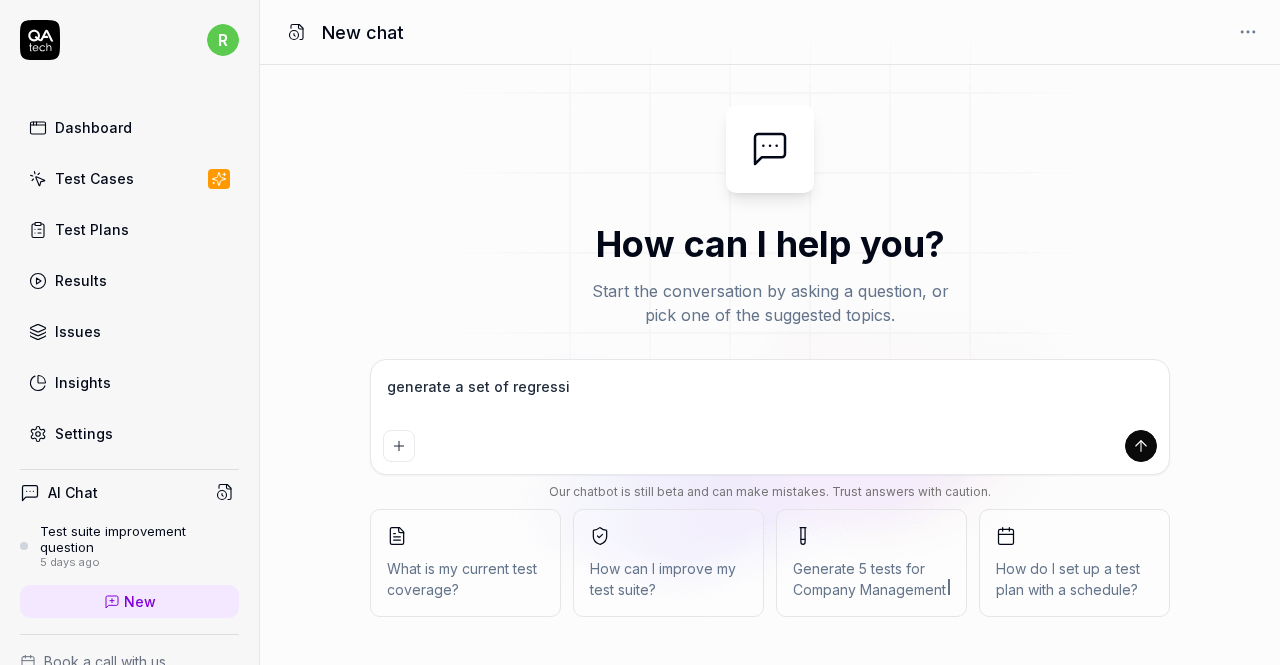 type on "generate a set of regressio" 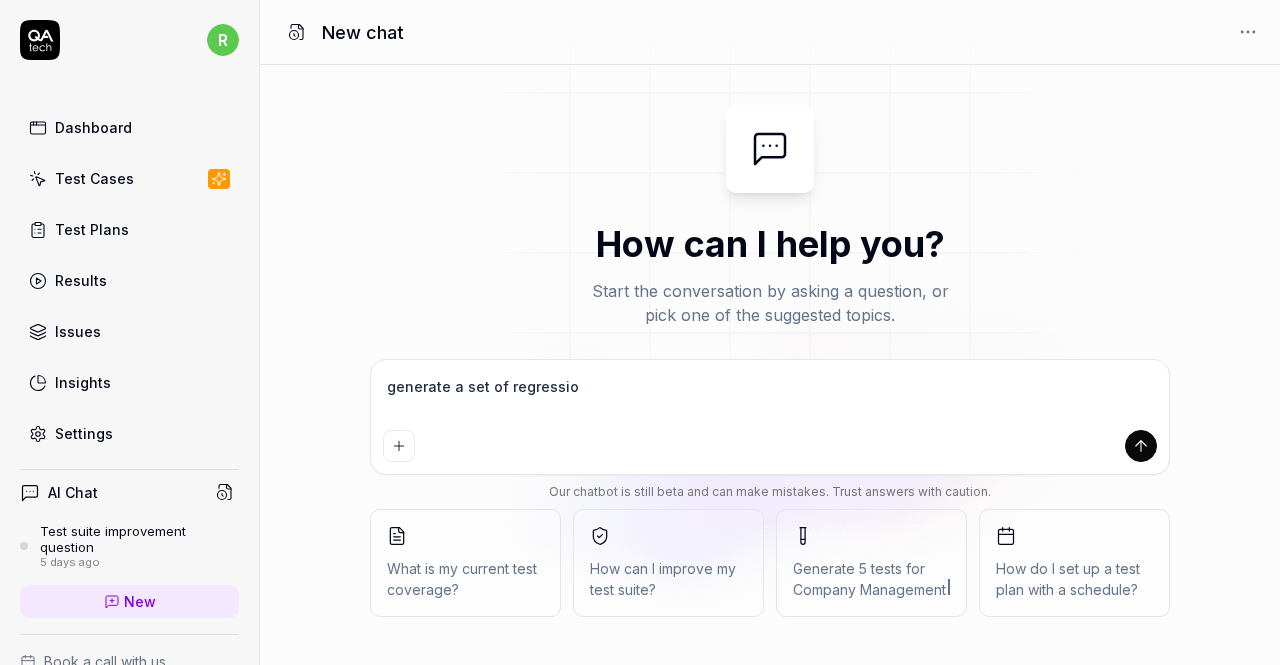 type on "generate a set of regression" 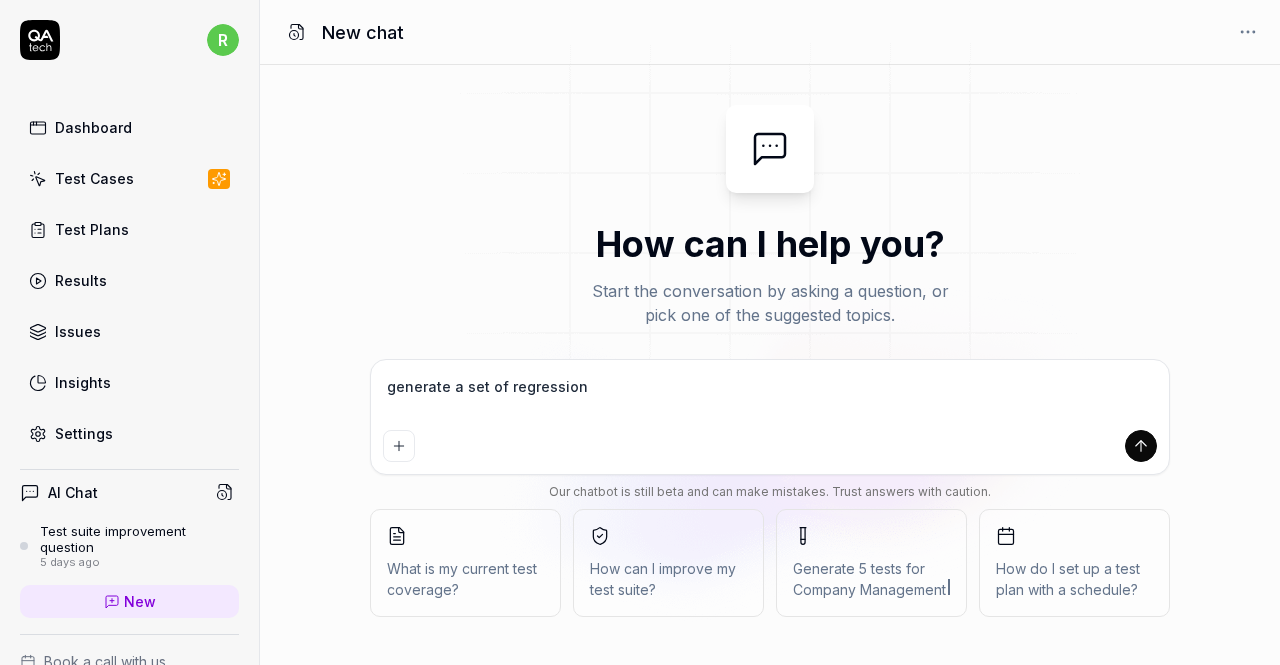 type on "generate a set of regression" 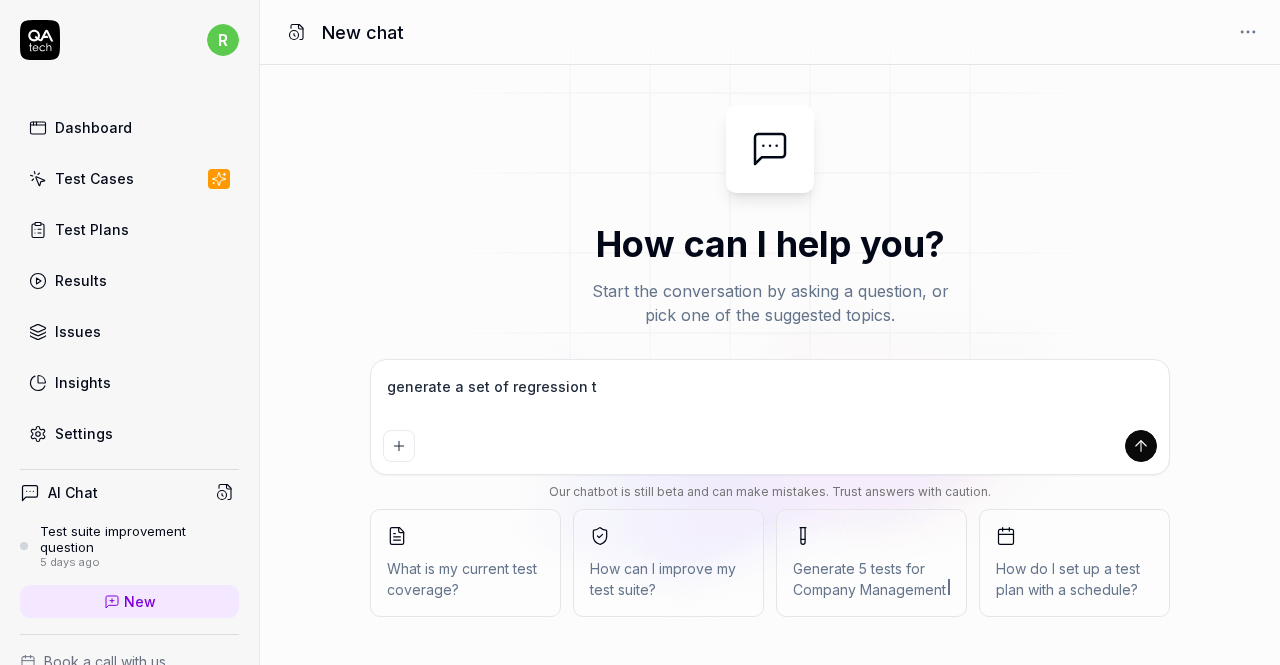 type on "generate a set of regression te" 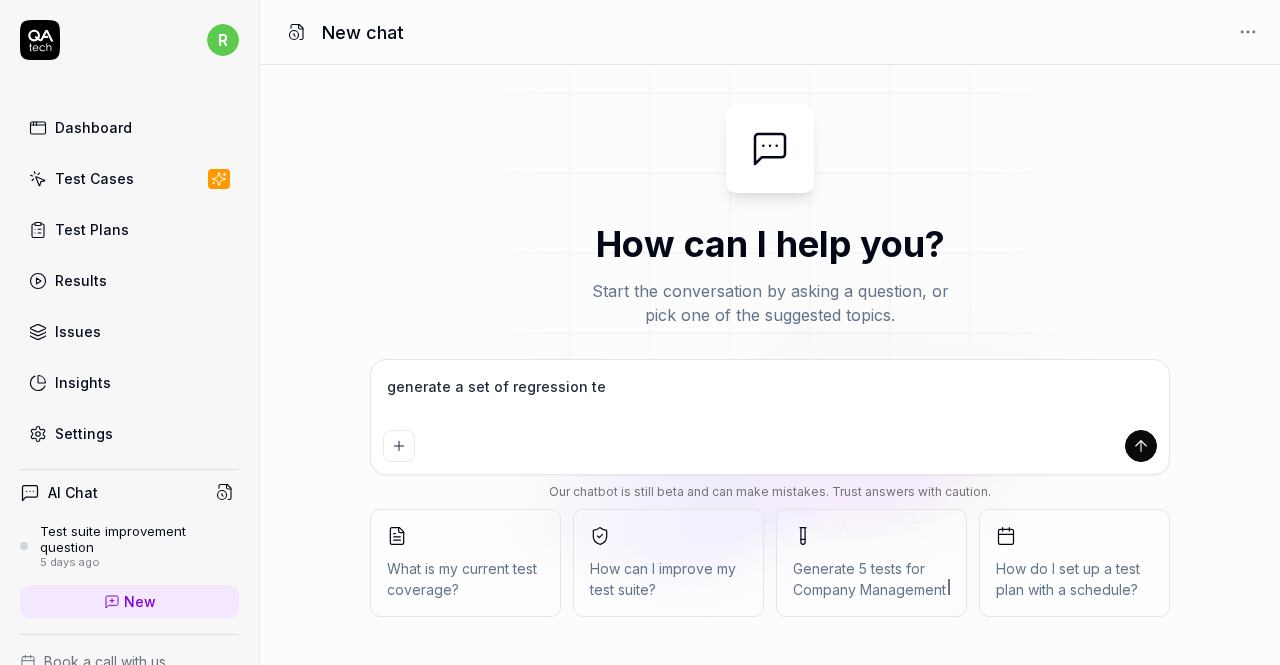 type on "generate a set of regression tes" 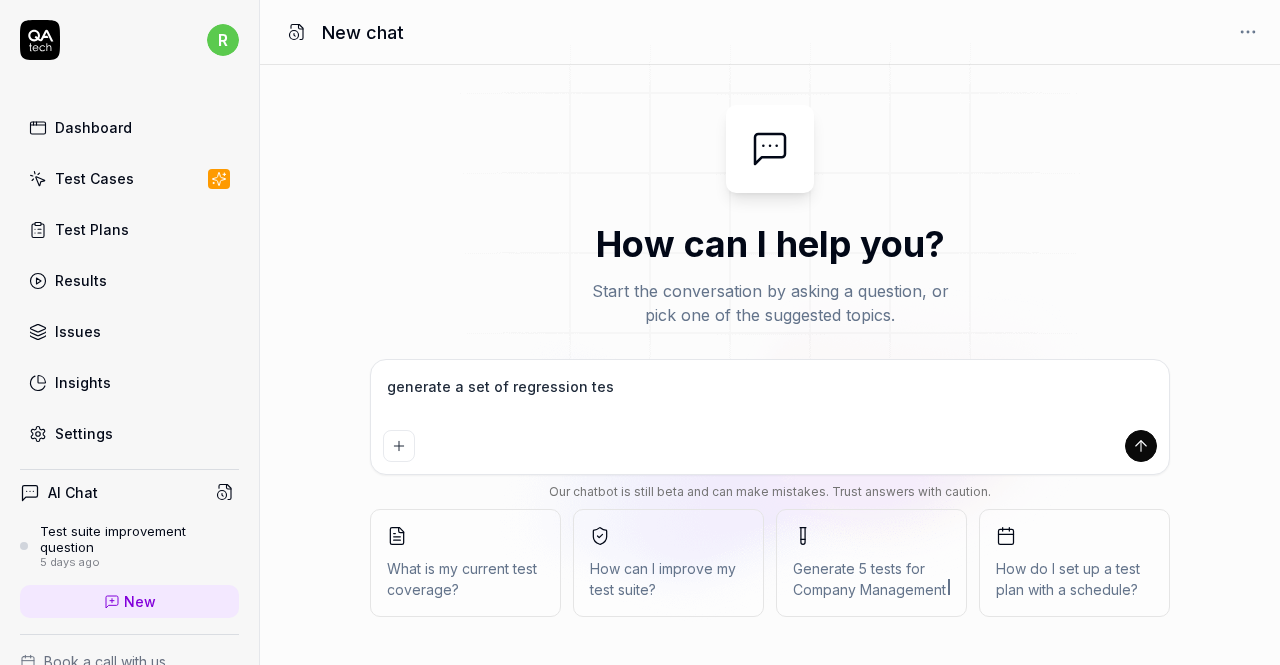 type on "generate a set of regression test" 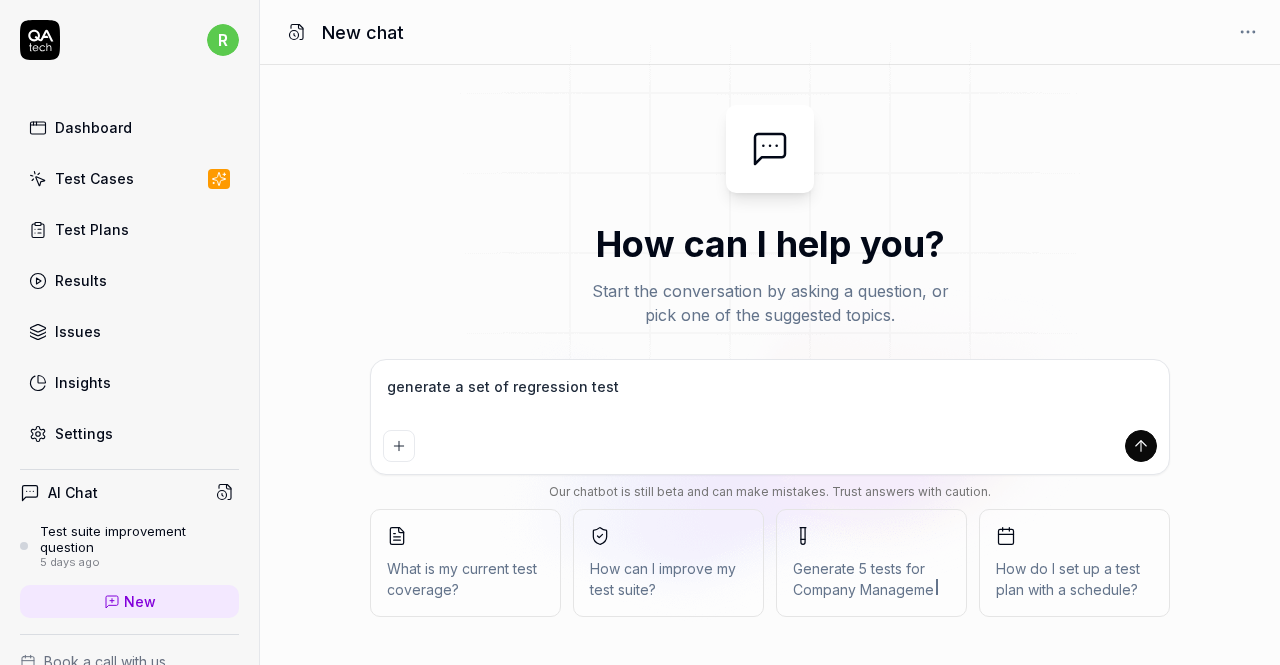 type on "generate a set of regression tests" 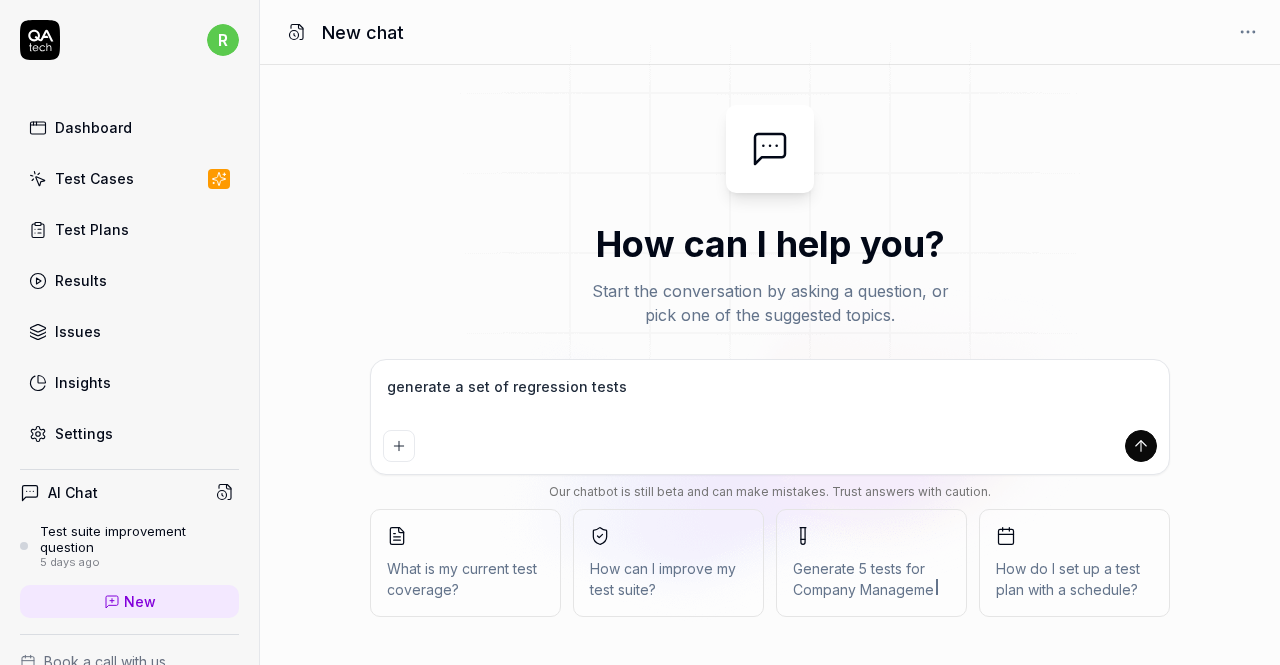 type on "generate a set of regression tests" 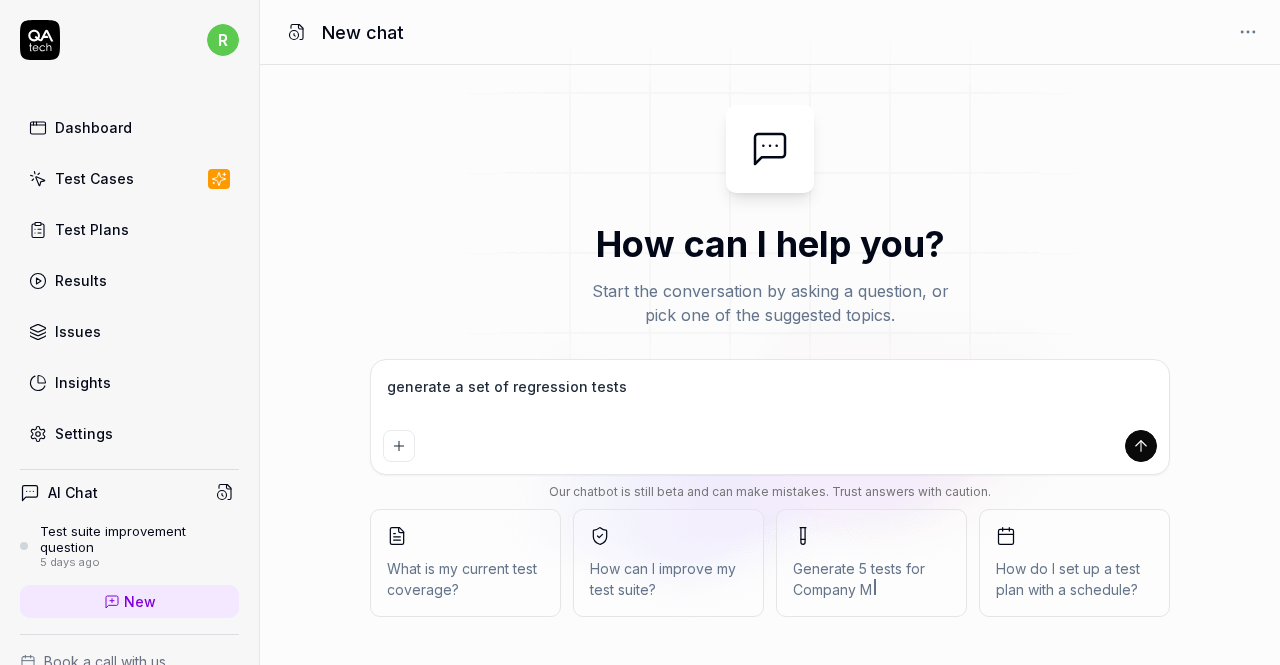 type on "generate a set of regression tests t" 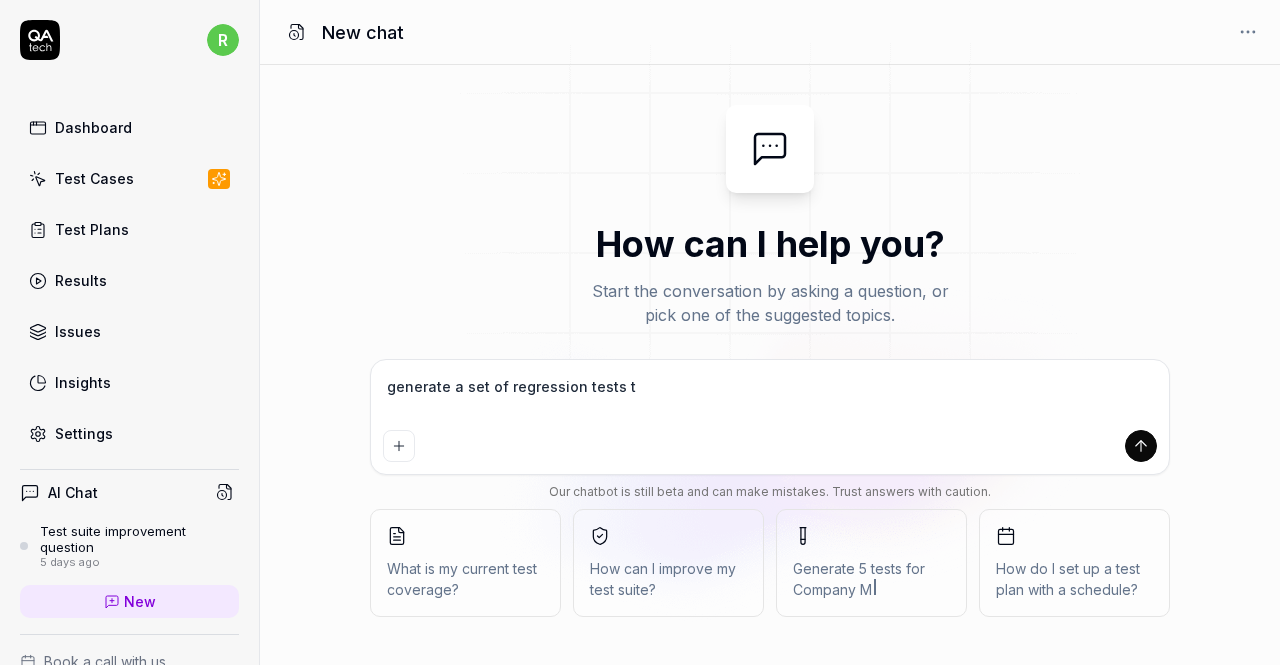 type on "generate a set of regression tests th" 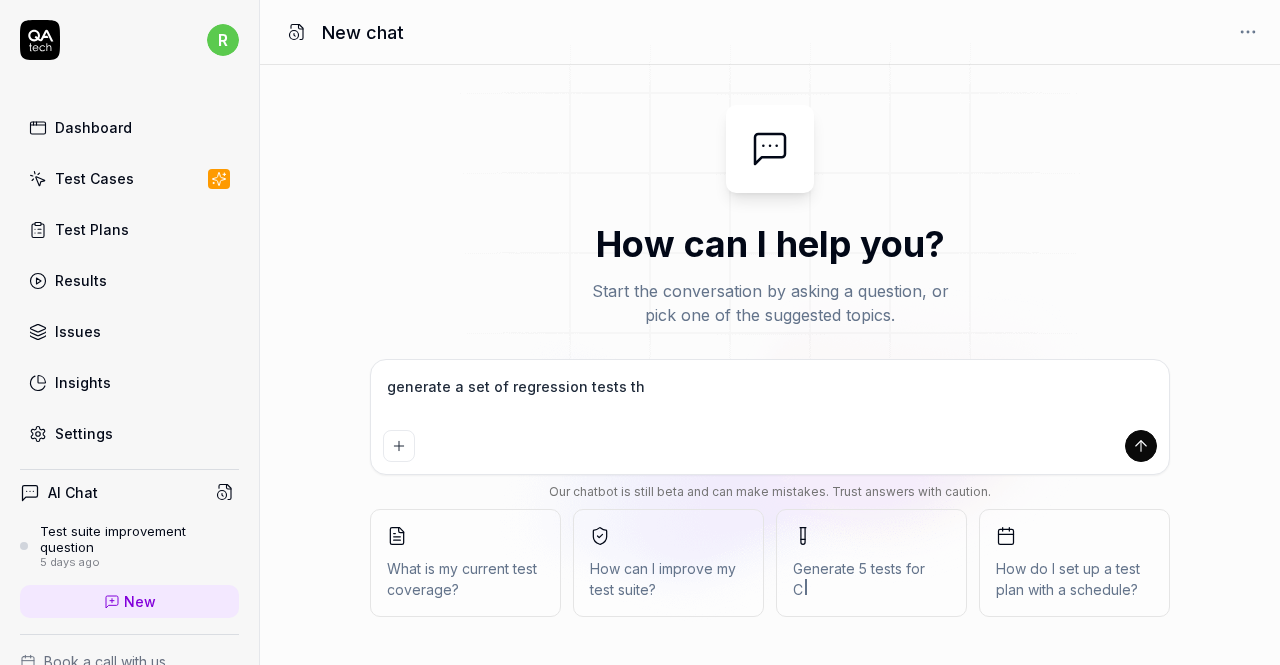 type on "*" 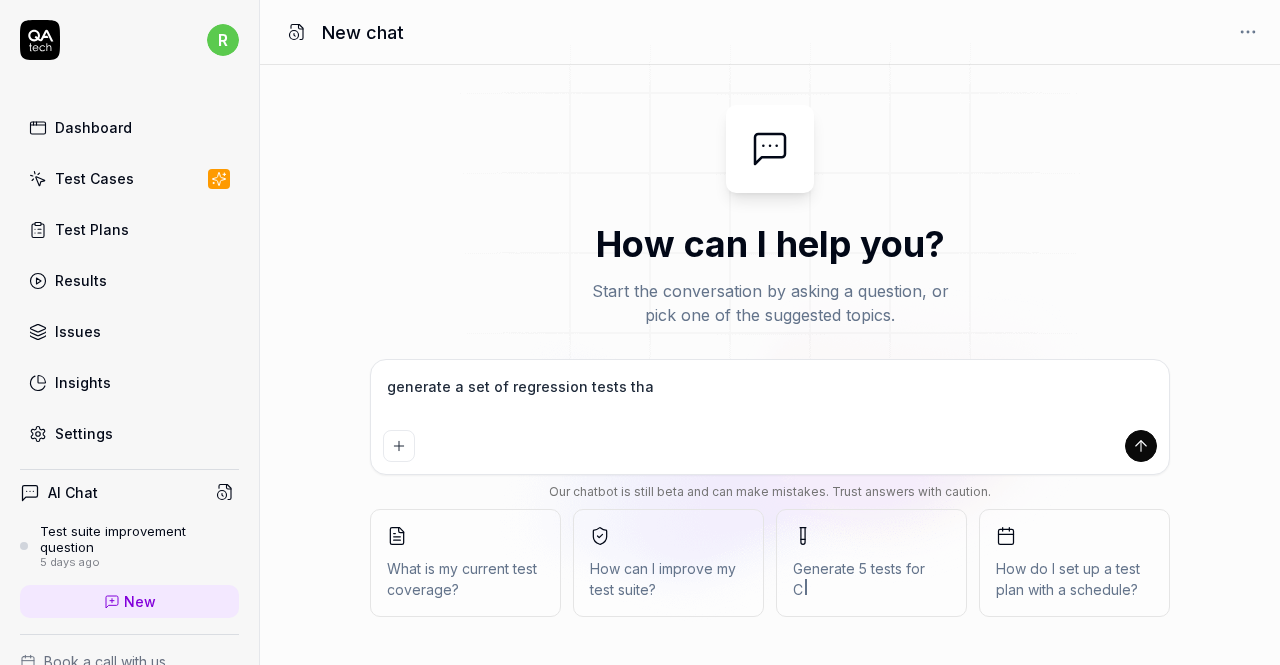 type on "generate a set of regression tests that" 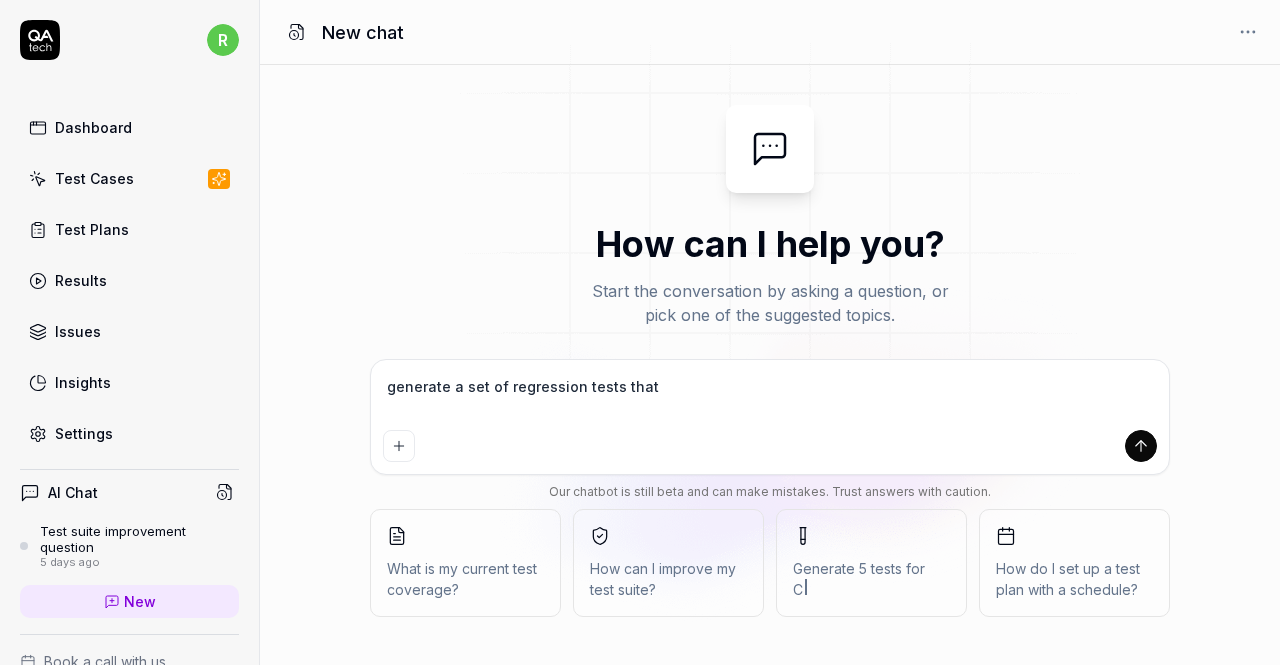 type on "generate a set of regression tests that" 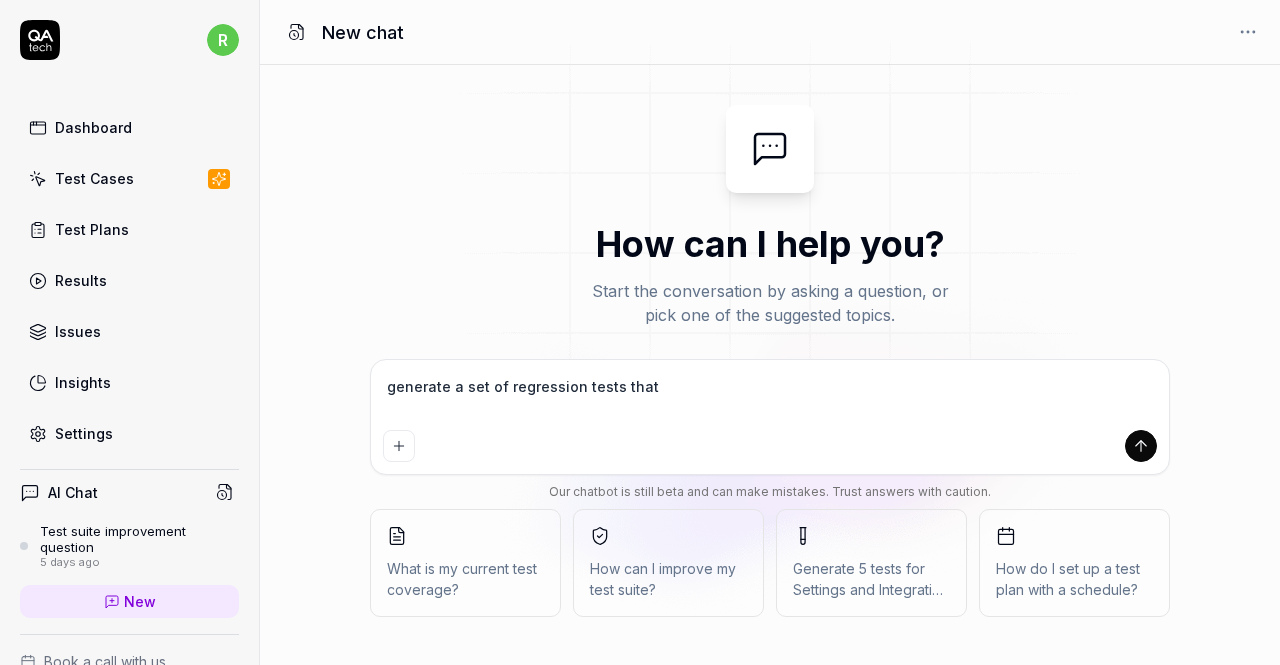 type on "generate a set of regression tests that t" 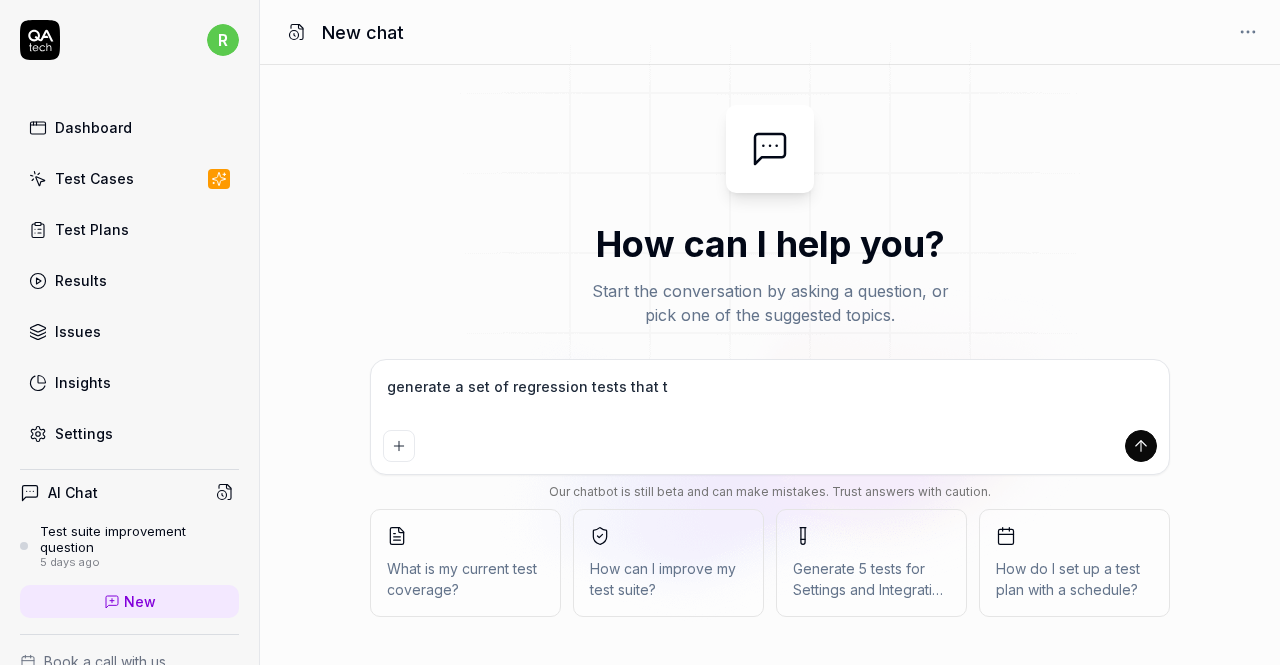 type on "generate a set of regression tests that te" 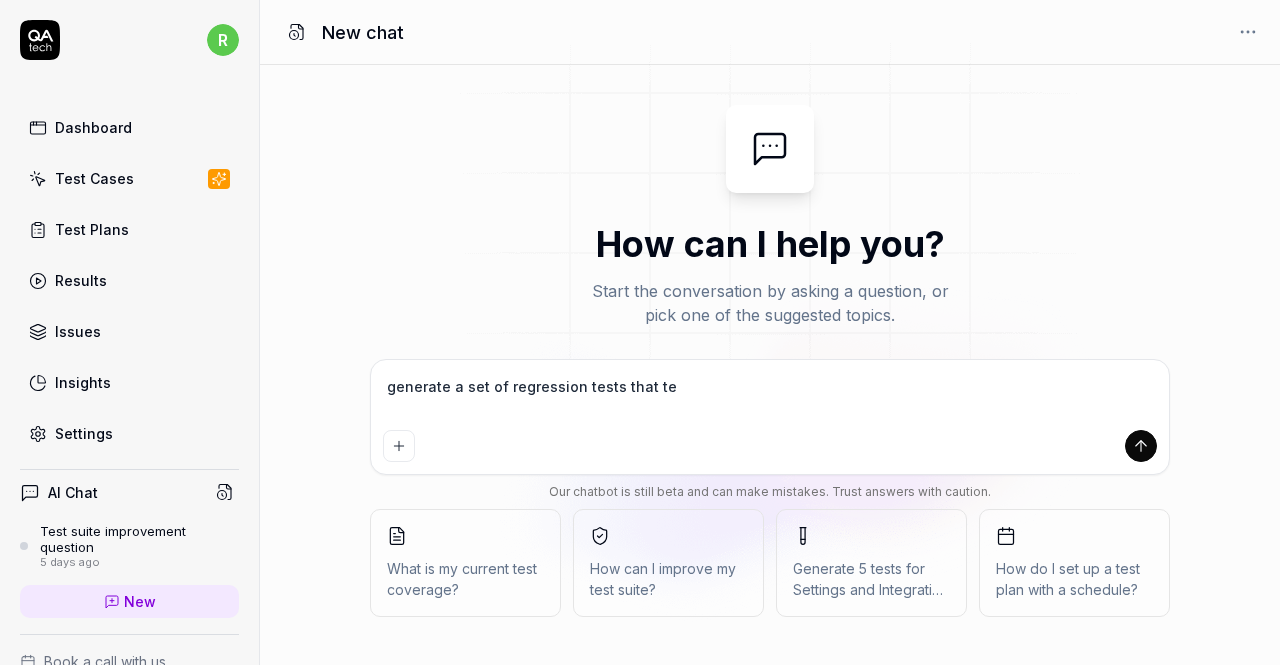 type on "generate a set of regression tests that tes" 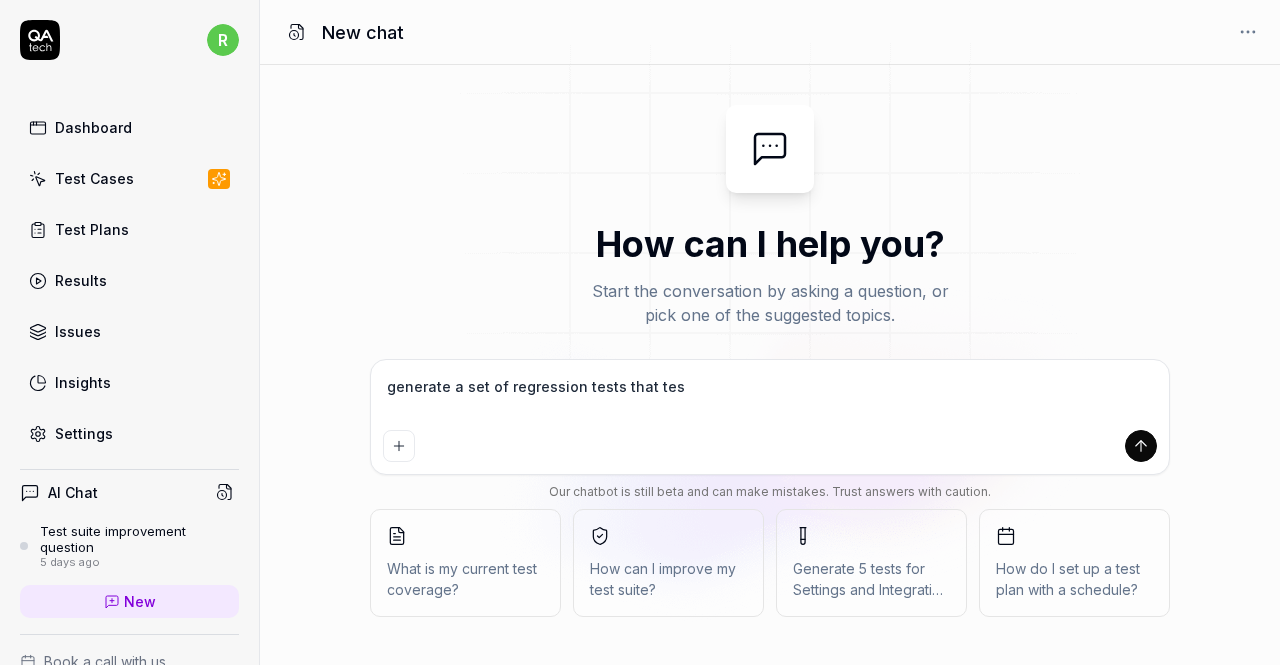type on "generate a set of regression tests that test" 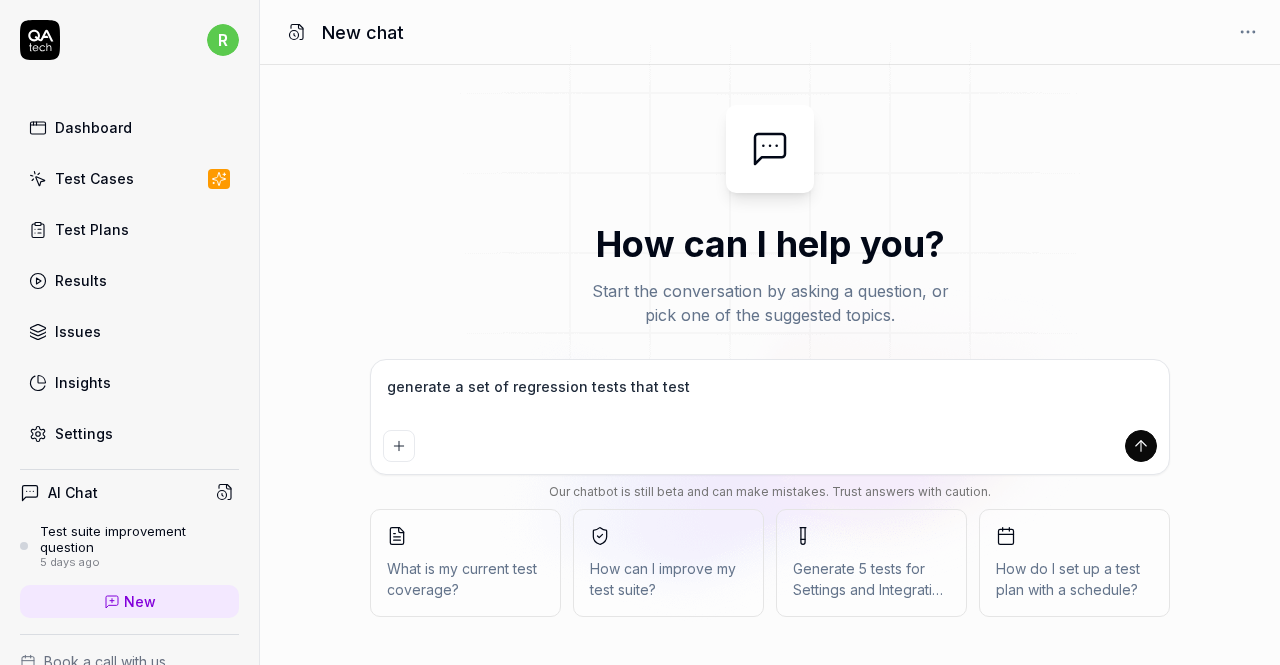type on "generate a set of regression tests that test" 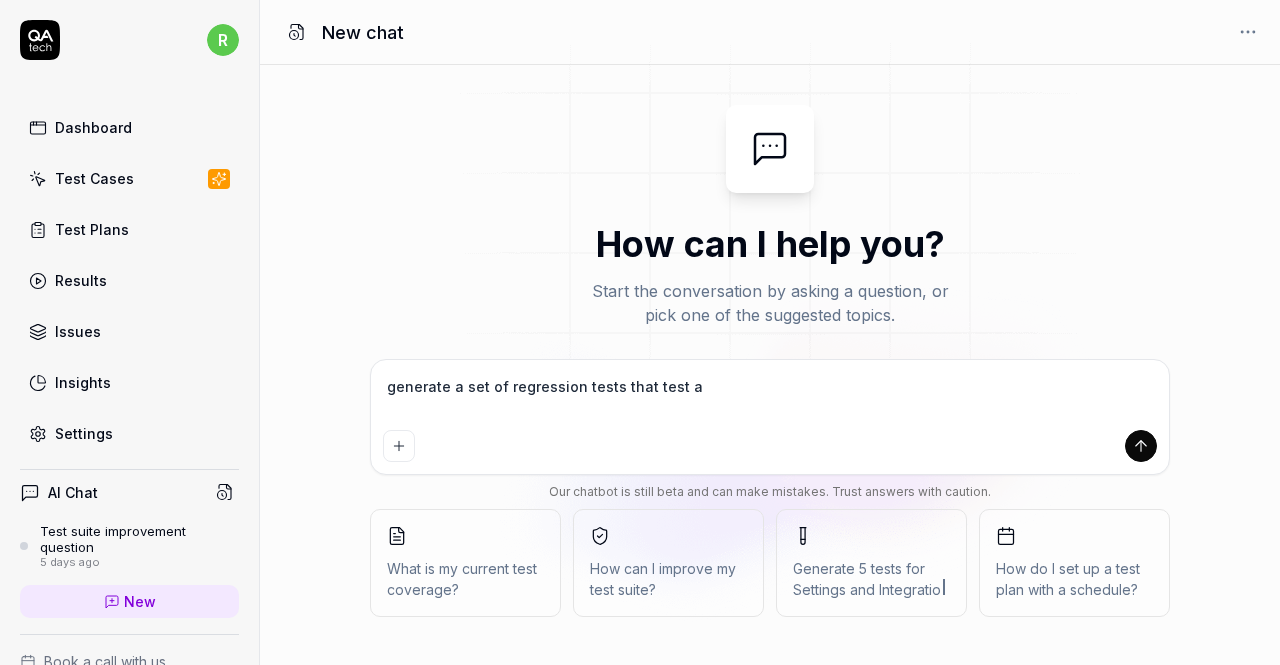 type on "generate a set of regression tests that test al" 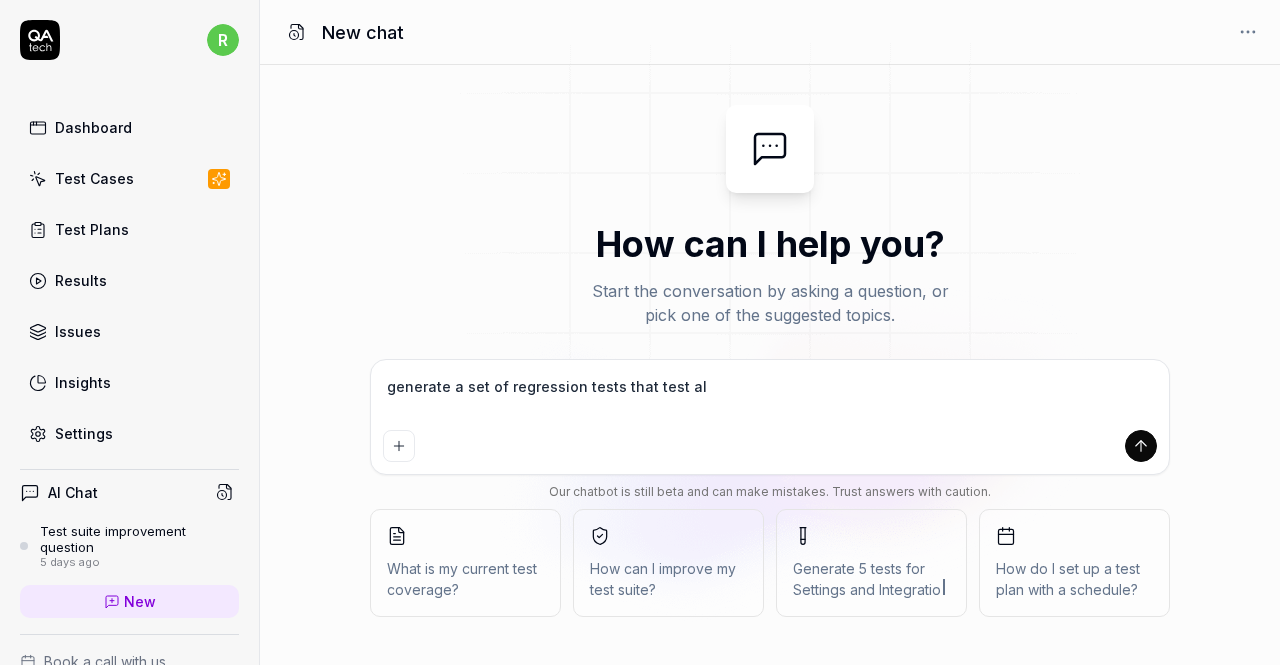 type on "*" 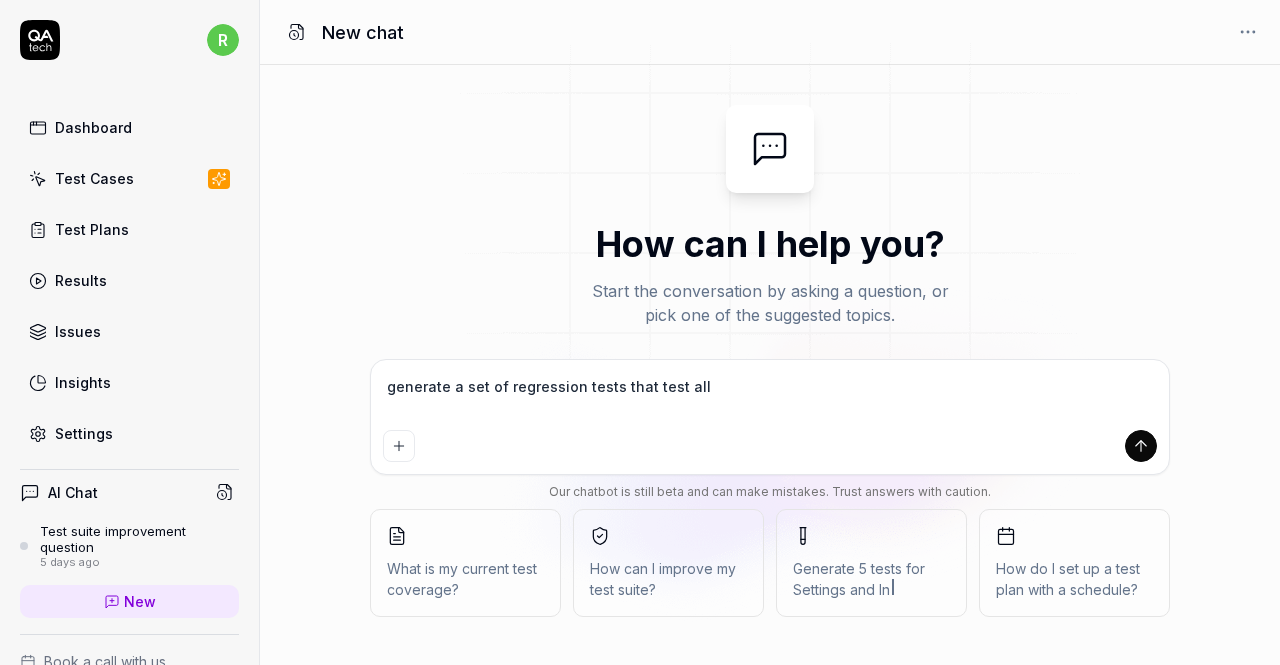 type on "generate a set of regression tests that test all" 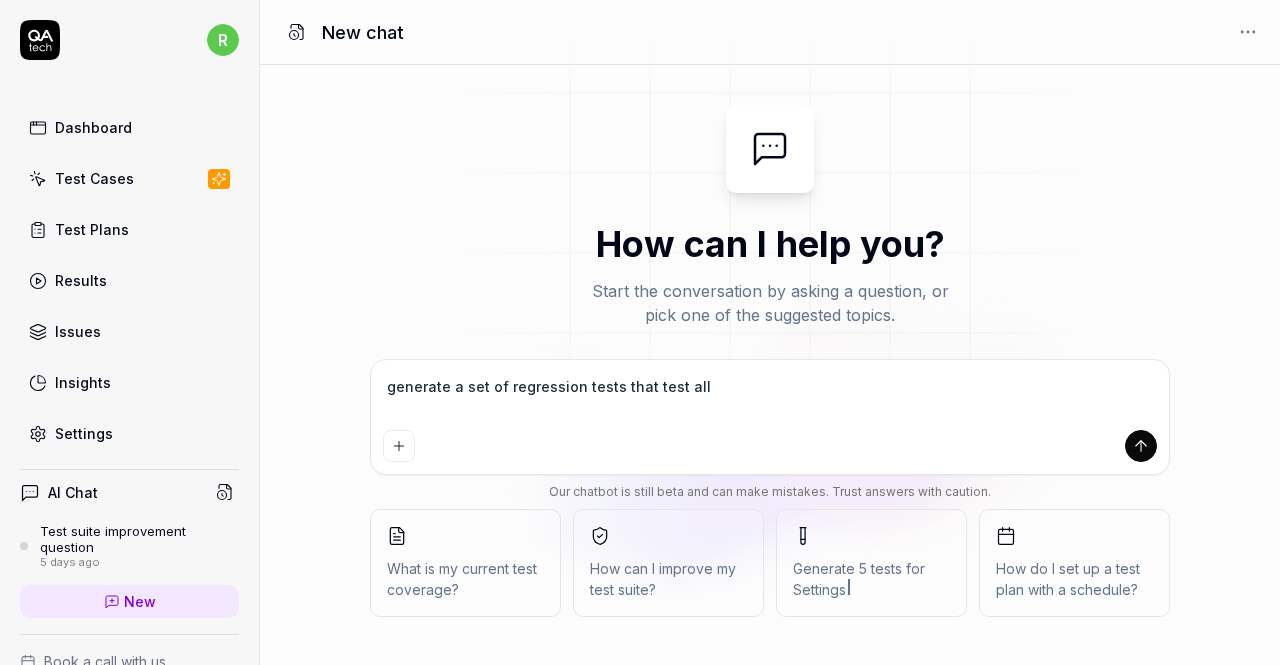 type on "generate a set of regression tests that test all b" 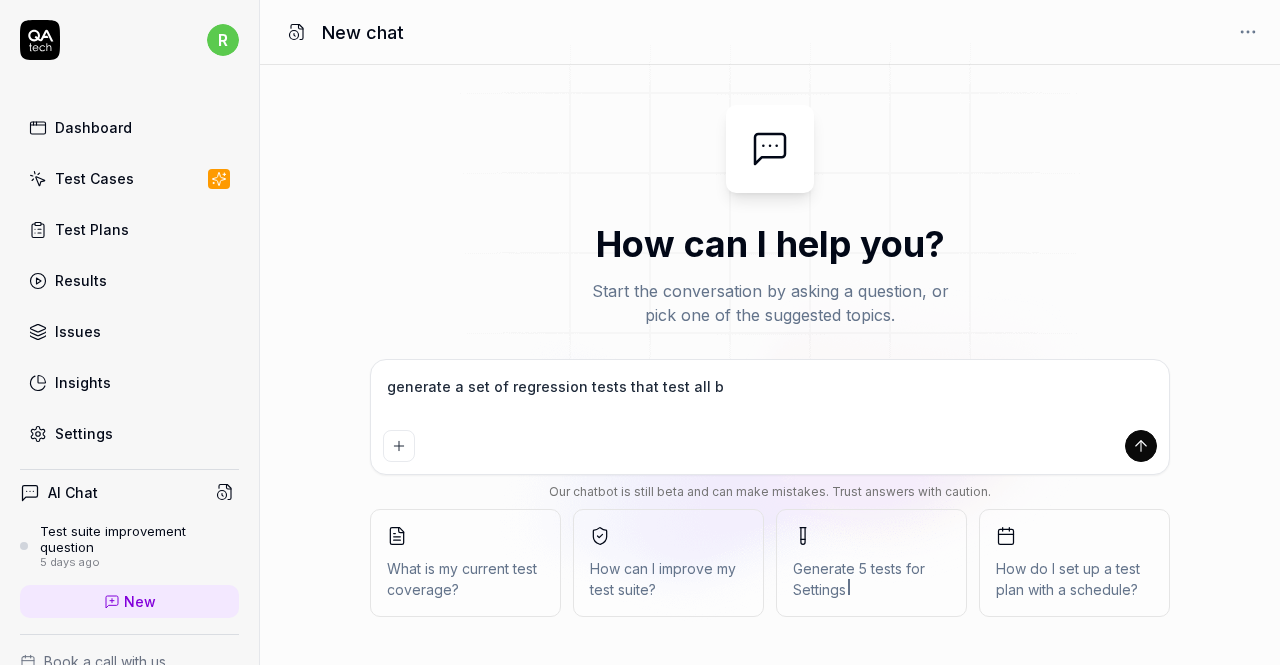 type on "*" 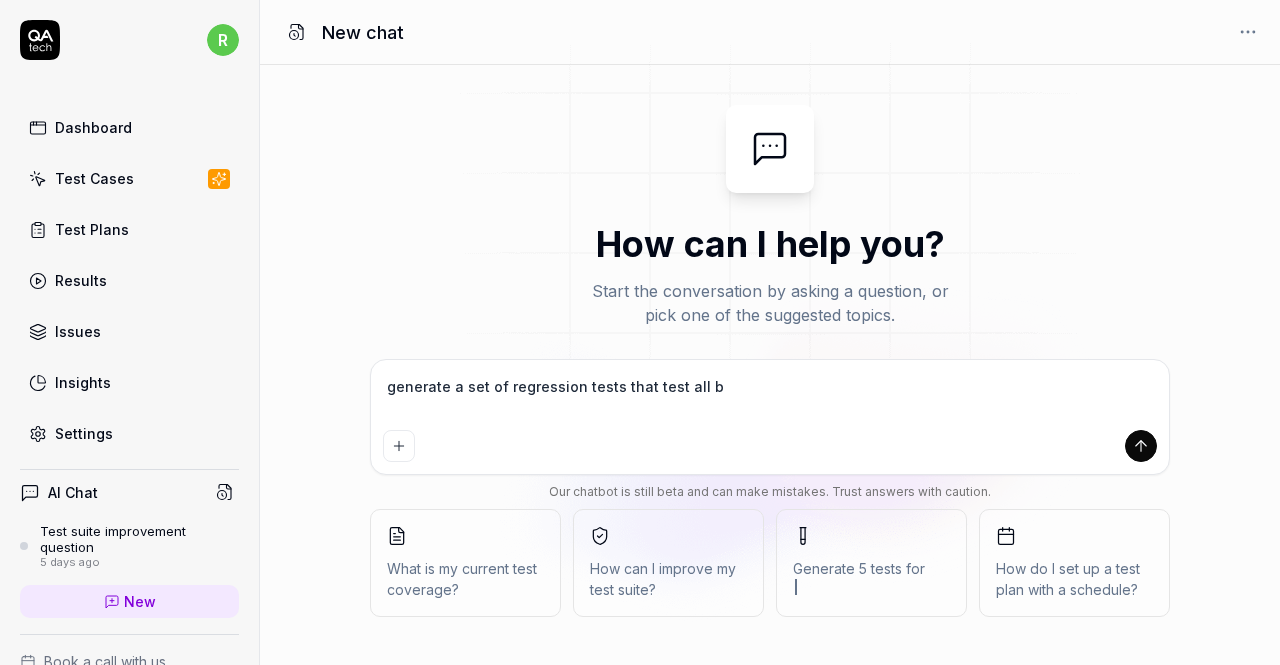 type on "generate a set of regression tests that test all bu" 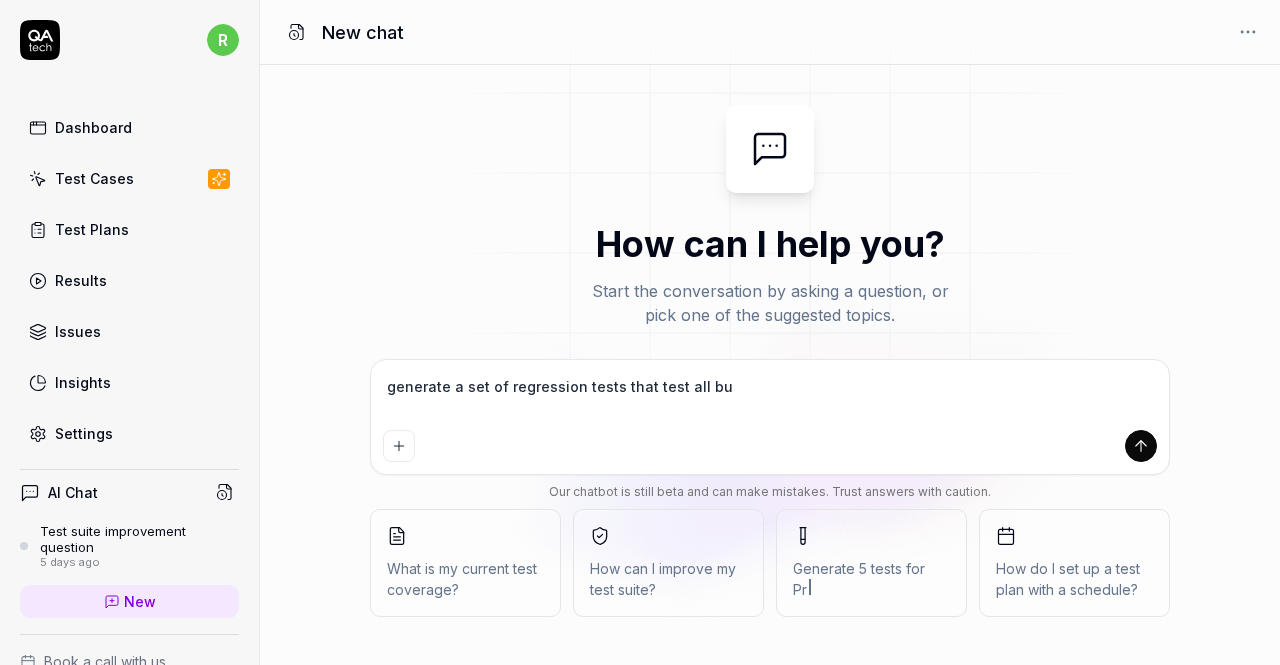 type on "generate a set of regression tests that test all but" 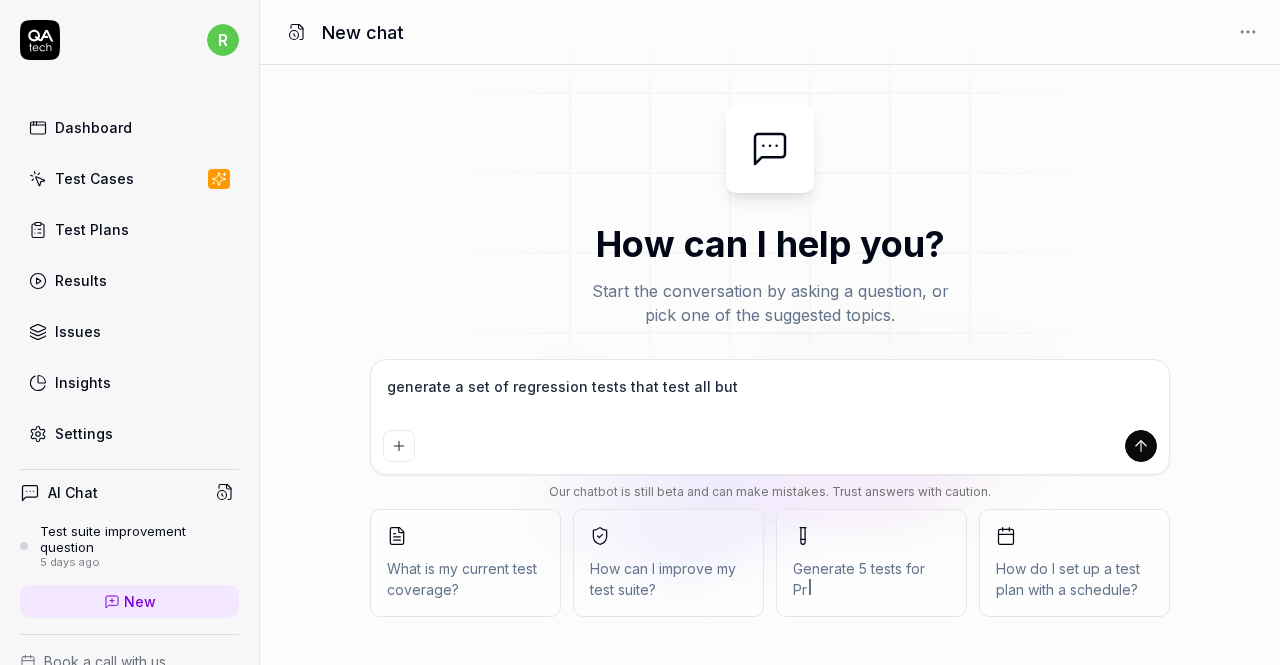 type on "generate a set of regression tests that test all butt" 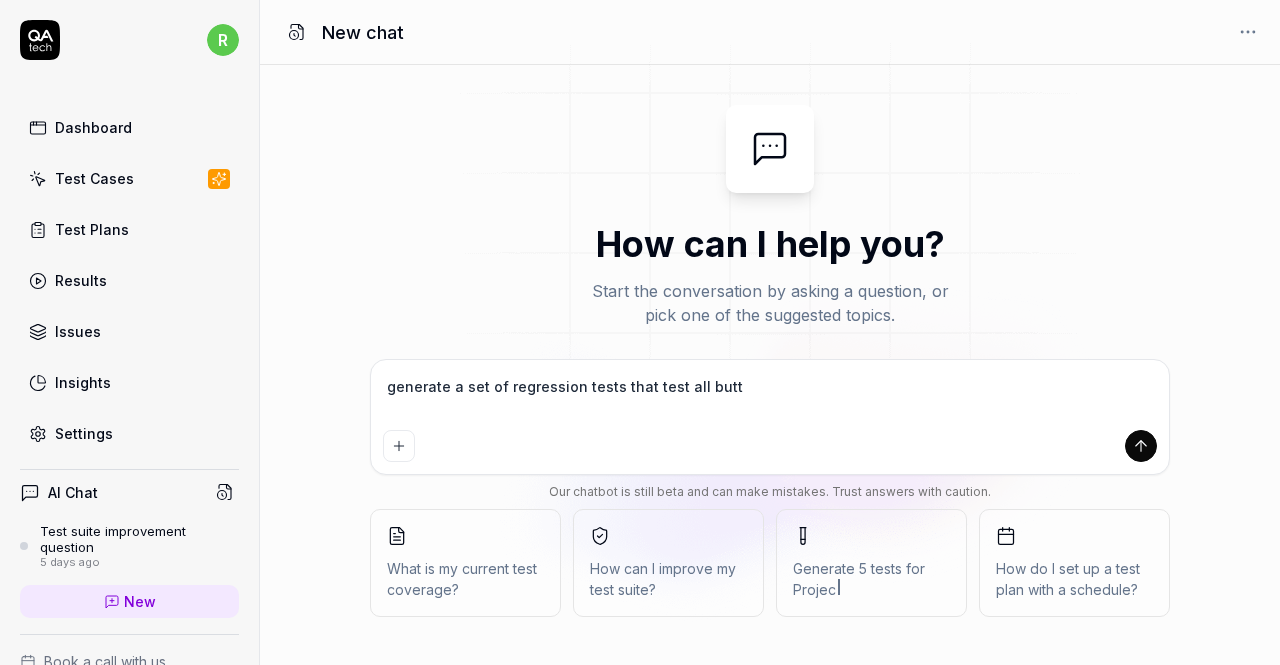 type on "generate a set of regression tests that test all but" 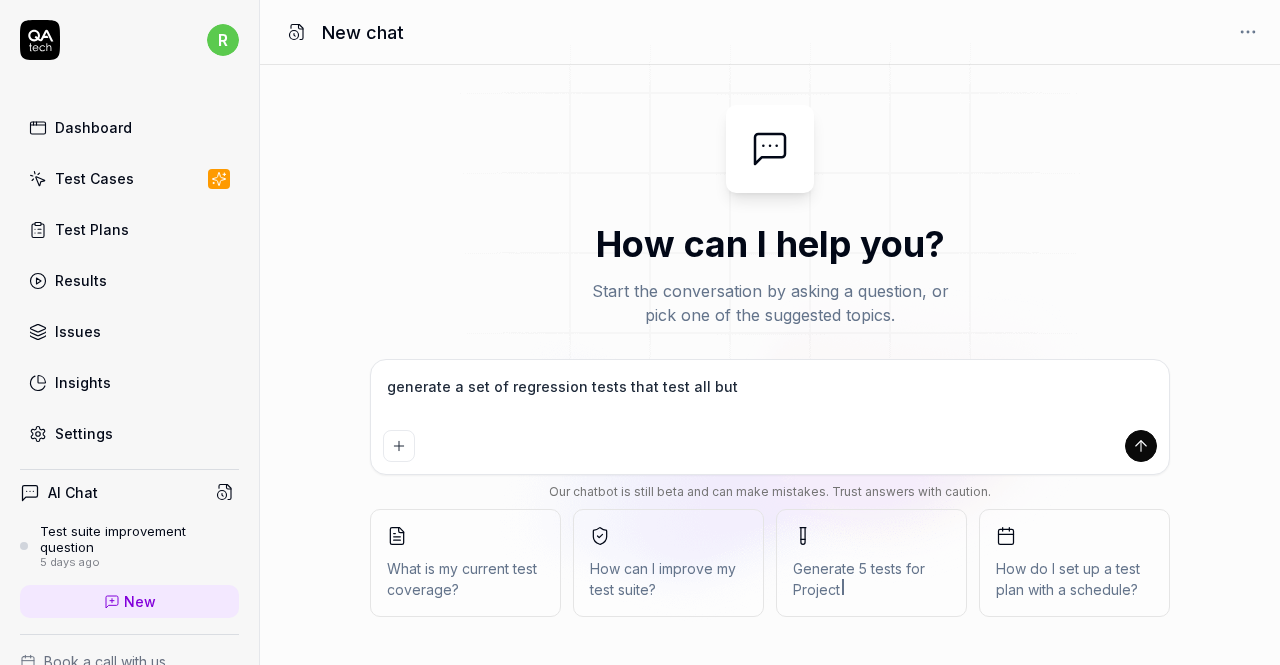 type on "generate a set of regression tests that test all bu" 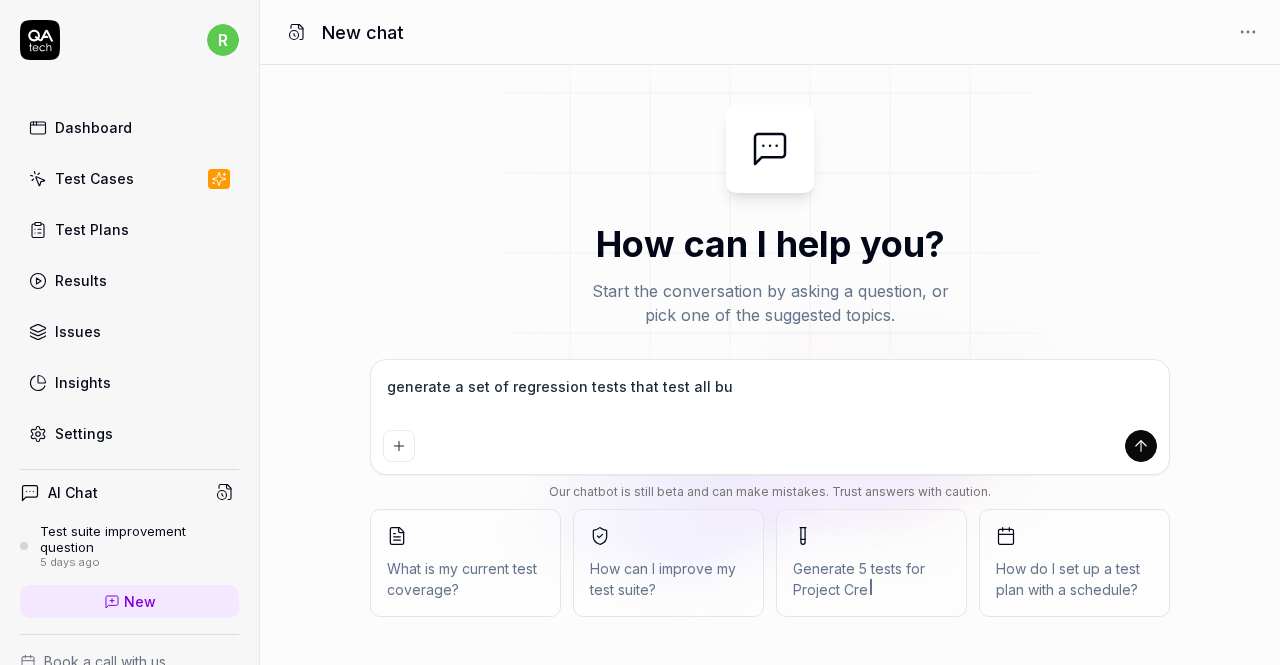 type on "generate a set of regression tests that test all b" 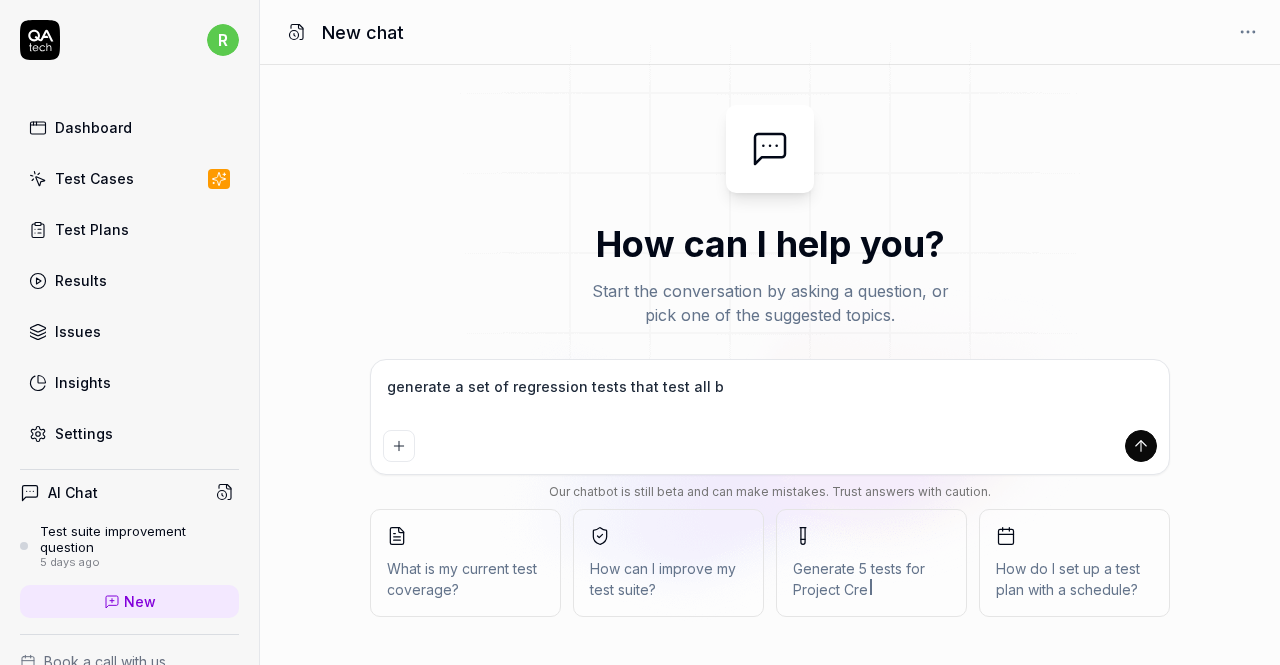type on "generate a set of regression tests that test all" 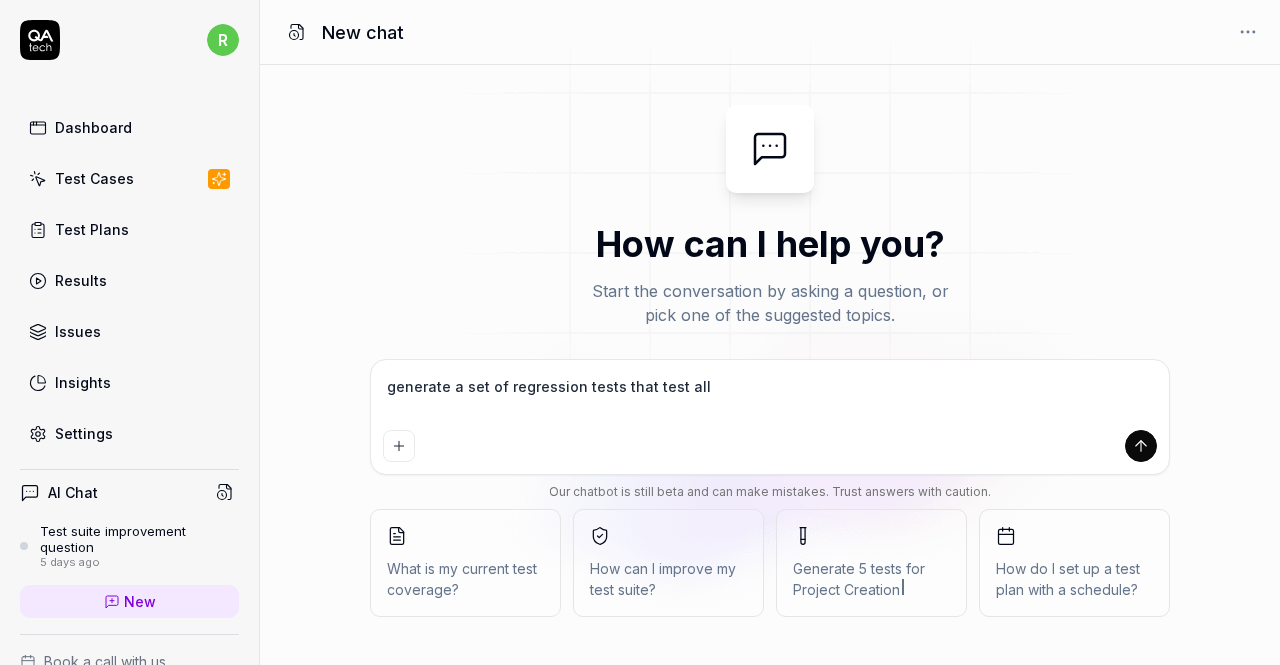 type on "generate a set of regression tests that test all e" 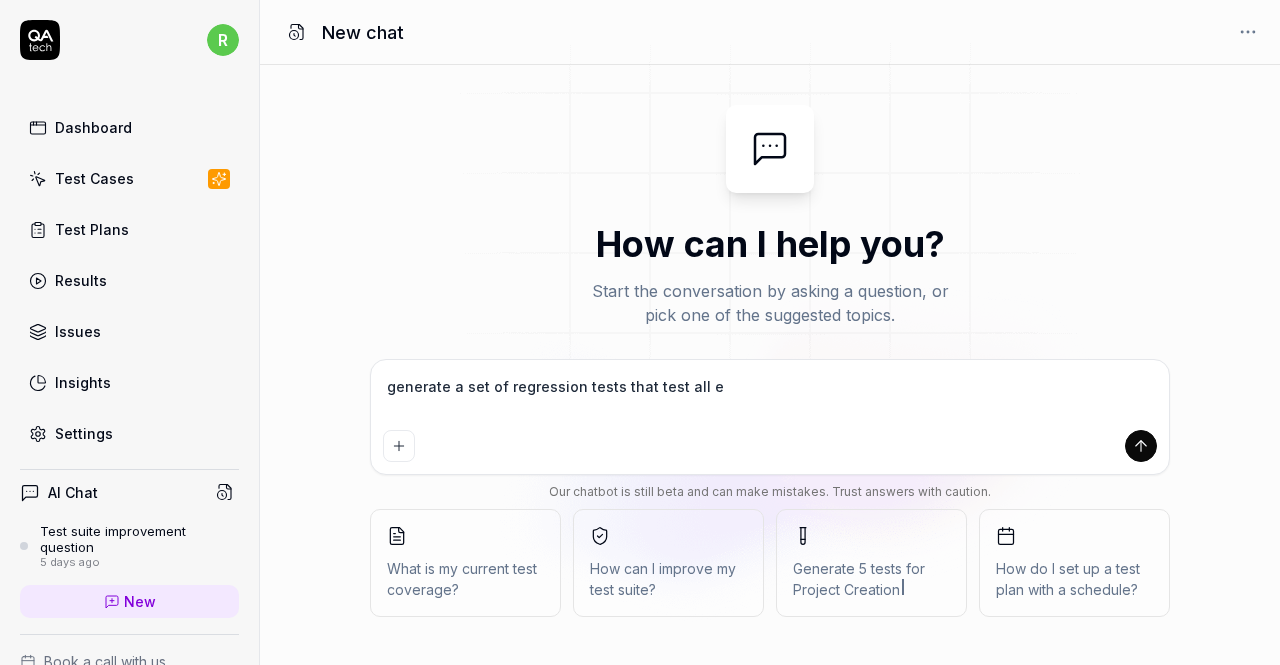 type on "generate a set of regression tests that test all ed" 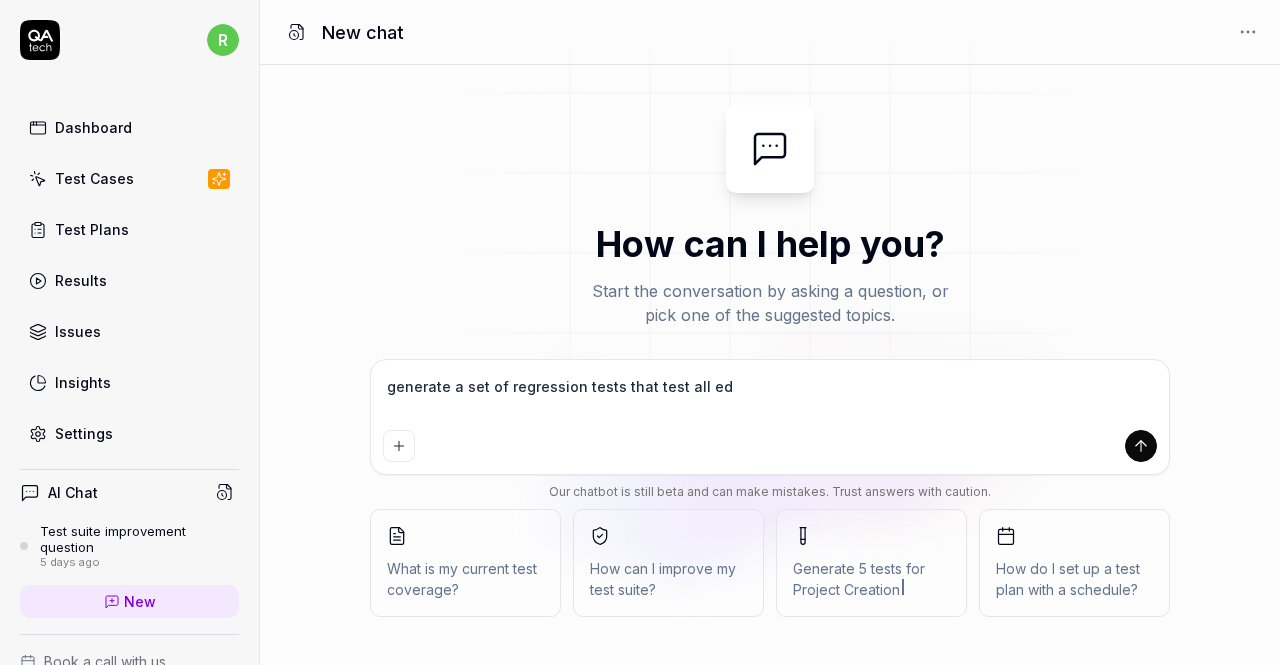 type on "generate a set of regression tests that test all edi" 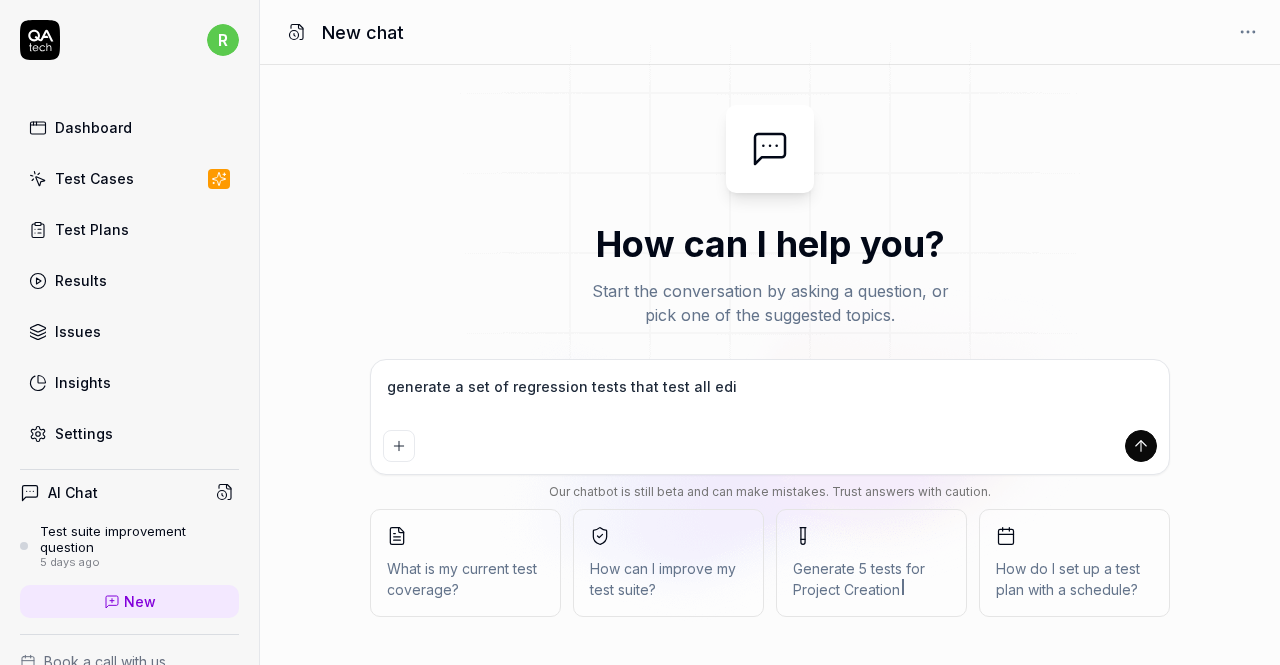 type on "generate a set of regression tests that test all edit" 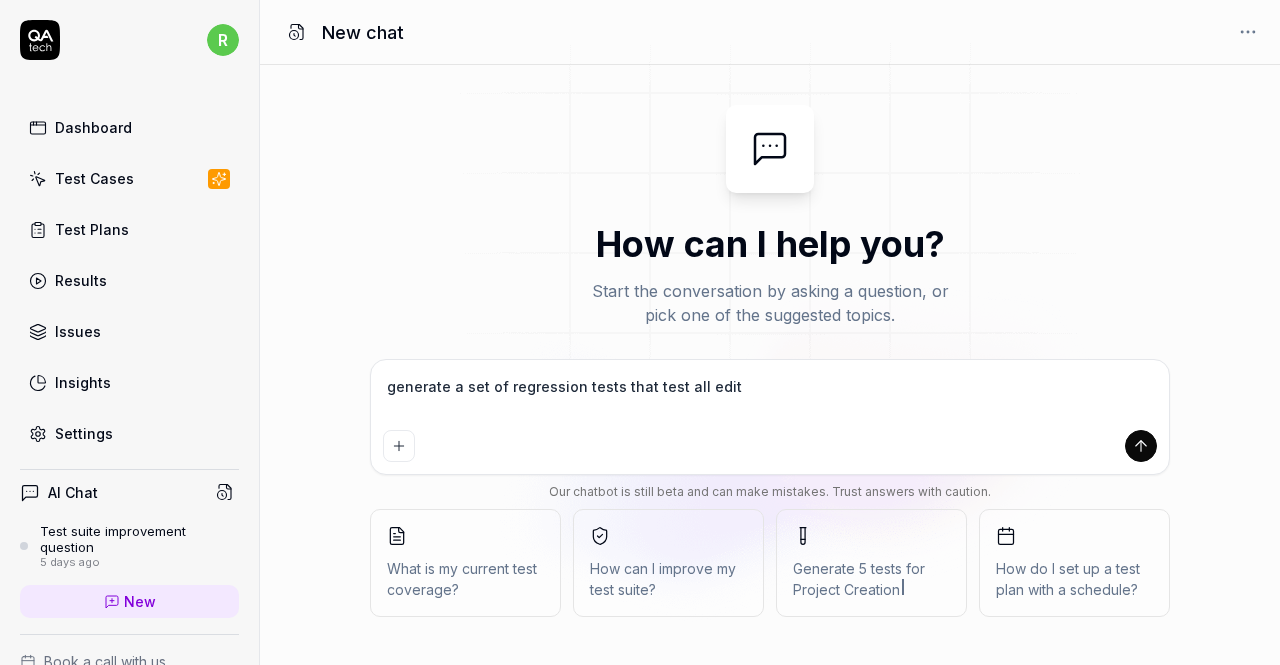 type on "generate a set of regression tests that test all edit," 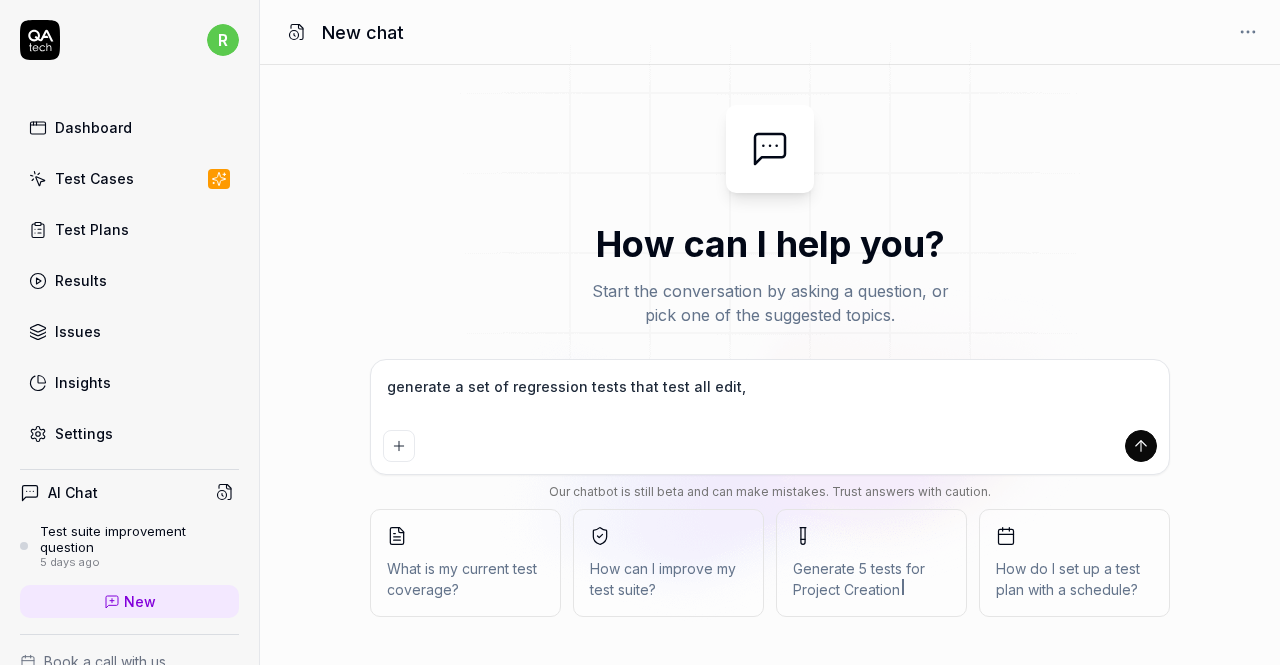 type on "generate a set of regression tests that test all edit," 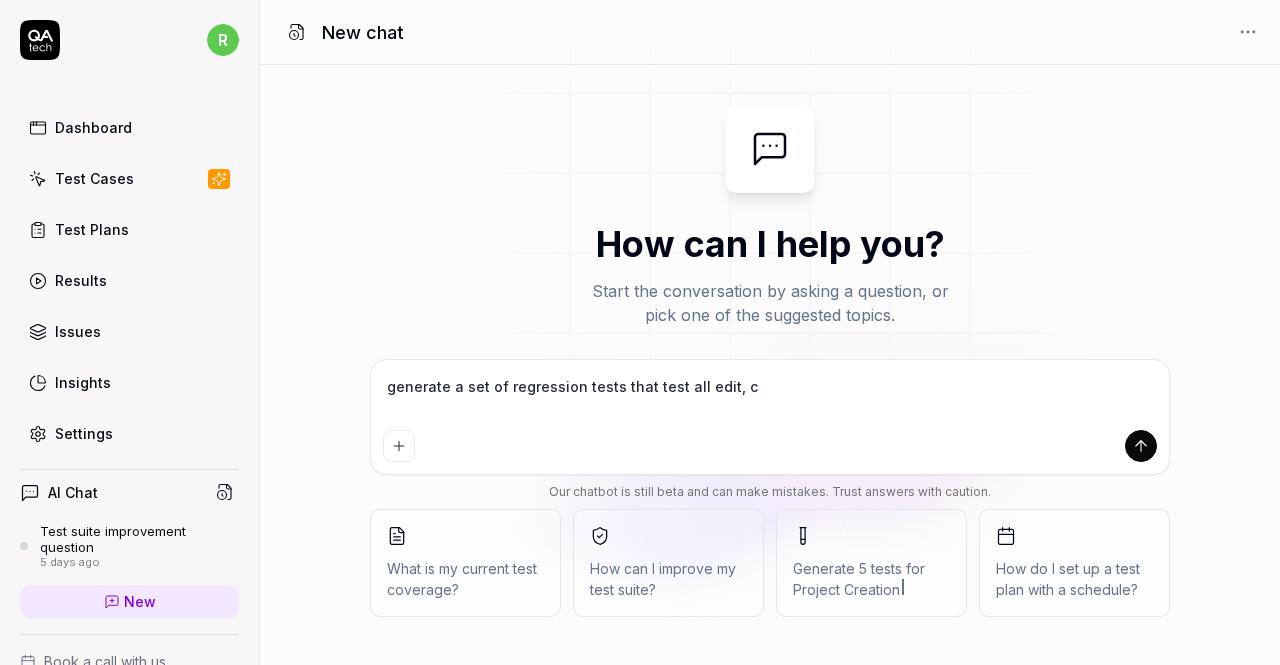 type on "generate a set of regression tests that test all edit, cn" 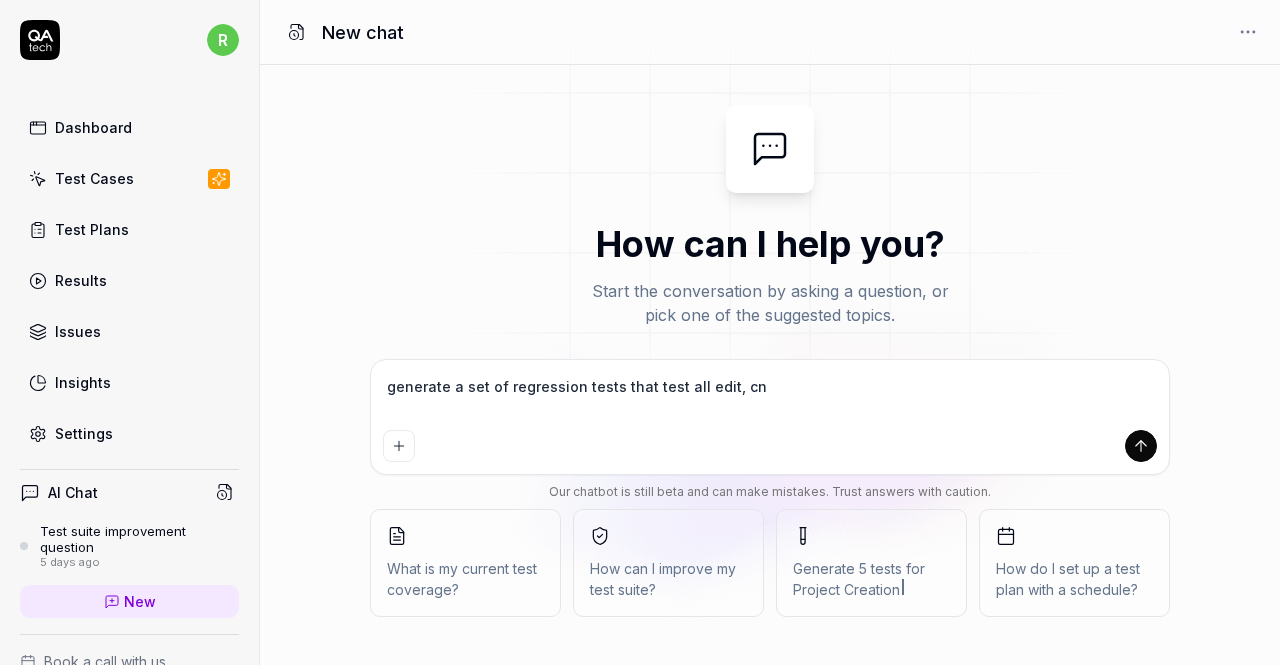 type on "generate a set of regression tests that test all edit, cna" 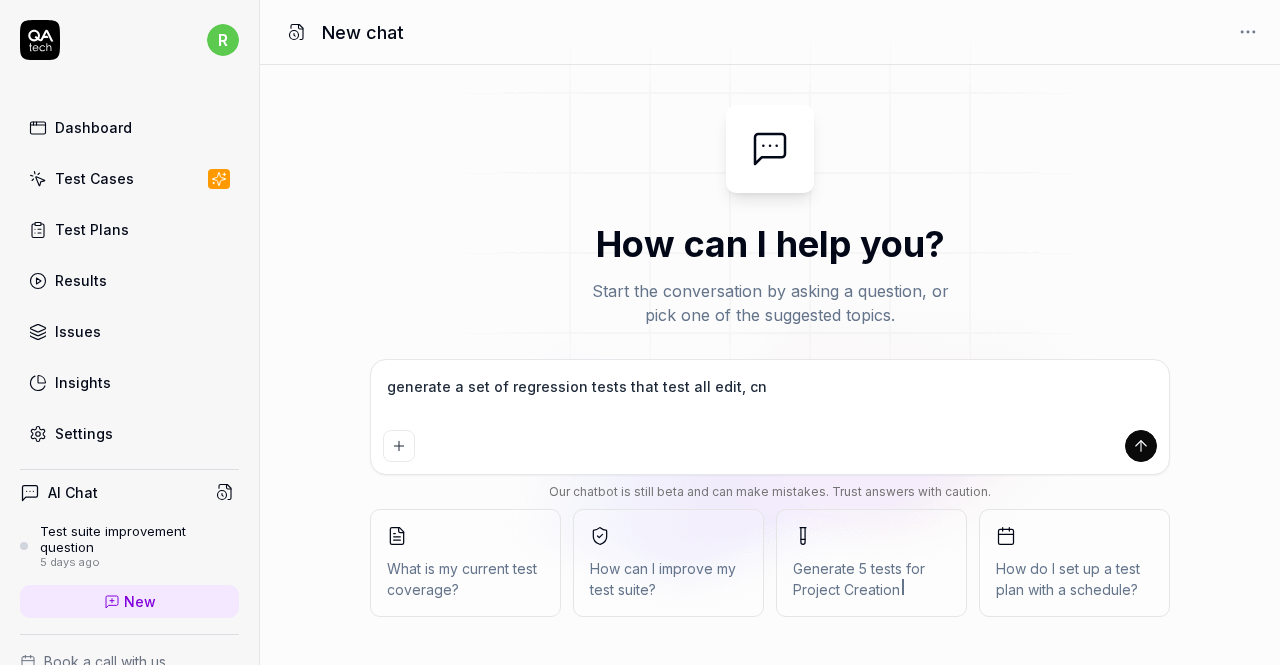type on "*" 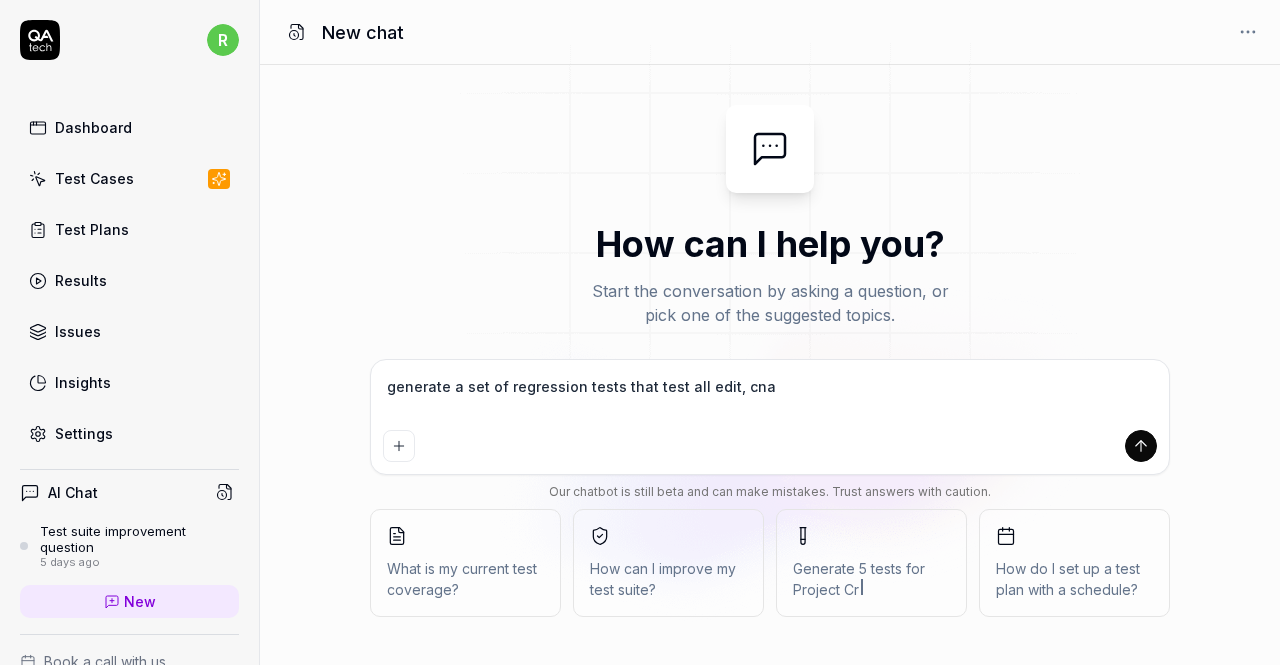 type on "generate a set of regression tests that test all edit, cnah" 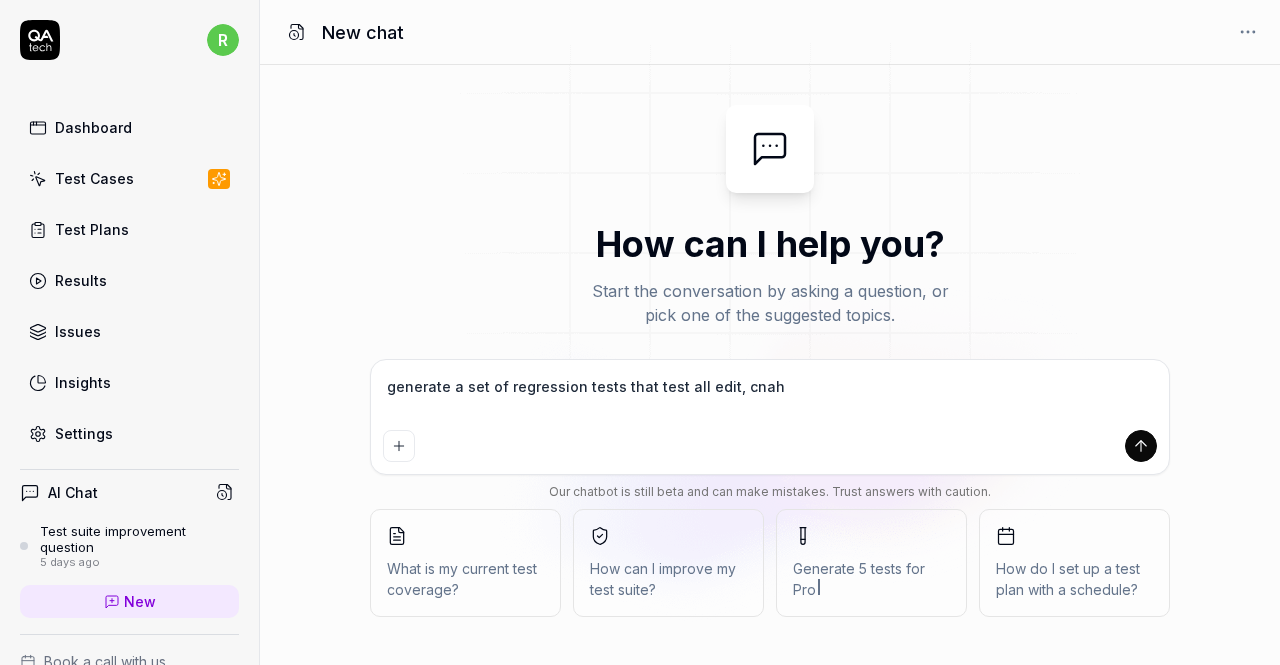 type on "*" 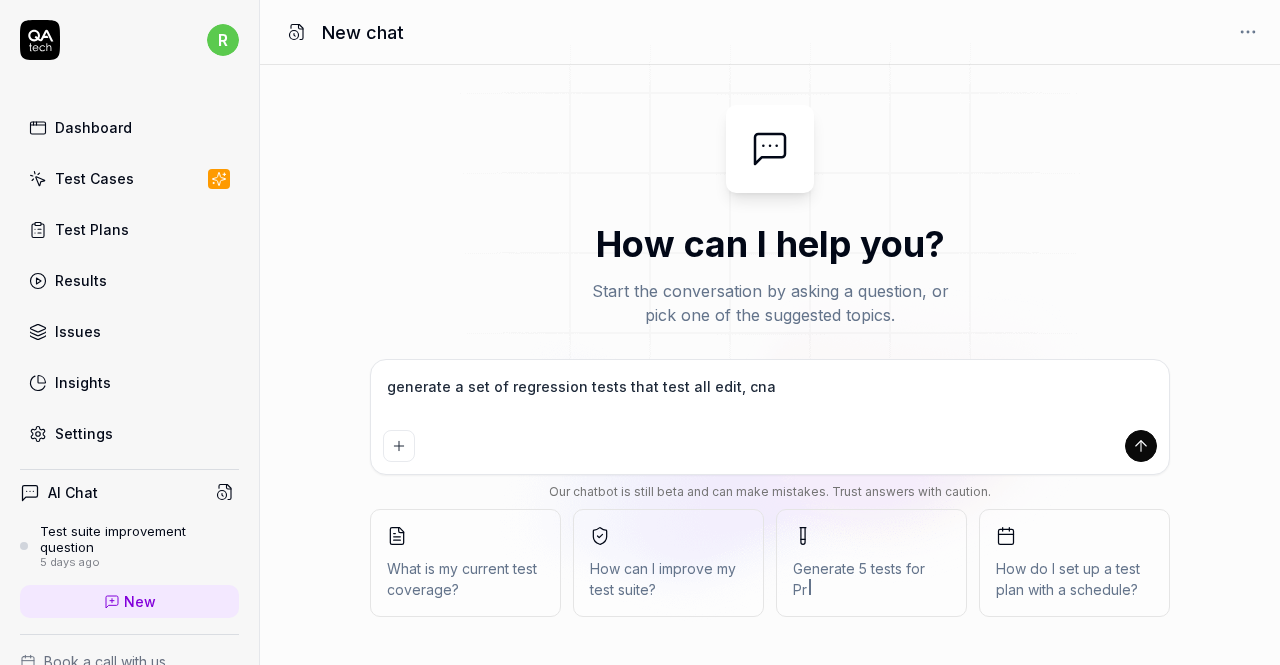 type on "generate a set of regression tests that test all edit, cn" 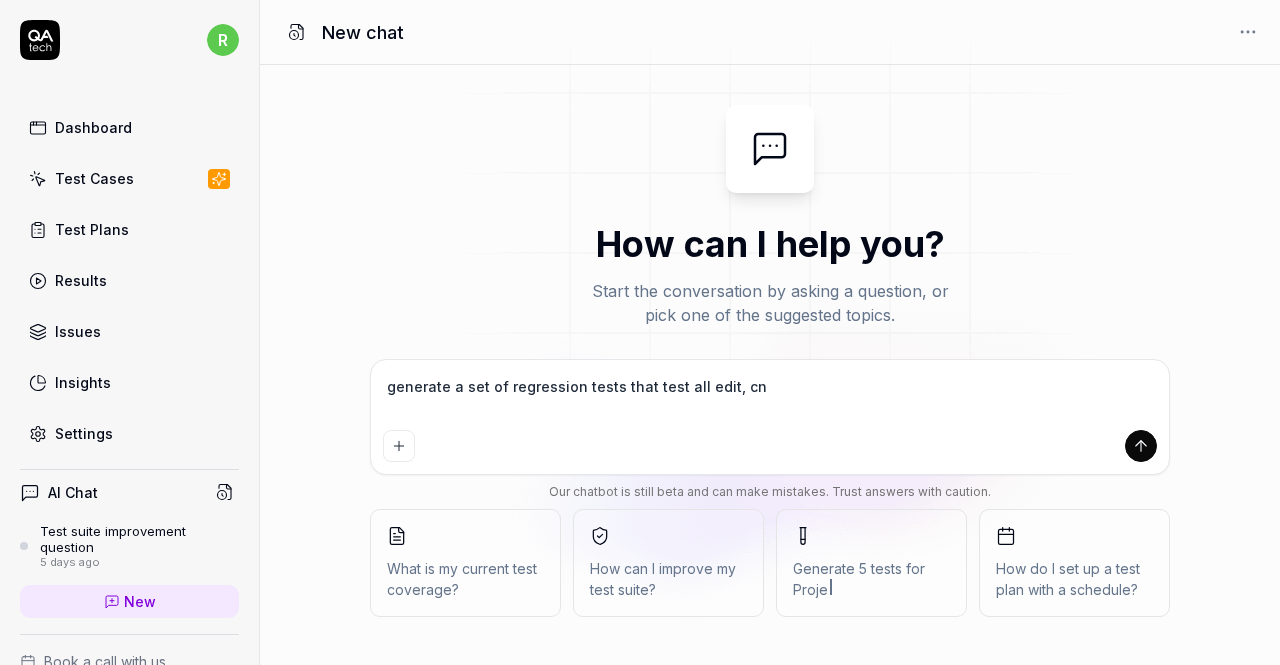 type on "generate a set of regression tests that test all edit, c" 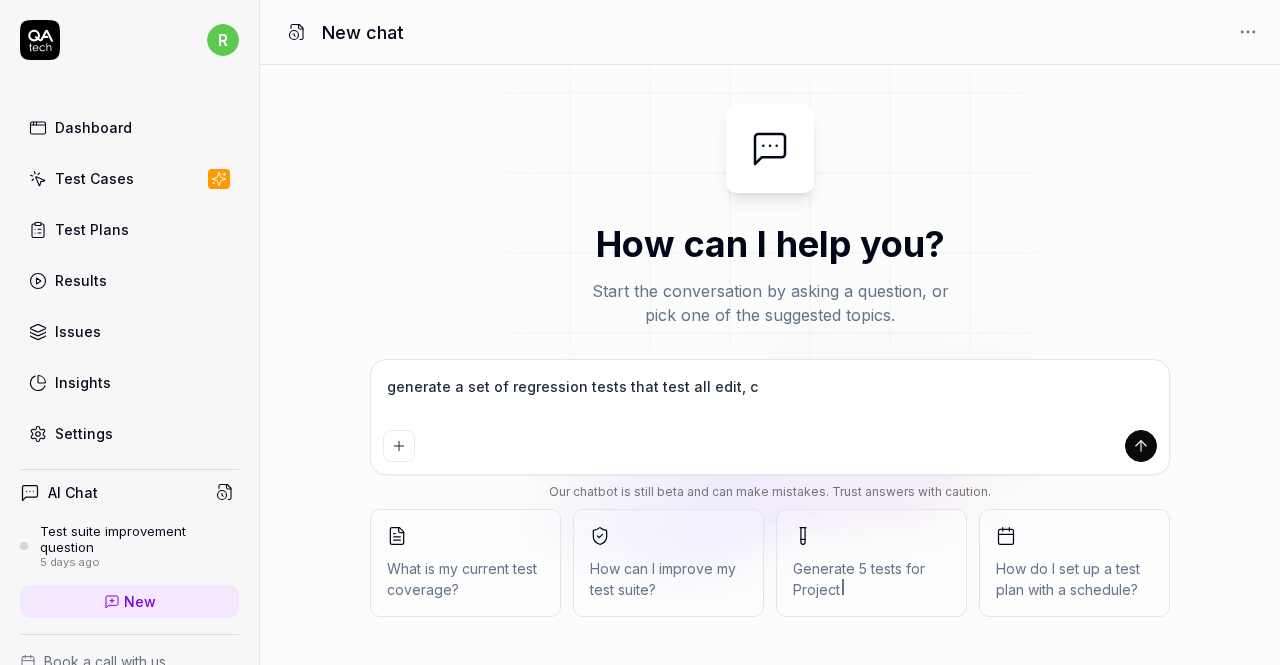 type on "generate a set of regression tests that test all edit, ch" 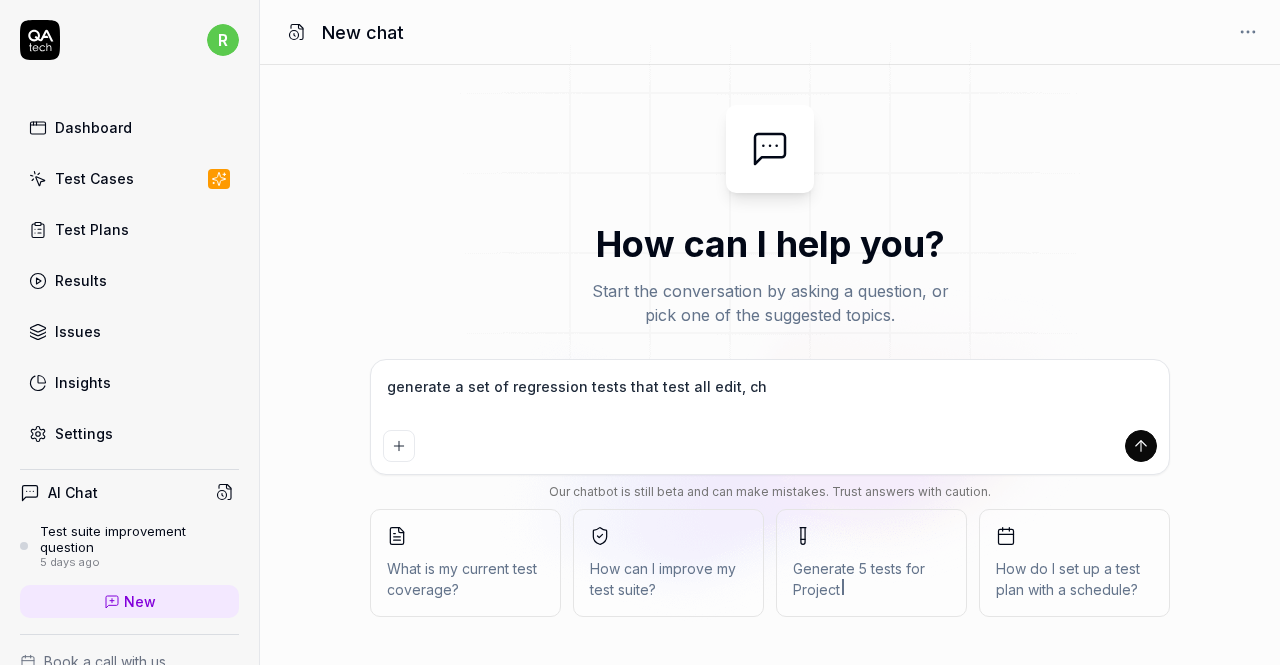 type on "generate a set of regression tests that test all edit, cha" 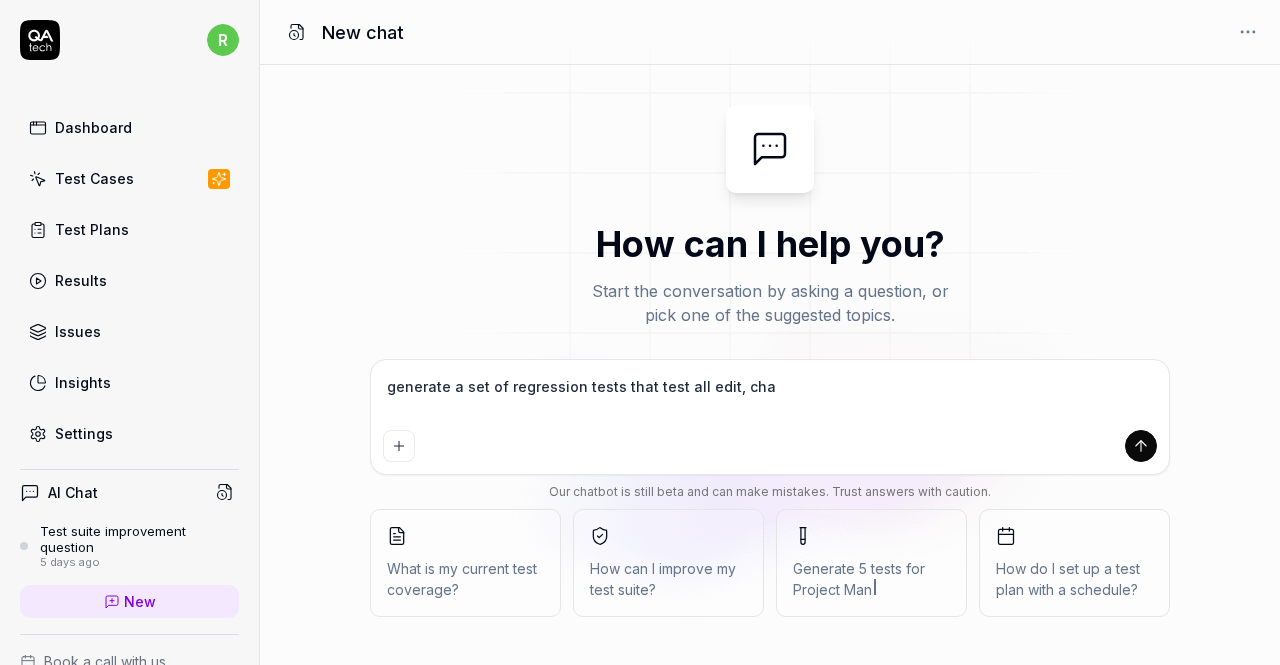 type on "generate a set of regression tests that test all edit, chan" 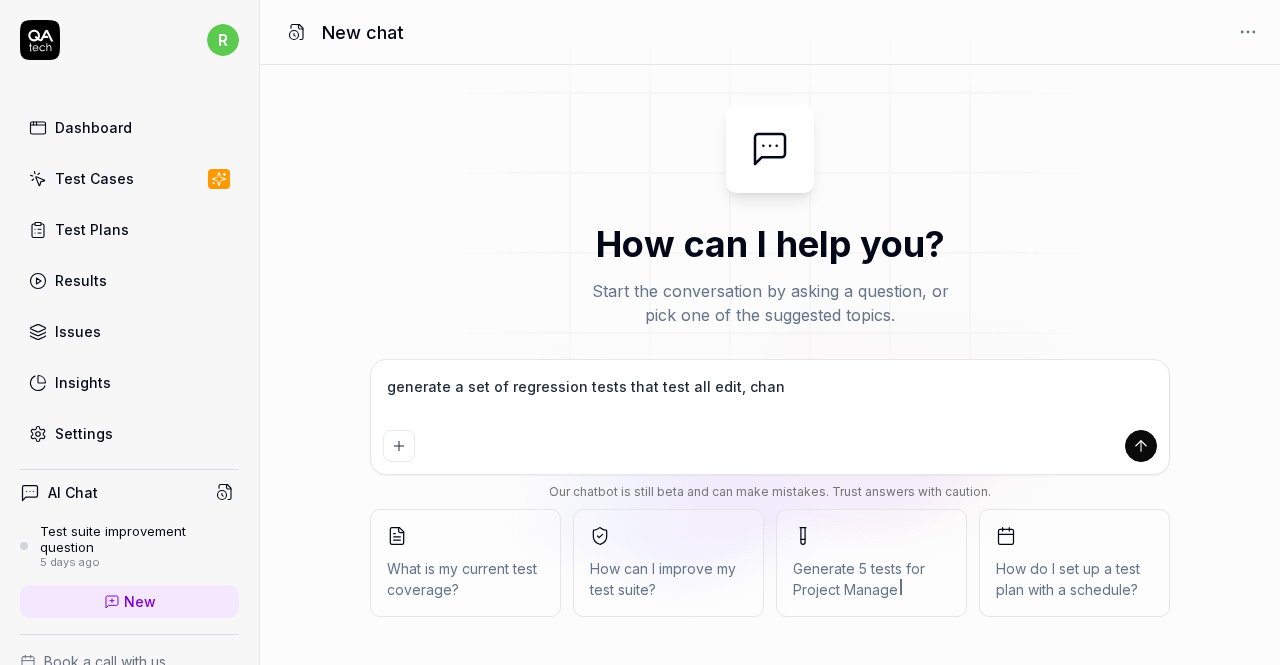 type on "generate a set of regression tests that test all edit, chang" 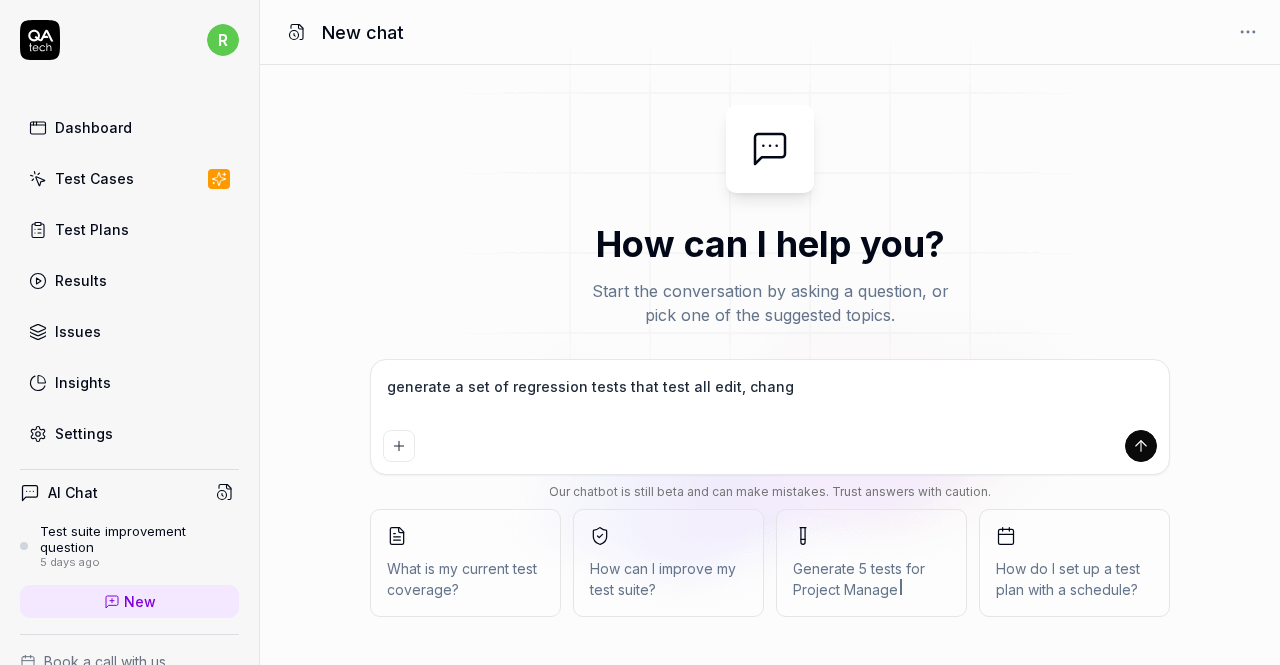 type on "generate a set of regression tests that test all edit, change" 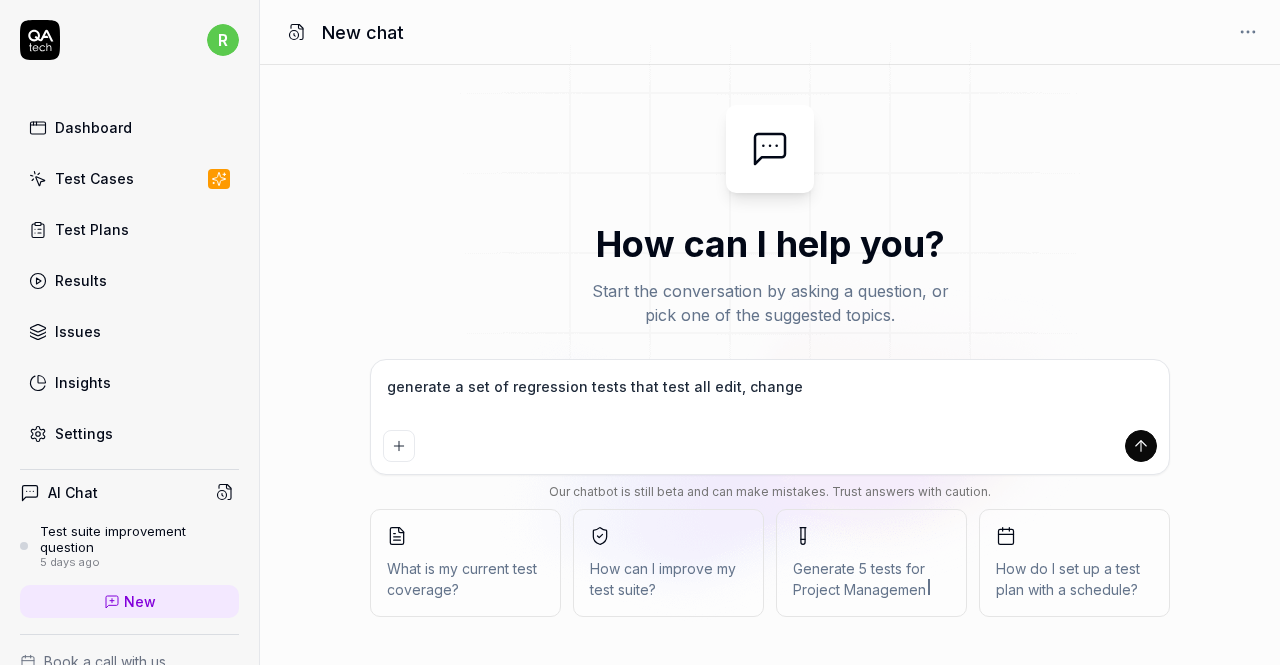 type on "generate a set of regression tests that test all edit, change" 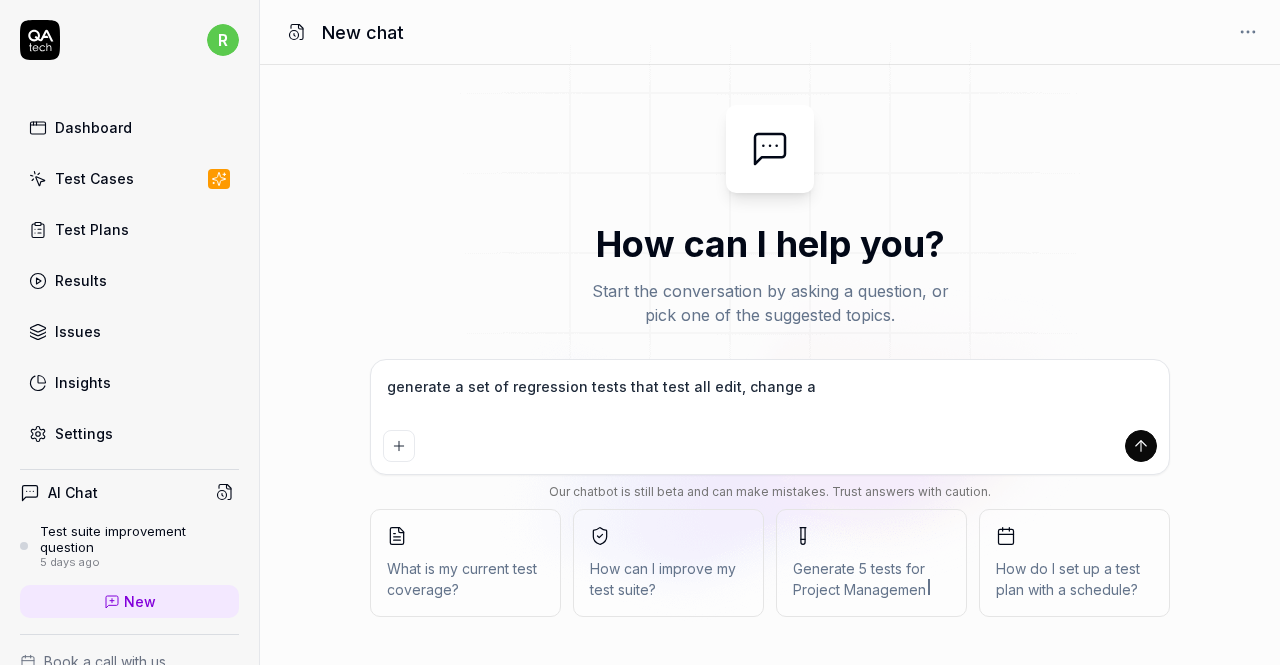 type on "generate a set of regression tests that test all edit, change an" 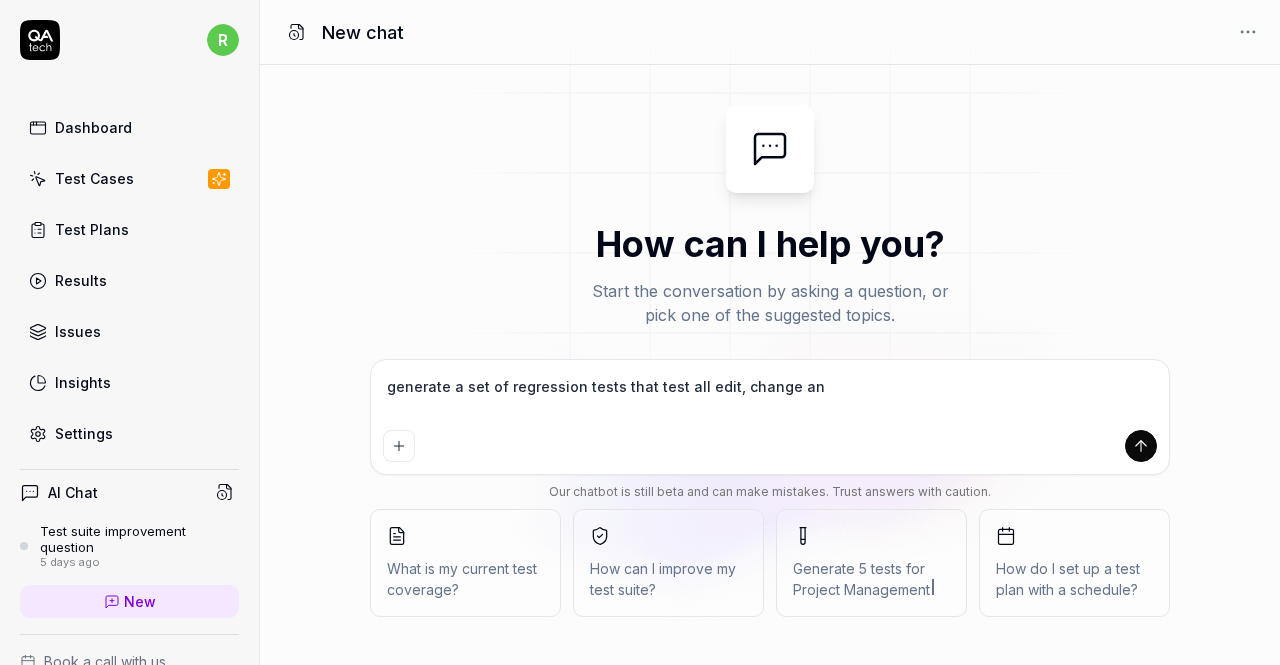 type on "generate a set of regression tests that test all edit, change and" 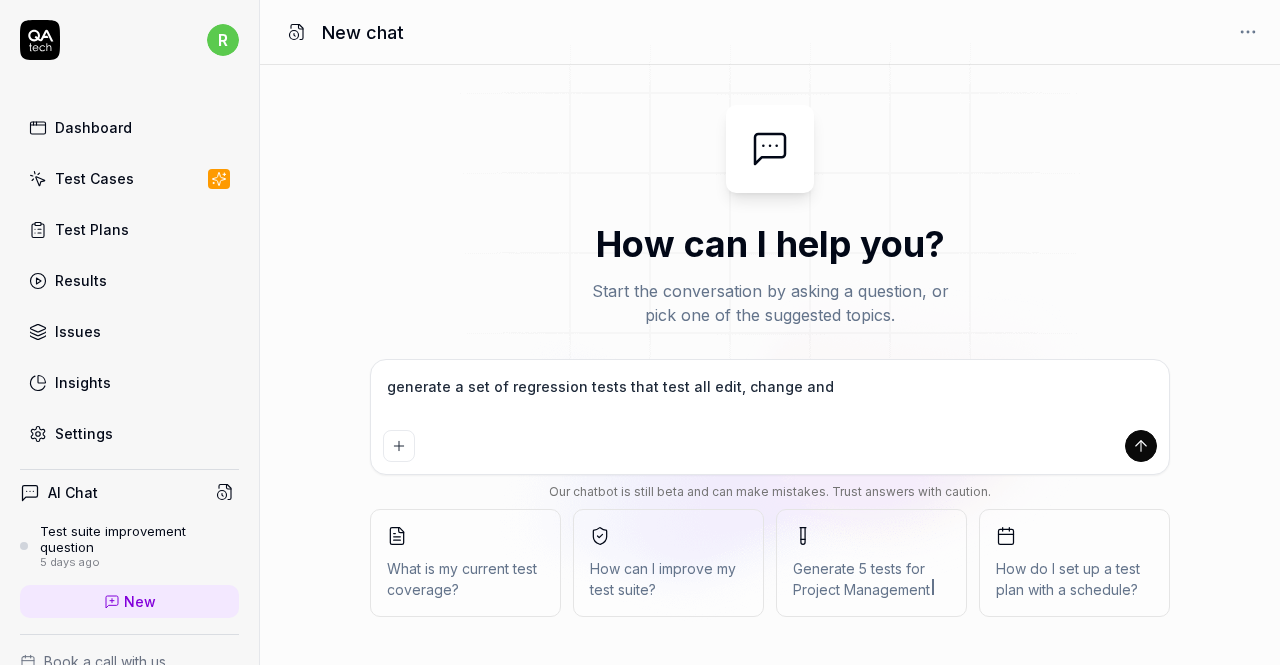 type on "generate a set of regression tests that test all edit, change and" 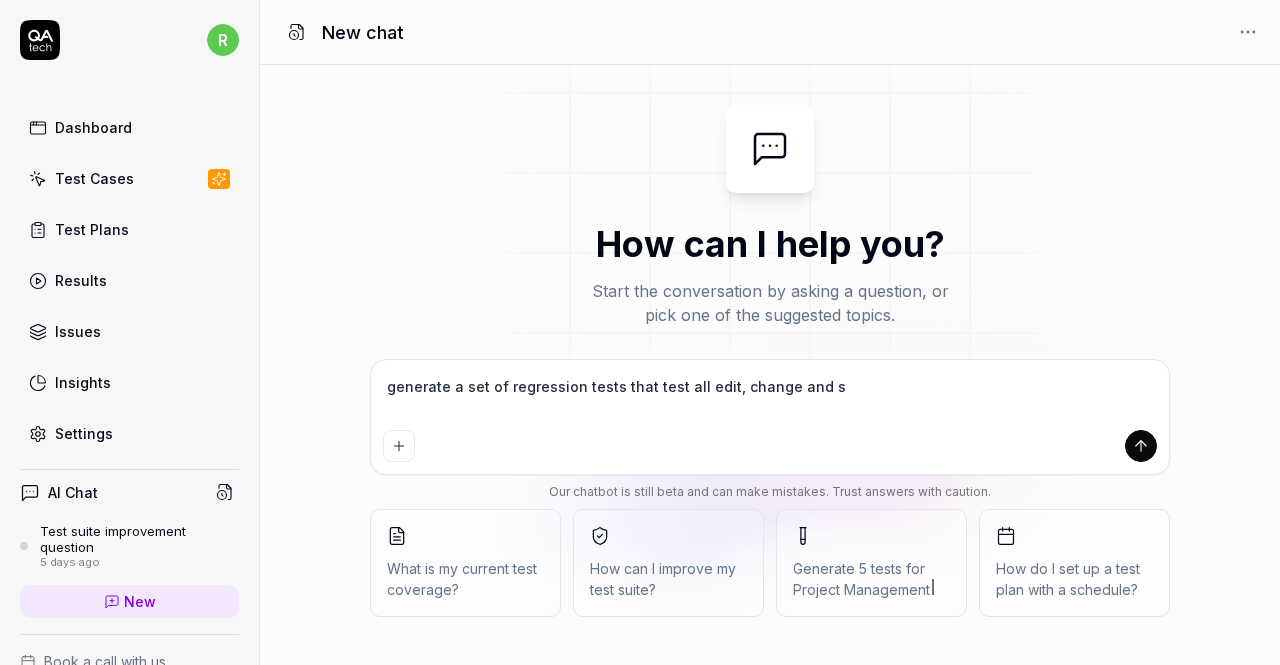 type on "generate a set of regression tests that test all edit, change and sa" 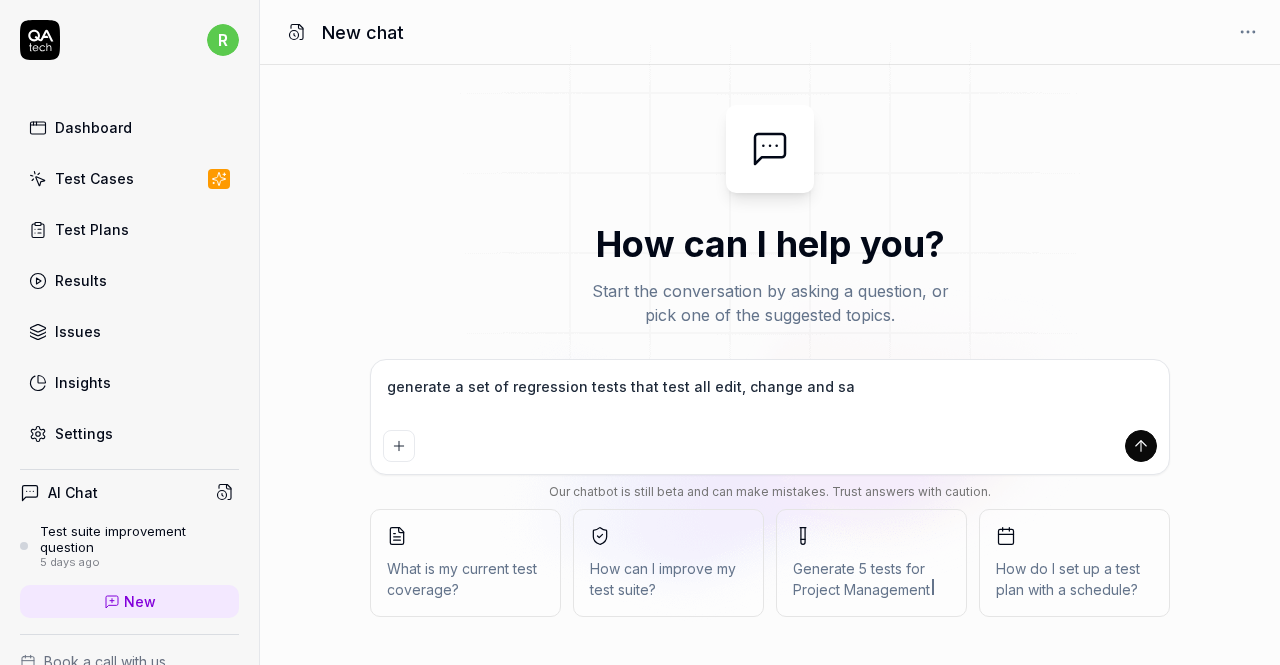 type on "generate a set of regression tests that test all edit, change and sah" 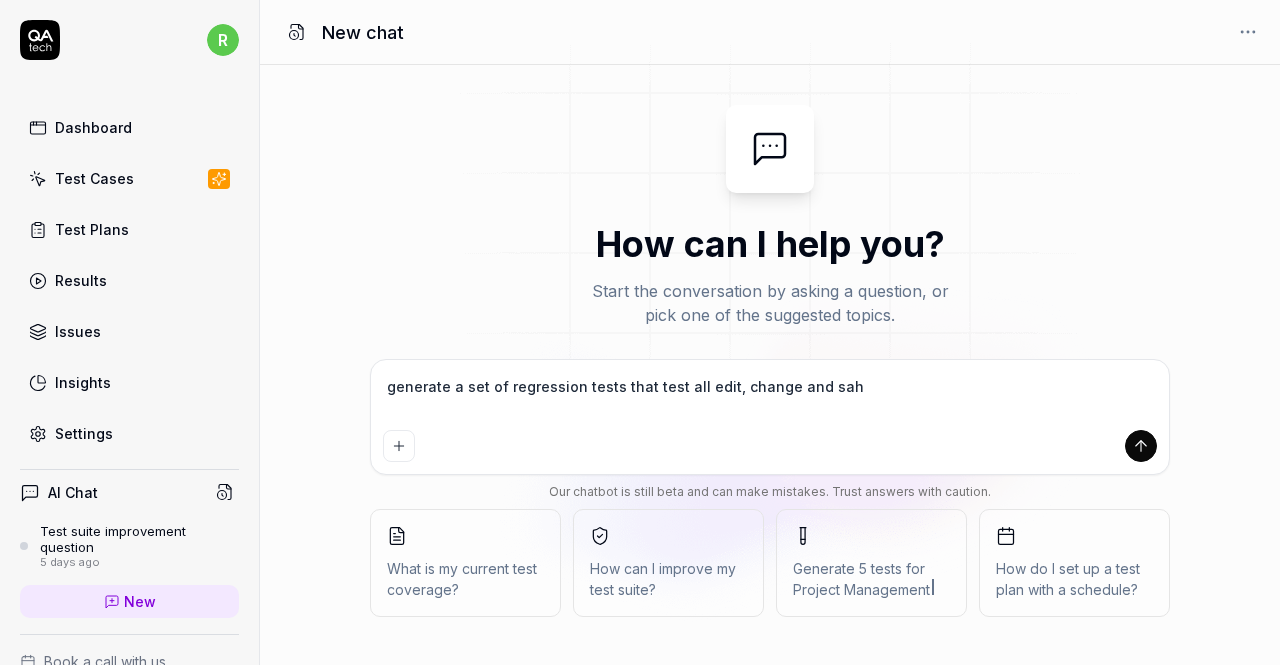 type on "generate a set of regression tests that test all edit, change and sahv" 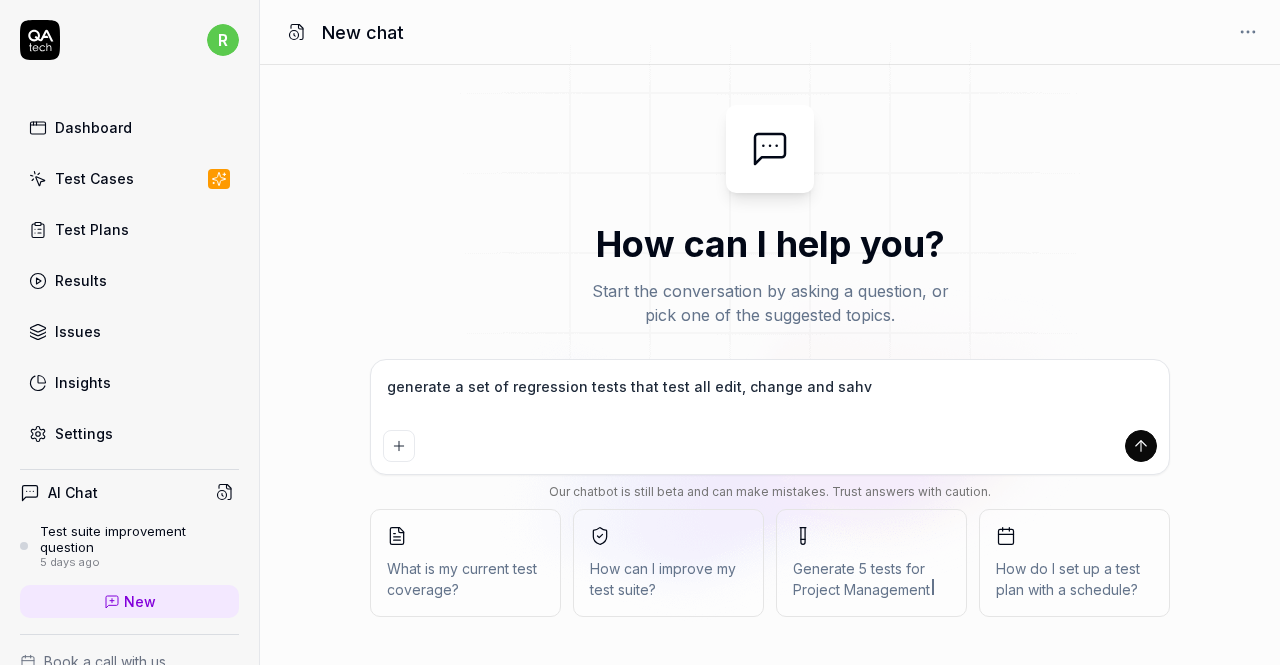 type on "generate a set of regression tests that test all edit, change and sahve" 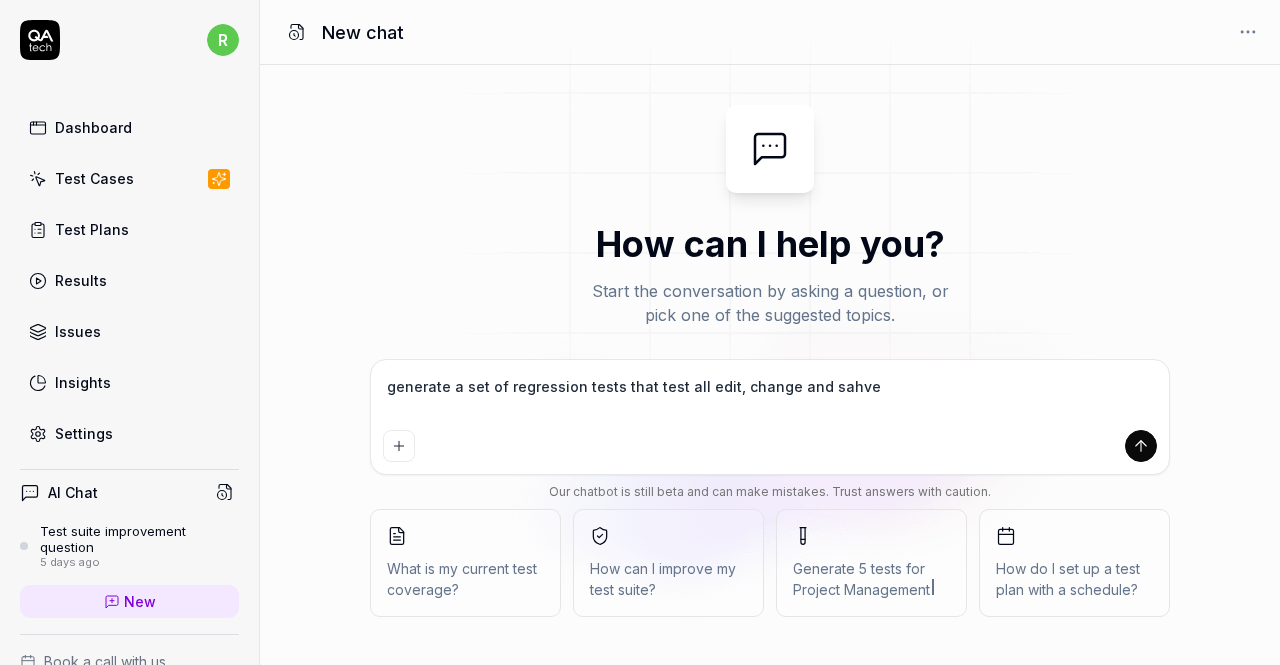 type on "generate a set of regression tests that test all edit, change and sahve" 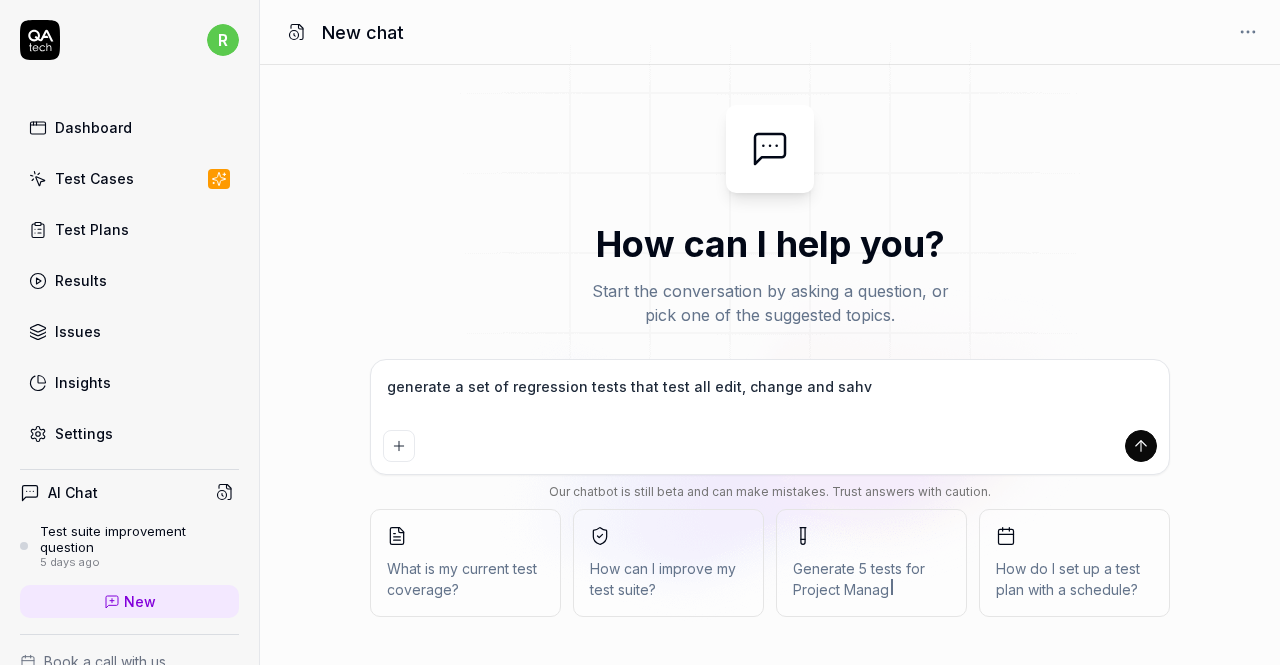 type on "generate a set of regression tests that test all edit, change and sah" 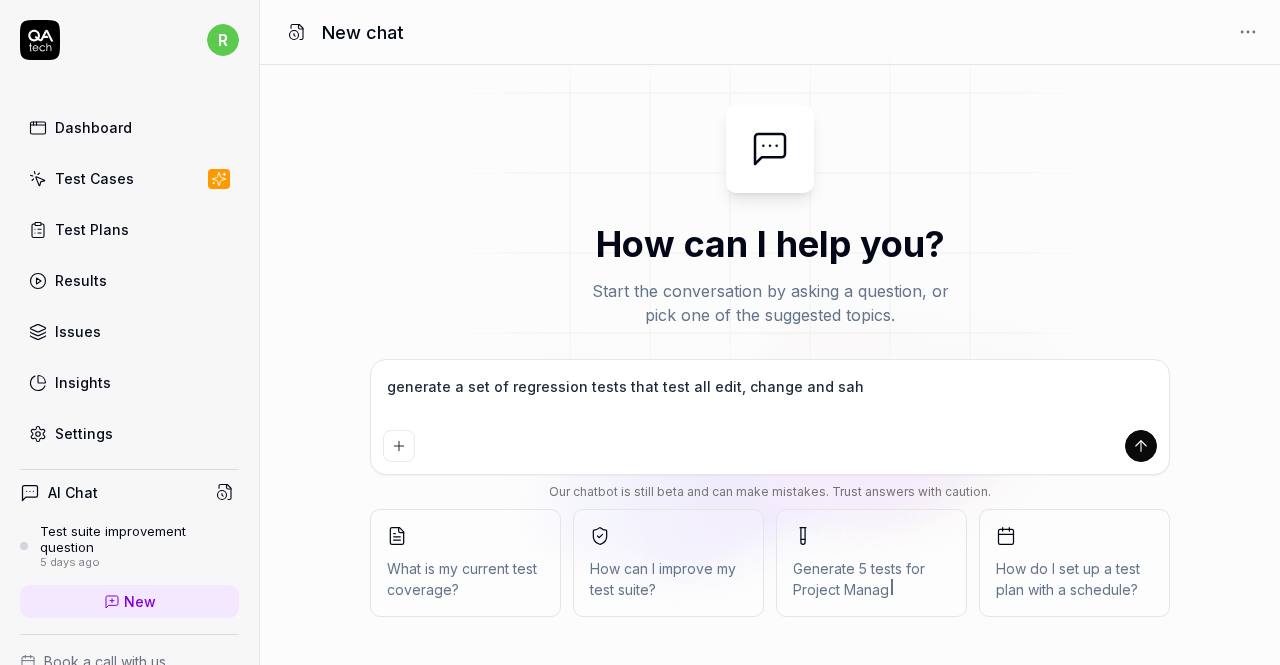 type on "generate a set of regression tests that test all edit, change and sa" 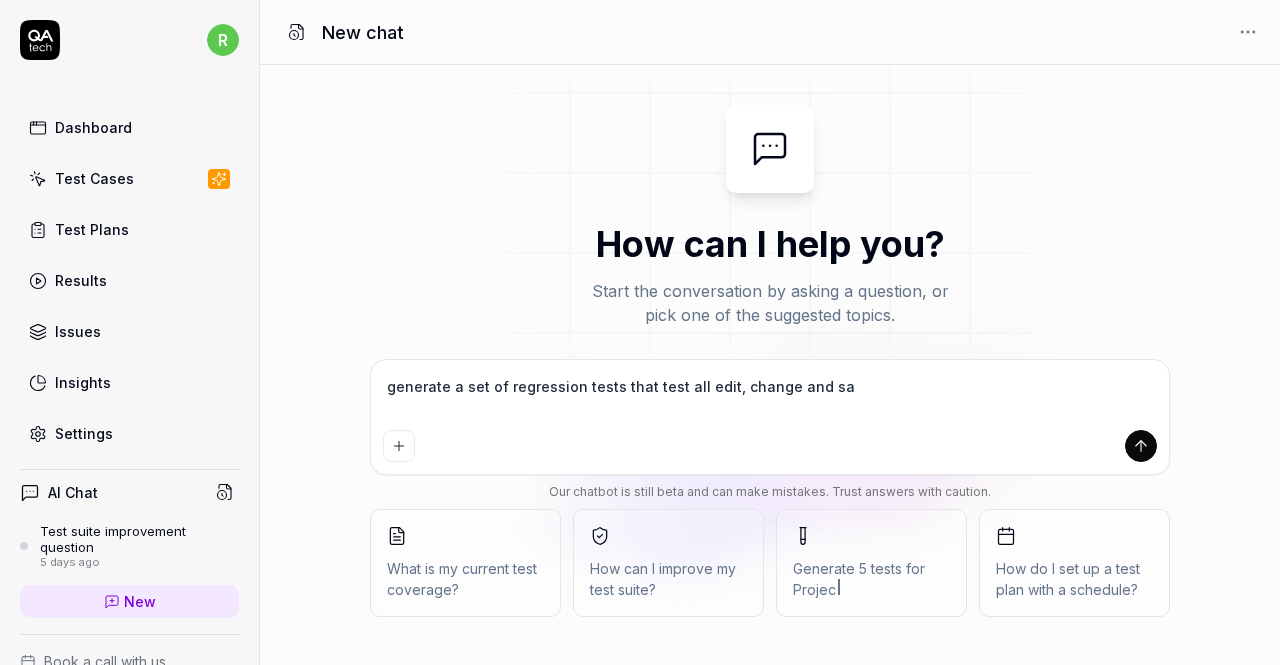 type on "*" 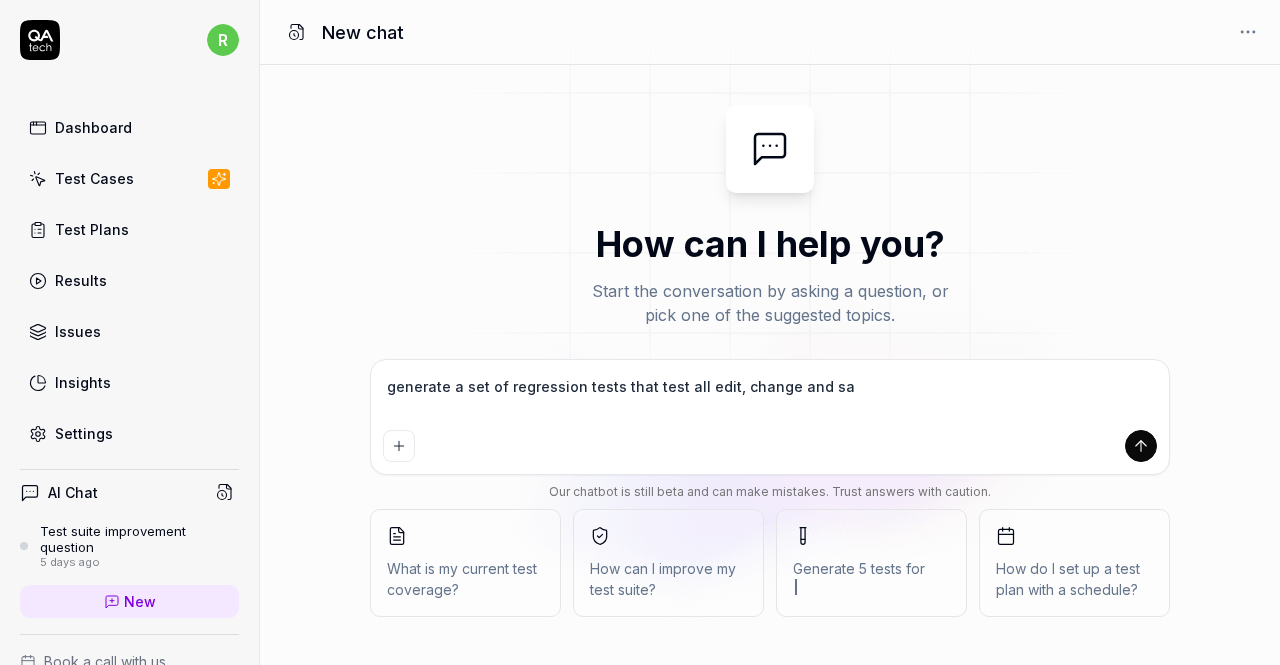 type on "generate a set of regression tests that test all edit, change and sav" 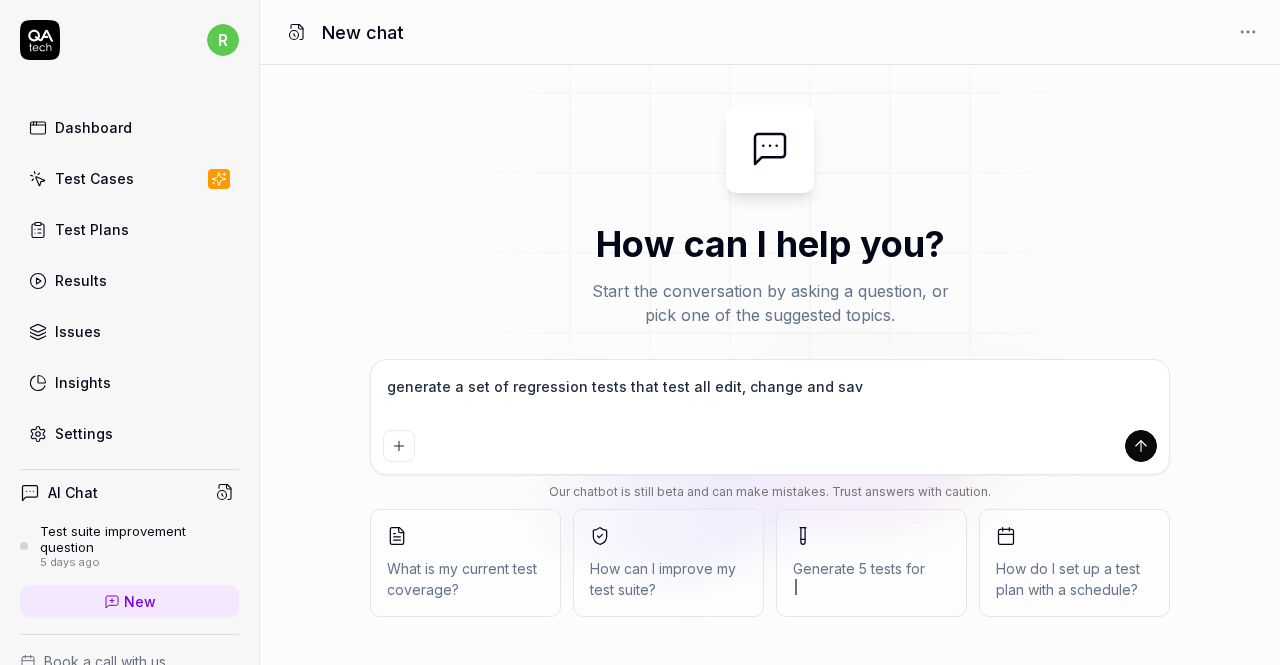 type on "generate a set of regression tests that test all edit, change and save" 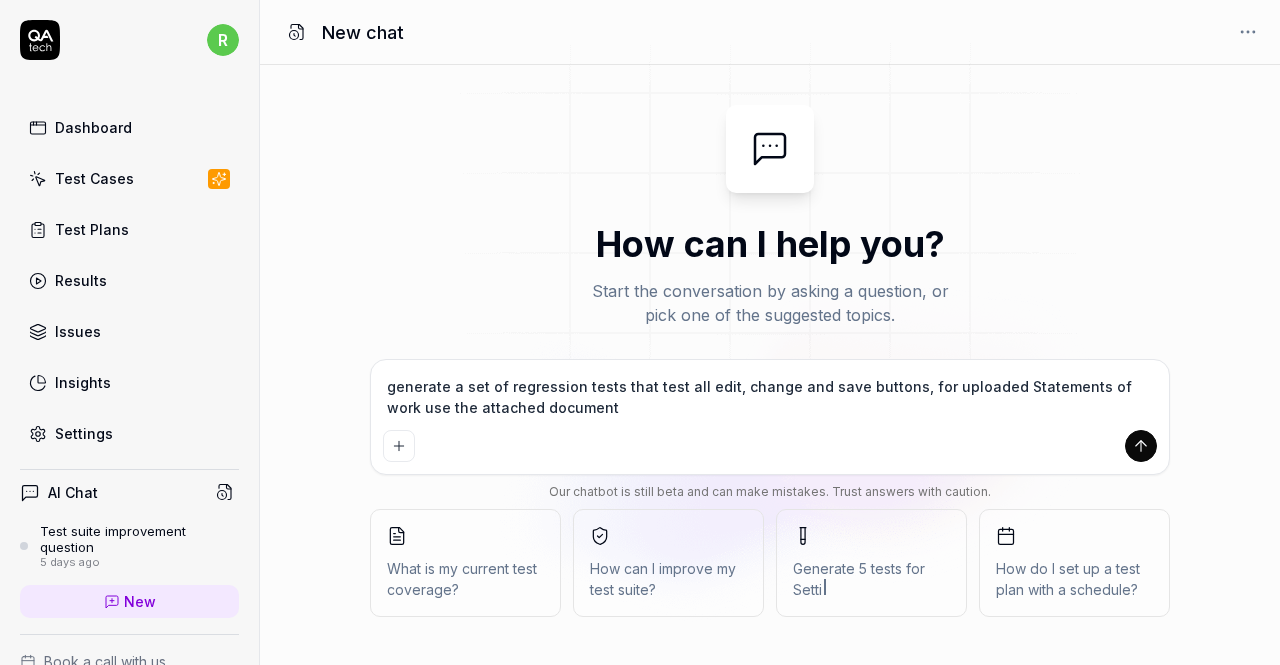 click at bounding box center [399, 446] 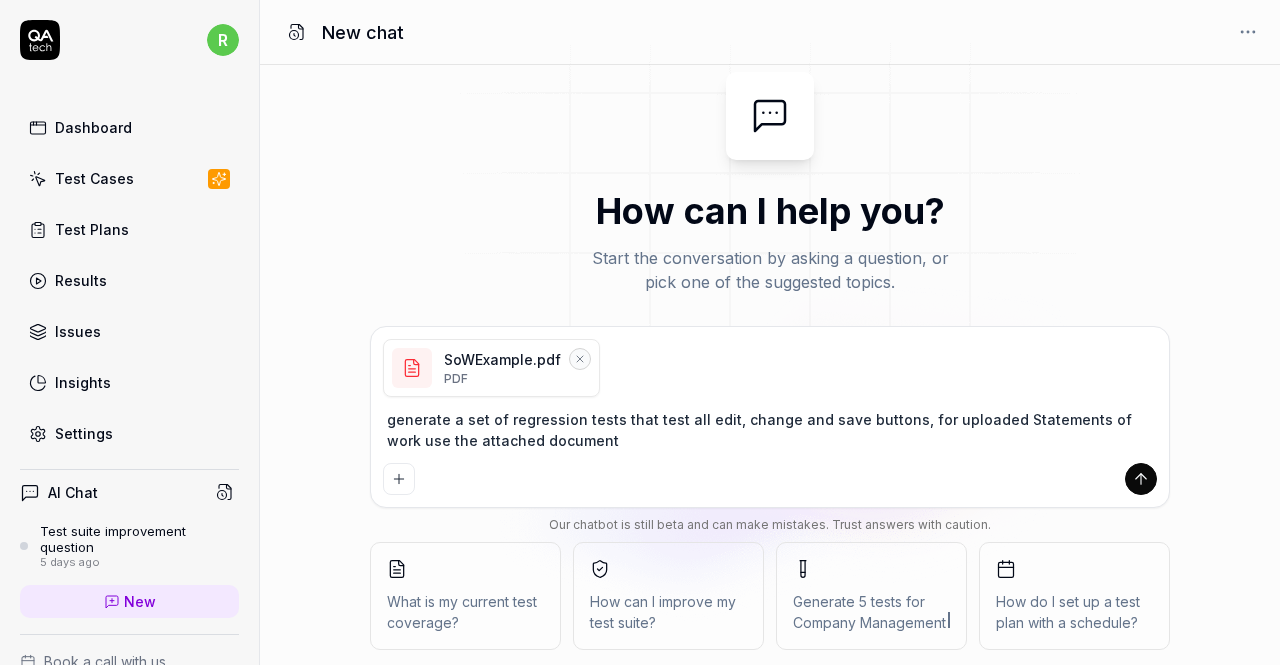 click on "SoWExample.pdf PDF generate a set of regression tests that test all edit, change and save buttons, for uploaded Statements of work use the attached document" at bounding box center (770, 417) 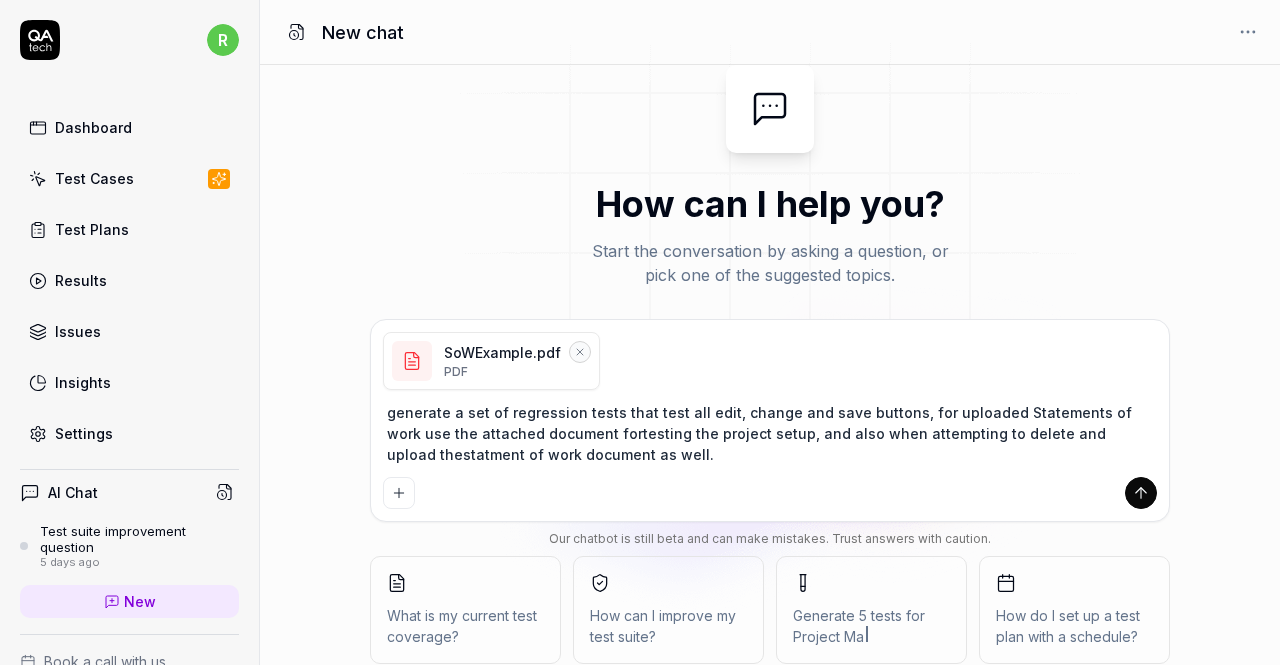 click on "generate a set of regression tests that test all edit, change and save buttons, for uploaded Statements of work use the attached document fortesting the project setup, and also when attempting to delete and upload thestatment of work document as well." at bounding box center [770, 433] 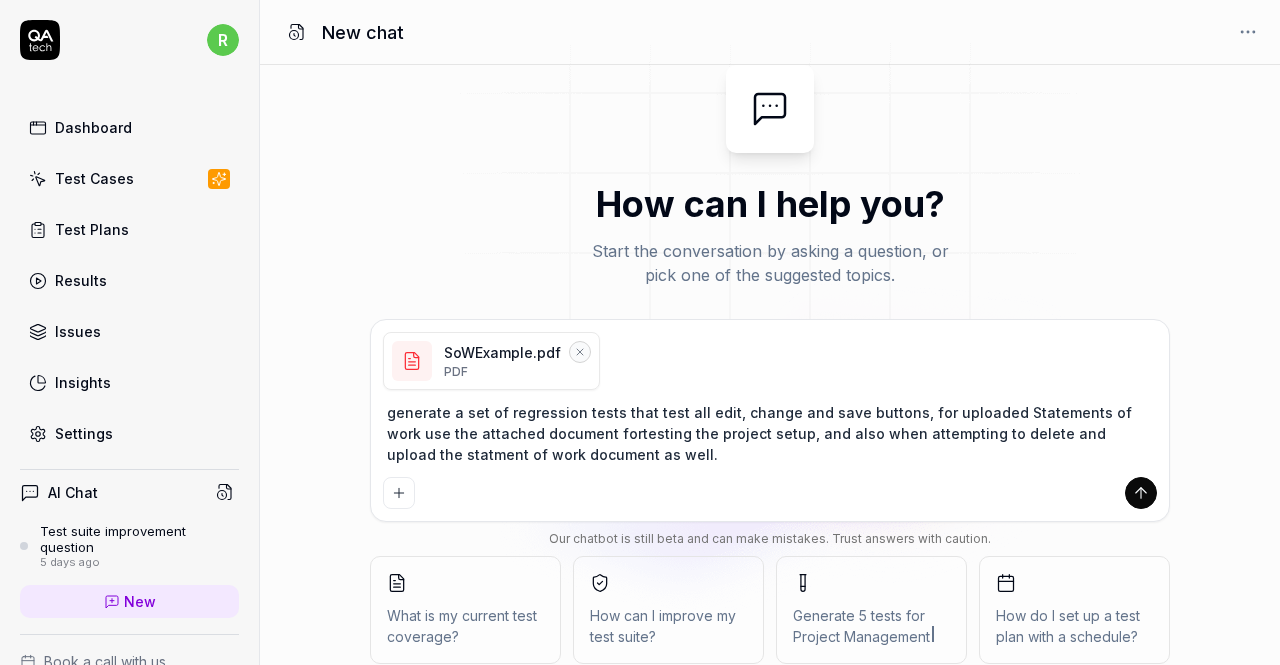 click on "generate a set of regression tests that test all edit, change and save buttons, for uploaded Statements of work use the attached document fortesting the project setup, and also when attempting to delete and upload the statment of work document as well." at bounding box center [770, 433] 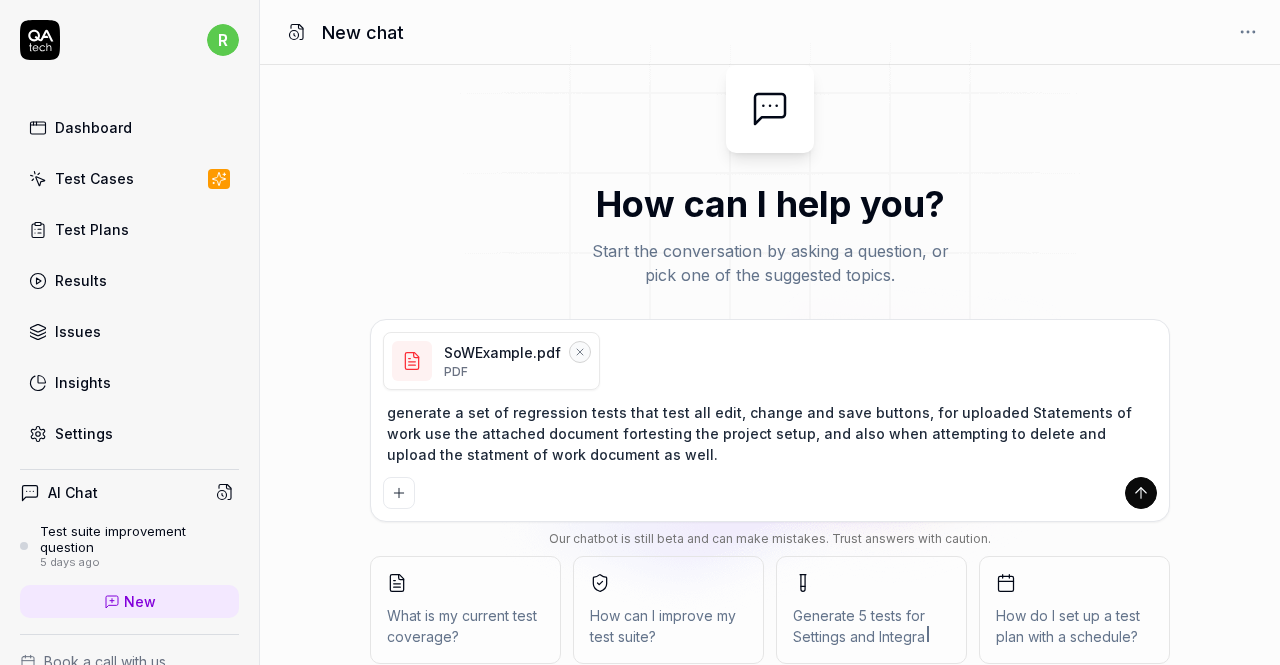 click on "generate a set of regression tests that test all edit, change and save buttons, for uploaded Statements of work use the attached document fortesting the project setup, and also when attempting to delete and upload the statment of work document as well." at bounding box center [770, 433] 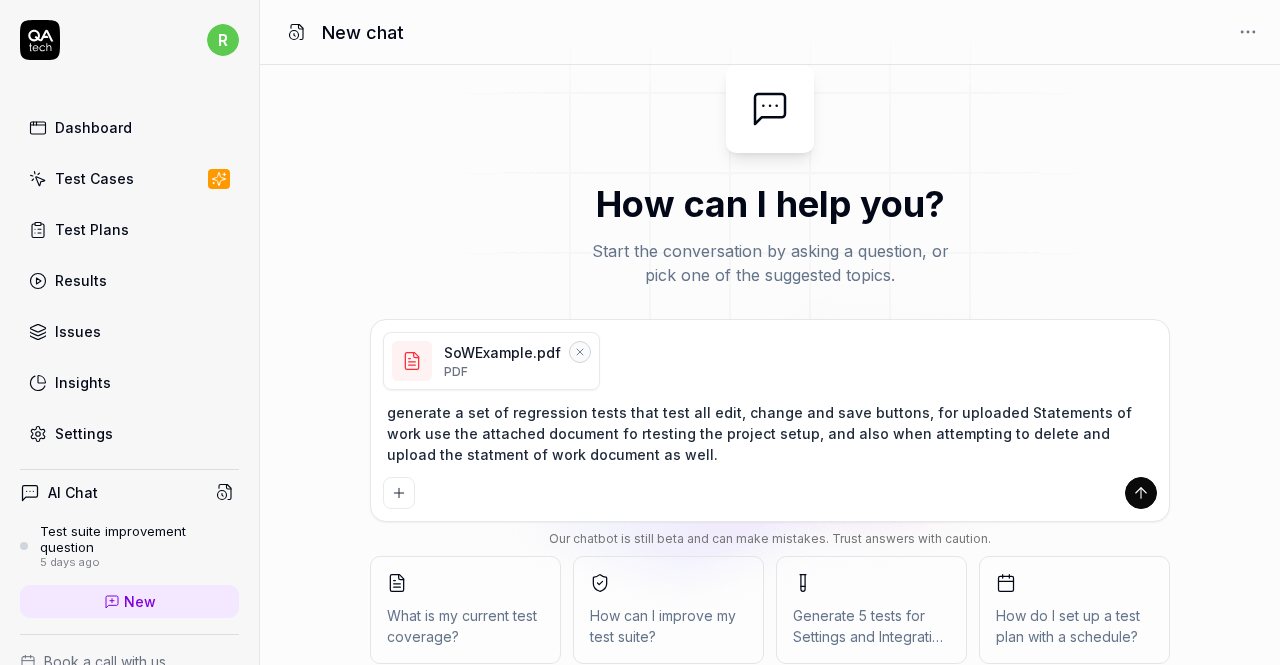 click on "generate a set of regression tests that test all edit, change and save buttons, for uploaded Statements of work use the attached document fo rtesting the project setup, and also when attempting to delete and upload the statment of work document as well." at bounding box center (770, 433) 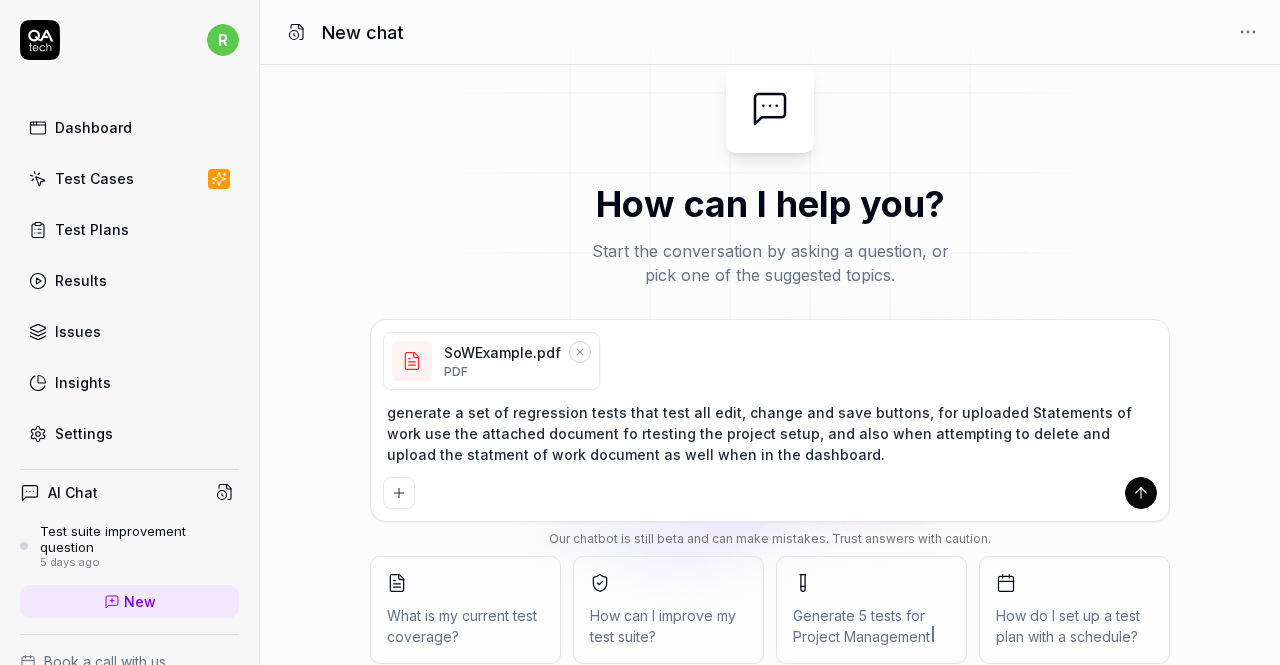 click on "generate a set of regression tests that test all edit, change and save buttons, for uploaded Statements of work use the attached document fo rtesting the project setup, and also when attempting to delete and upload the statment of work document as well when in the dashboard." at bounding box center [770, 433] 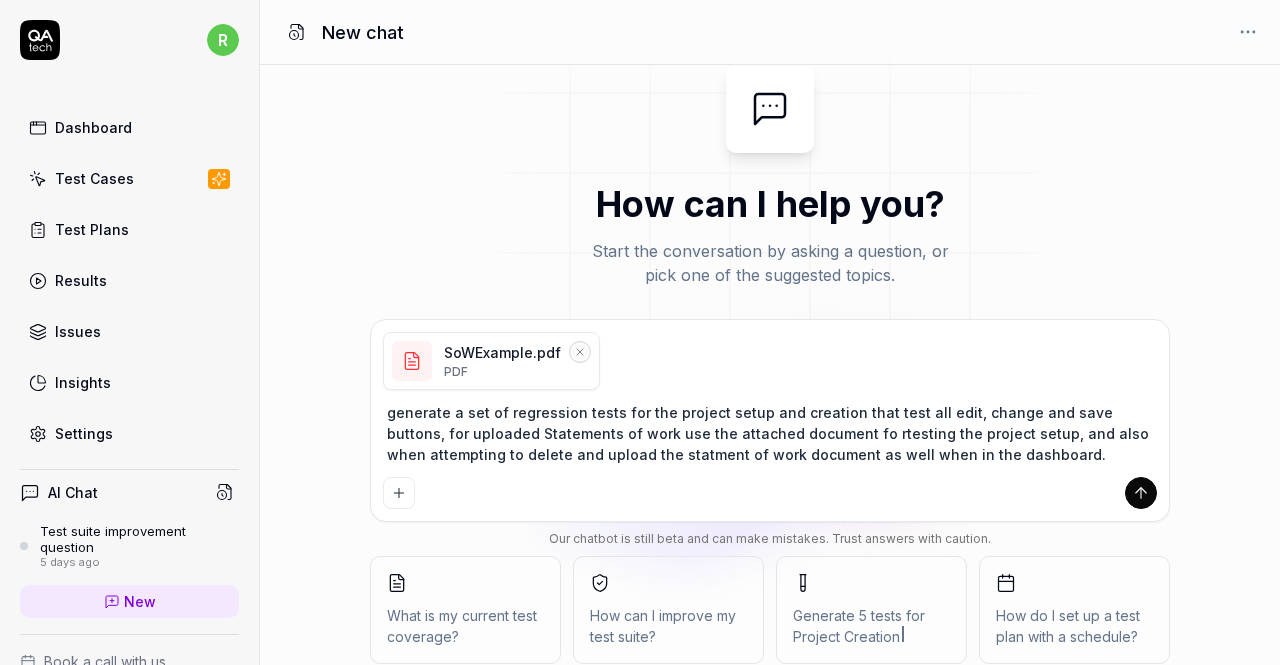 click on "SoWExample.pdf PDF generate a set of regression tests for the project setup and creation that test all edit, change and save buttons, for uploaded Statements of work use the attached document fo rtesting the project setup, and also when attempting to delete and upload the statment of work document as well when in the dashboard." at bounding box center [770, 420] 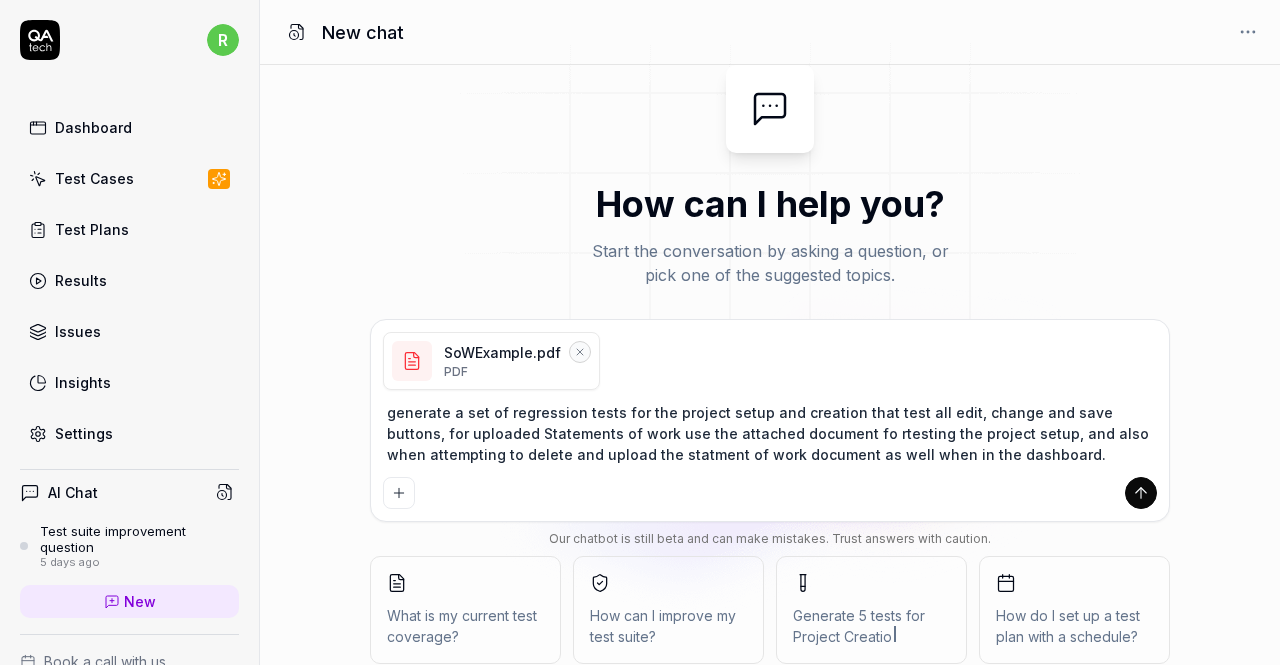 click on "generate a set of regression tests for the project setup and creation that test all edit, change and save buttons, for uploaded Statements of work use the attached document fo rtesting the project setup, and also when attempting to delete and upload the statment of work document as well when in the dashboard." at bounding box center (770, 433) 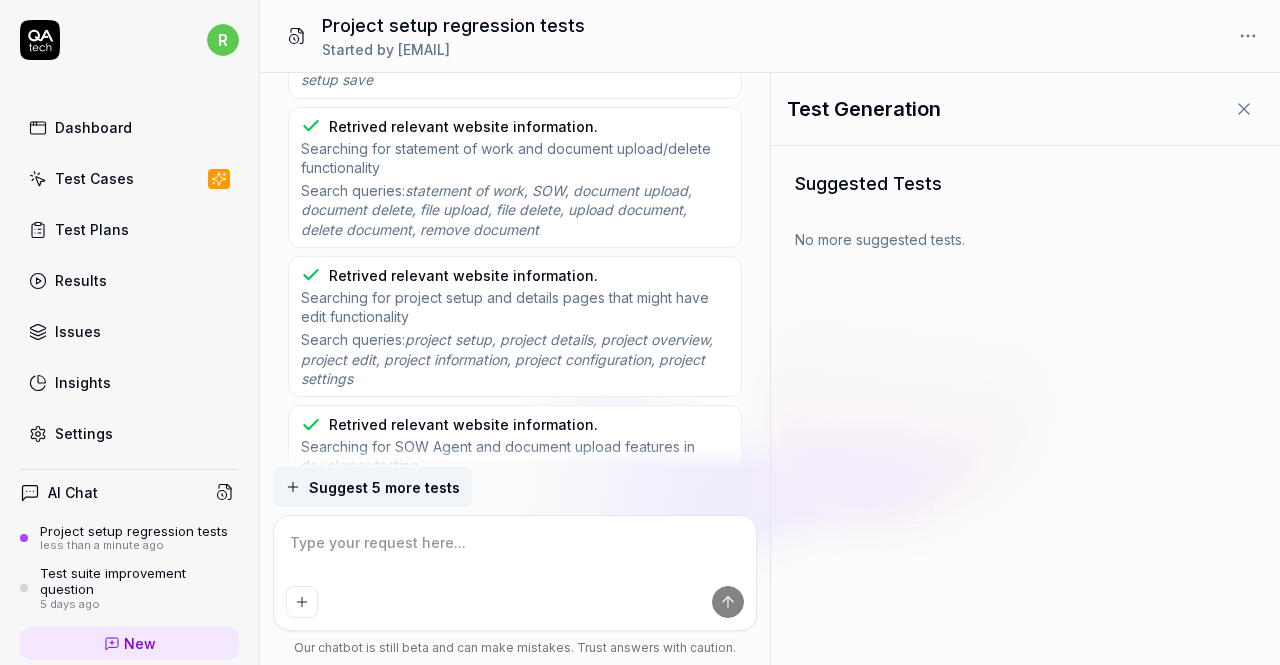 scroll, scrollTop: 1086, scrollLeft: 0, axis: vertical 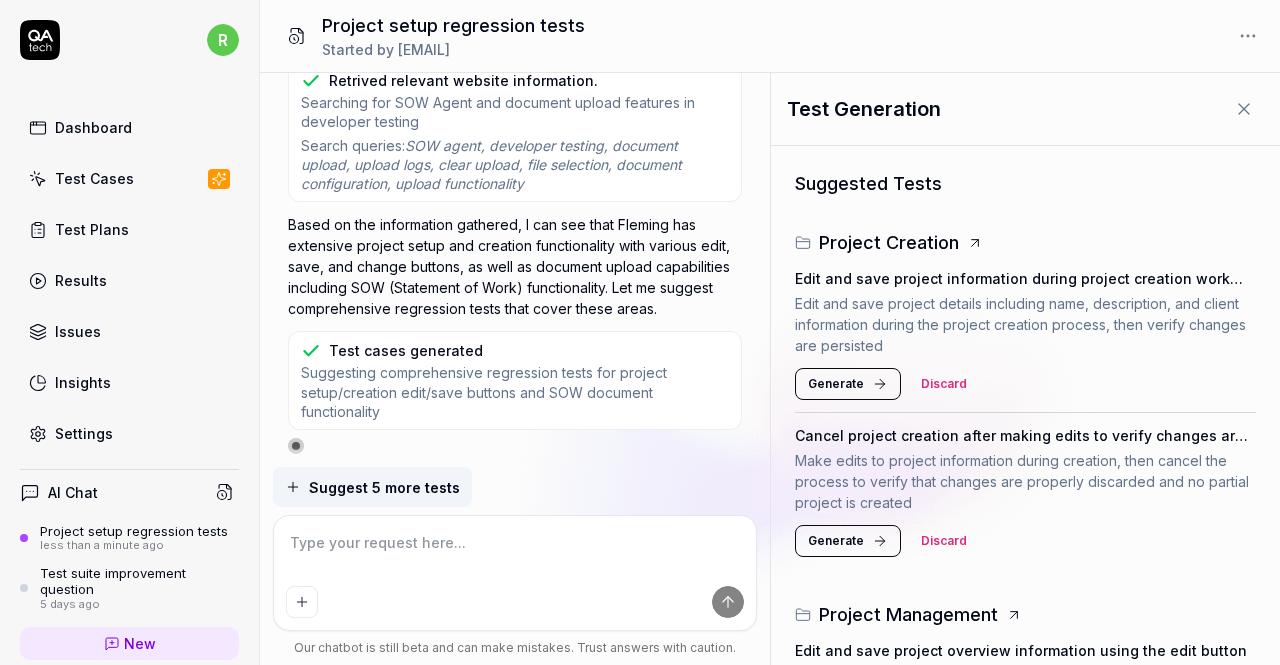click on "Generate" at bounding box center (836, 384) 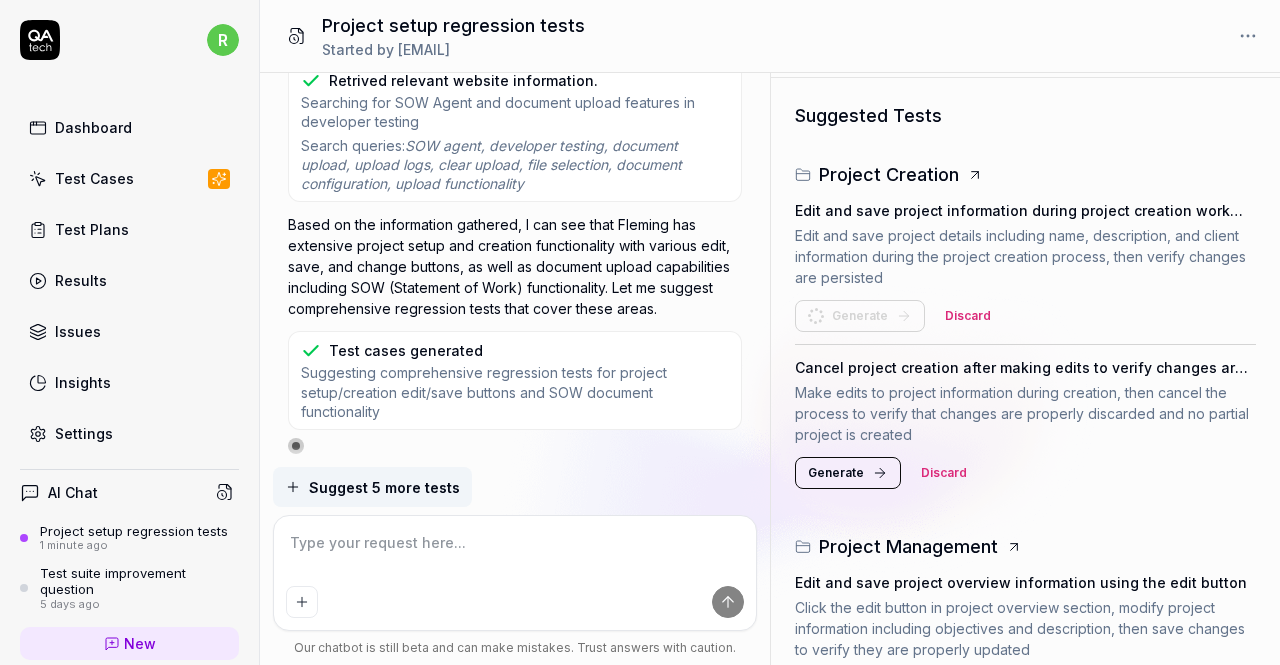 scroll, scrollTop: 100, scrollLeft: 0, axis: vertical 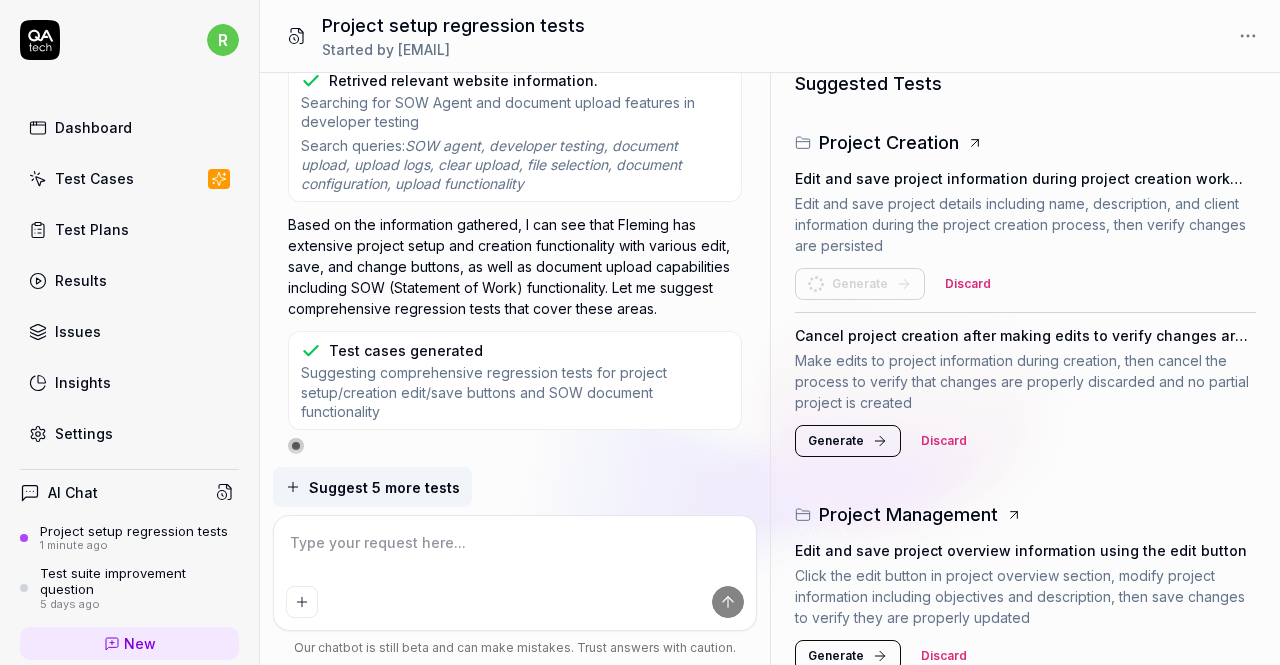 click on "Generate" at bounding box center (836, 441) 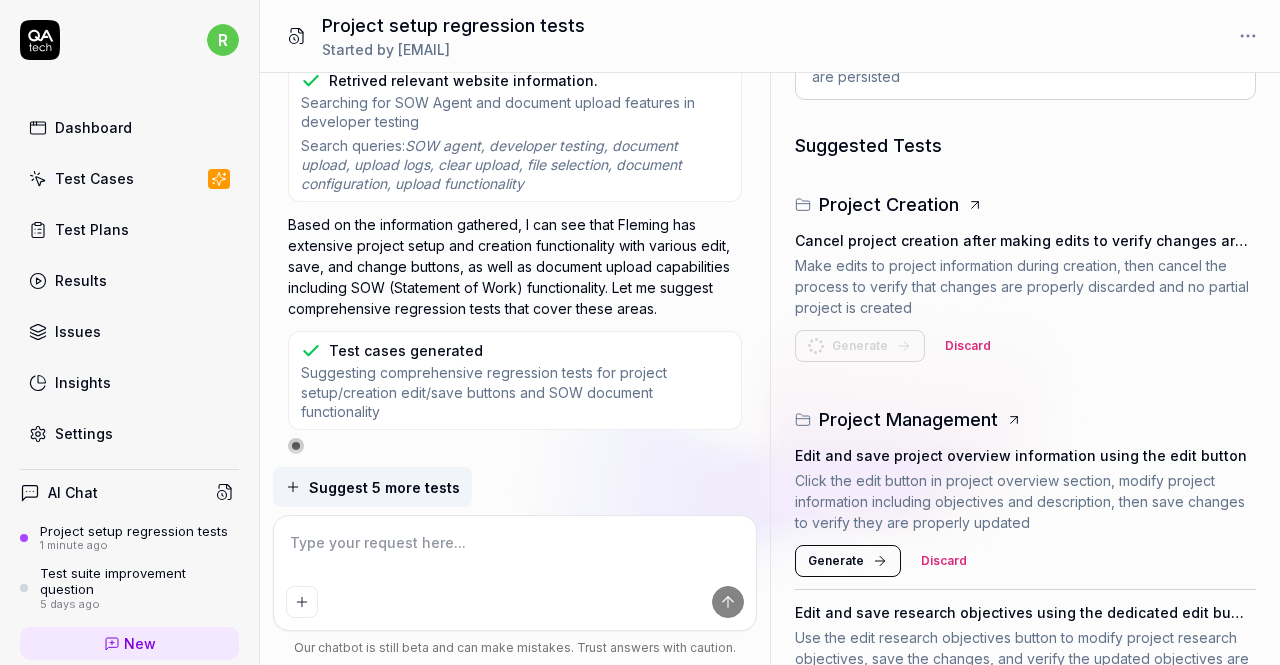 scroll, scrollTop: 500, scrollLeft: 0, axis: vertical 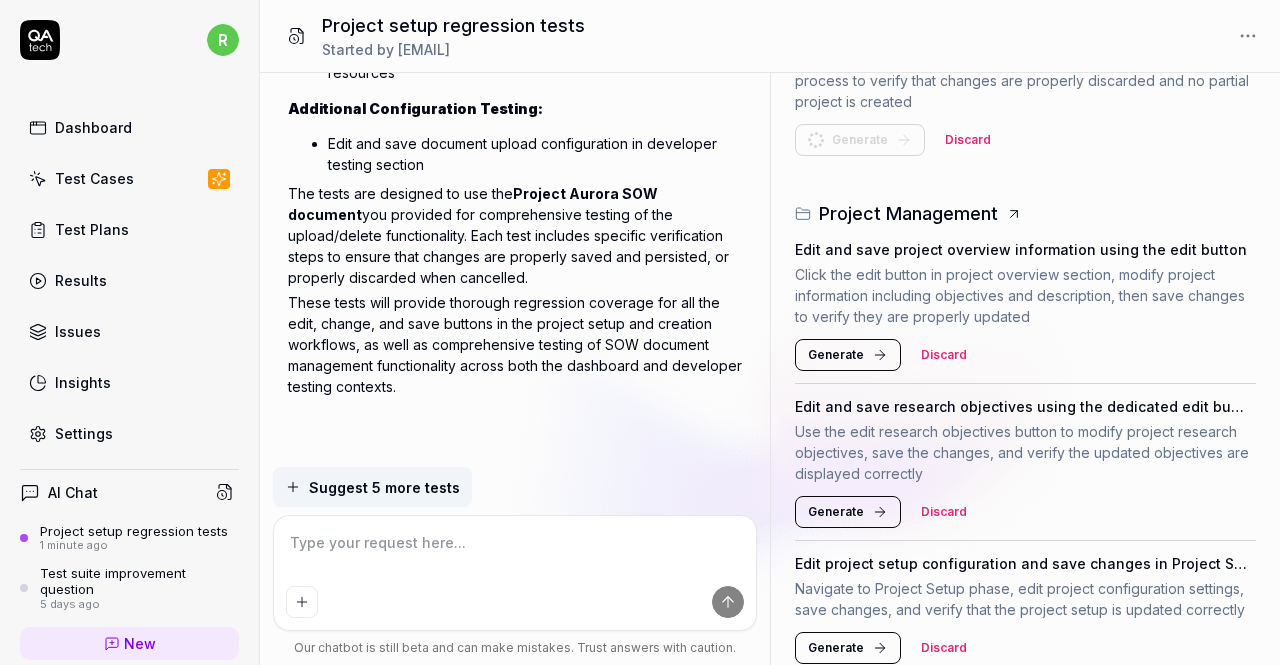 click on "Generate" at bounding box center (836, 355) 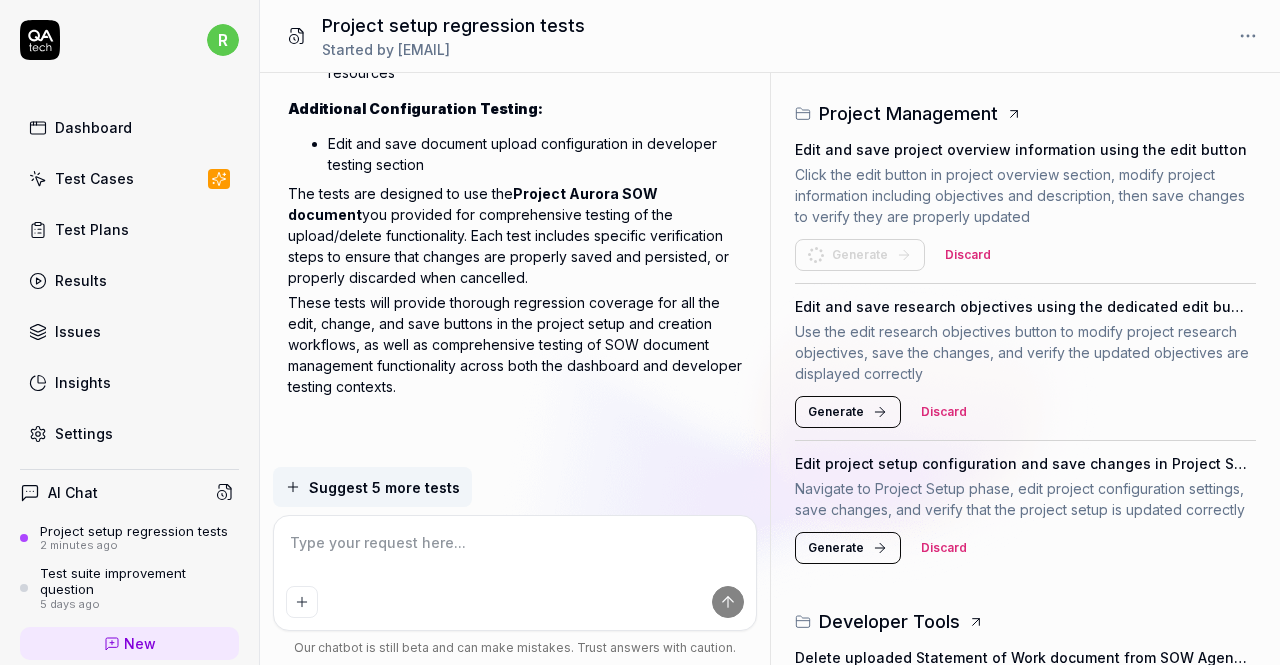 scroll, scrollTop: 700, scrollLeft: 0, axis: vertical 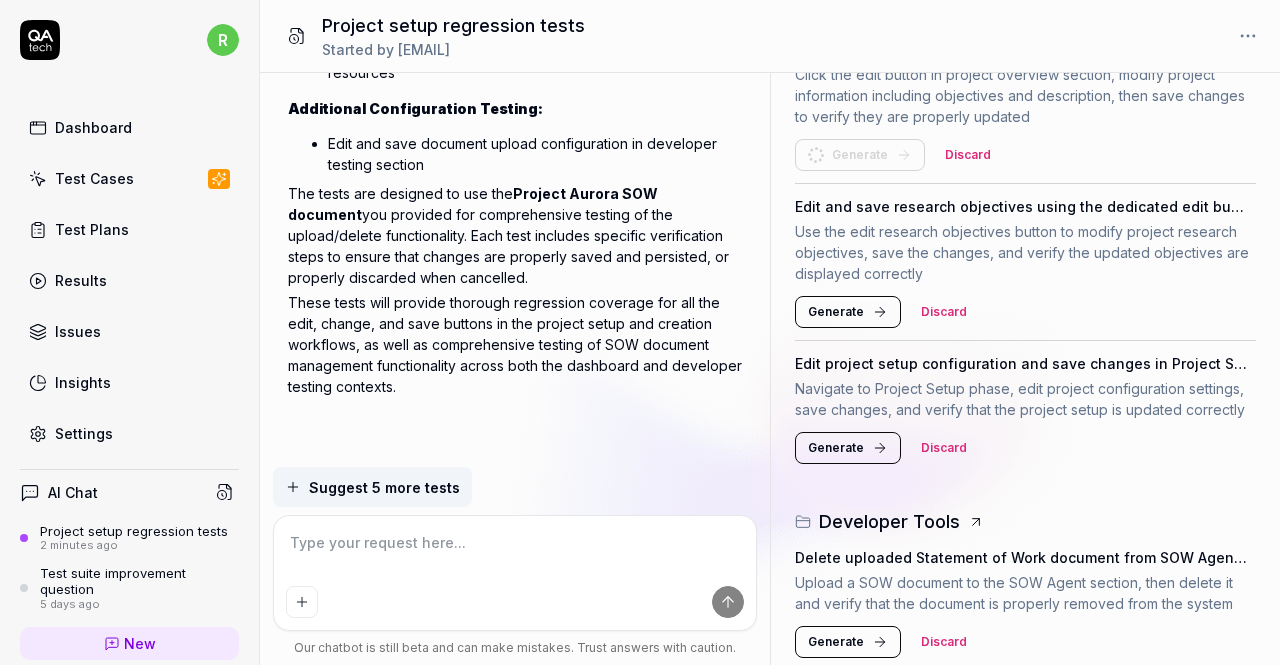 click on "Generate" at bounding box center [836, 312] 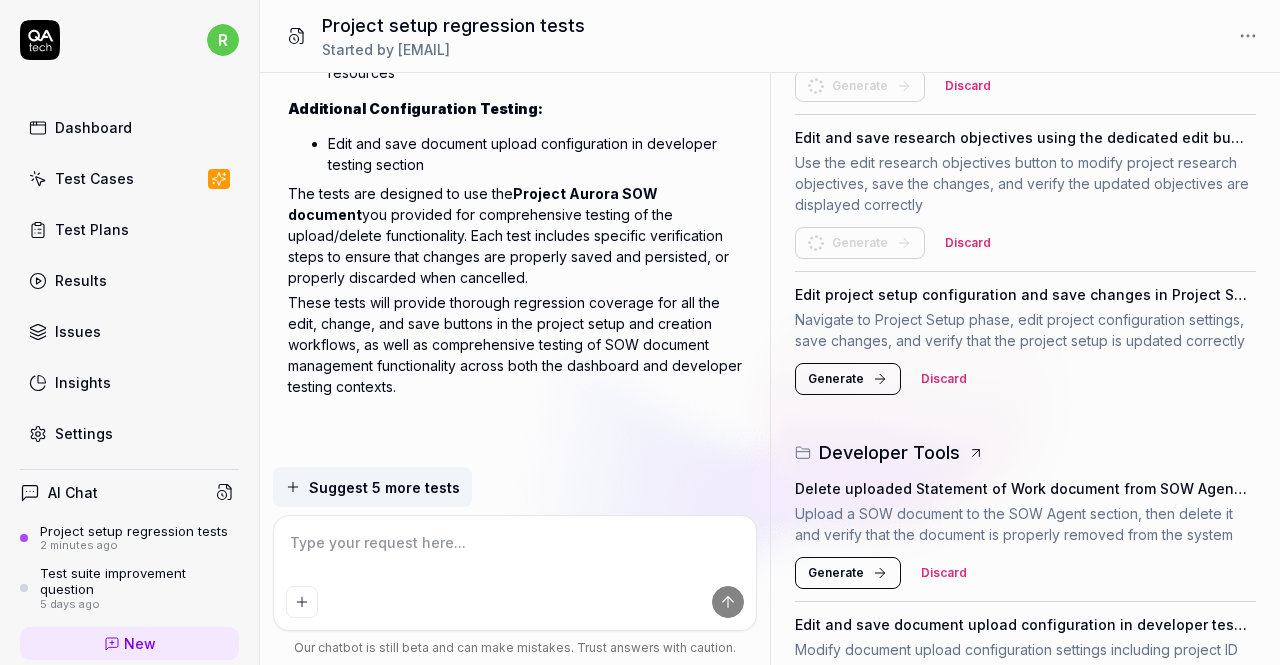 scroll, scrollTop: 800, scrollLeft: 0, axis: vertical 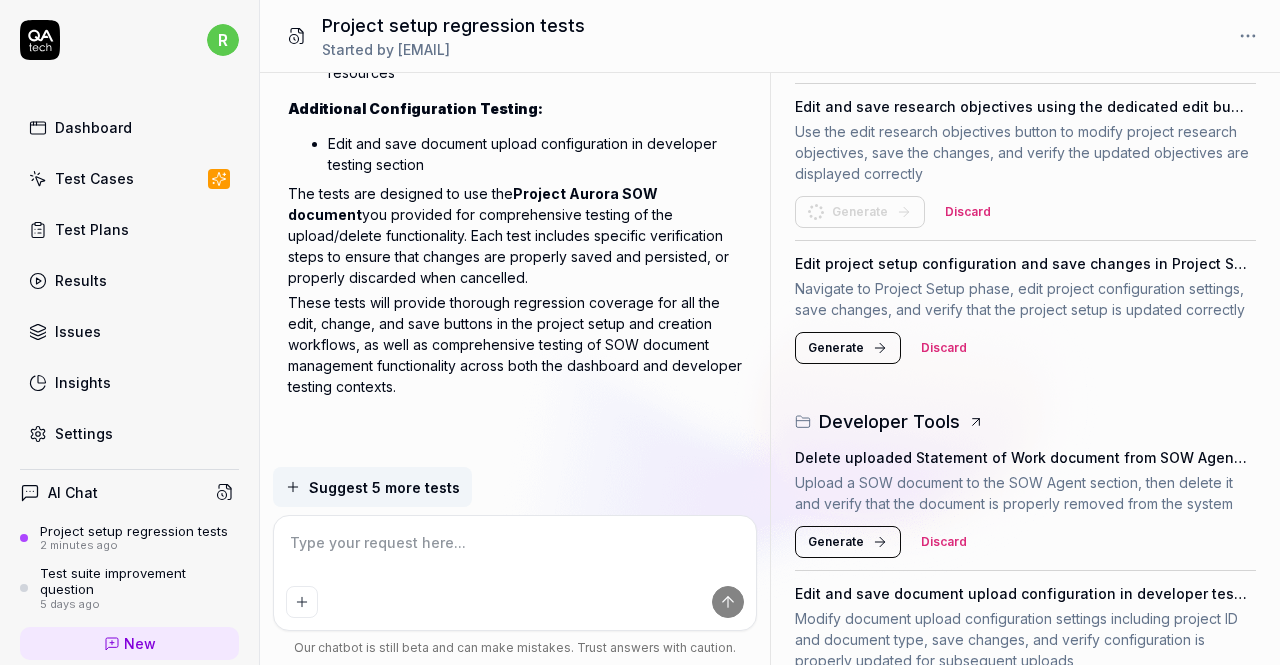 click 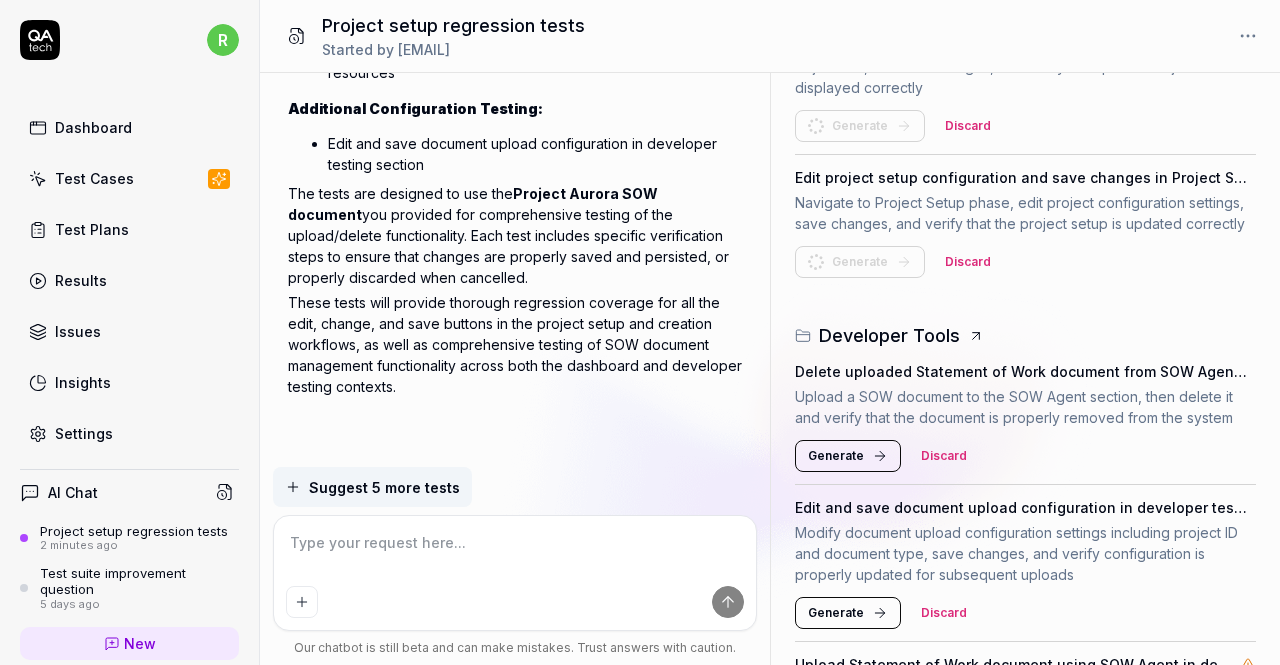 scroll, scrollTop: 1000, scrollLeft: 0, axis: vertical 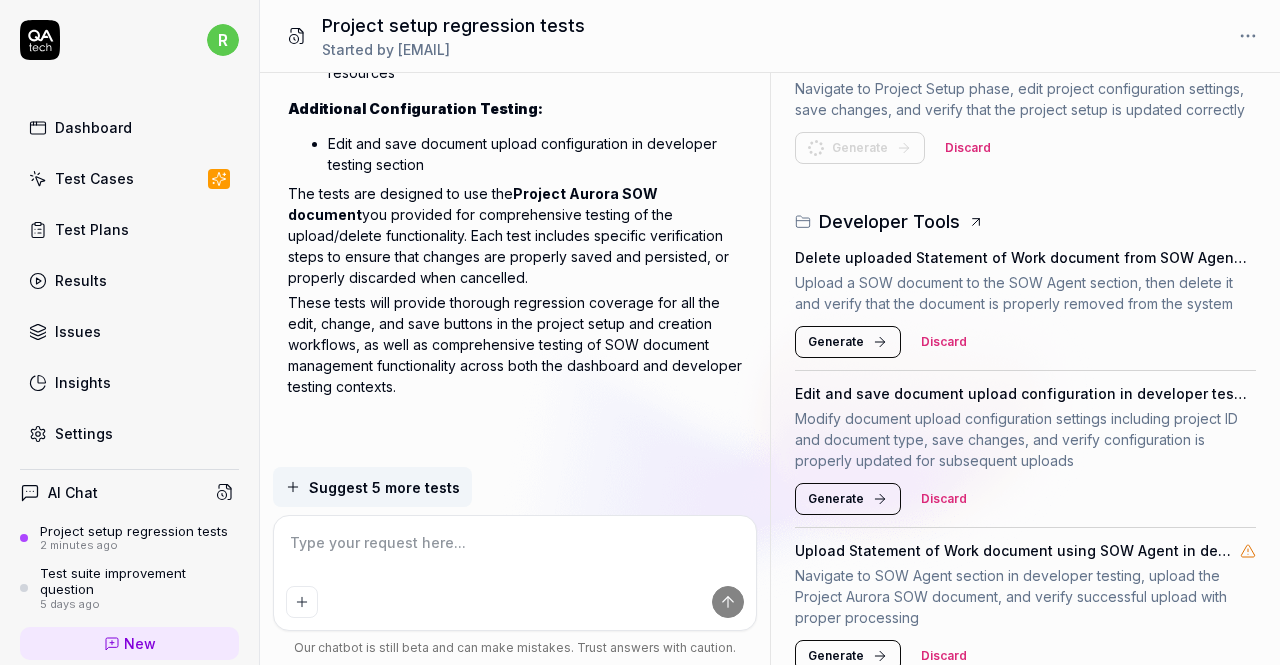 click on "Generate" at bounding box center [848, 342] 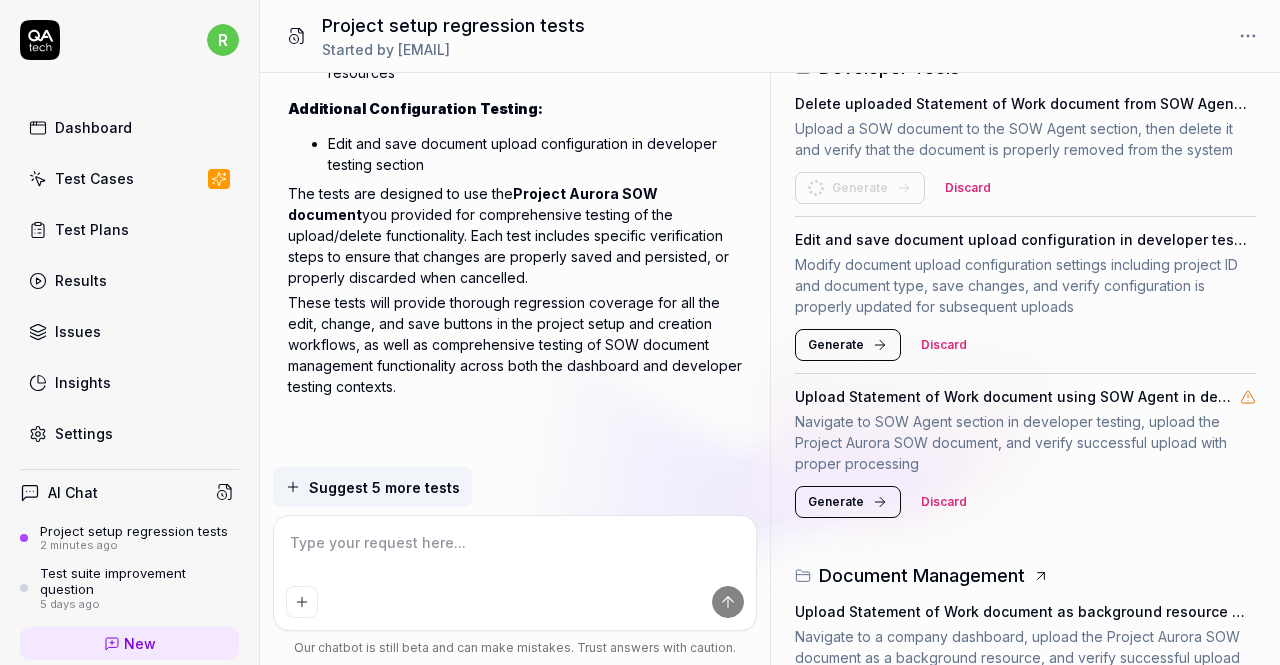 scroll, scrollTop: 1200, scrollLeft: 0, axis: vertical 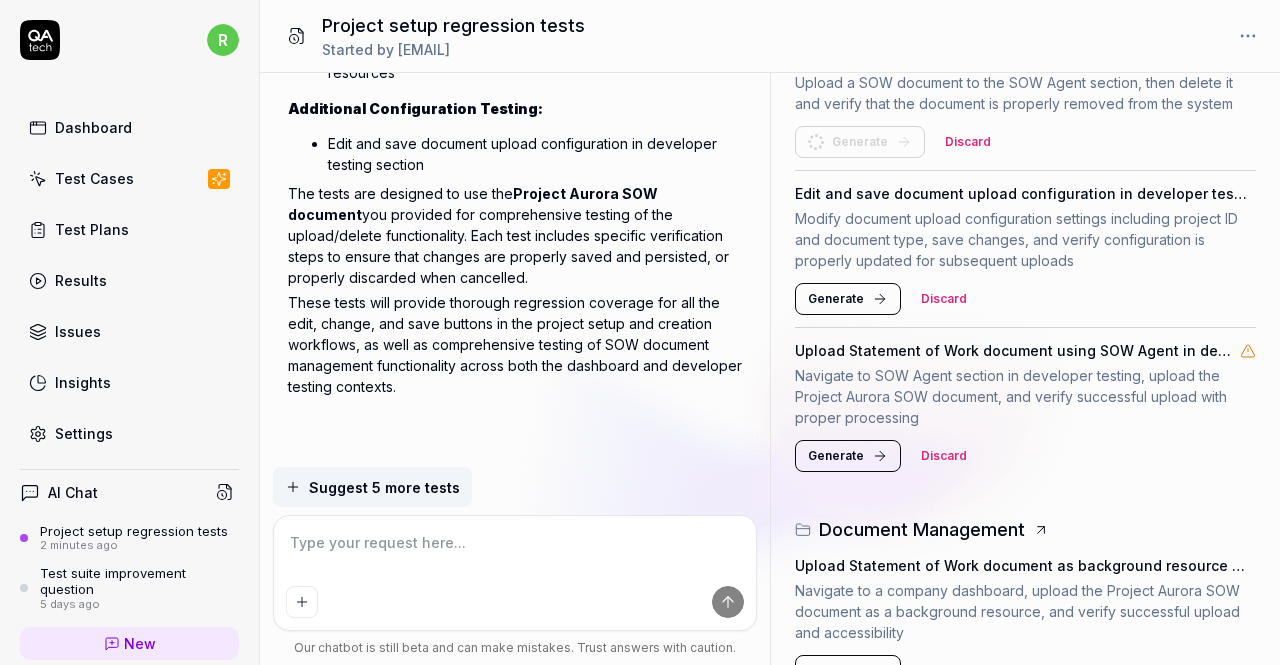click on "Generate" at bounding box center (836, 299) 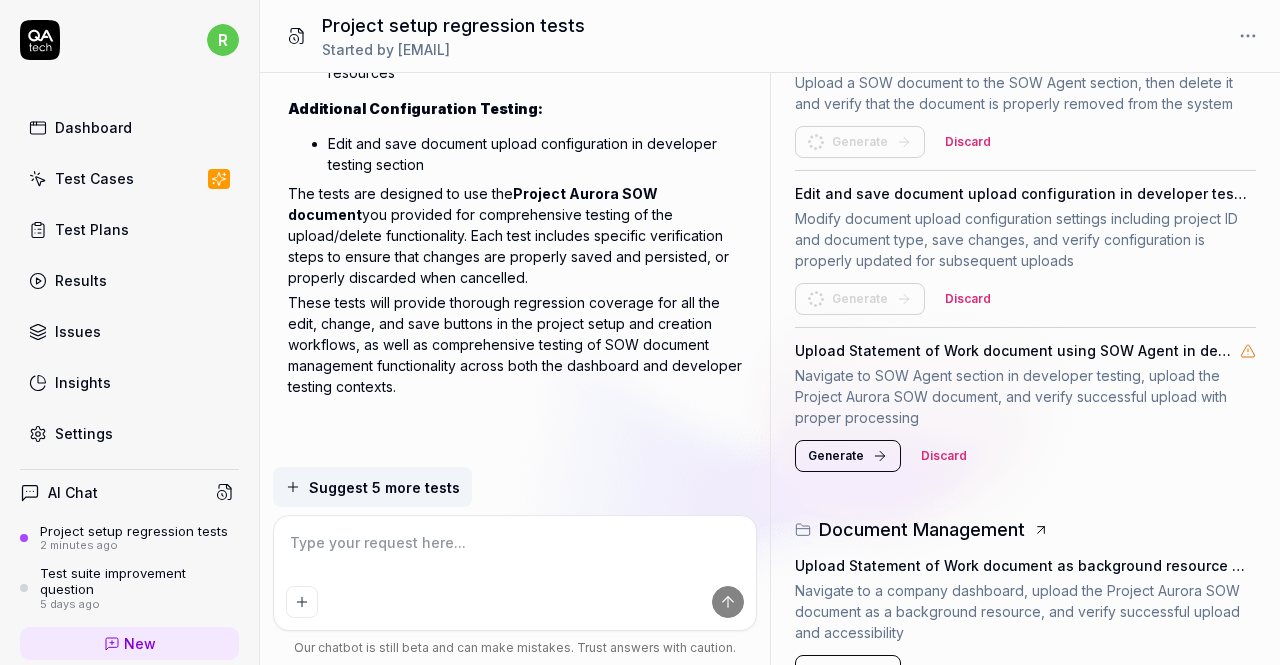 scroll, scrollTop: 1300, scrollLeft: 0, axis: vertical 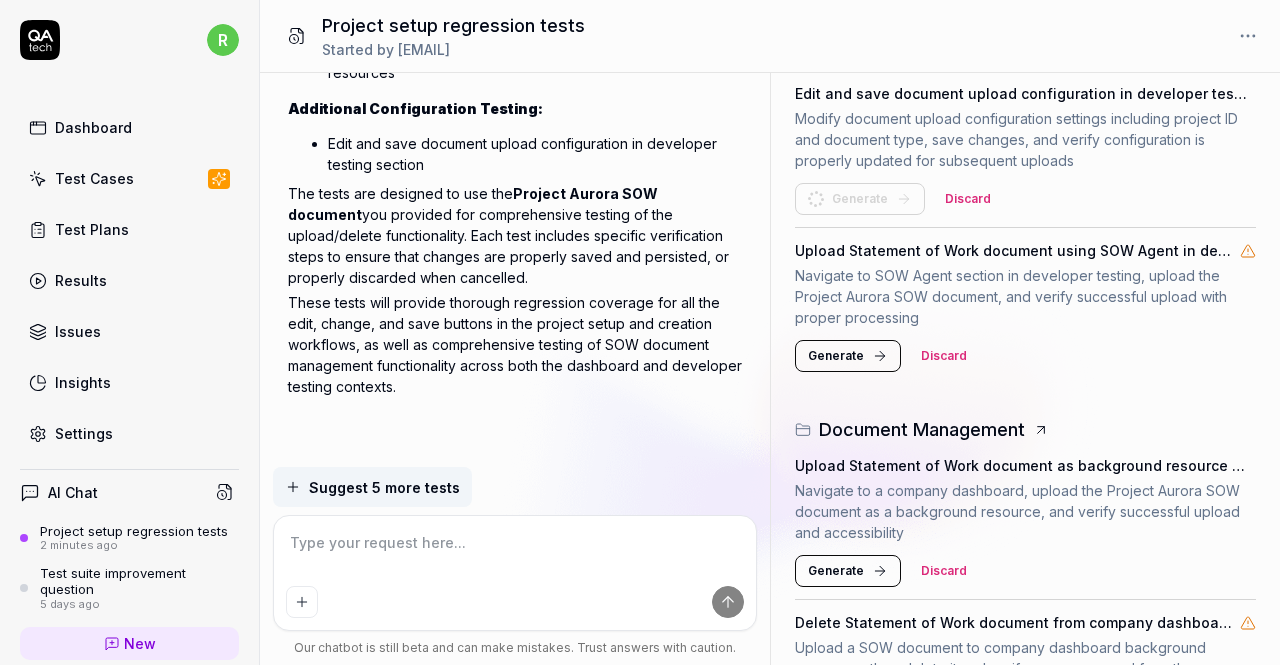 click on "Generate" at bounding box center [836, 356] 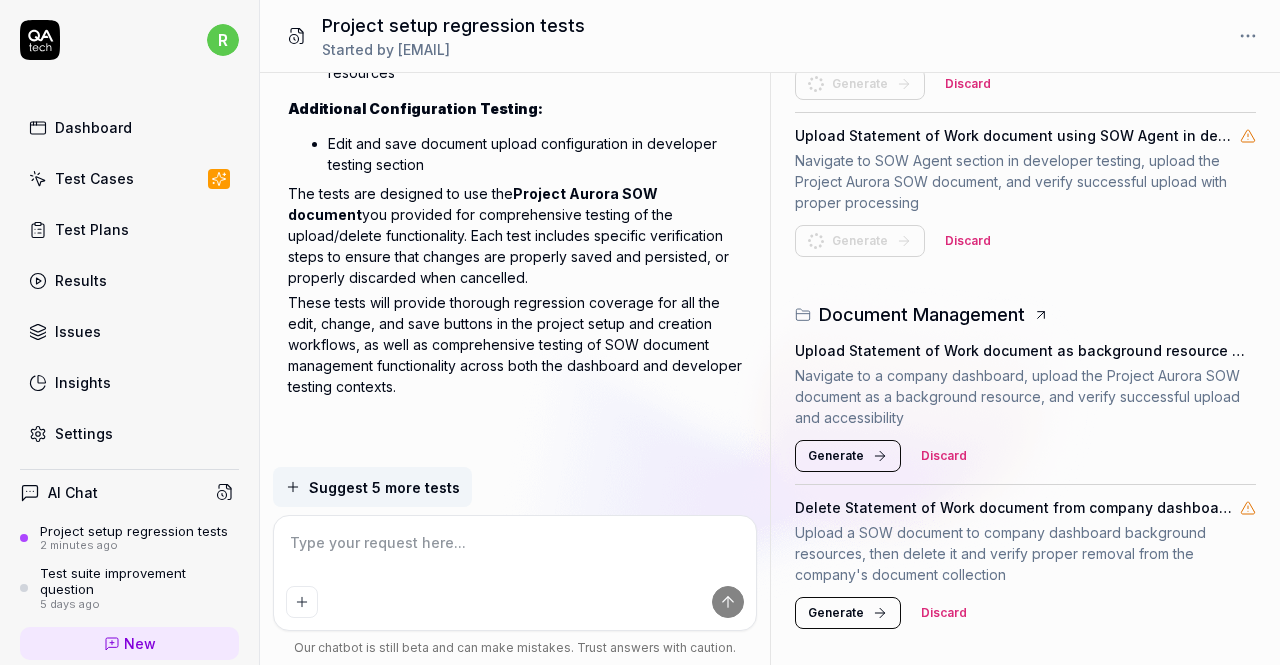 scroll, scrollTop: 1432, scrollLeft: 0, axis: vertical 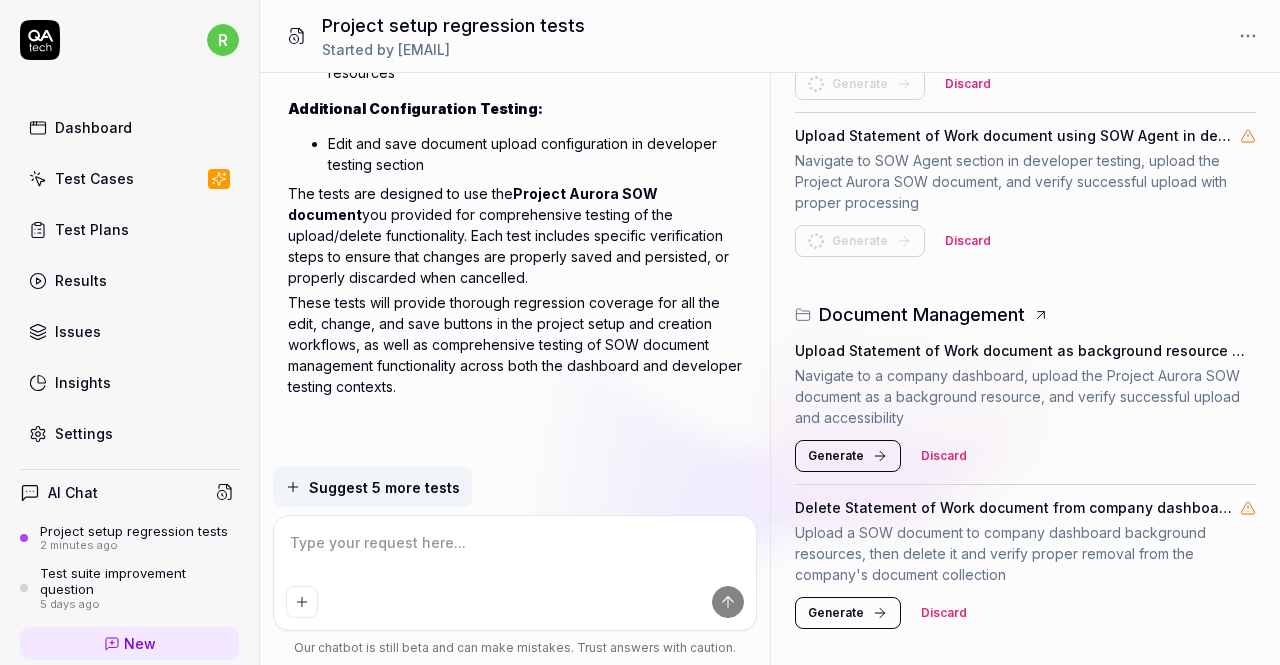 click on "Generate" at bounding box center [836, 456] 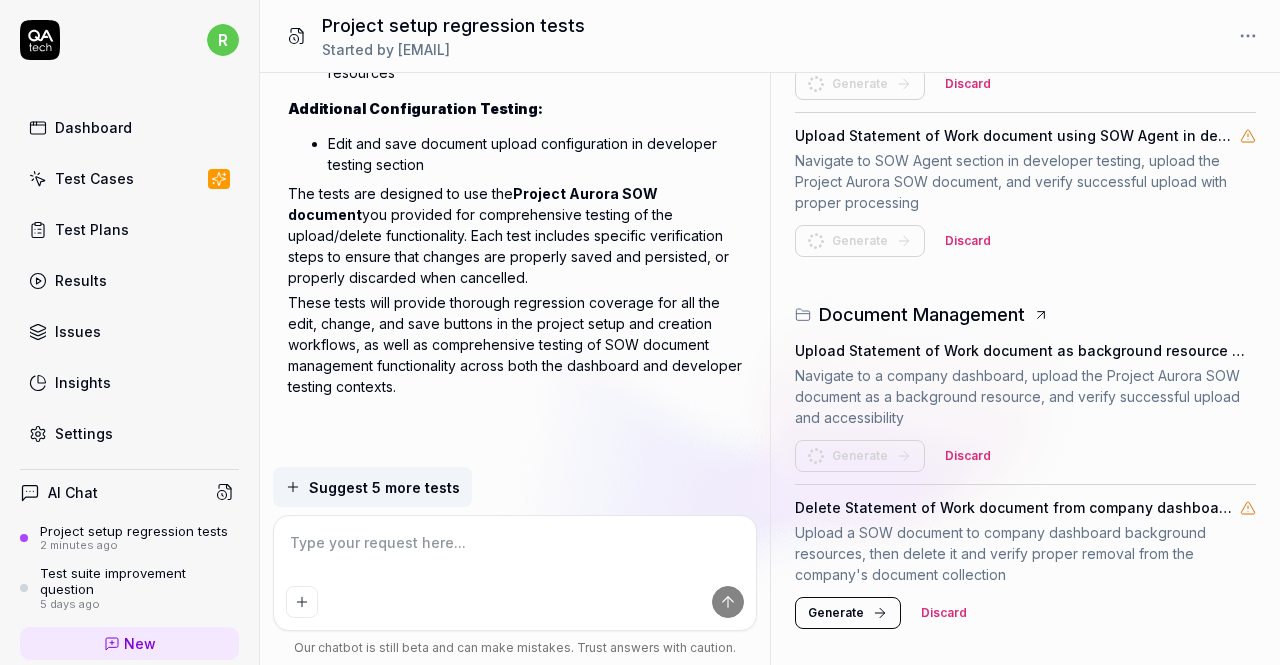 scroll, scrollTop: 1453, scrollLeft: 0, axis: vertical 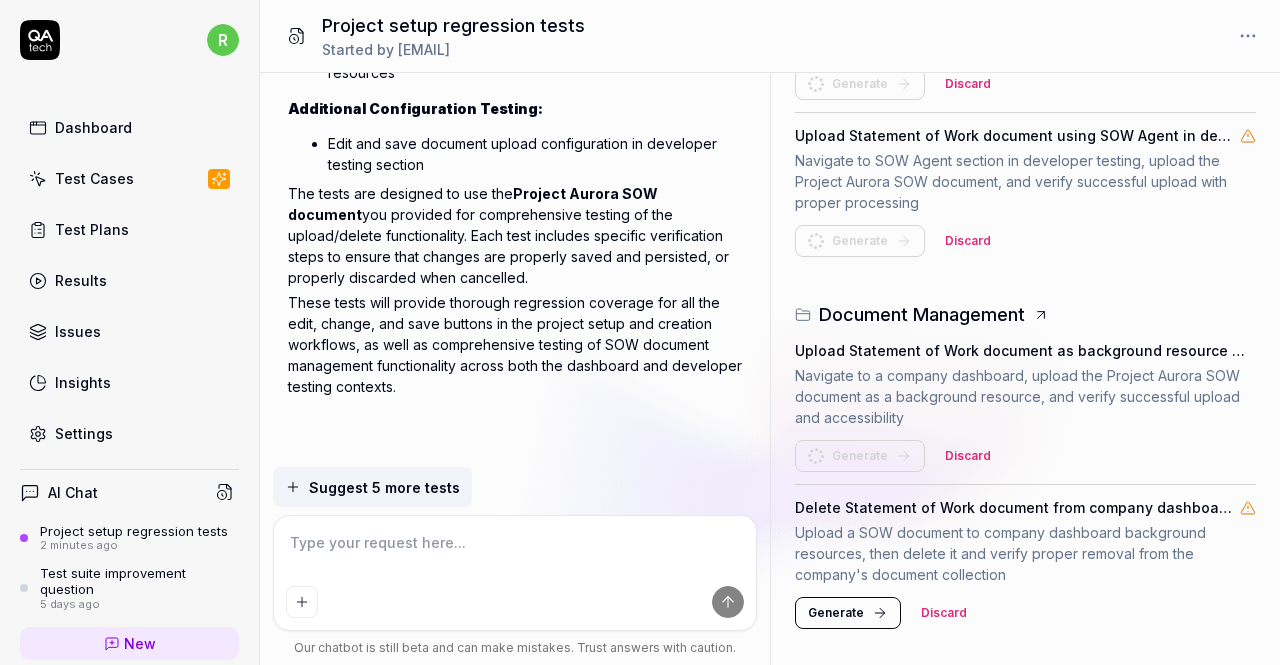 click on "Generate" at bounding box center [836, 613] 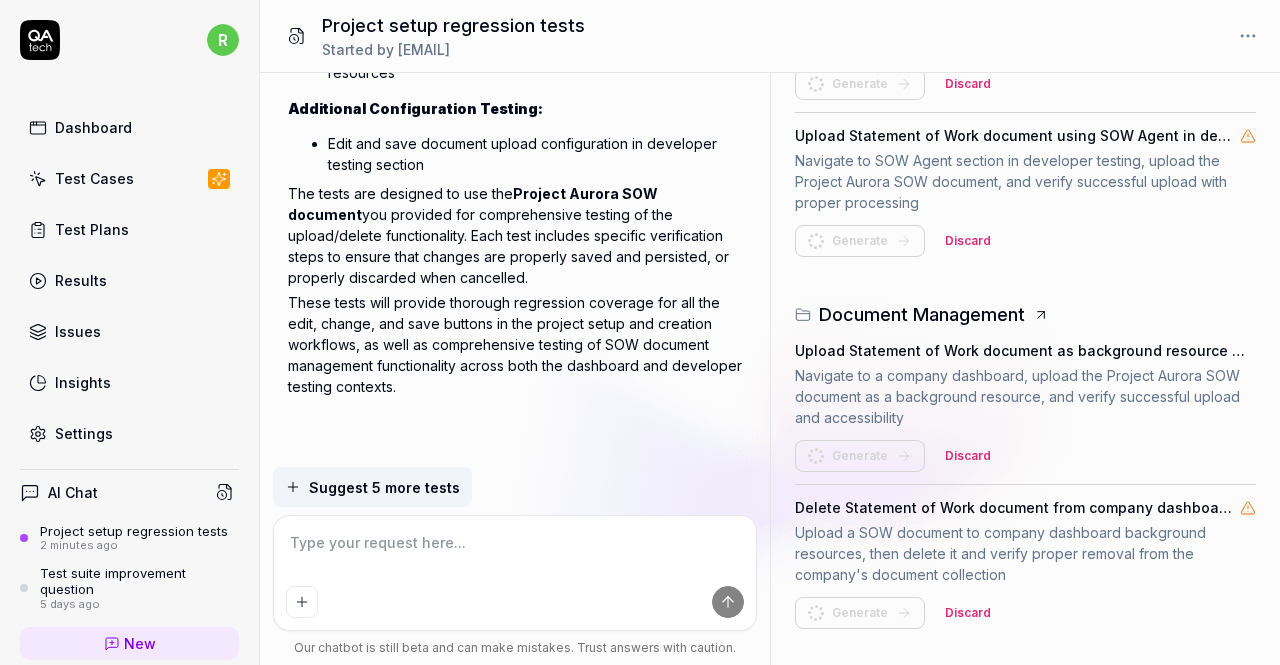 scroll, scrollTop: 1418, scrollLeft: 0, axis: vertical 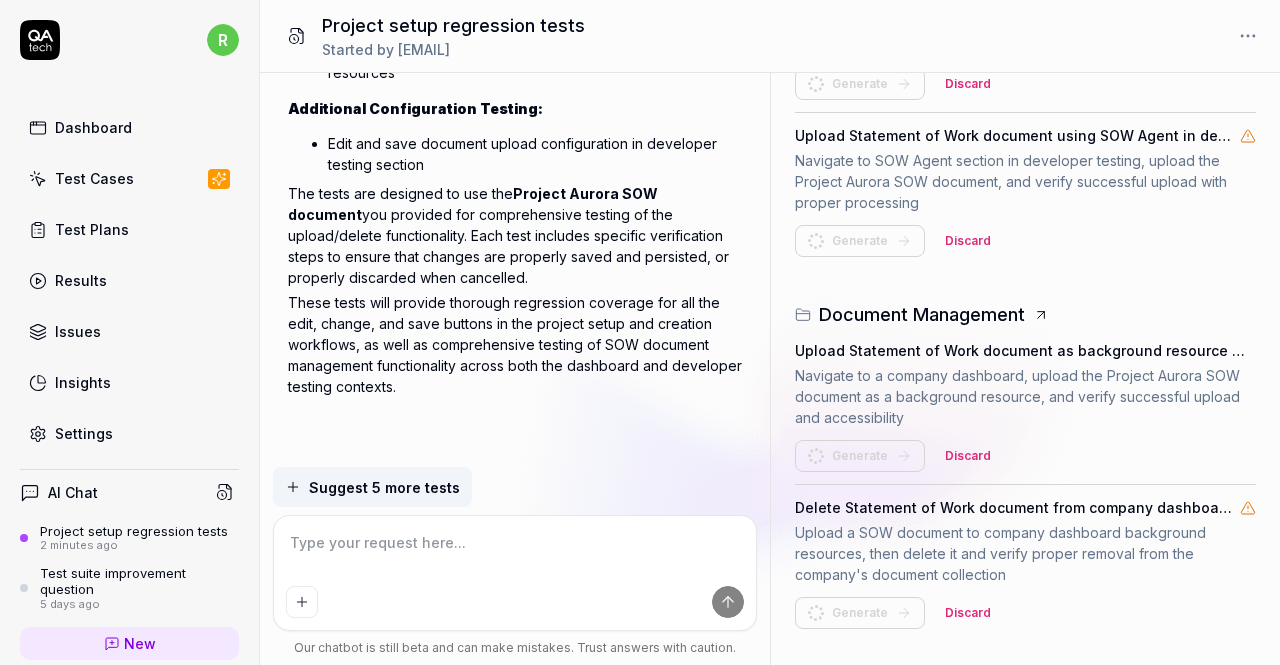 click on "Suggest 5 more tests" at bounding box center [384, 487] 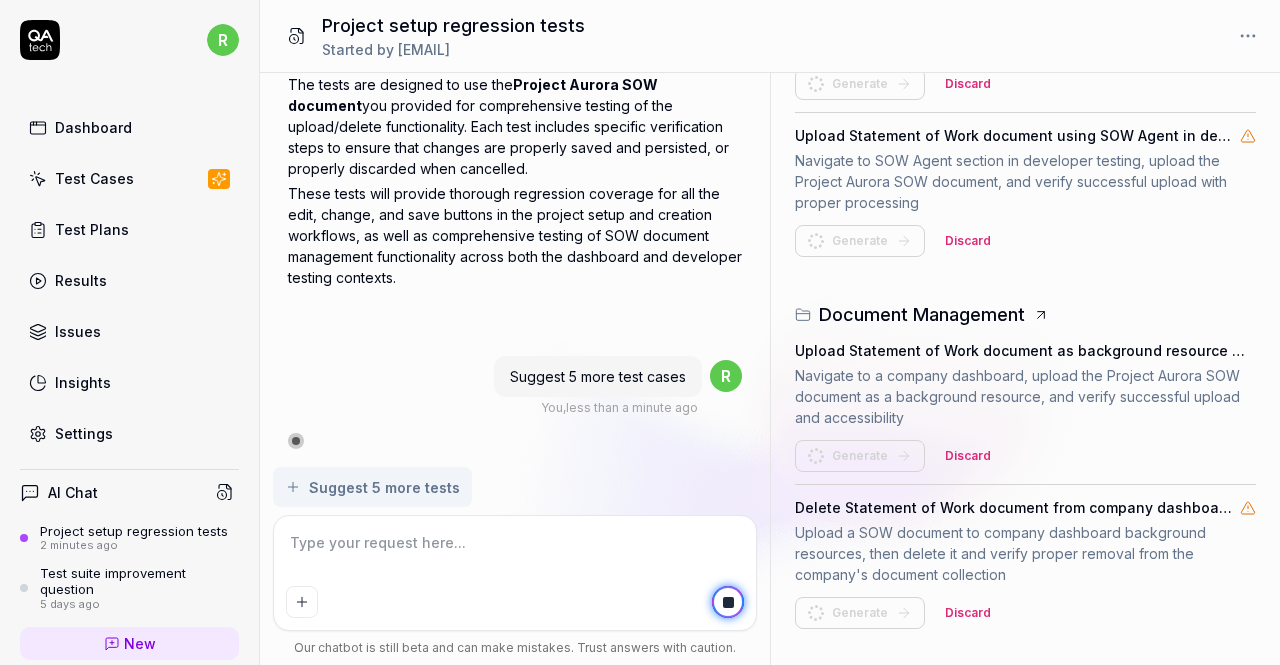 scroll, scrollTop: 893, scrollLeft: 0, axis: vertical 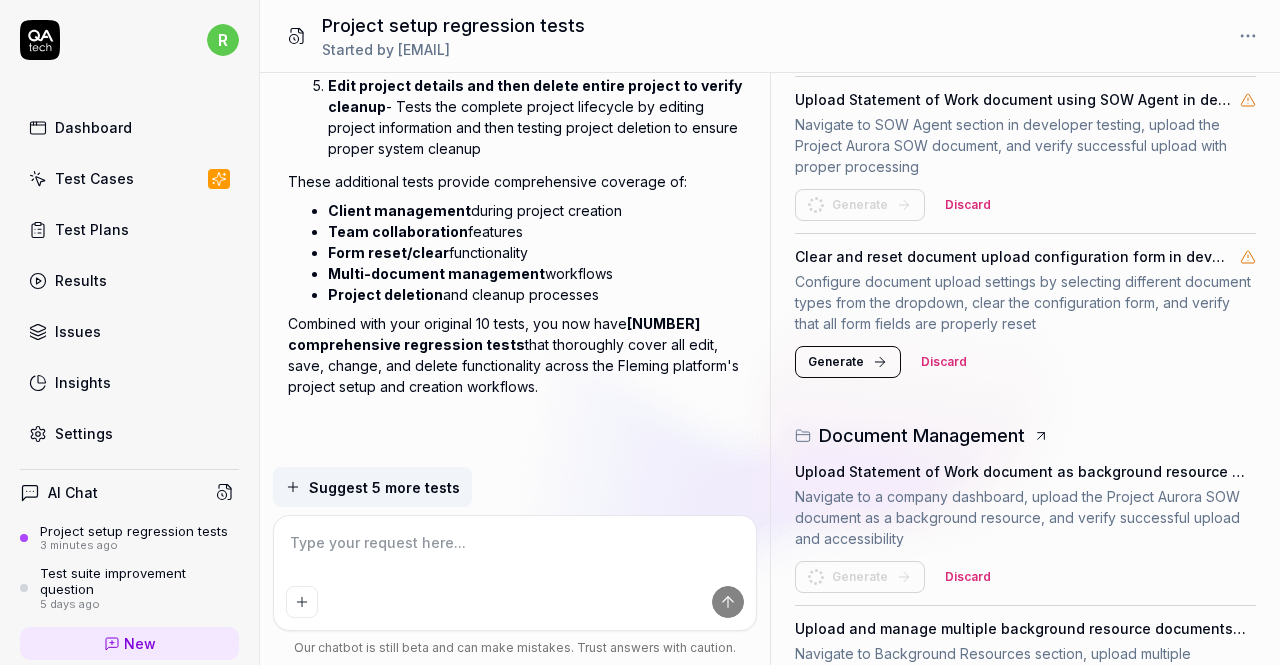 click on "Generate" at bounding box center (836, 362) 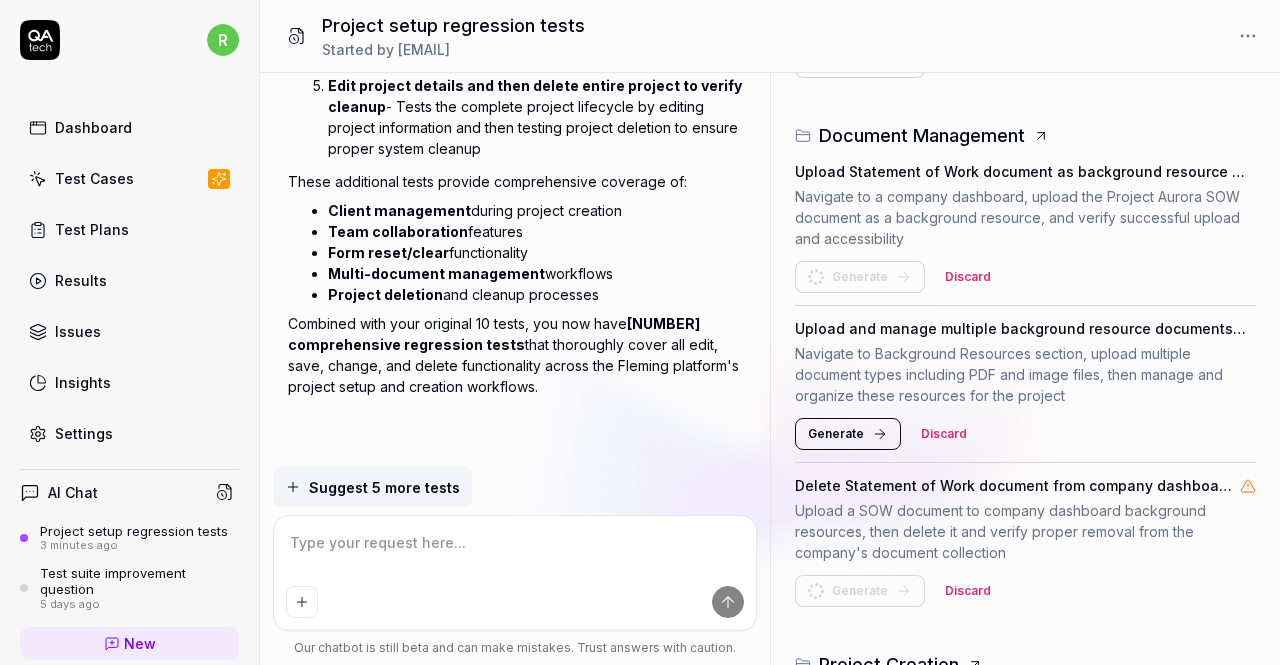 scroll, scrollTop: 2206, scrollLeft: 0, axis: vertical 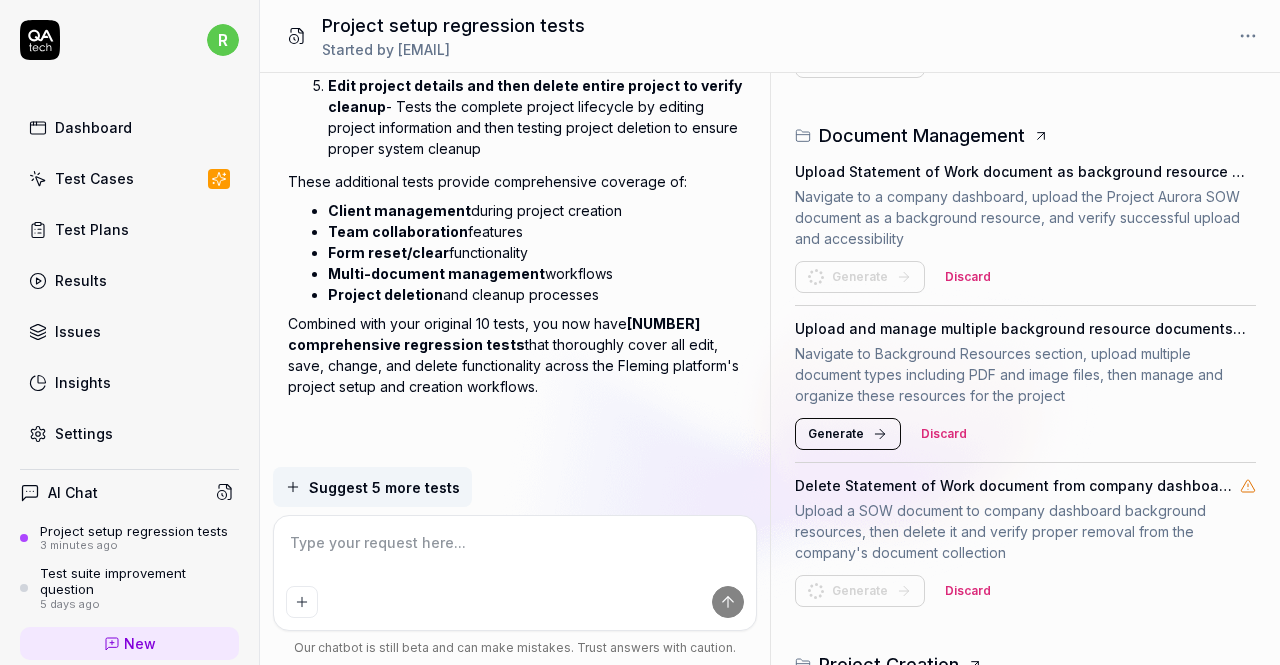 click on "Generate" at bounding box center (836, 434) 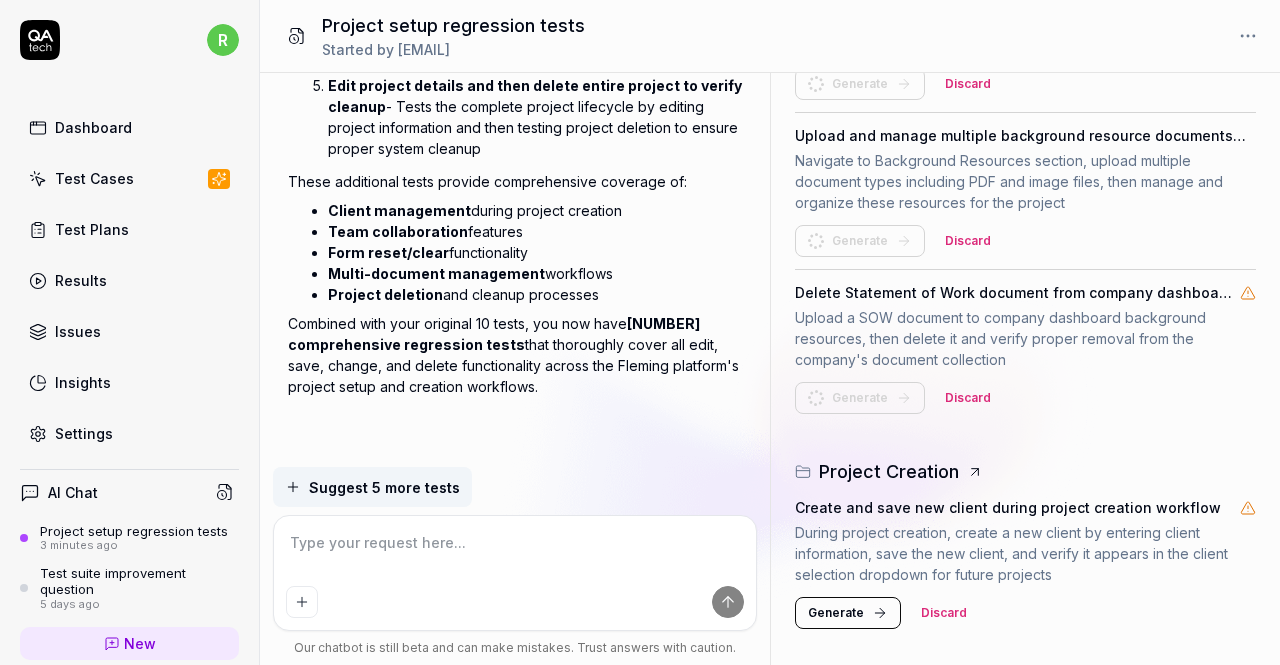 scroll, scrollTop: 2087, scrollLeft: 0, axis: vertical 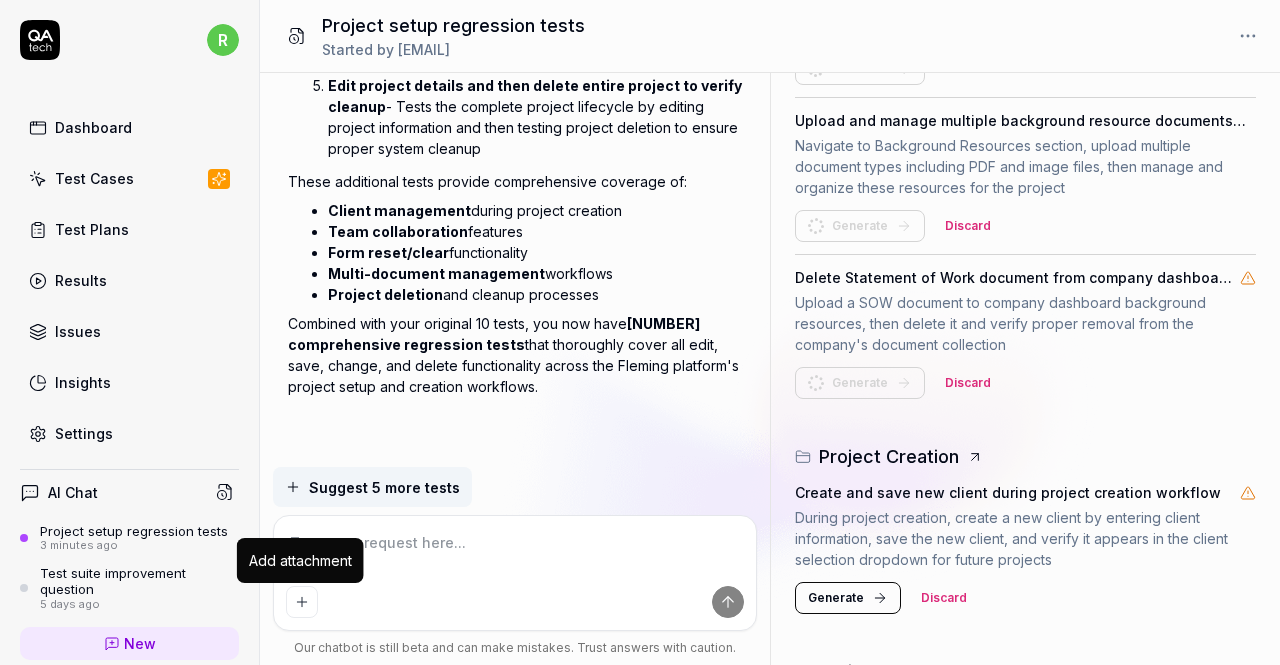 click at bounding box center (302, 602) 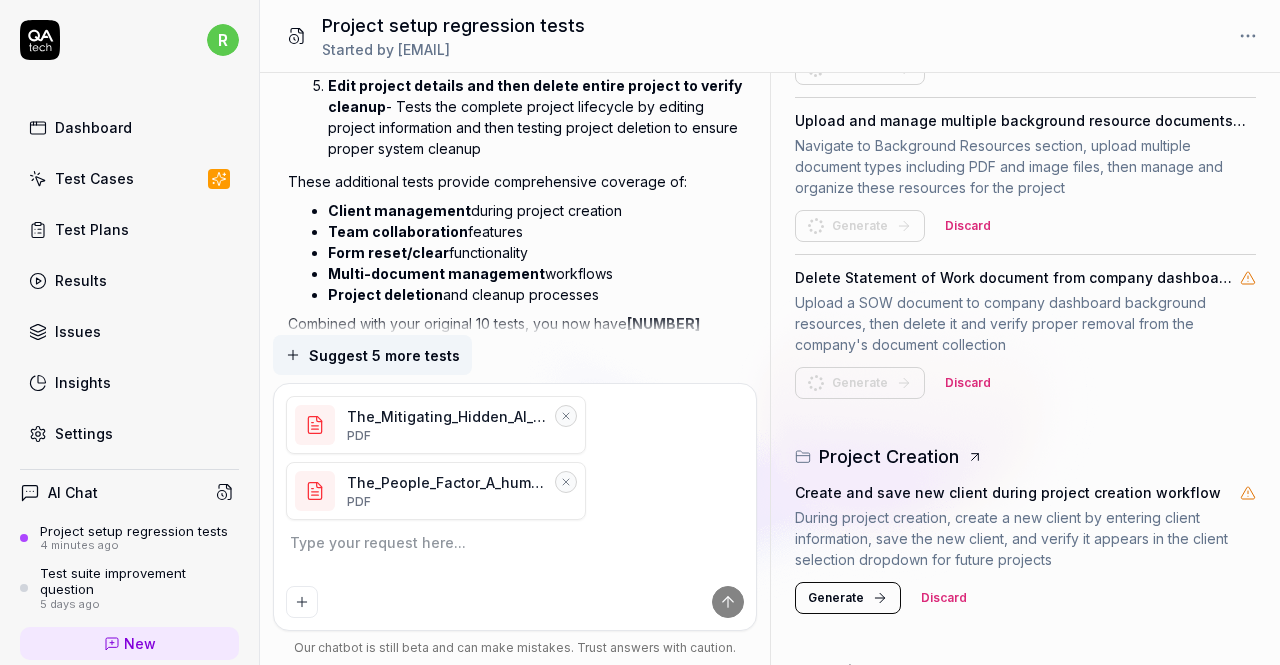 scroll, scrollTop: 1833, scrollLeft: 0, axis: vertical 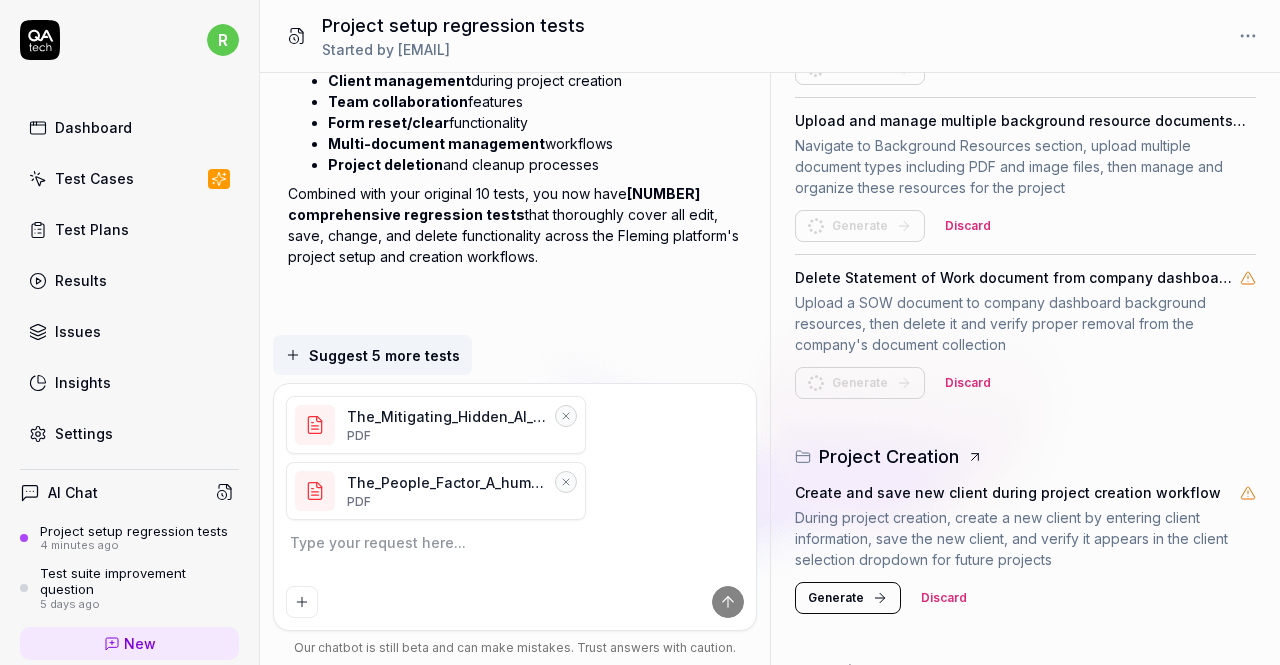 click at bounding box center [515, 553] 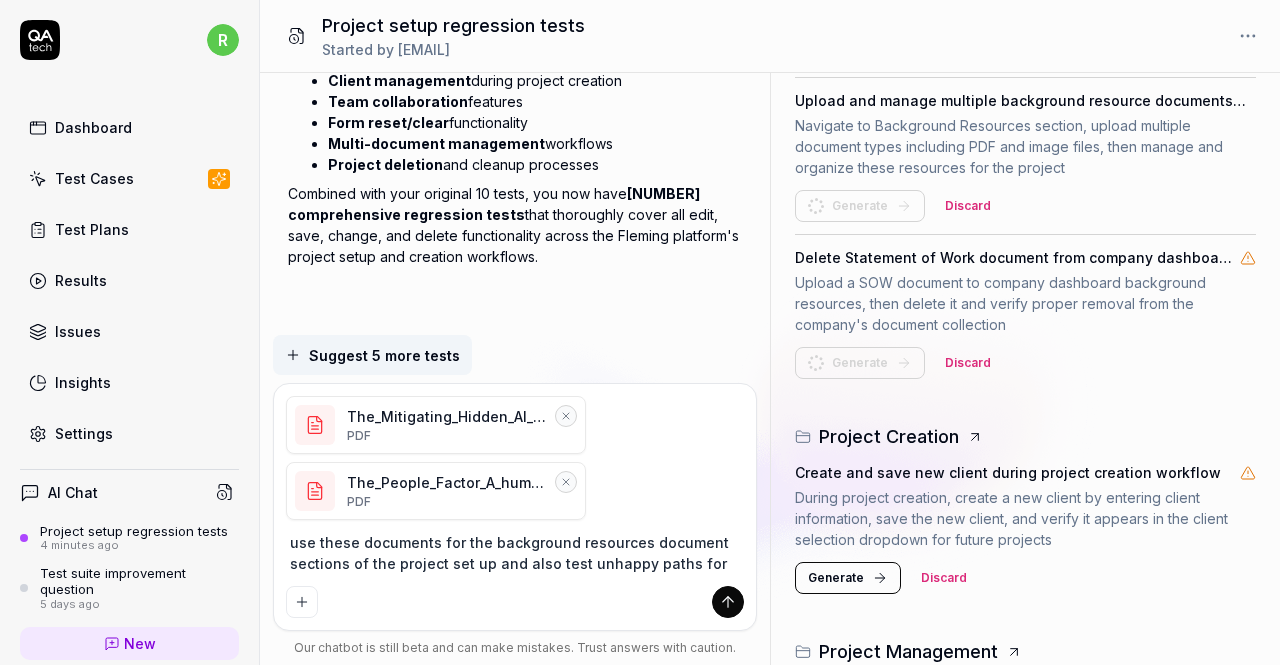 scroll, scrollTop: 2172, scrollLeft: 0, axis: vertical 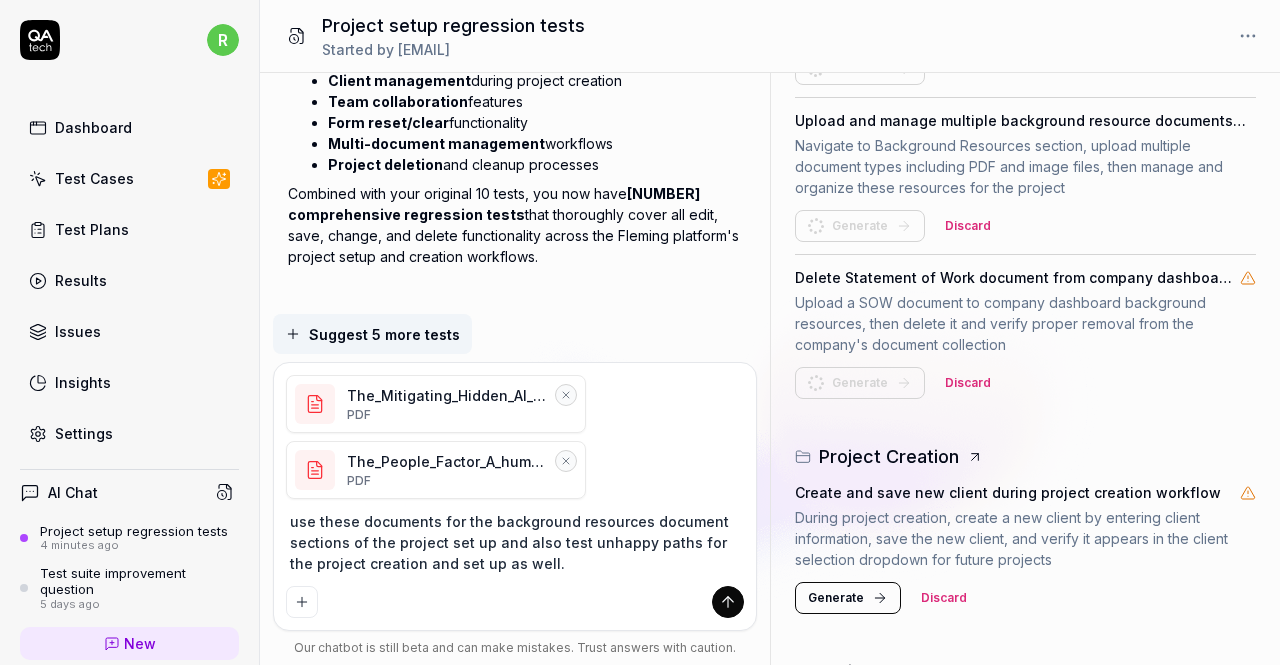 click on "Generate" at bounding box center (836, 598) 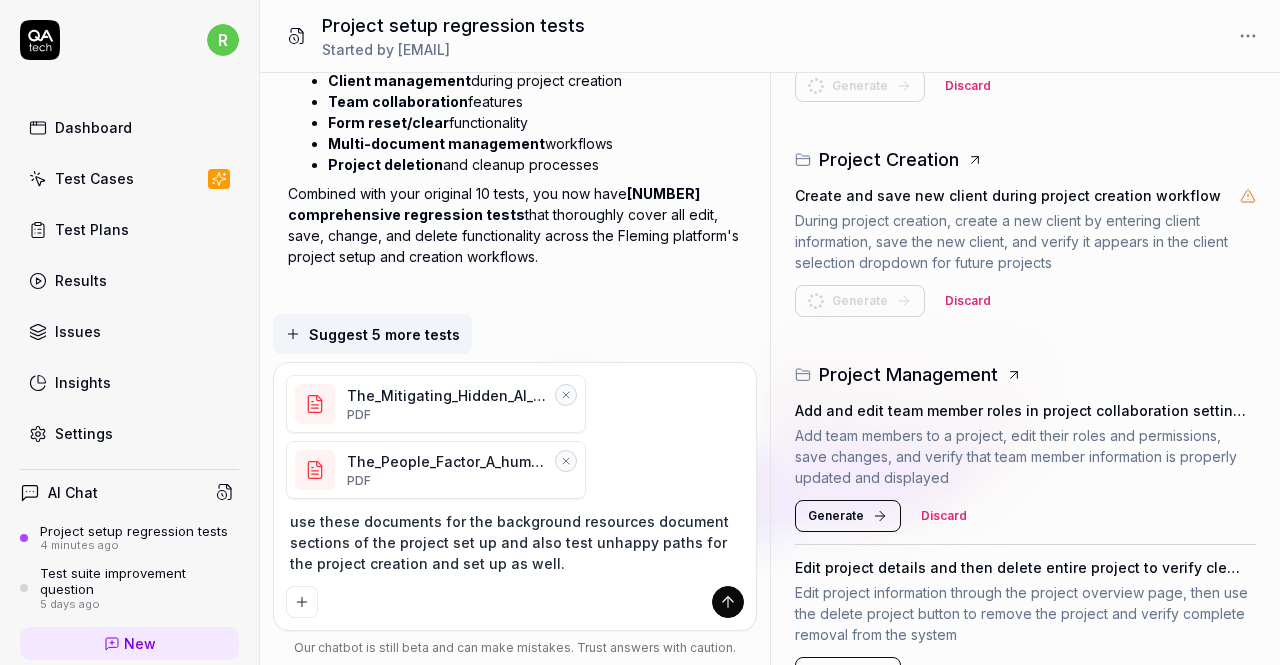 scroll, scrollTop: 2472, scrollLeft: 0, axis: vertical 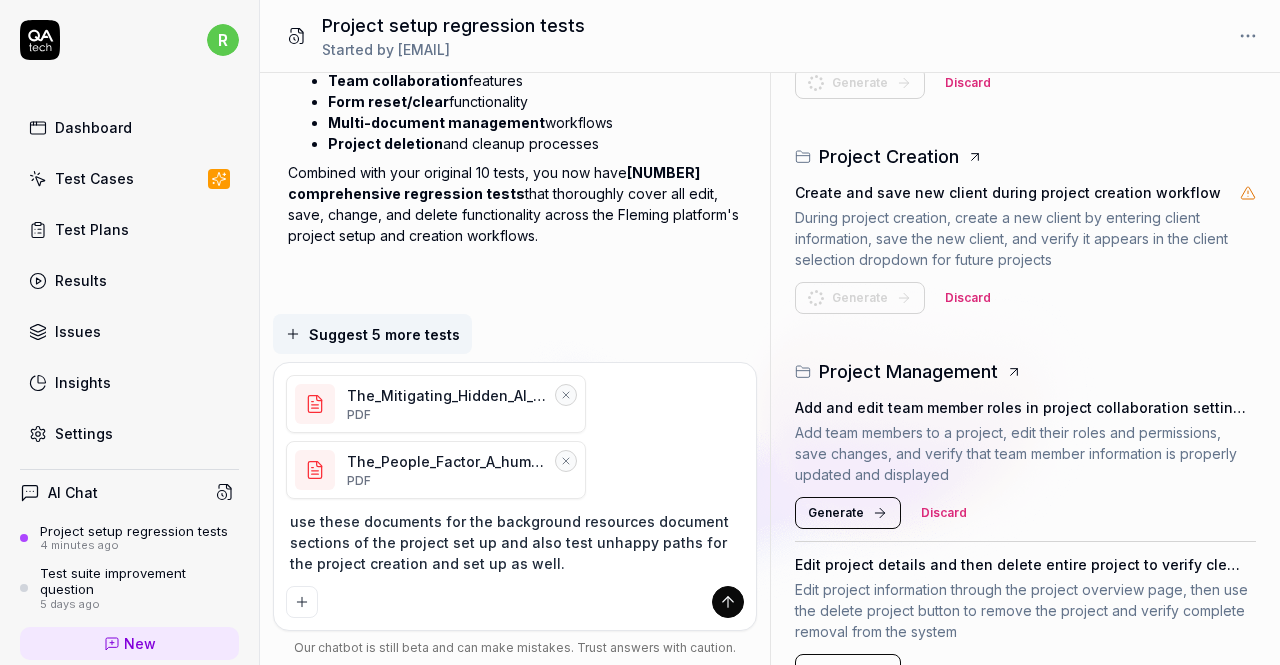 click on "Generate" at bounding box center (848, 513) 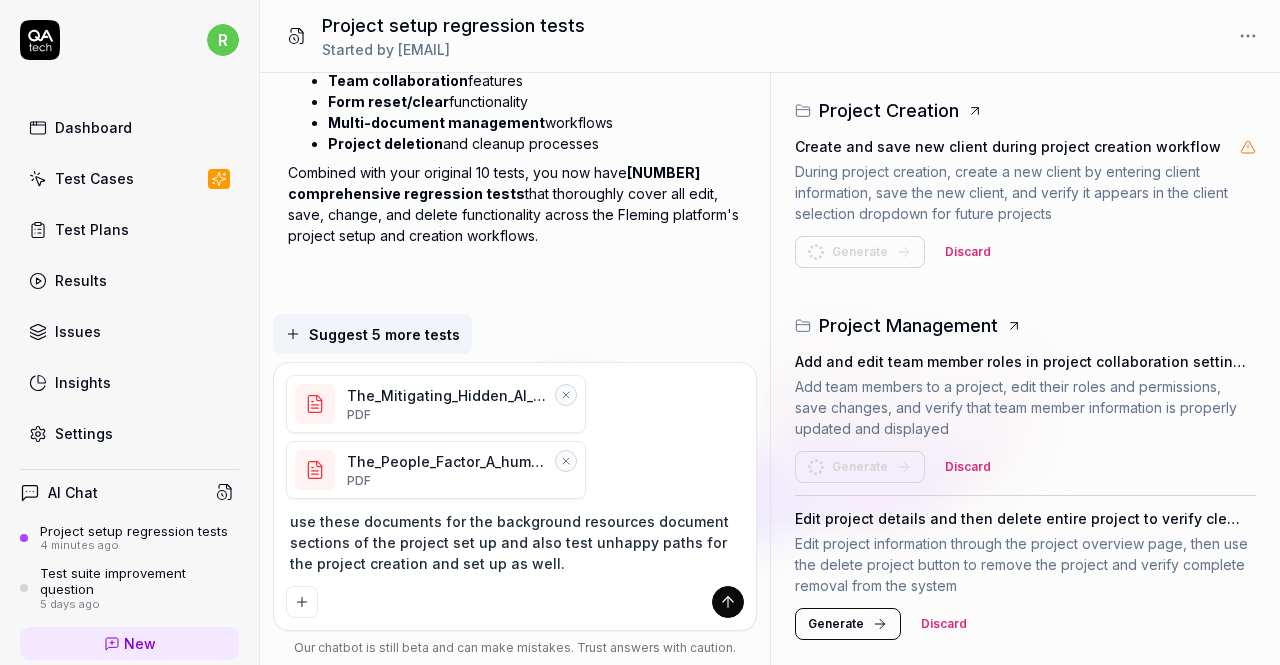 scroll, scrollTop: 2543, scrollLeft: 0, axis: vertical 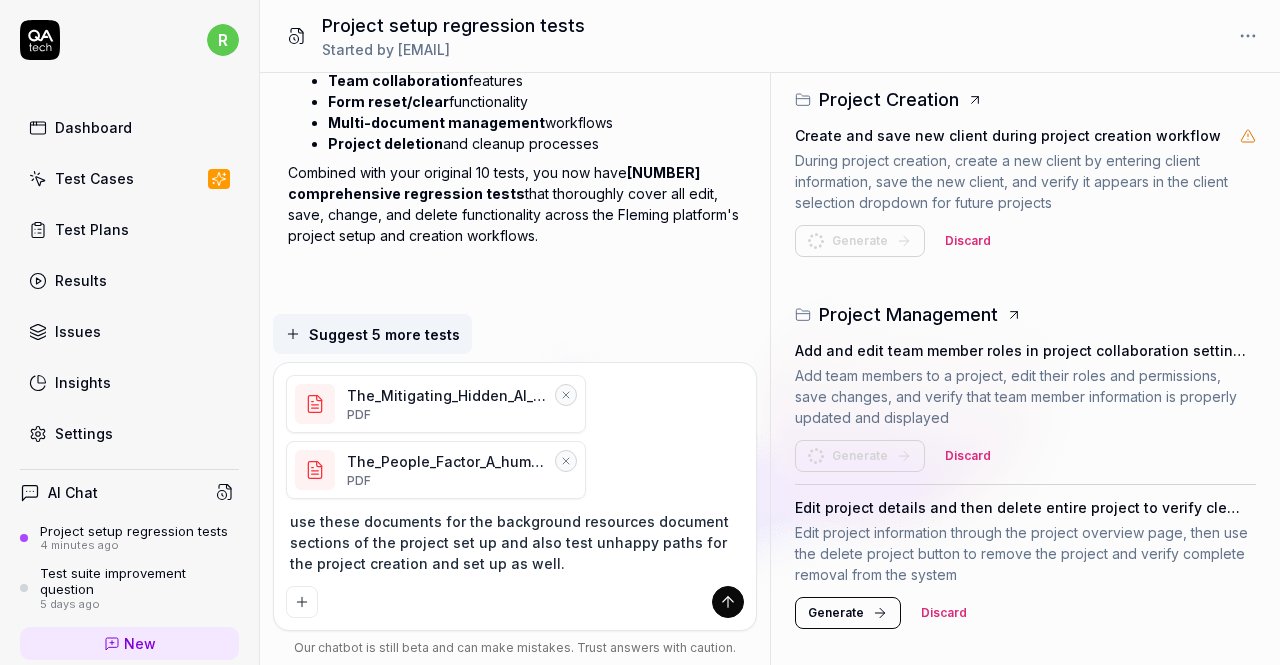 click on "Generate" at bounding box center (836, 613) 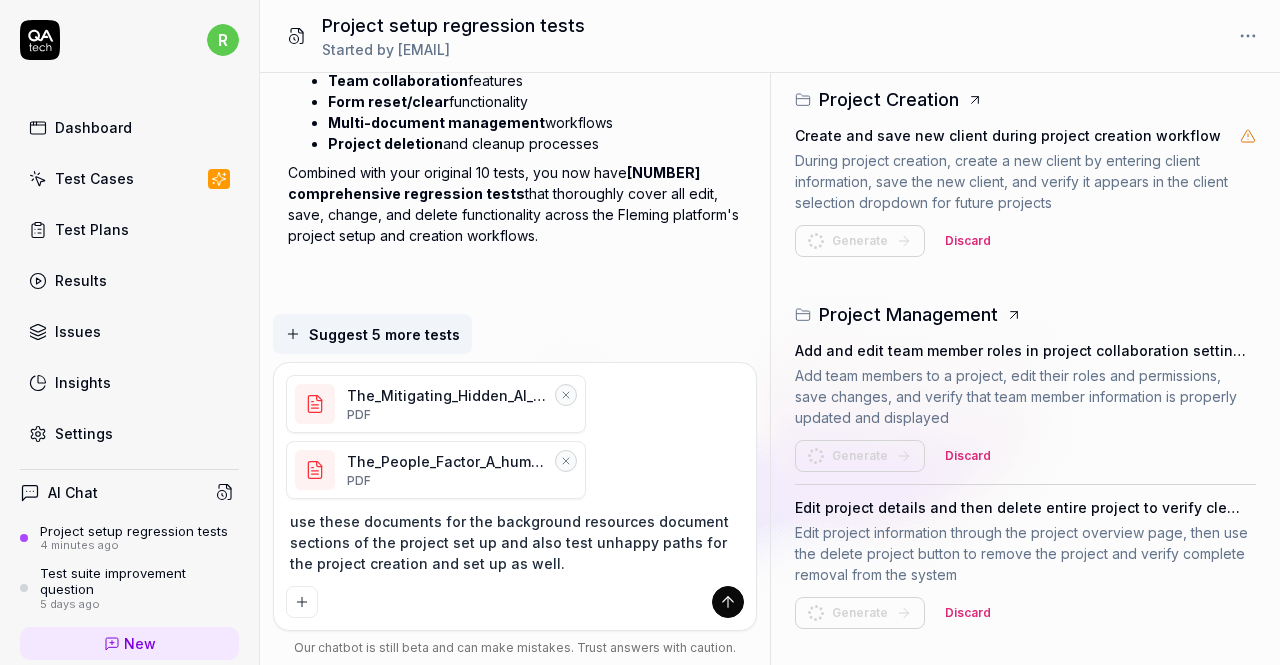 scroll, scrollTop: 2593, scrollLeft: 0, axis: vertical 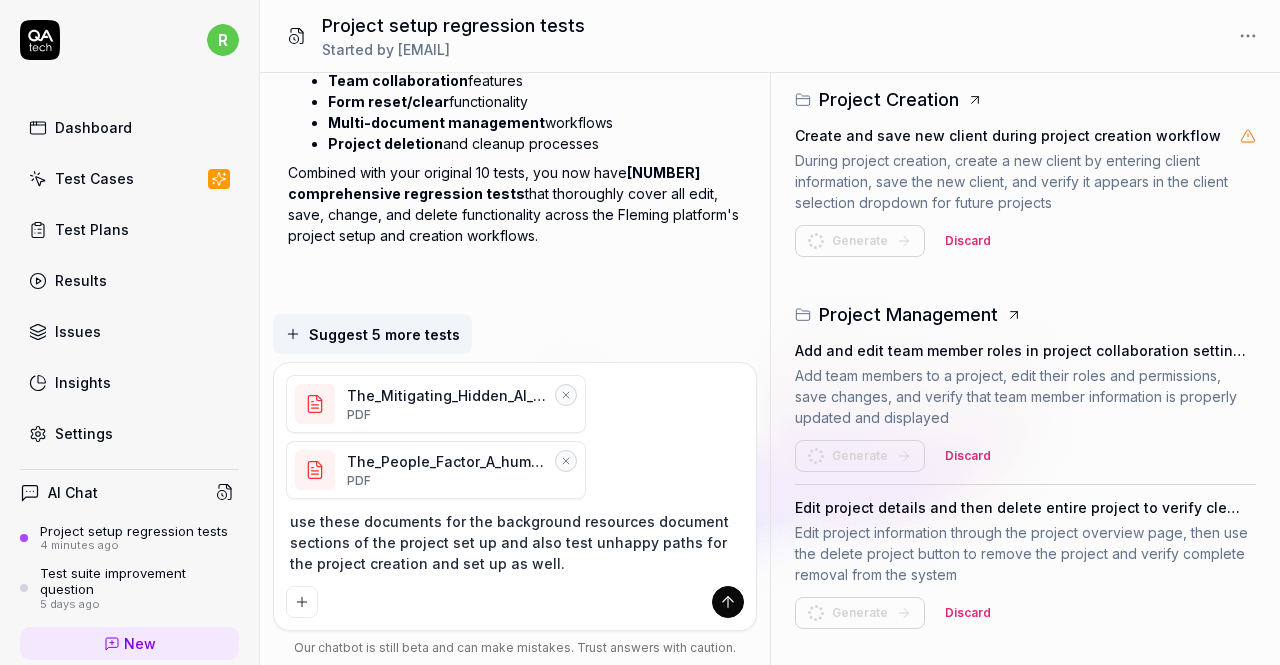 click on "use these documents for the background resources document sections of the project set up and also test unhappy paths for the project creation and set up as well." at bounding box center (515, 542) 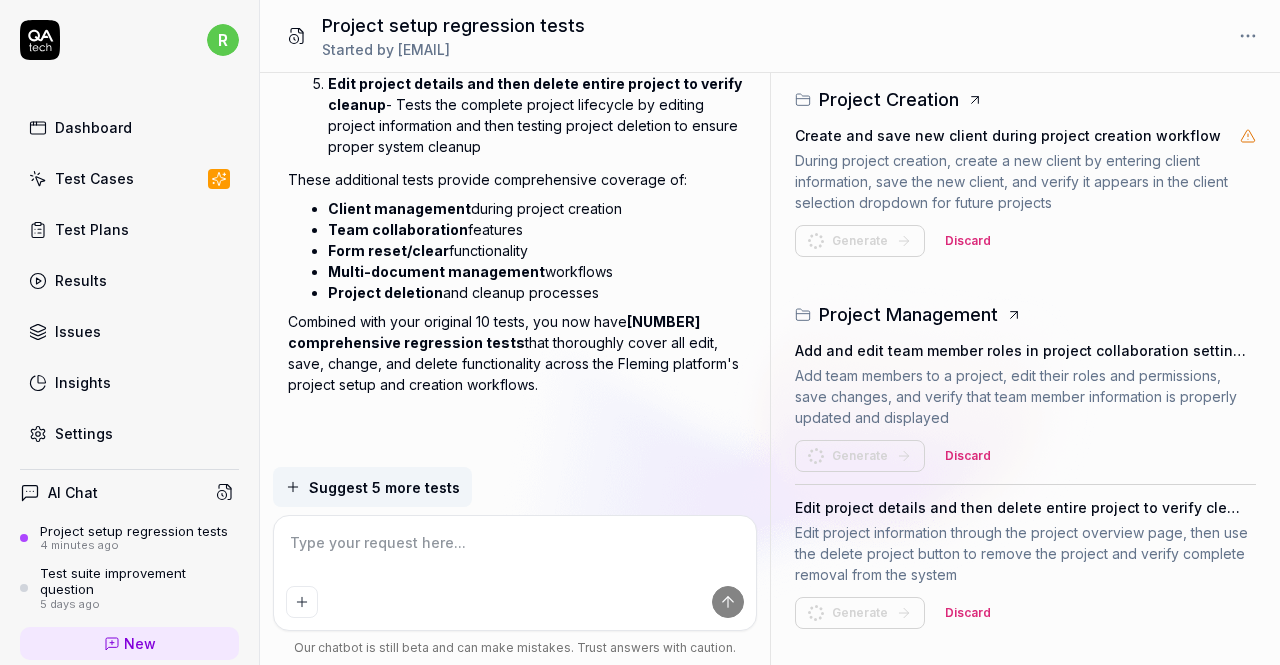 scroll, scrollTop: 1703, scrollLeft: 0, axis: vertical 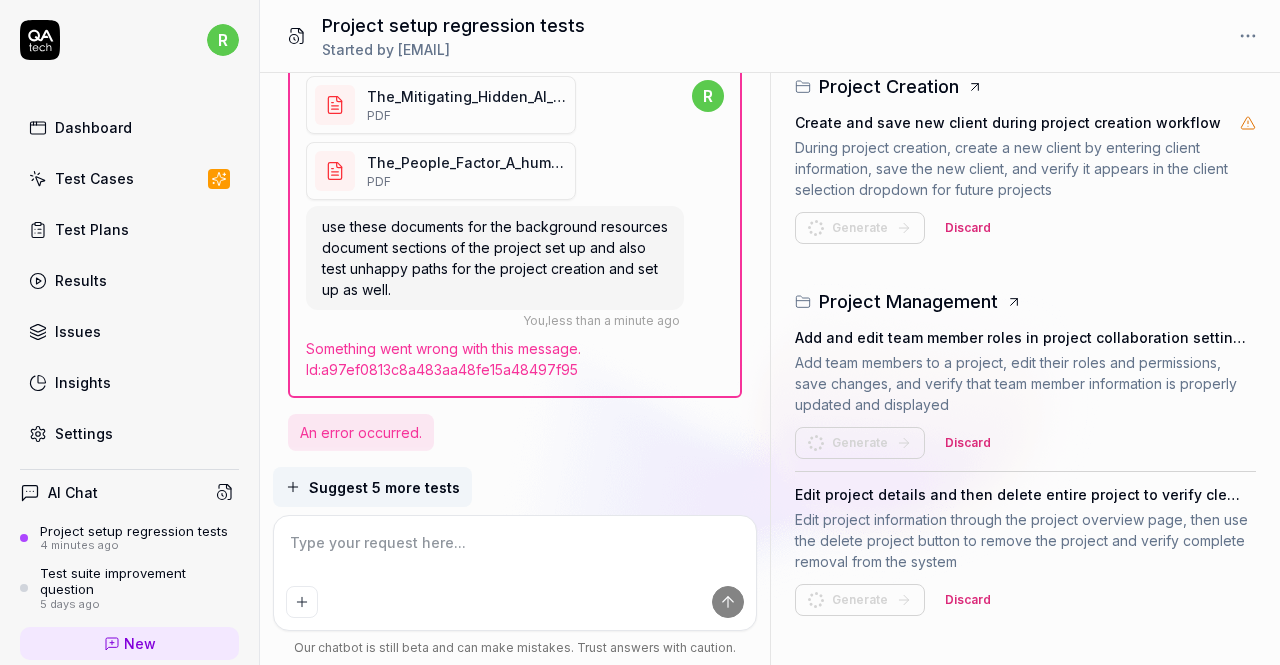 drag, startPoint x: 592, startPoint y: 290, endPoint x: 606, endPoint y: 290, distance: 14 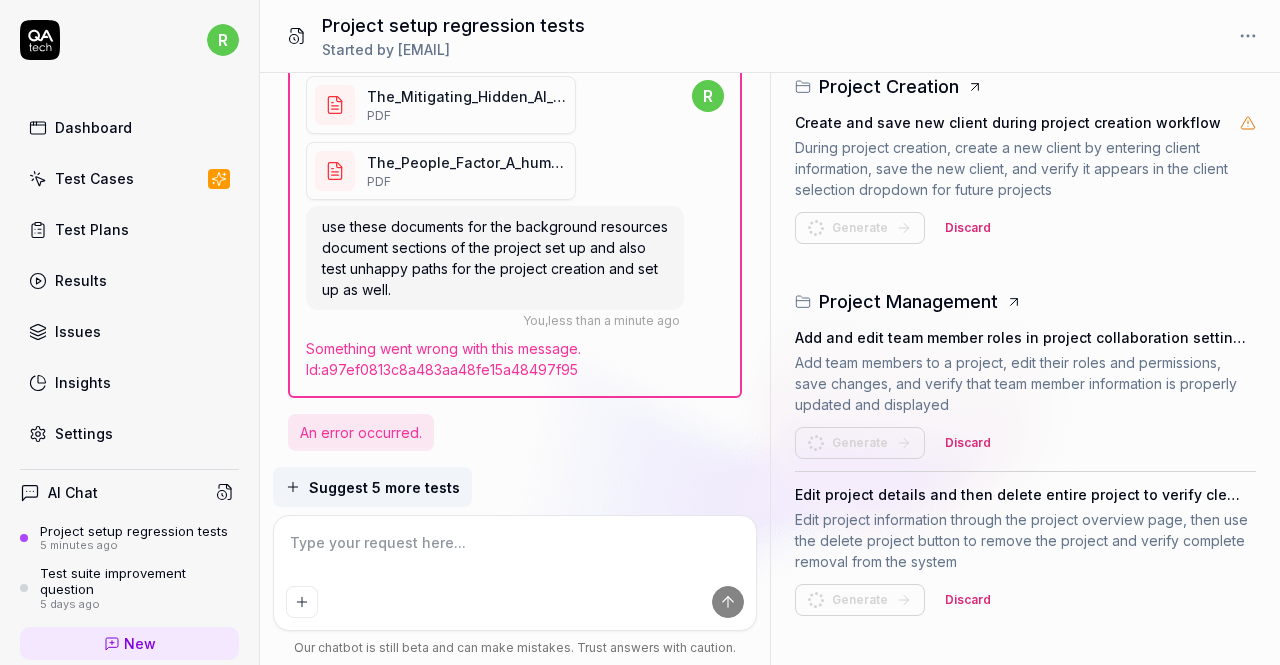 click on "An error occurred." at bounding box center [361, 432] 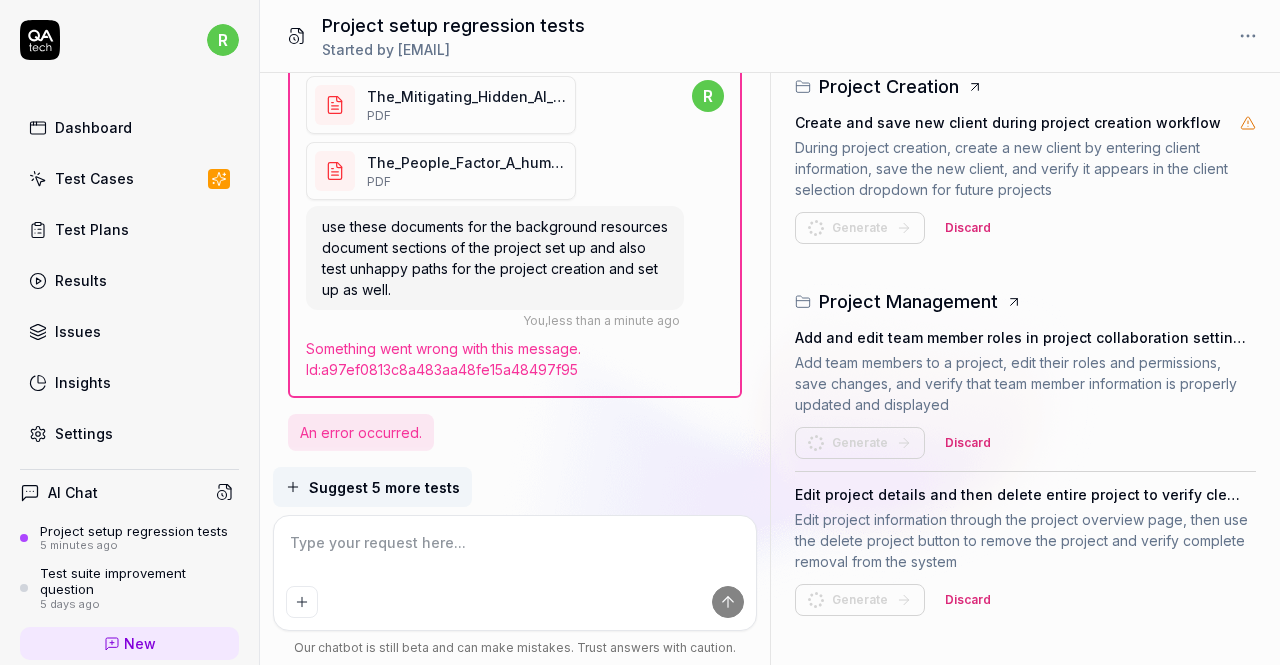 scroll, scrollTop: 2669, scrollLeft: 0, axis: vertical 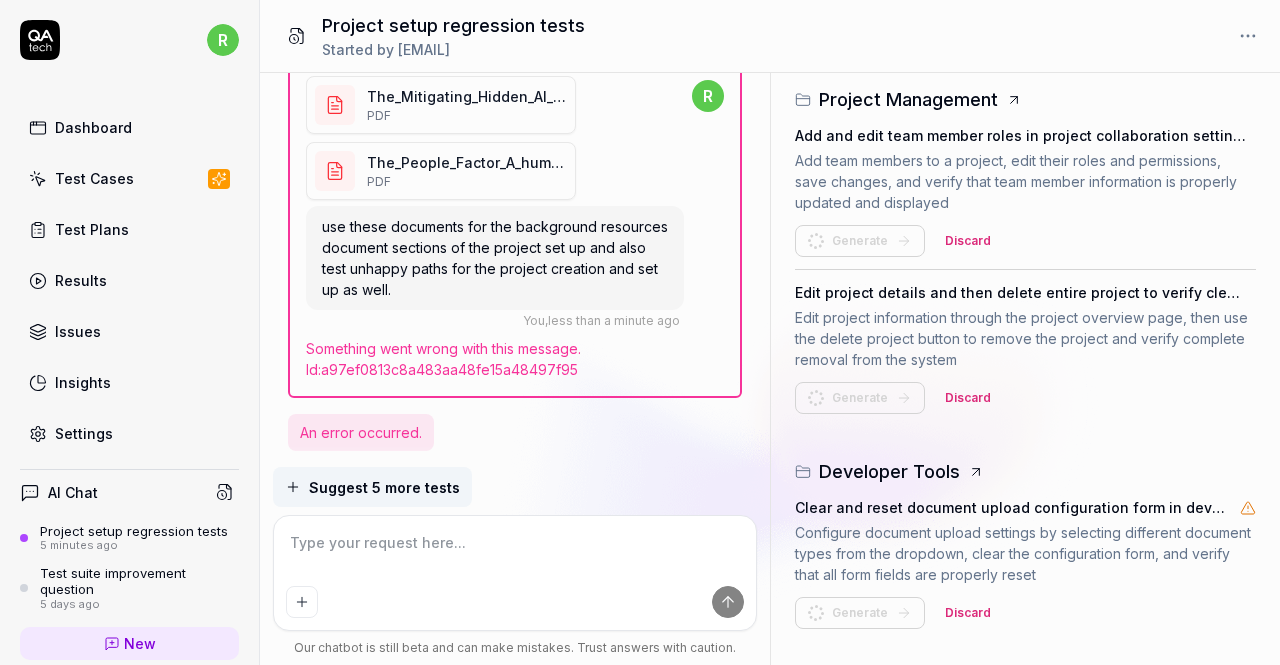 click on "SoWExample.pdf PDF generate a set of regression tests for the project setup and creation that test all edit, change and save buttons, for uploaded Statements of work use the attached document fo rtesting the project setup, and also when attempting to delete and upload the statment of work document as well when in the dashboard.  You ,  5 minutes ago r Test generation composer opened Show reasoning I'll help you generate regression tests for project setup and creation. Let me first gather information about the existing test cases and explore the relevant features. Test cases retrieved (84 found) Getting existing test cases to avoid duplicates Test scenarios retrieved (9 found) Getting test scenarios for proper organization Retrived relevant website information. Searching for project setup and creation features Search queries:  project setup, project creation, create project, new project, project form, project creation flow Retrived relevant website information. Search queries:  Search queries:  I've suggested" at bounding box center [515, -785] 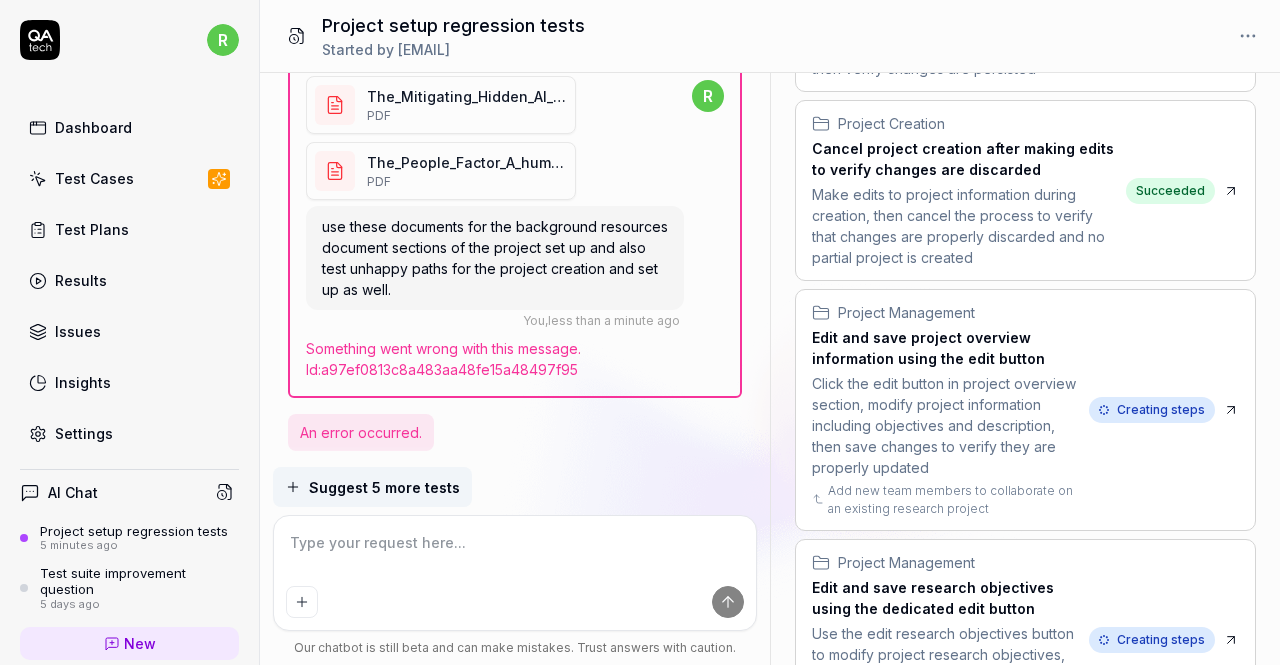 scroll, scrollTop: 0, scrollLeft: 0, axis: both 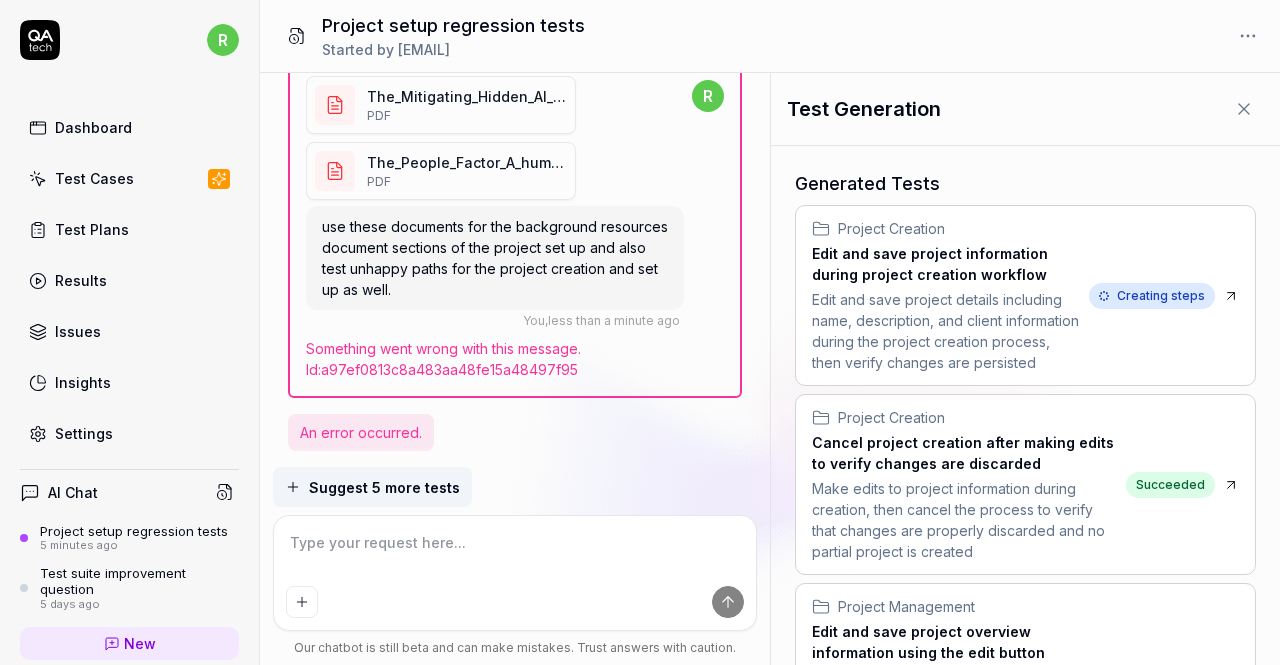 click on "Suggest 5 more tests" at bounding box center (515, 487) 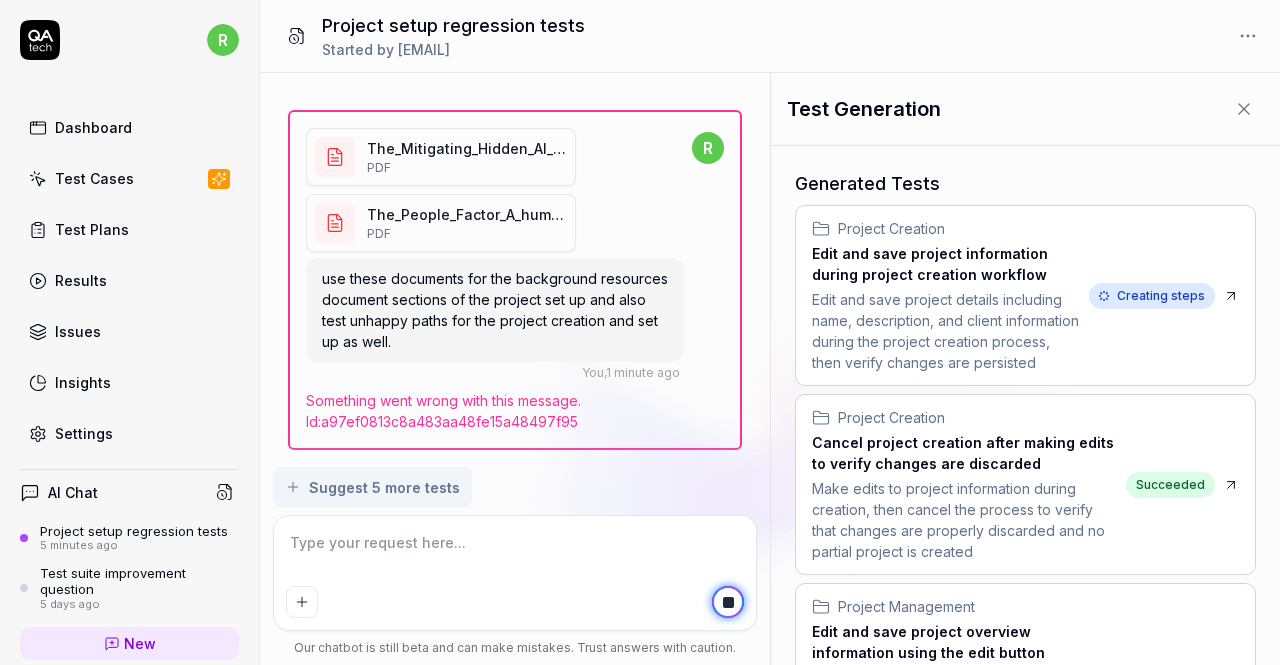 click on "use these documents for the background resources document sections of the project set up and also test unhappy paths for the project creation and set up as well." at bounding box center [495, 310] 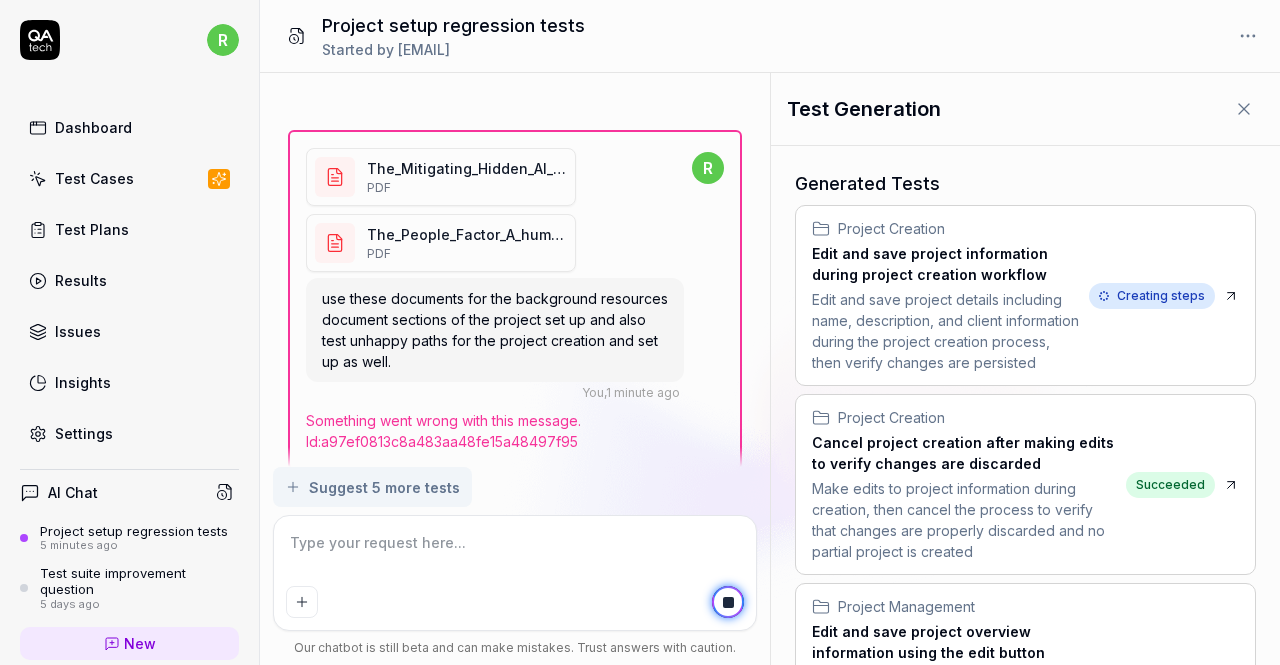 scroll, scrollTop: 1966, scrollLeft: 0, axis: vertical 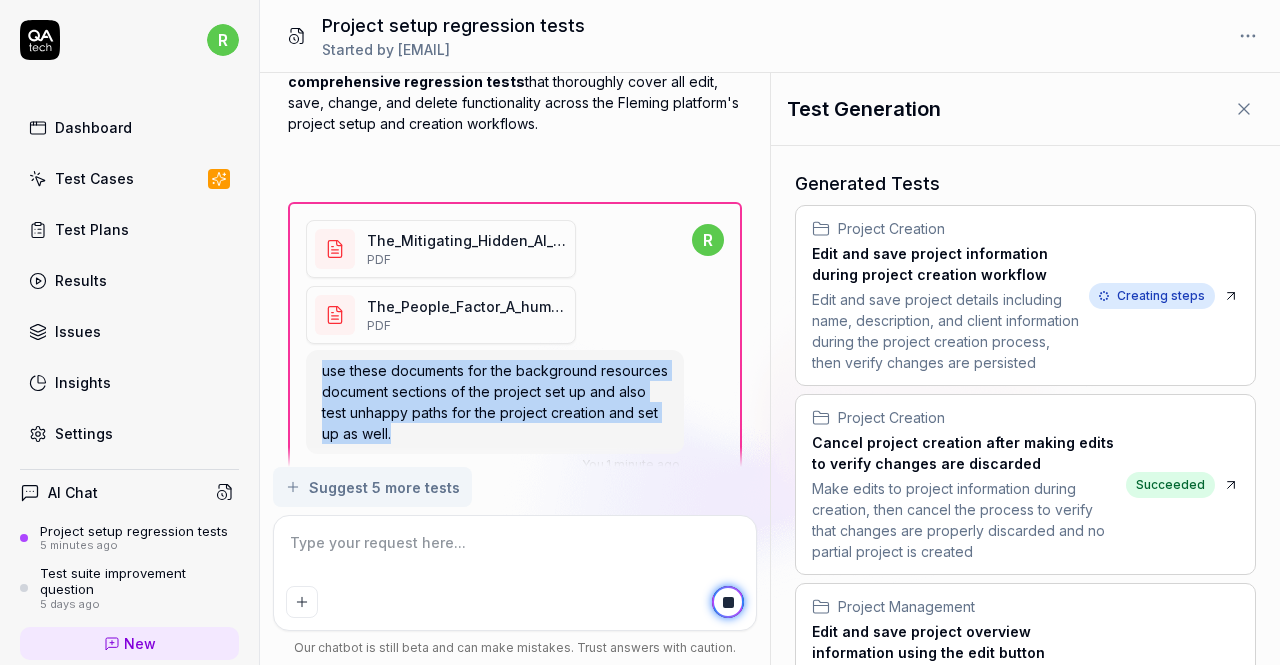 drag, startPoint x: 428, startPoint y: 435, endPoint x: 286, endPoint y: 373, distance: 154.94514 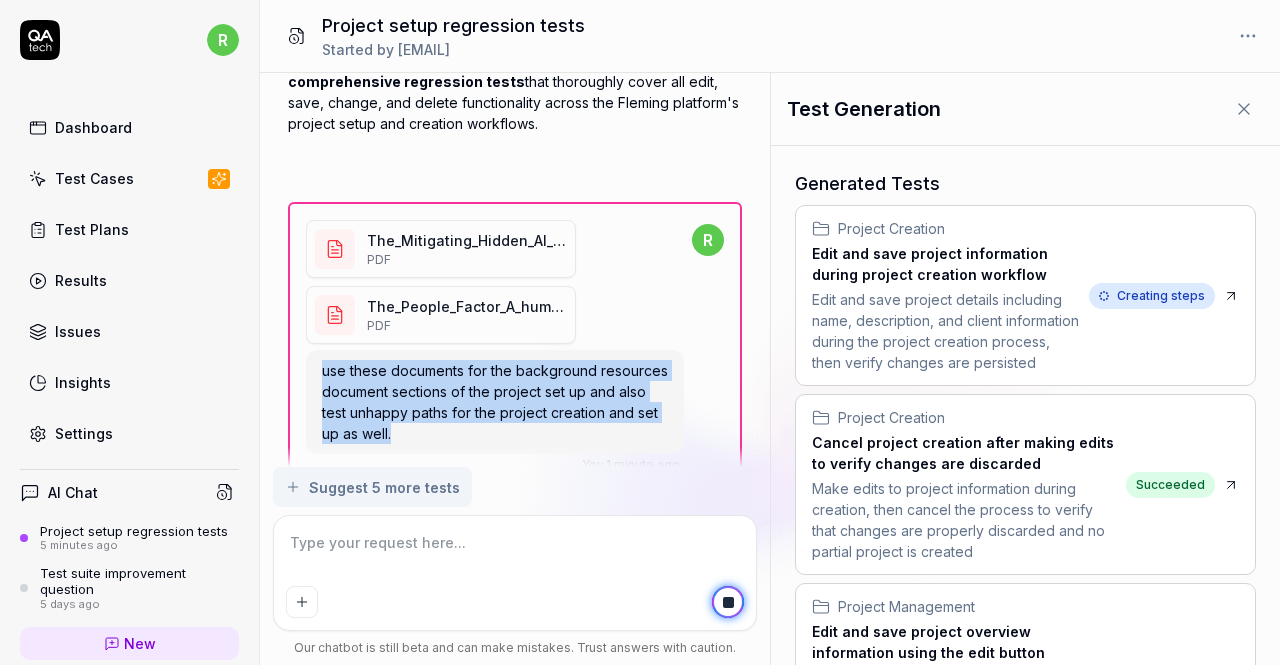 click on "SoWExample.pdf PDF generate a set of regression tests for the project setup and creation that test all edit, change and save buttons, for uploaded Statements of work use the attached document fo rtesting the project setup, and also when attempting to delete and upload the statment of work document as well when in the dashboard.  You ,  5 minutes ago r Test generation composer opened Show reasoning I'll help you generate regression tests for project setup and creation. Let me first gather information about the existing test cases and explore the relevant features. Test cases retrieved (84 found) Getting existing test cases to avoid duplicates Test scenarios retrieved (9 found) Getting test scenarios for proper organization Retrived relevant website information. Searching for project setup and creation features Search queries:  project setup, project creation, create project, new project, project form, project creation flow Retrived relevant website information. Search queries:  Search queries:  I've suggested" at bounding box center (515, 270) 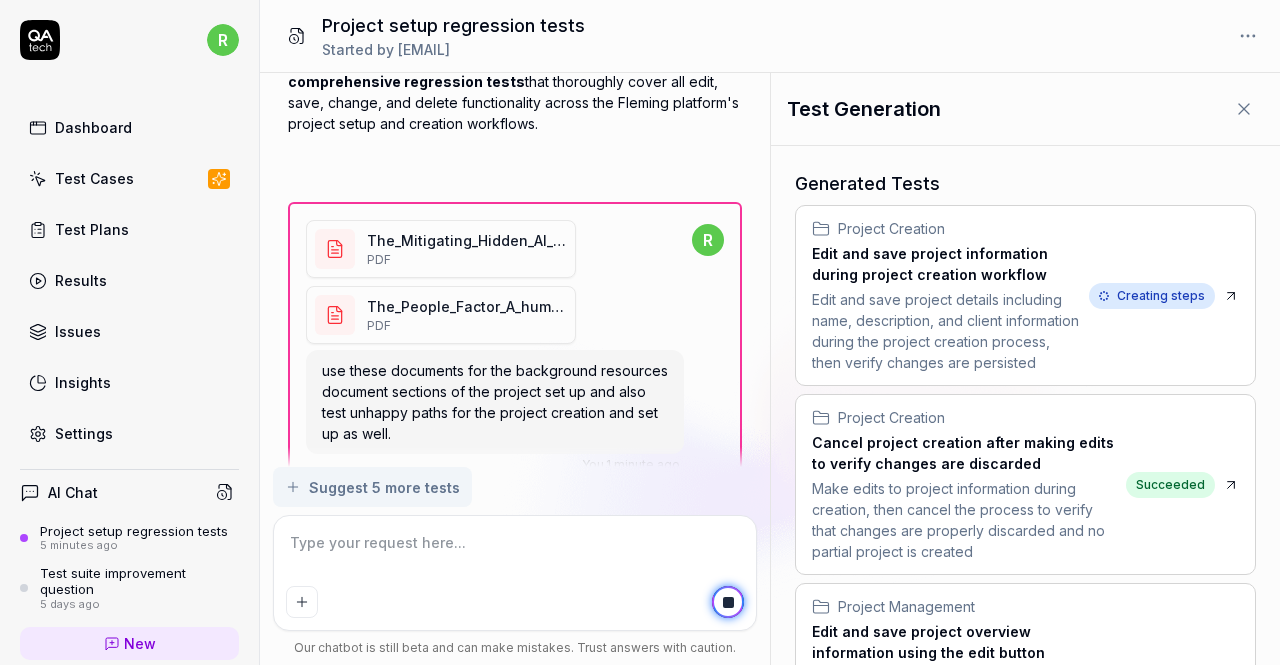 click at bounding box center [515, 553] 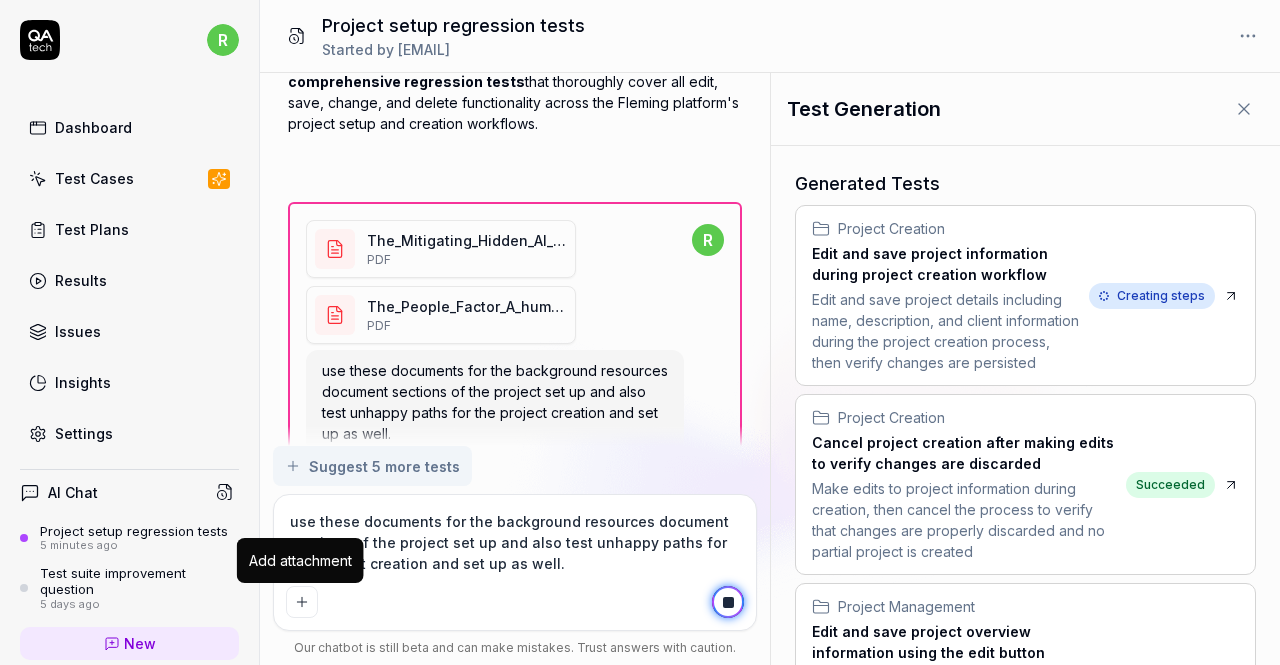 click 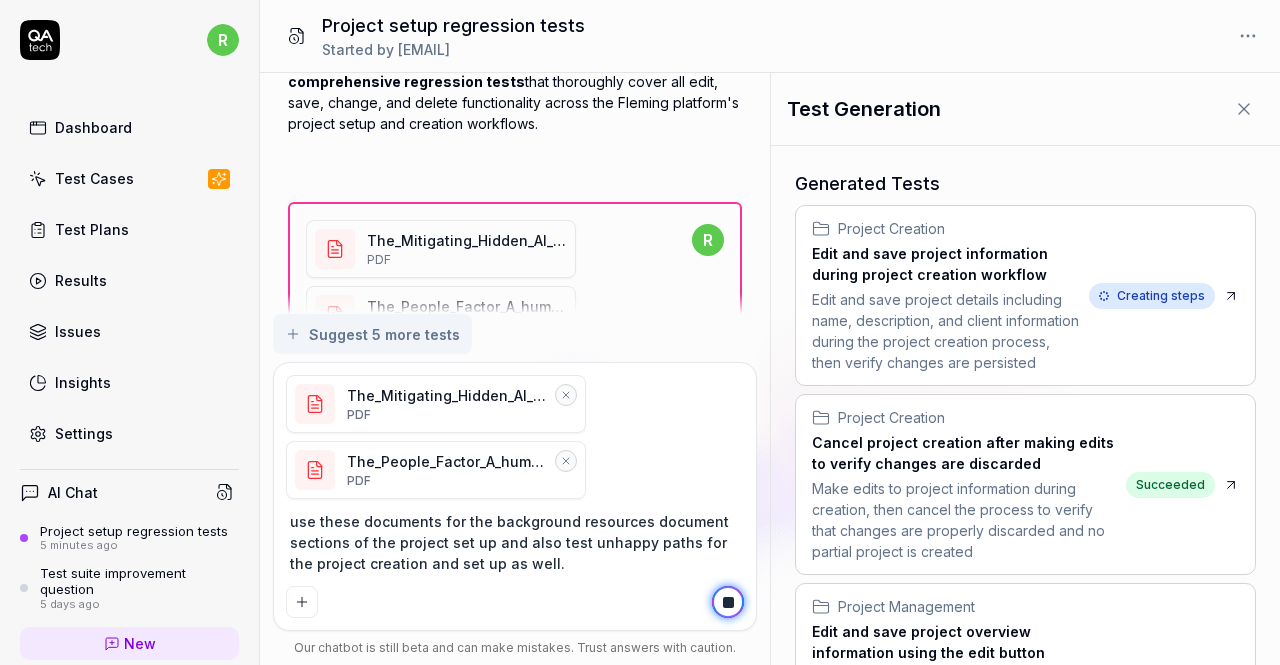 click at bounding box center [728, 602] 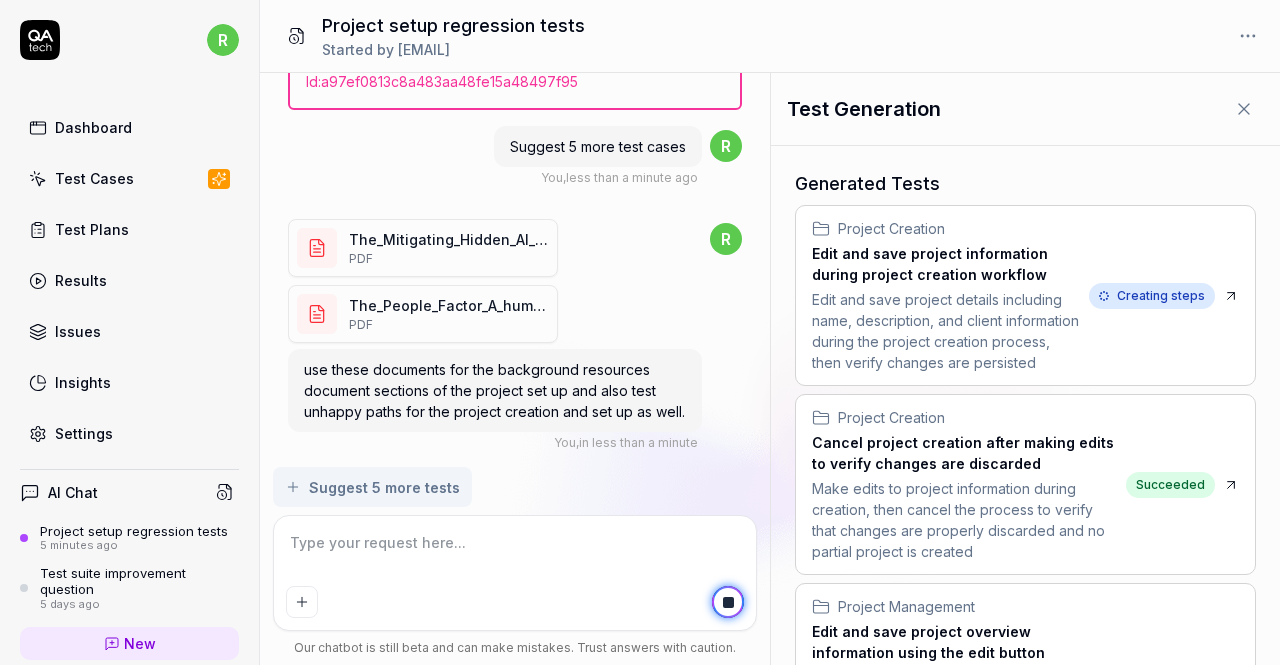 scroll, scrollTop: 2430, scrollLeft: 0, axis: vertical 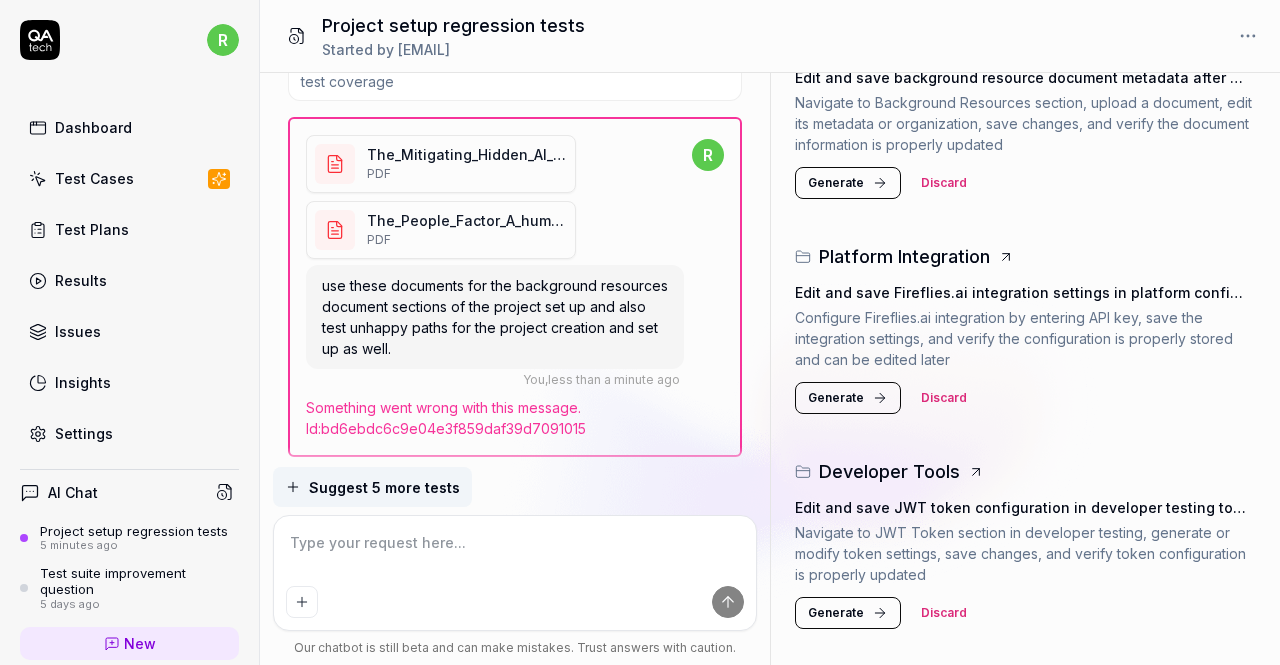 click on "Something went wrong with this message. Id:  bd6ebdc6c9e04e3f859daf39d7091015" at bounding box center [515, 418] 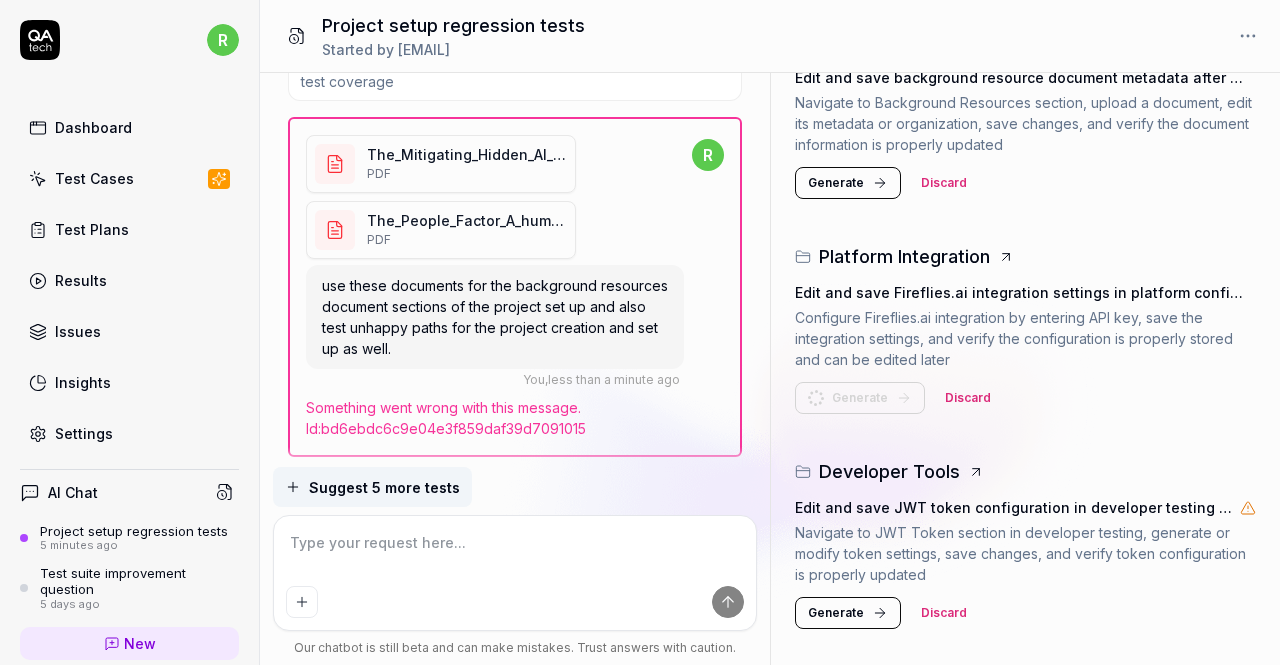scroll, scrollTop: 2645, scrollLeft: 0, axis: vertical 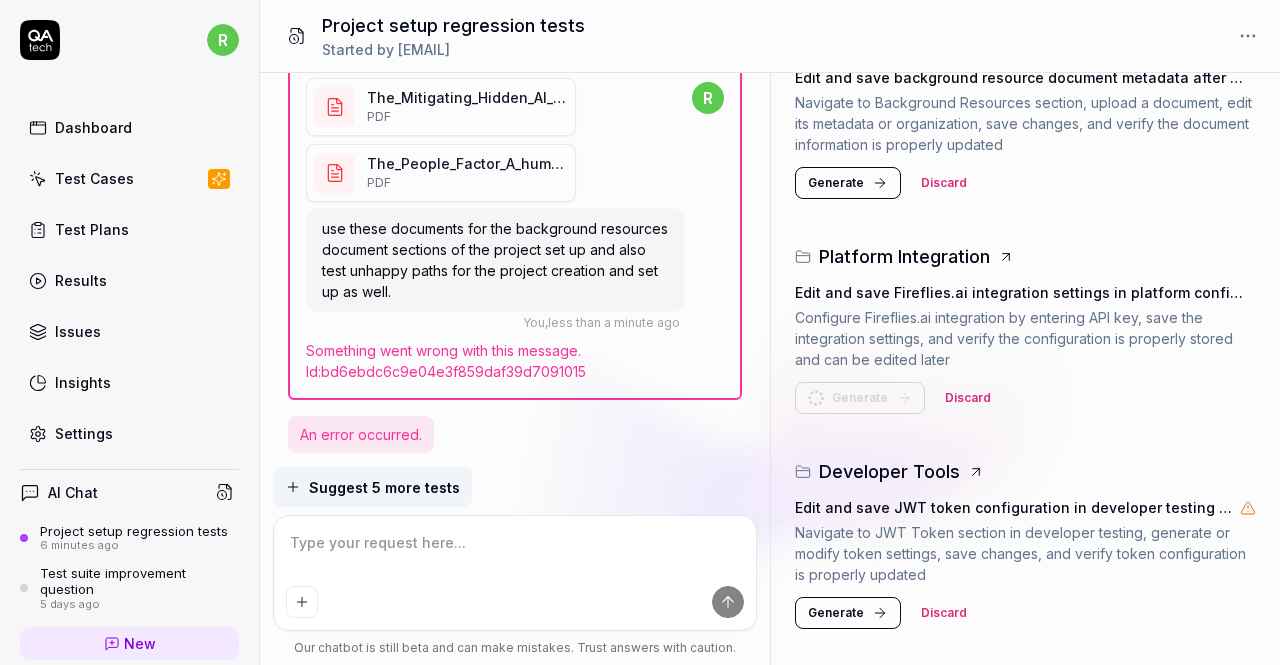 click on "Generate" at bounding box center [836, 613] 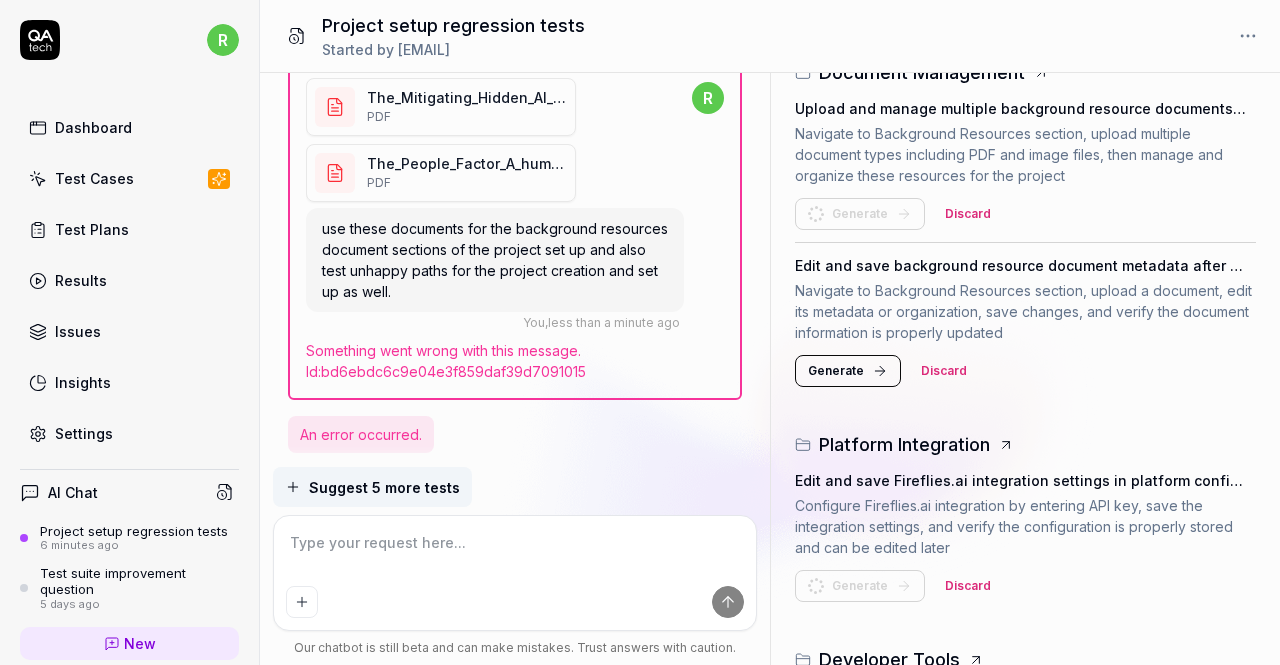 scroll, scrollTop: 3374, scrollLeft: 0, axis: vertical 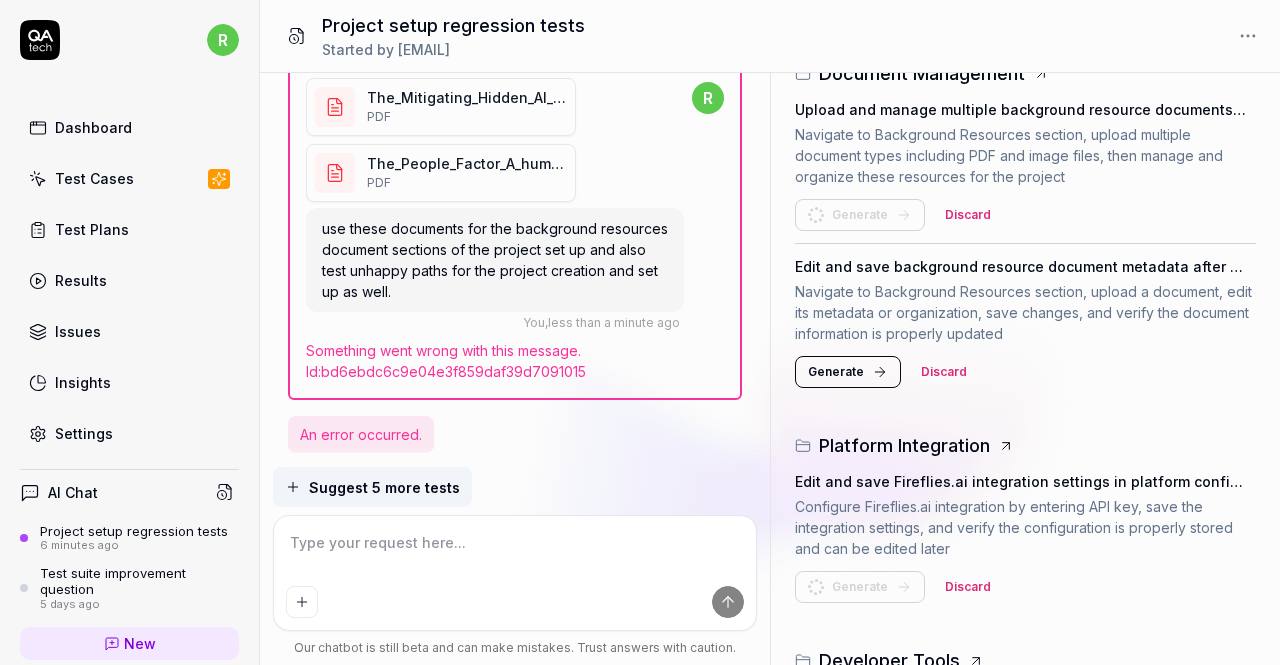 click on "Generate" at bounding box center (836, 372) 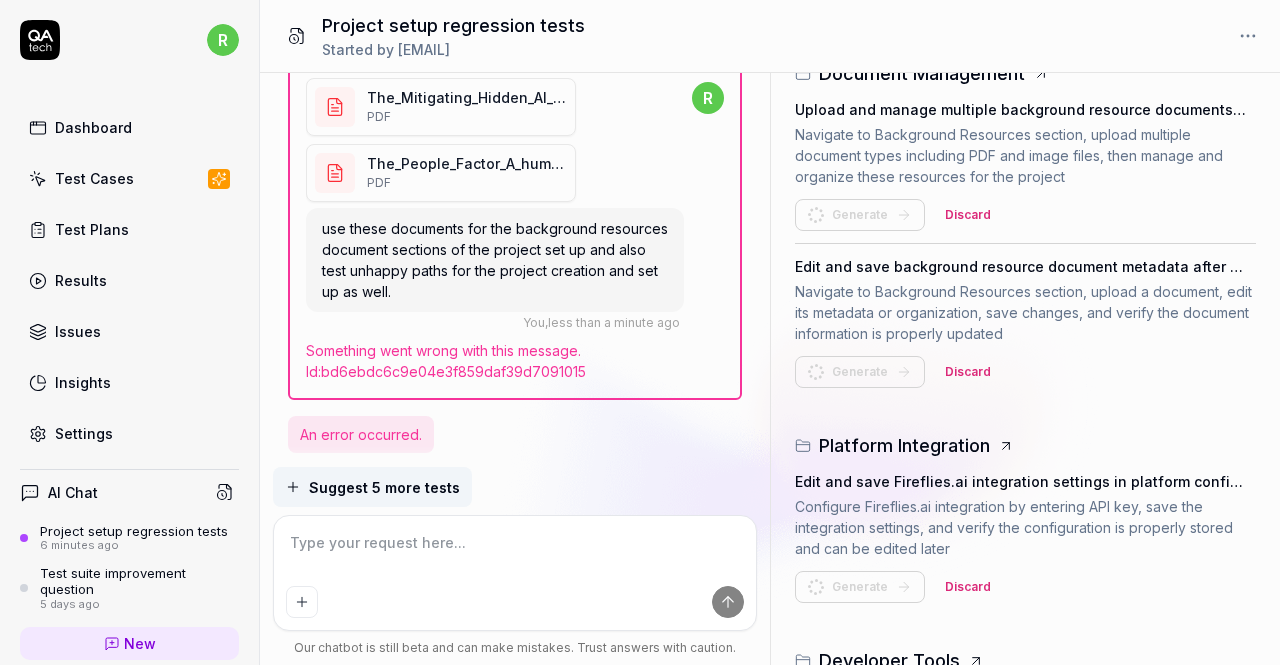 click at bounding box center [515, 553] 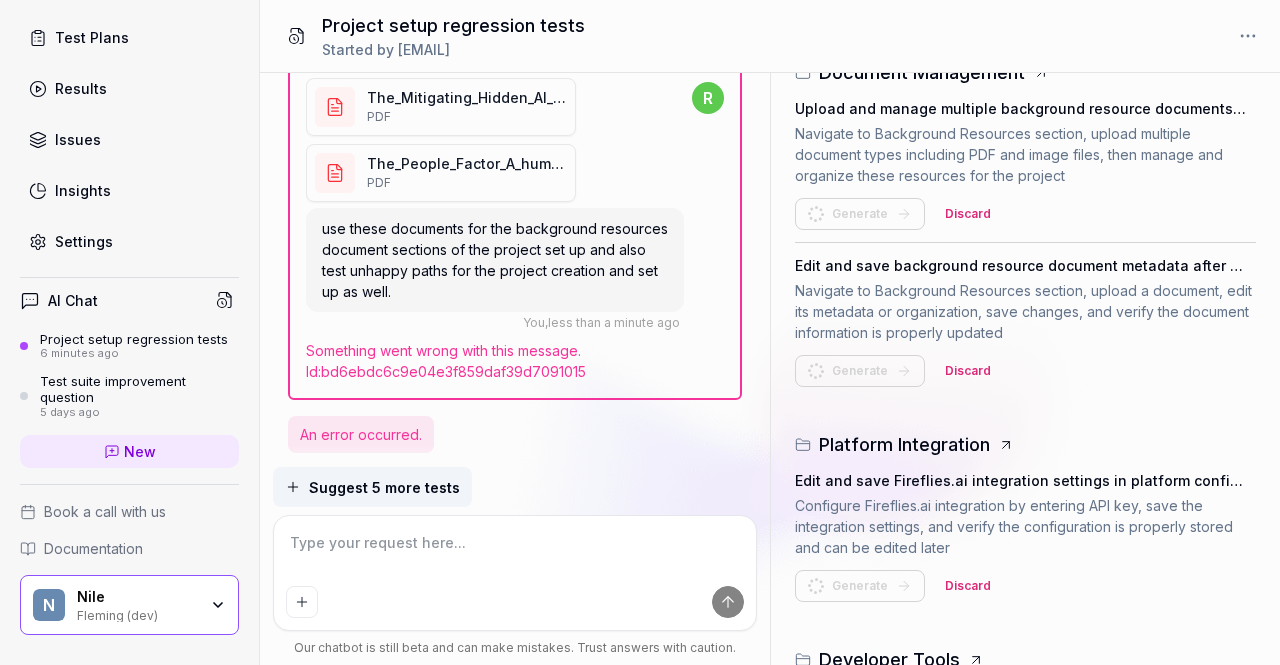 scroll, scrollTop: 200, scrollLeft: 0, axis: vertical 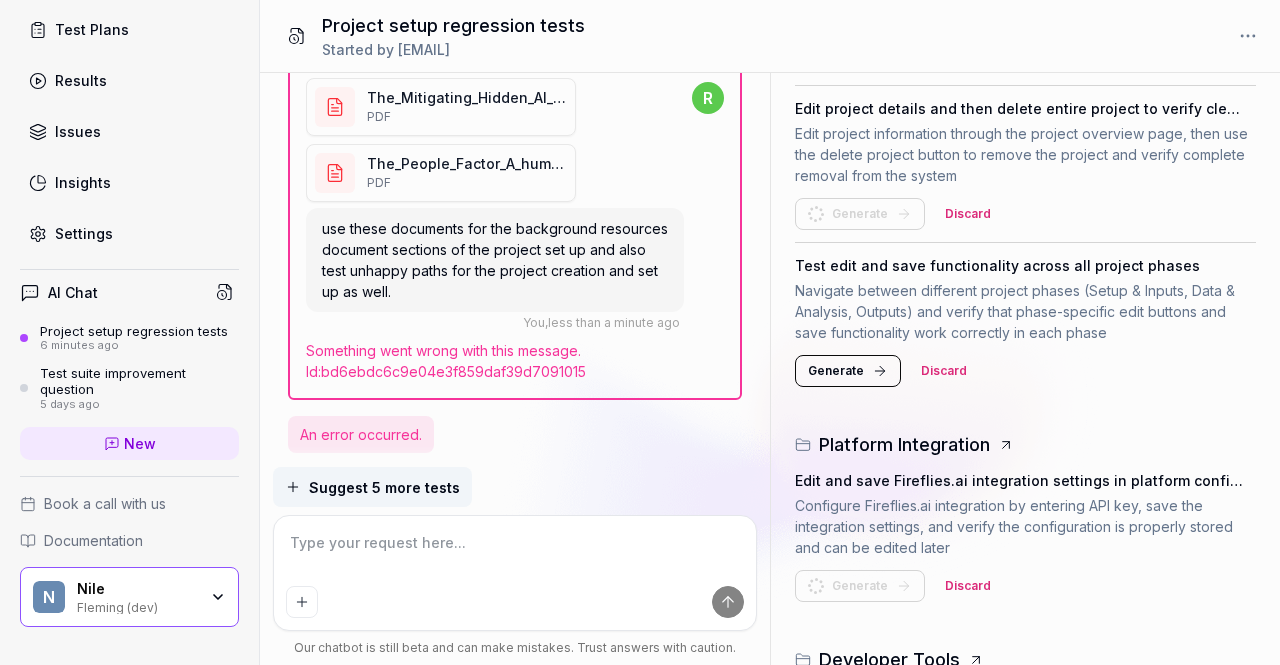 click on "New" at bounding box center (140, 443) 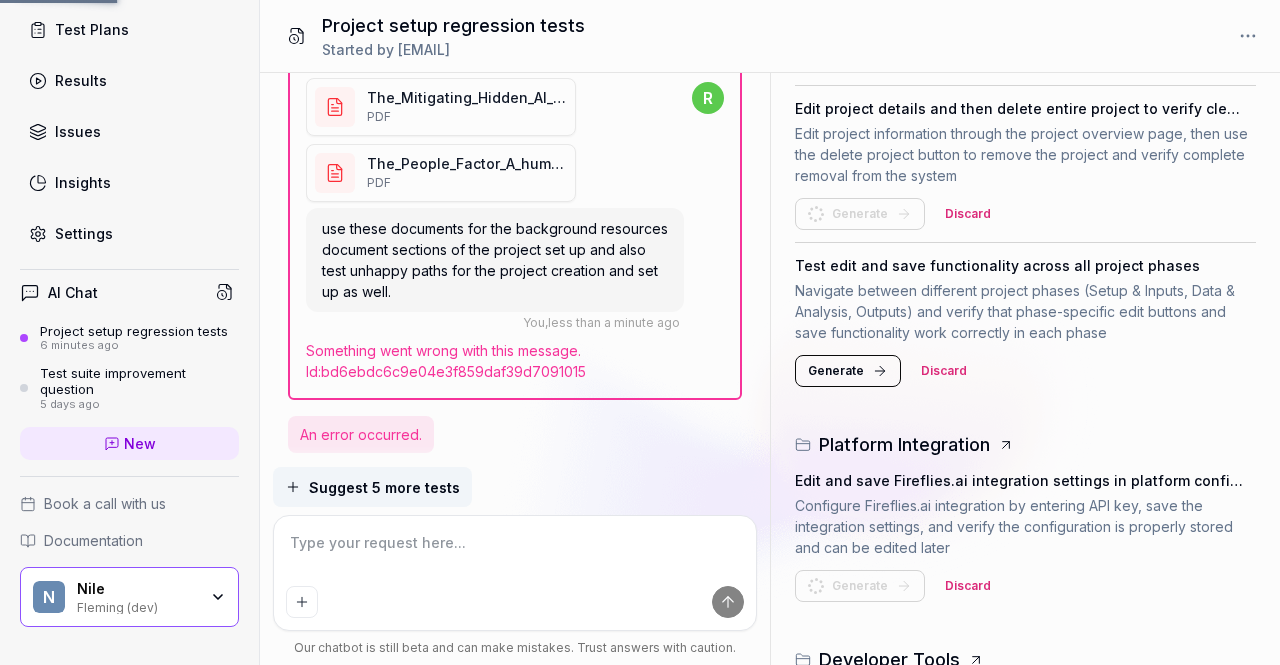 scroll, scrollTop: 2966, scrollLeft: 0, axis: vertical 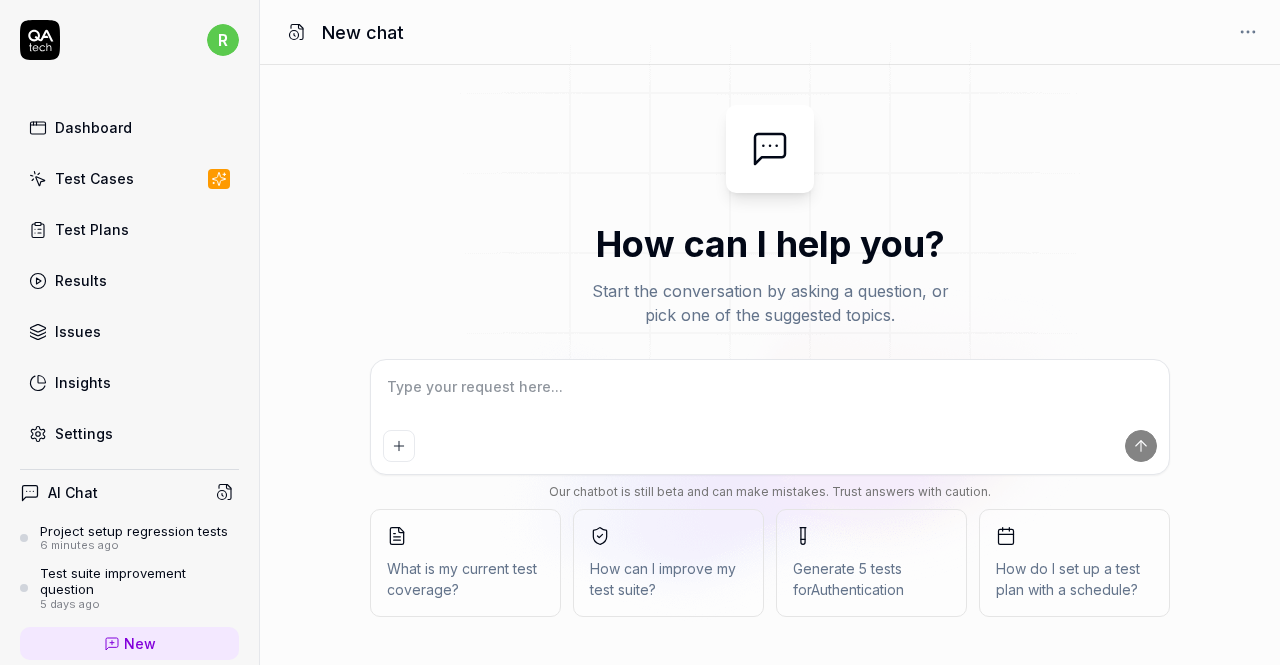click at bounding box center (770, 417) 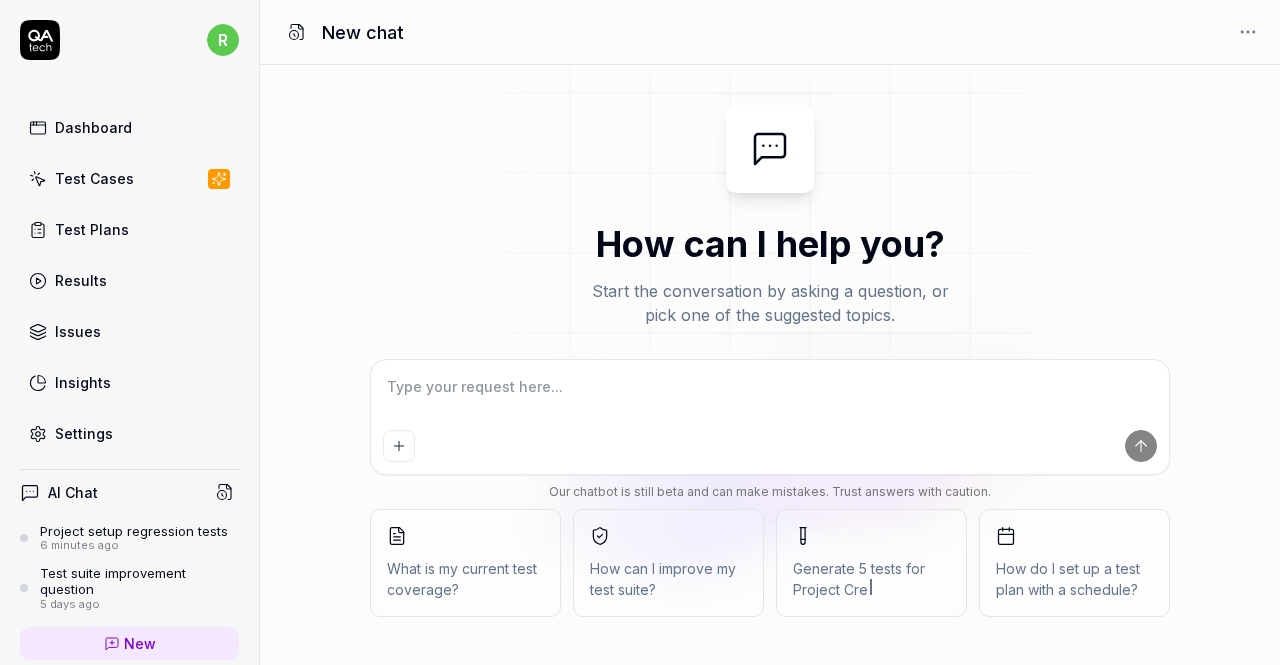 type on "*" 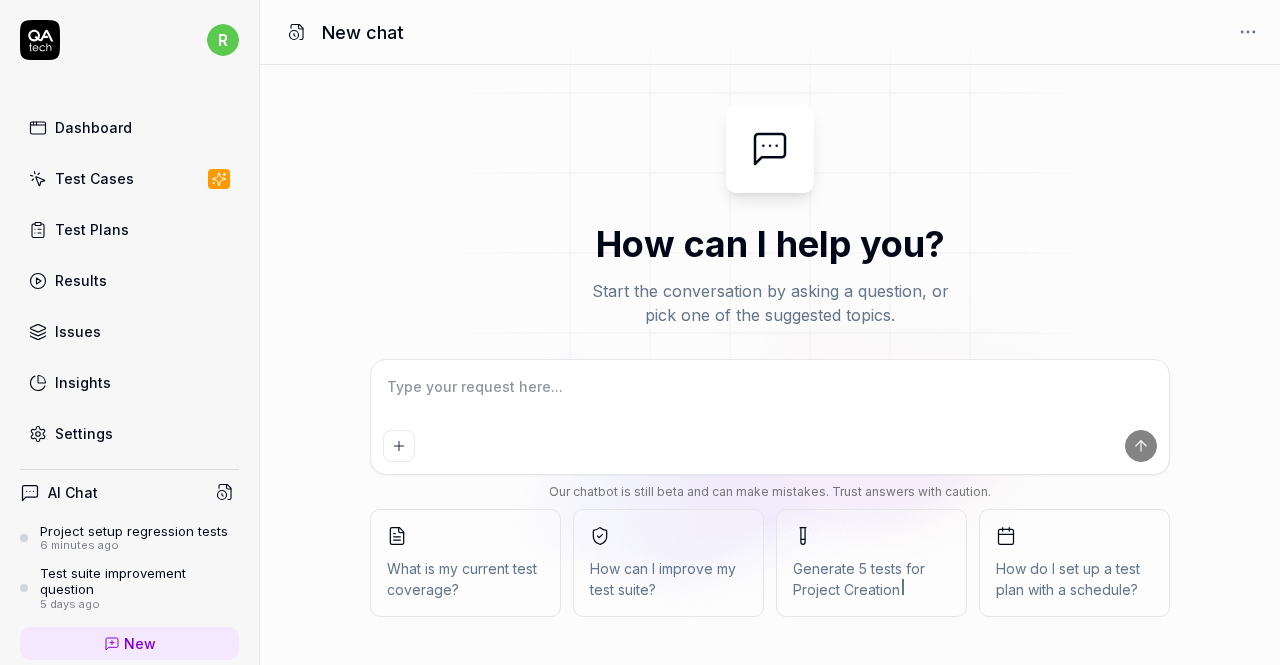 type on "s" 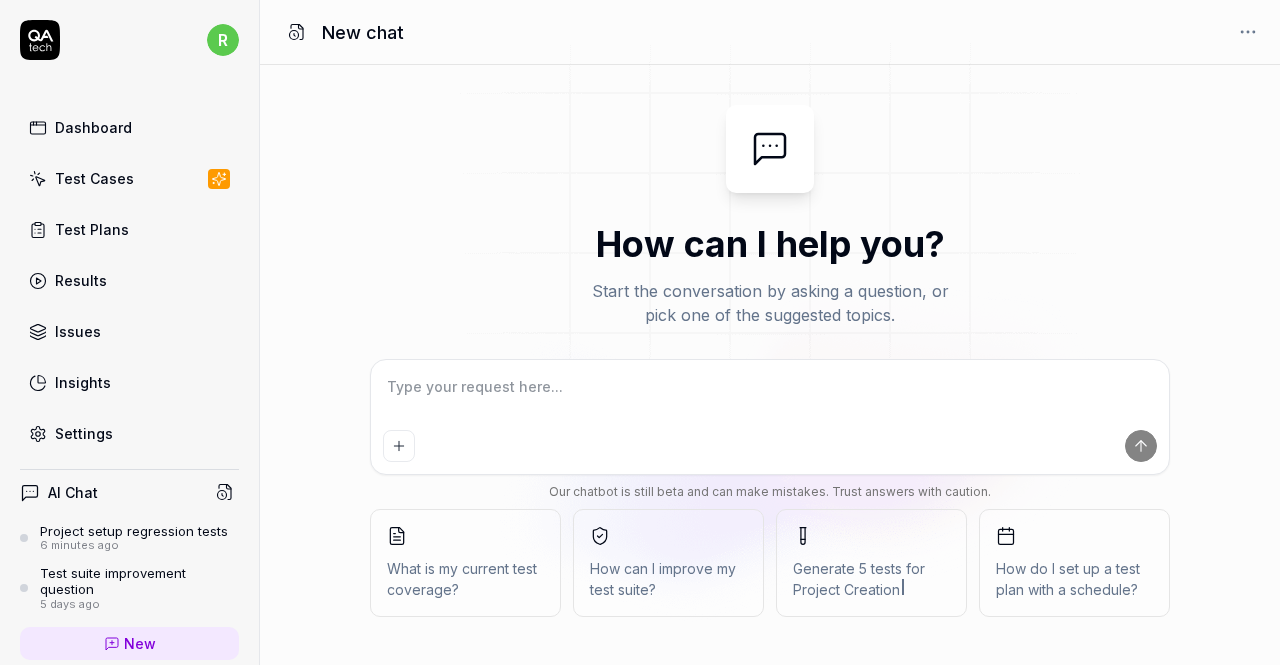 type on "*" 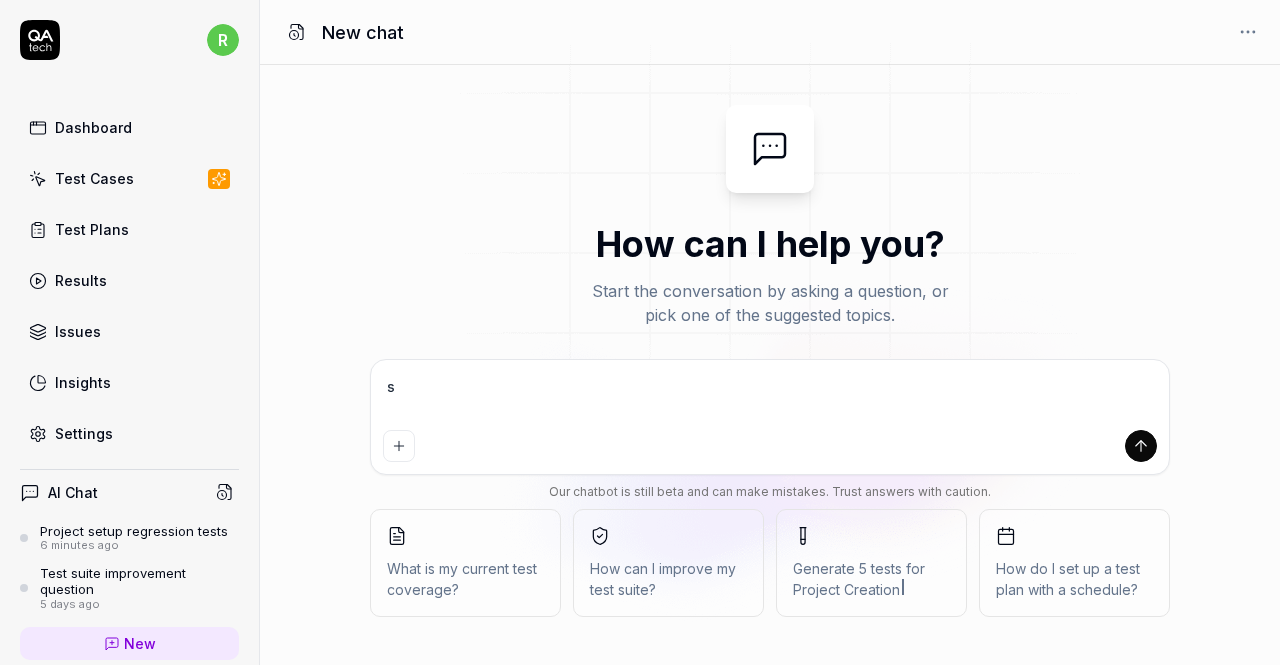 type on "se" 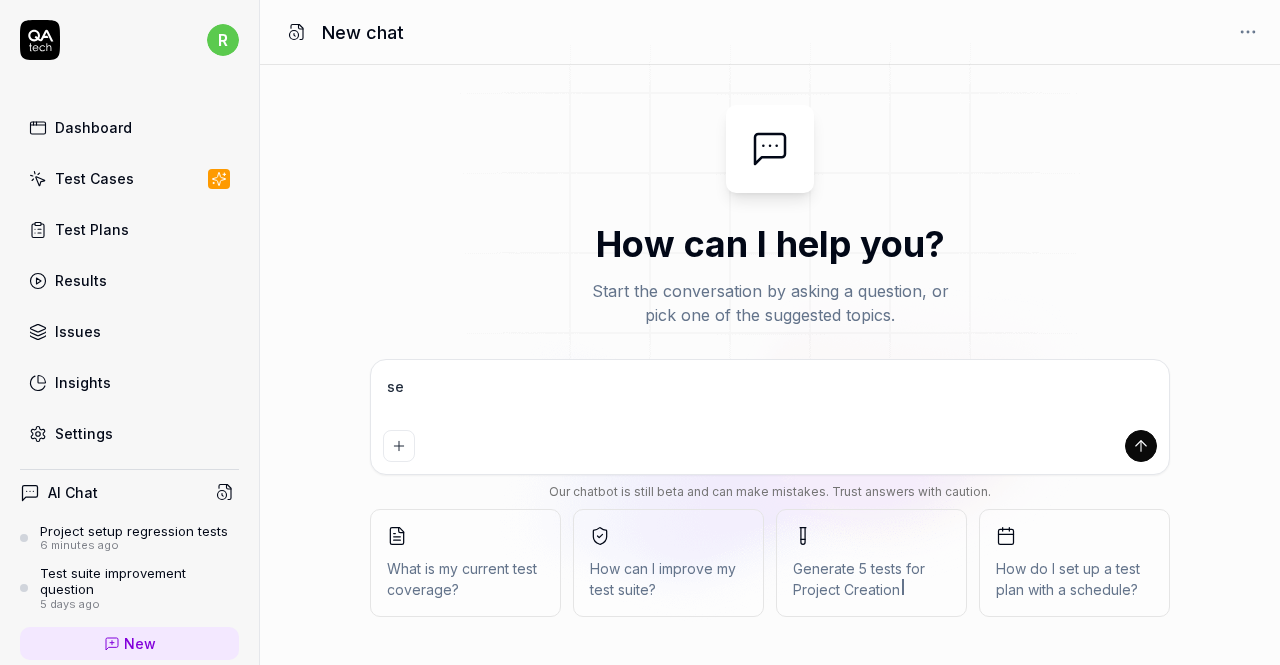 type on "set" 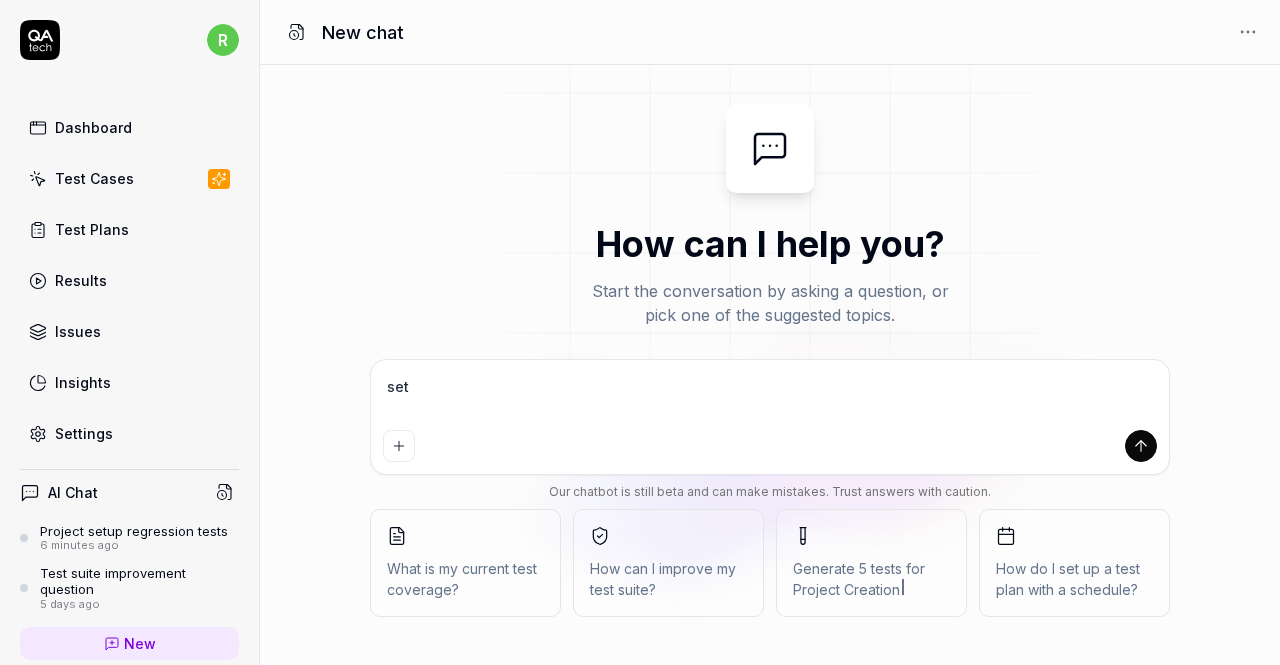type on "set" 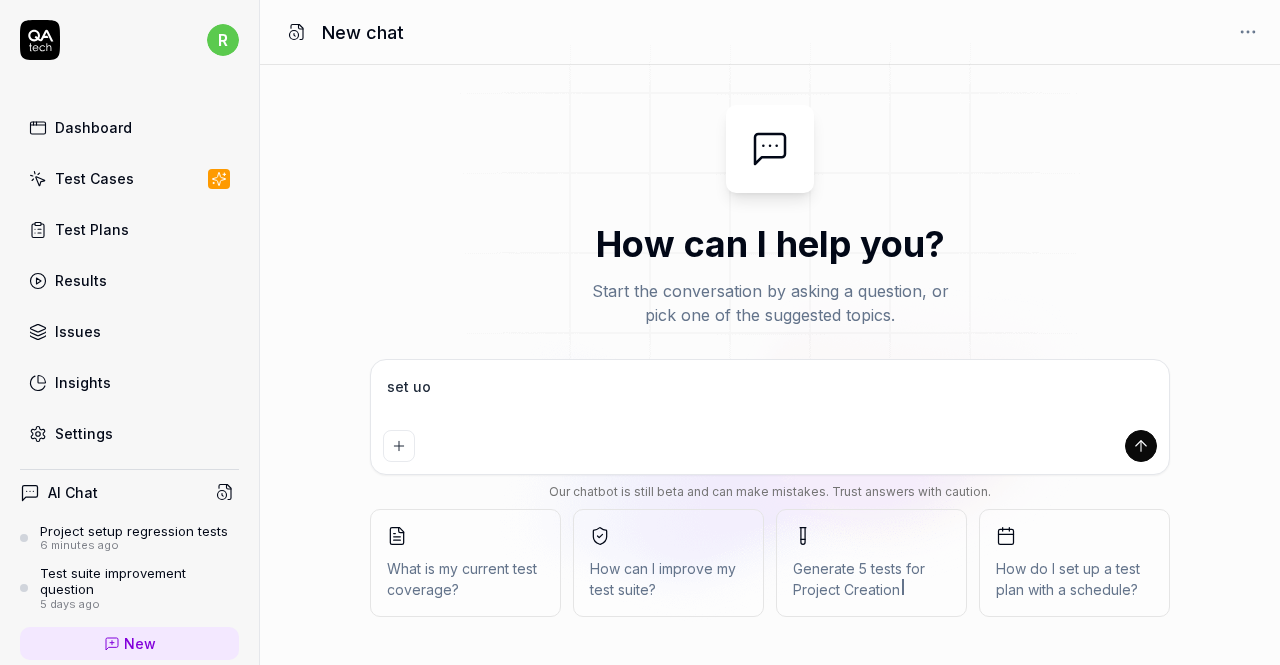 type on "set uop" 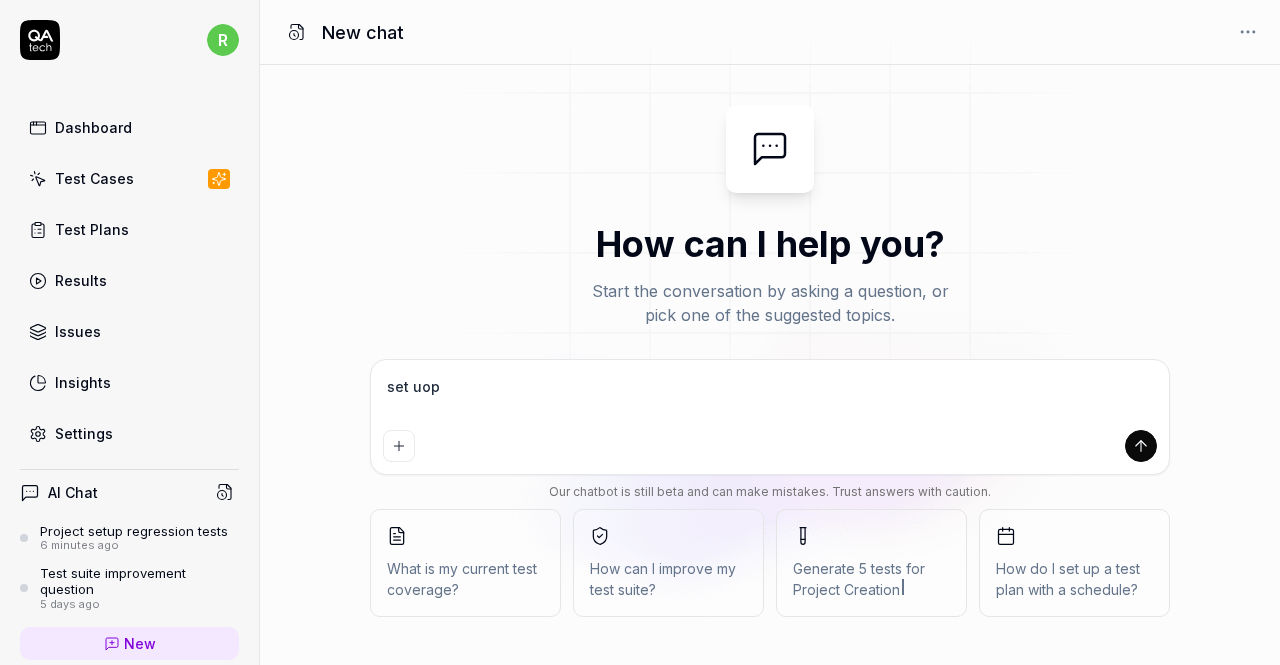 type on "set uop" 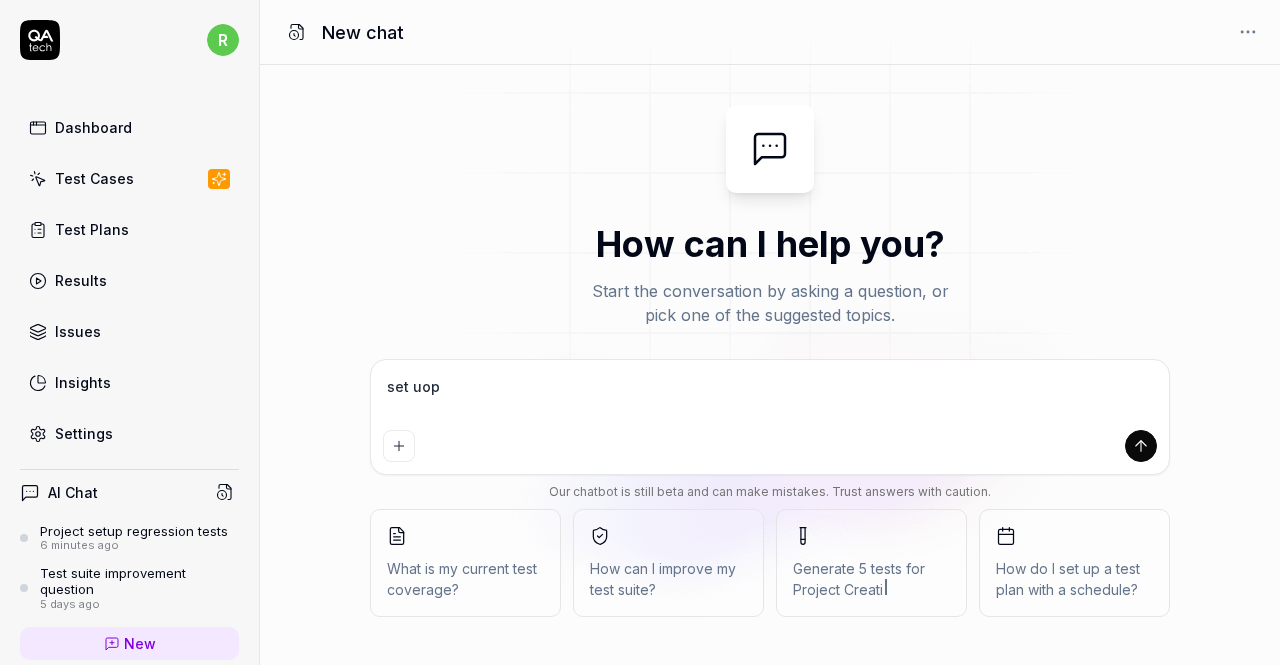 type on "set uop" 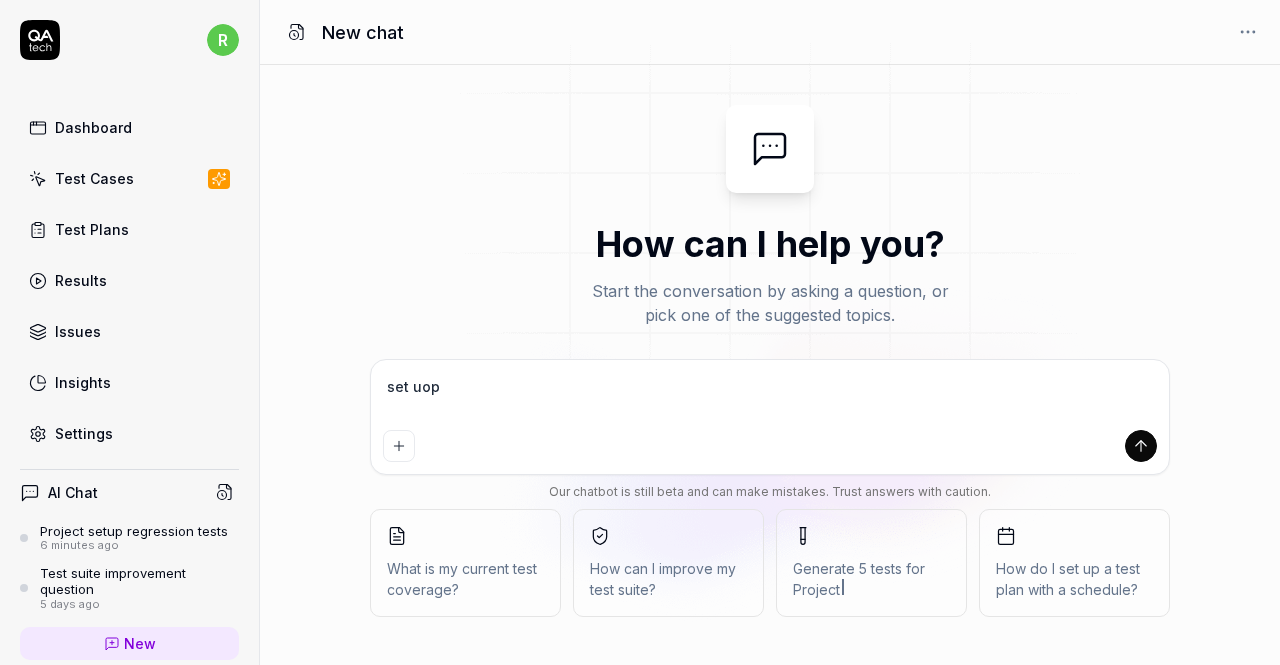 type on "set uo" 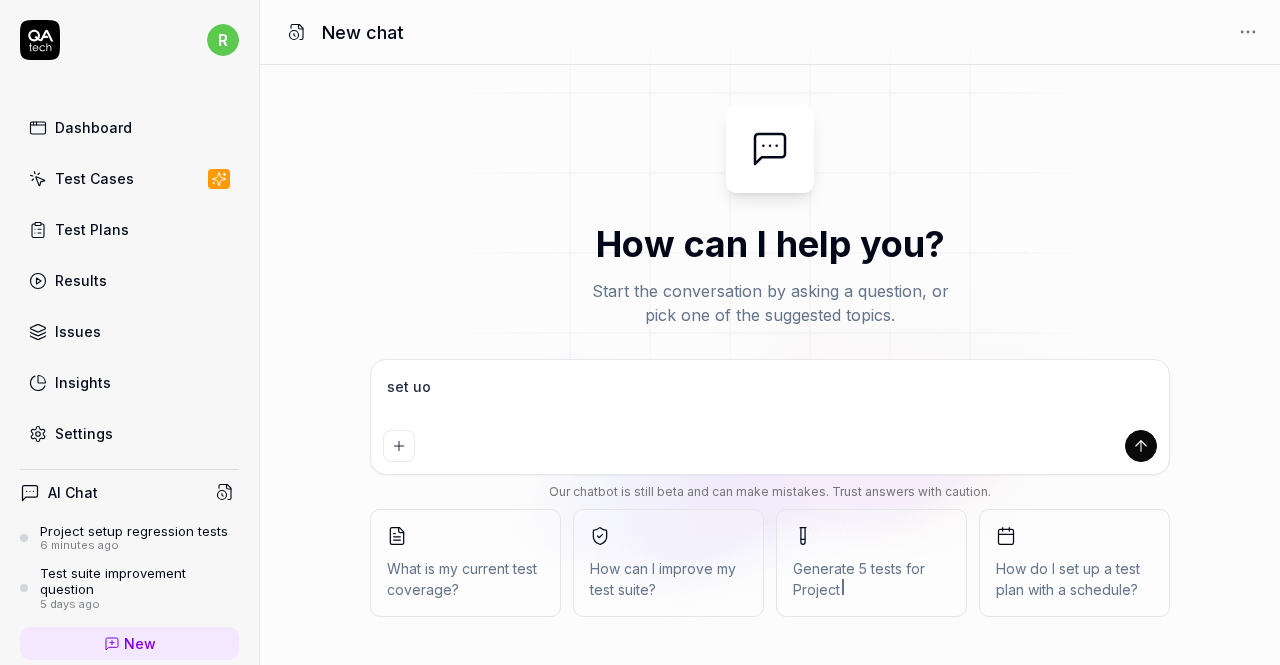 type on "*" 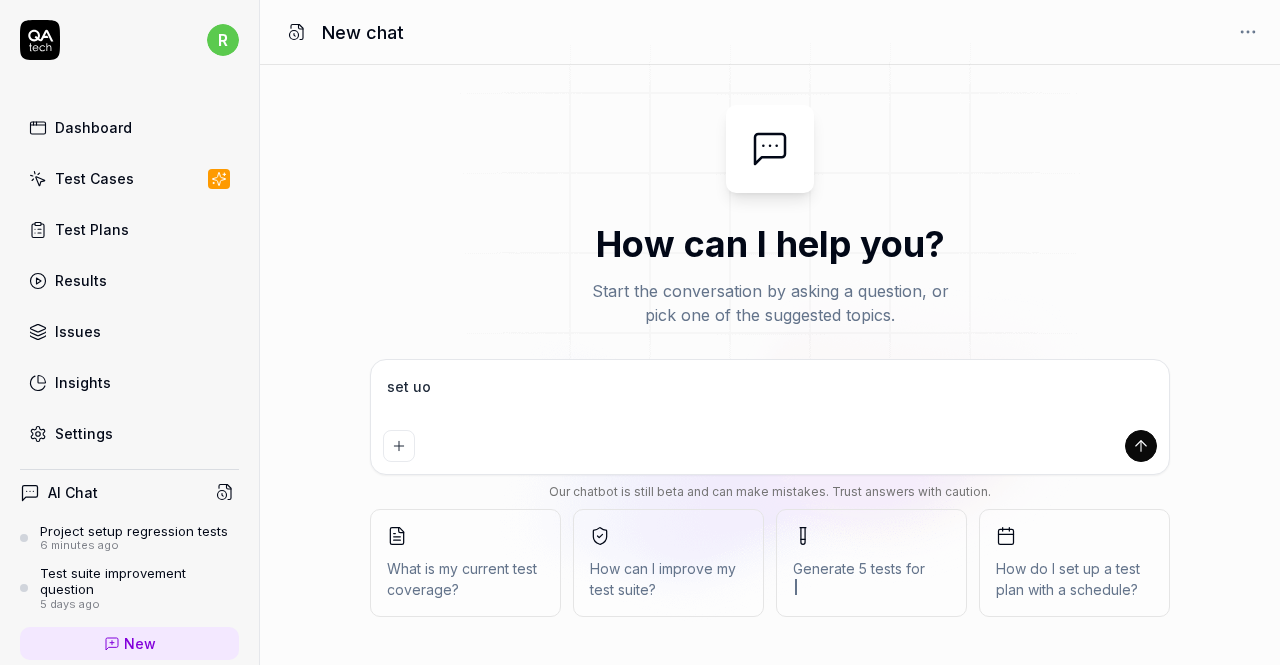 type on "set uop" 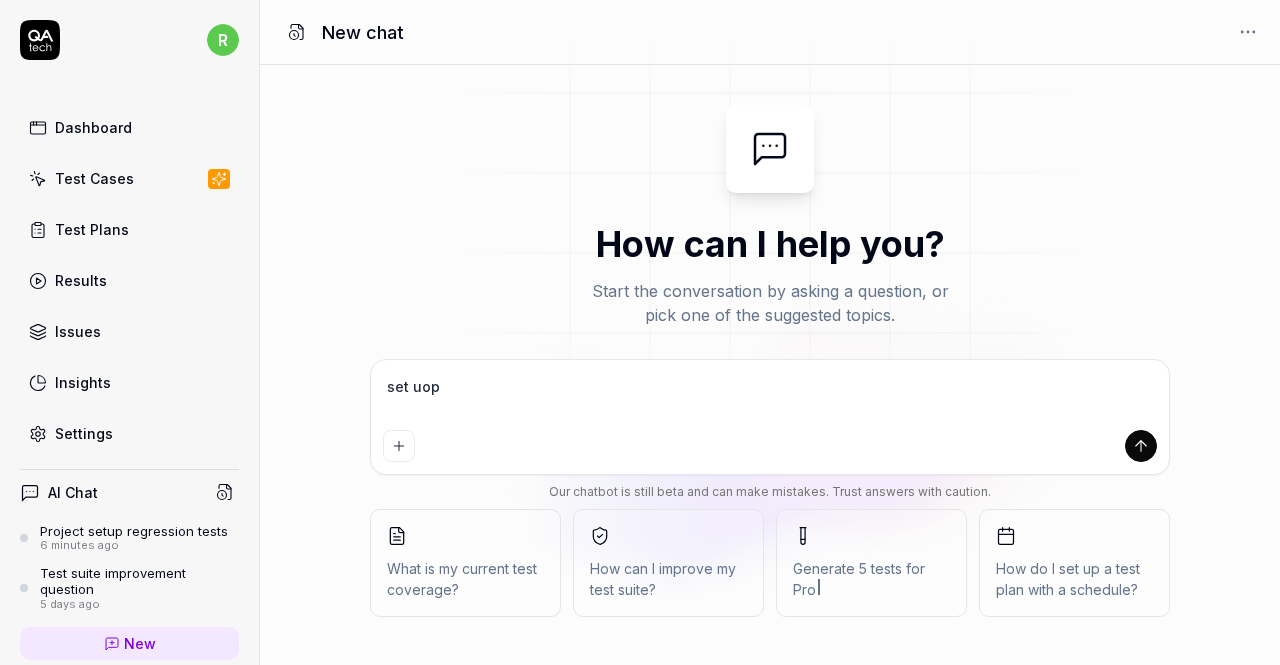 type on "set uop" 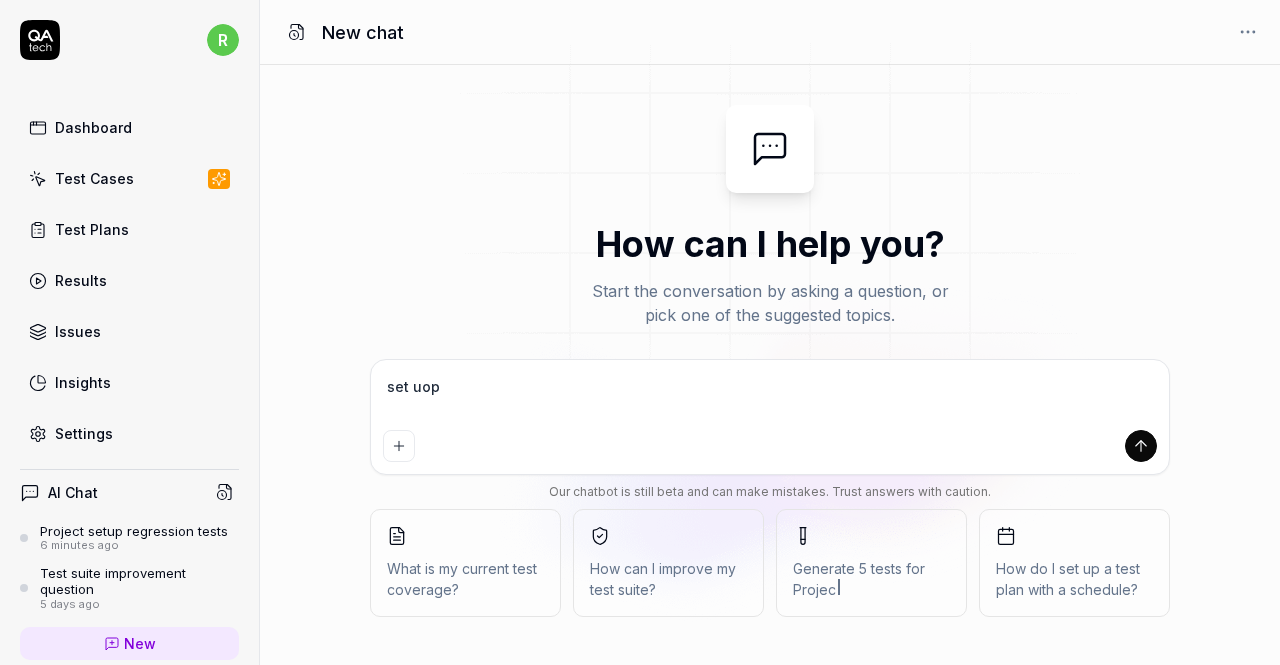 type on "set uop" 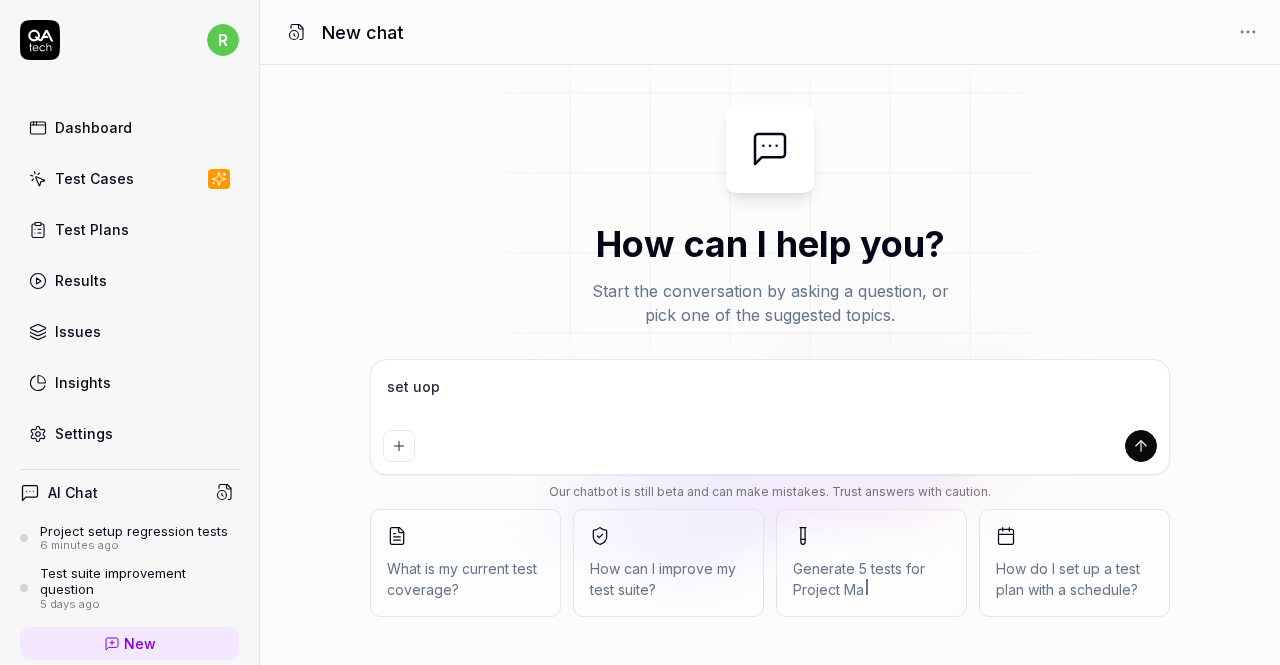 type on "set uo" 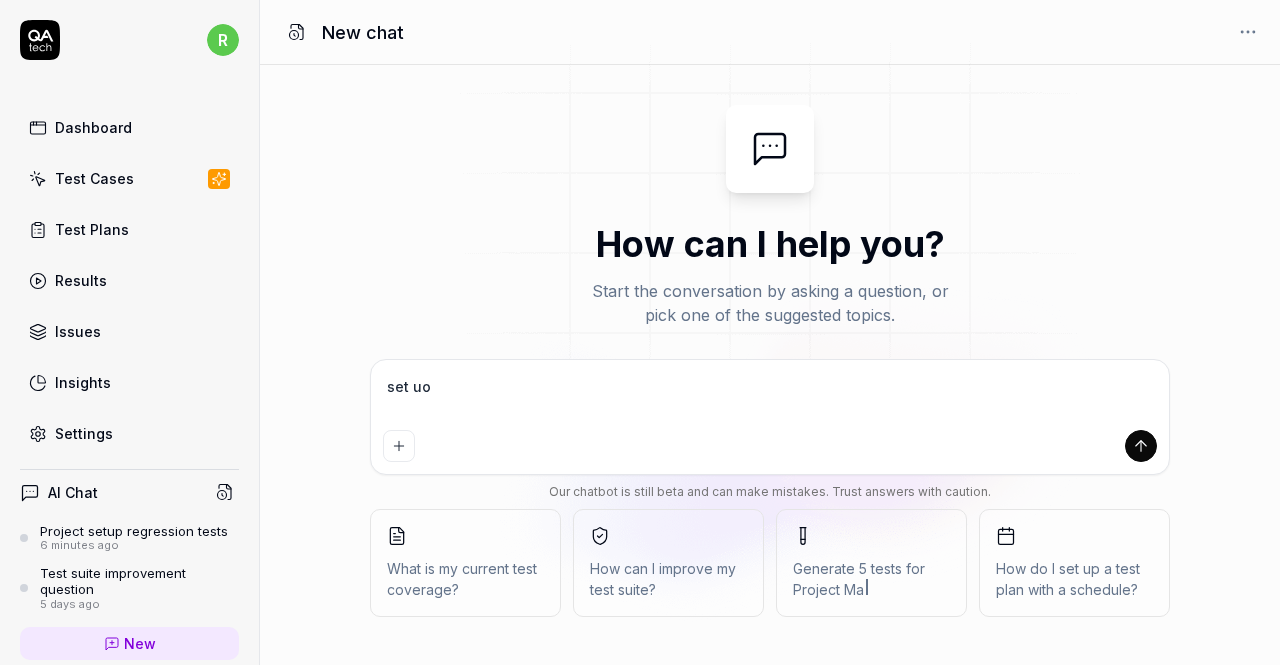type on "set u" 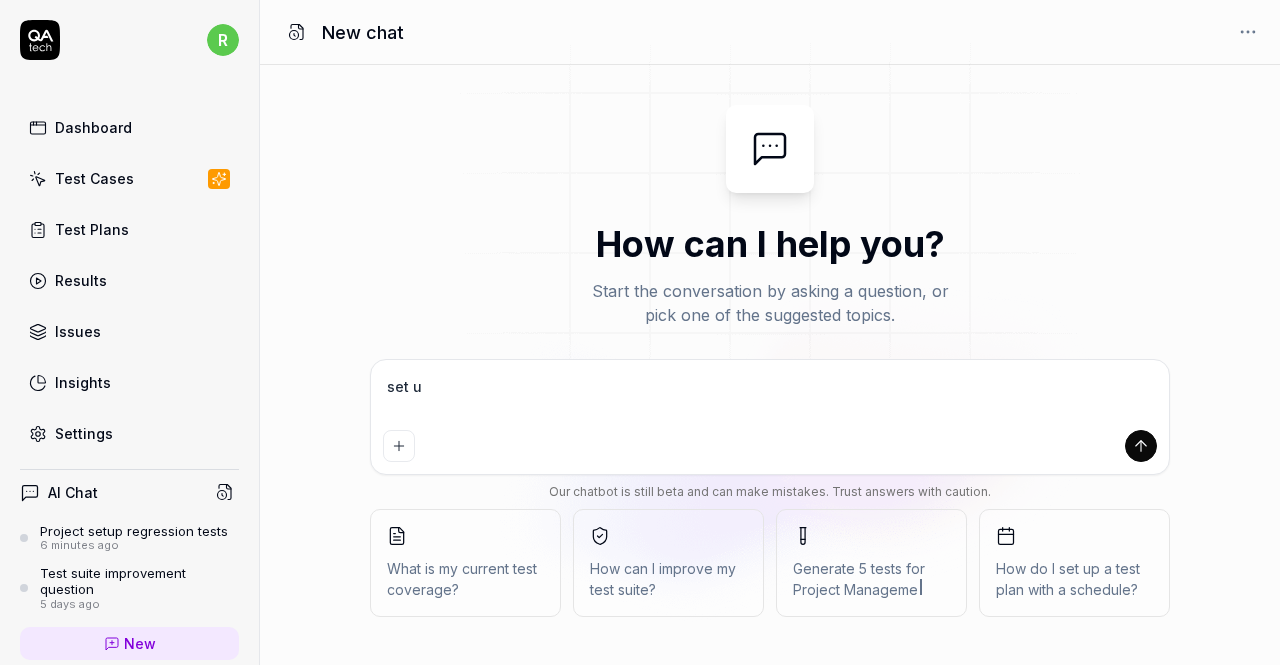 type on "set up" 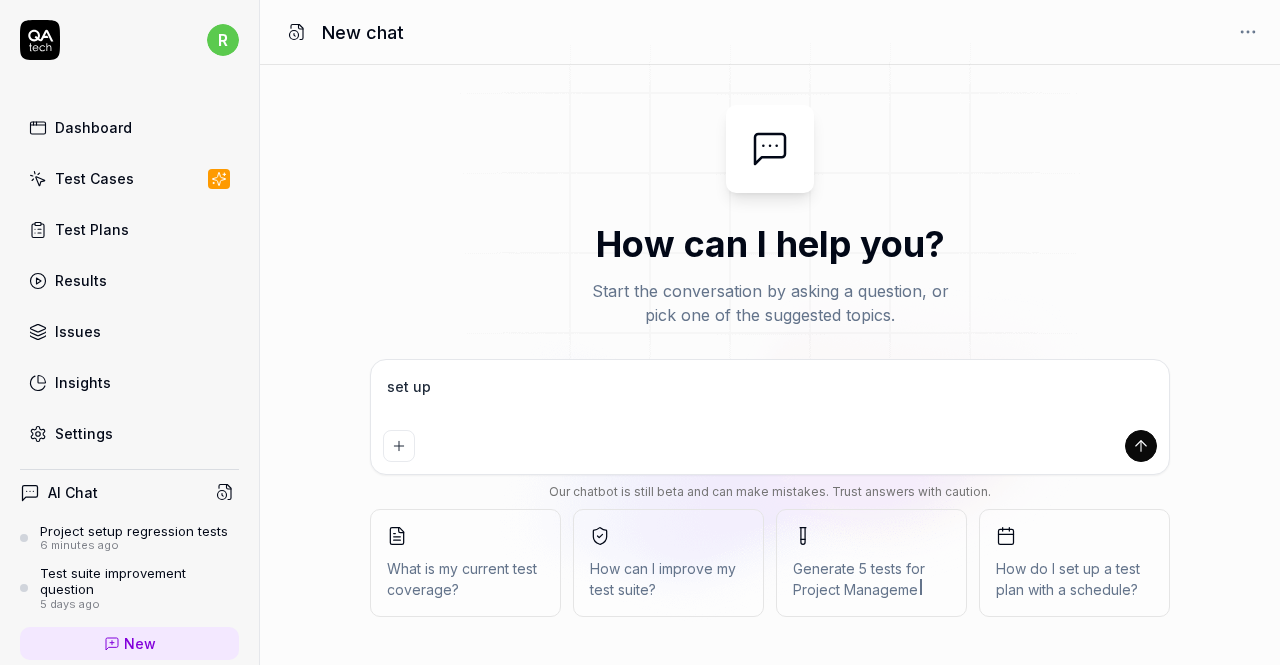 type on "set up" 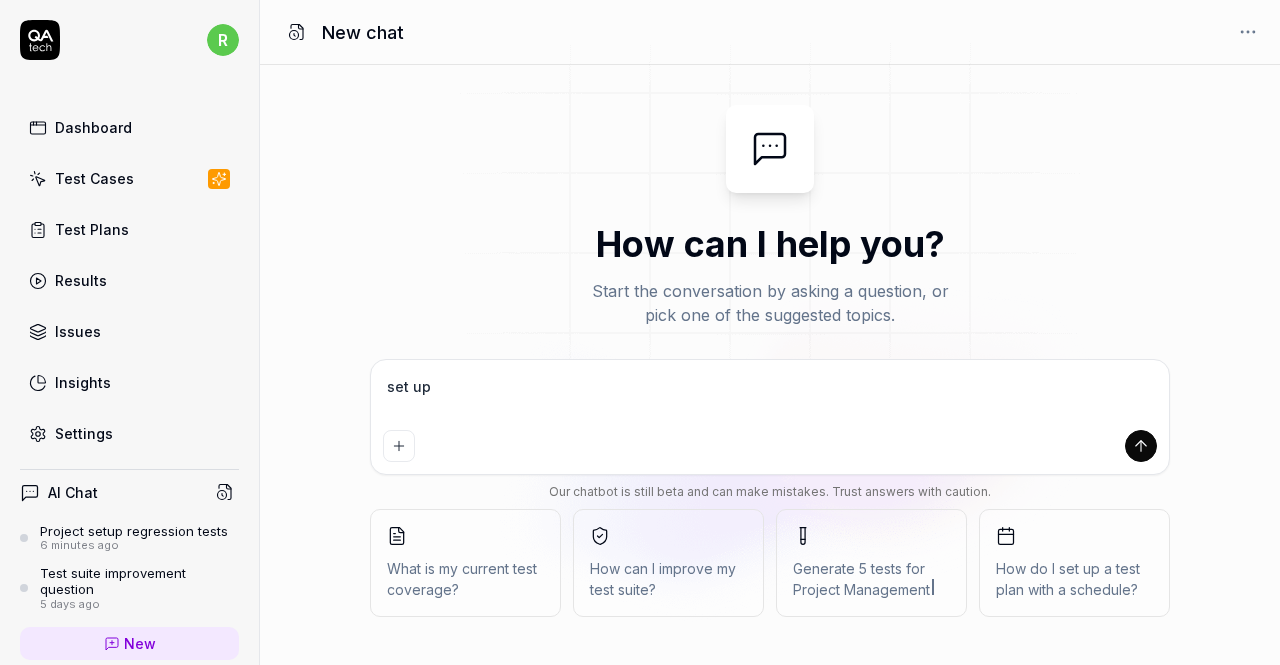 type on "set up a" 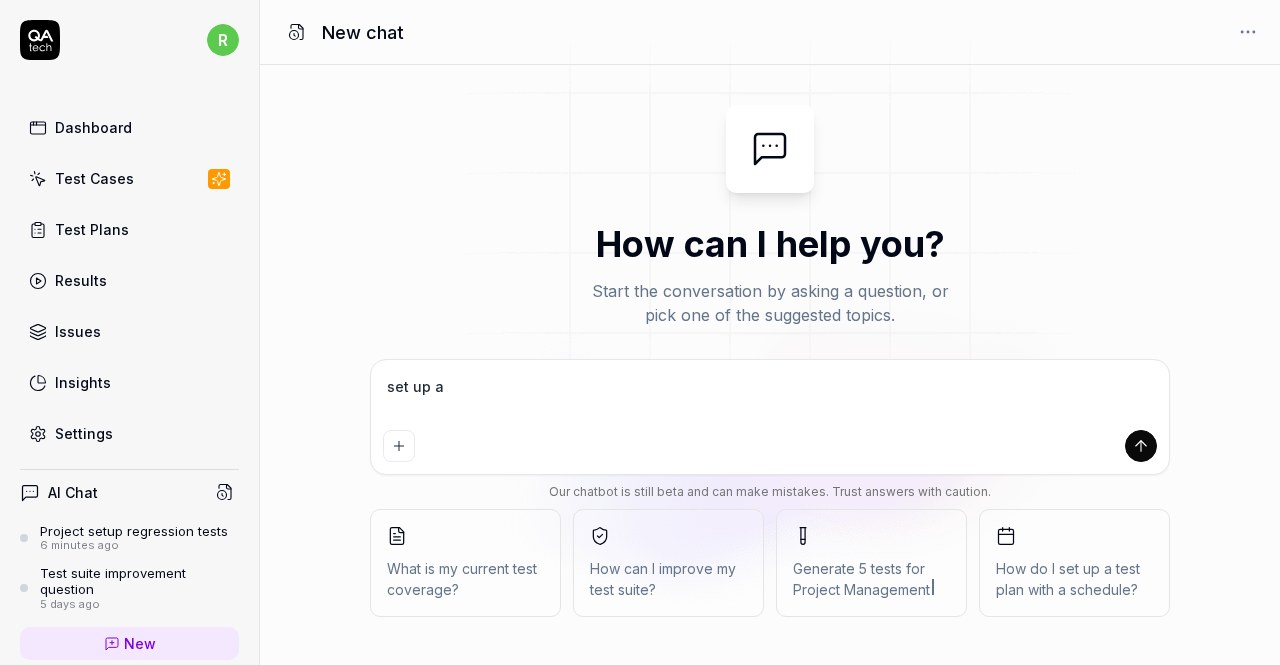 type on "set up a" 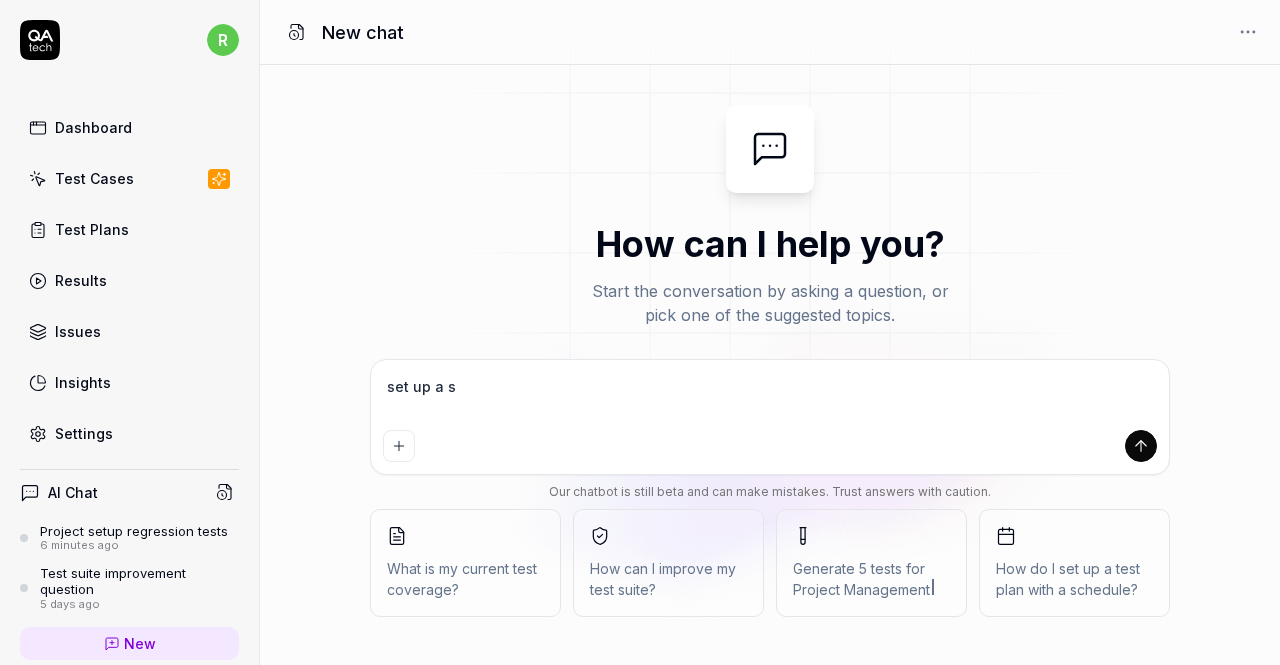 type on "set up a se" 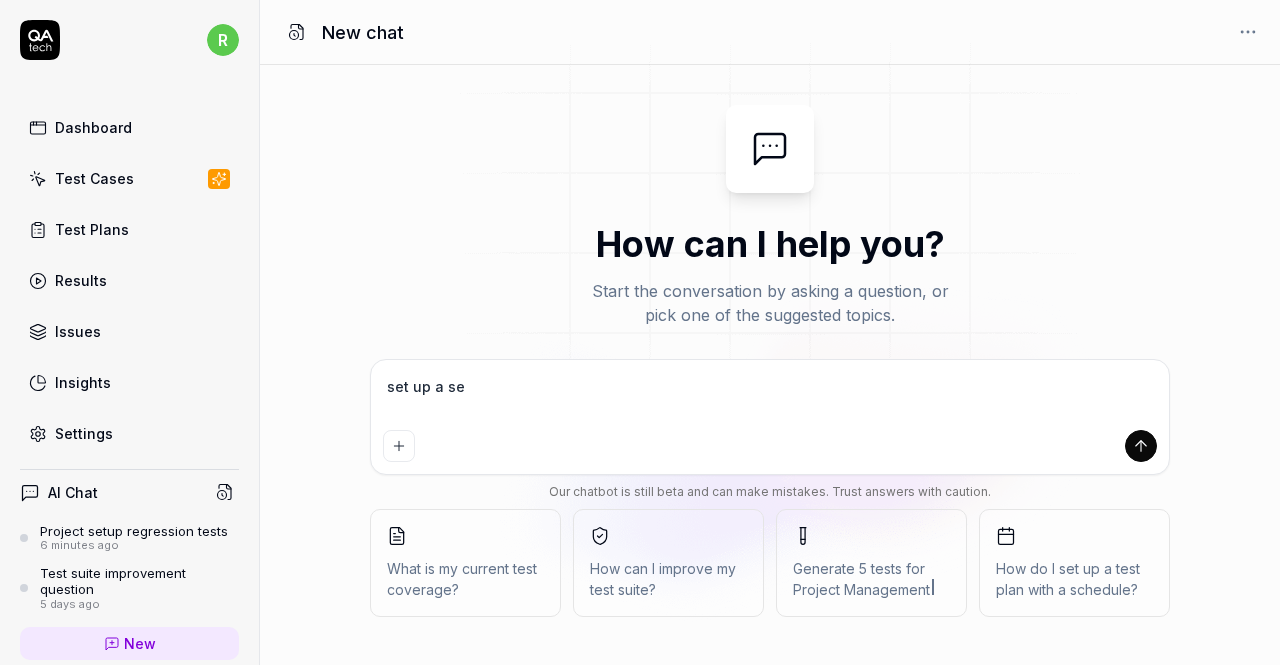 type on "set up a set" 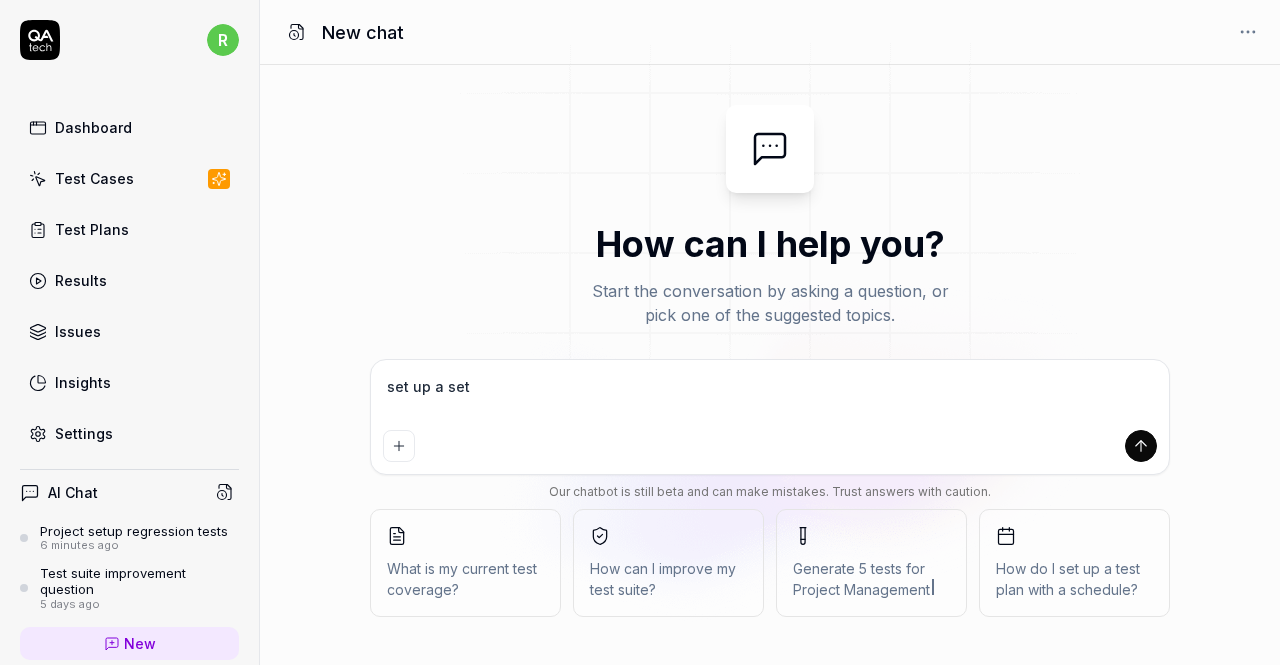 type on "set up a set" 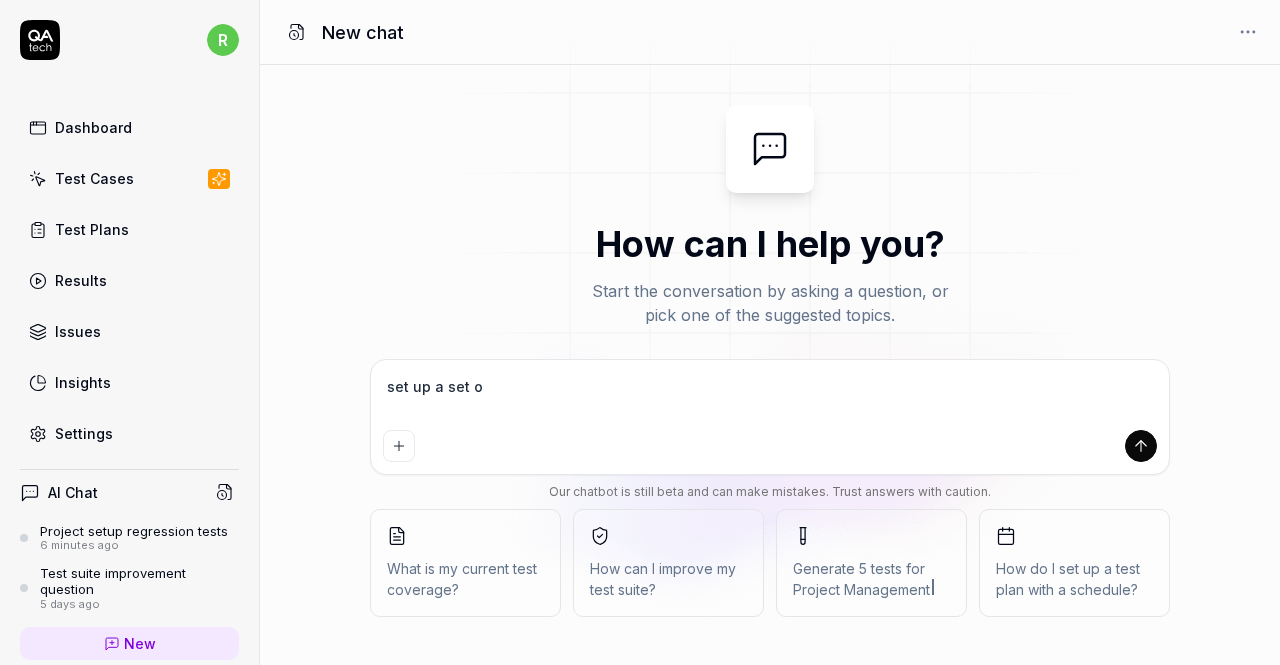 type on "set up a set of" 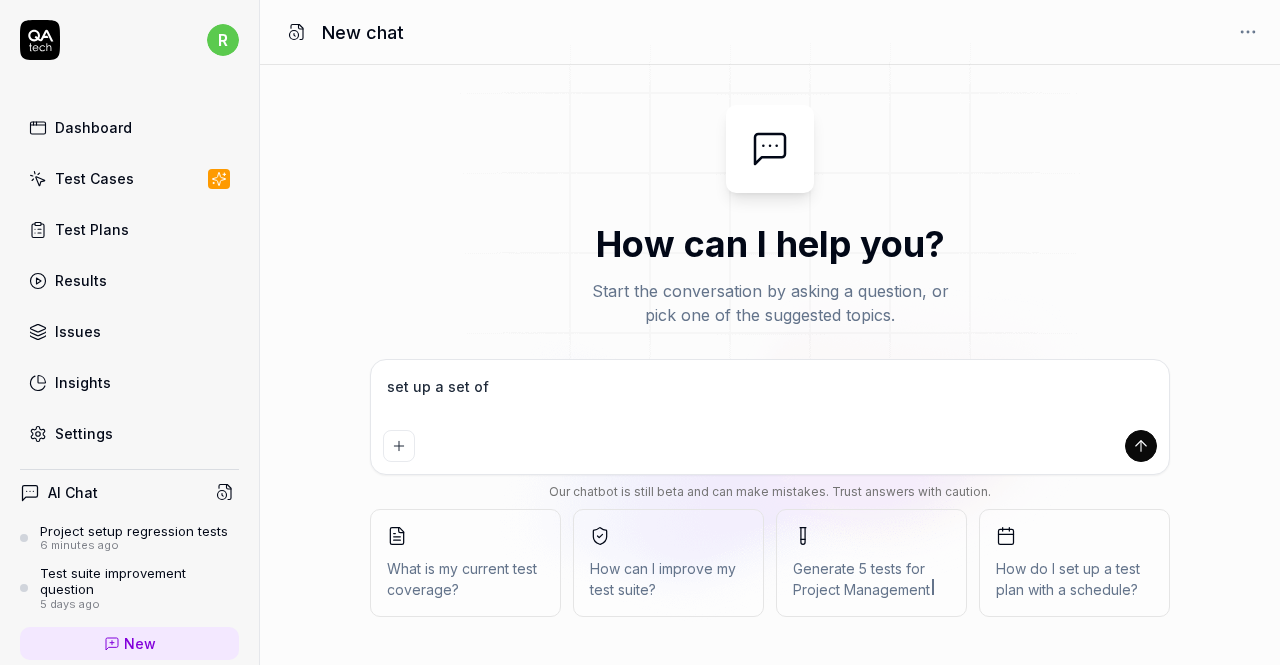 type on "set up a set of" 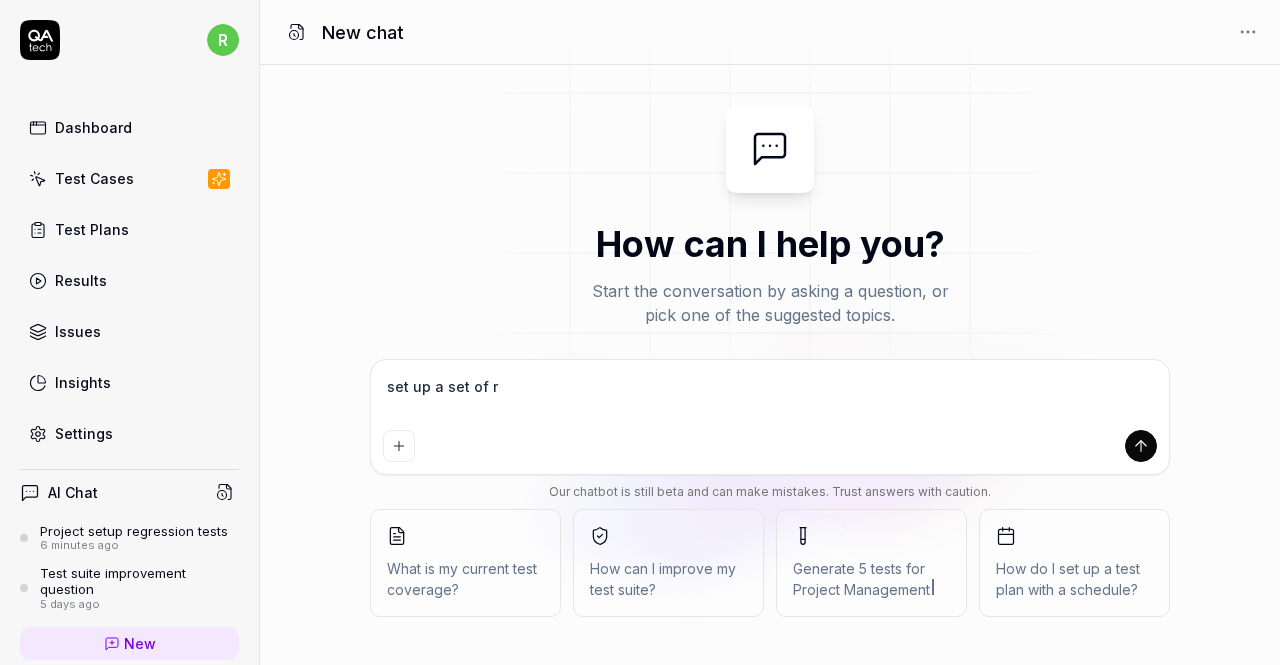 type on "set up a set of re" 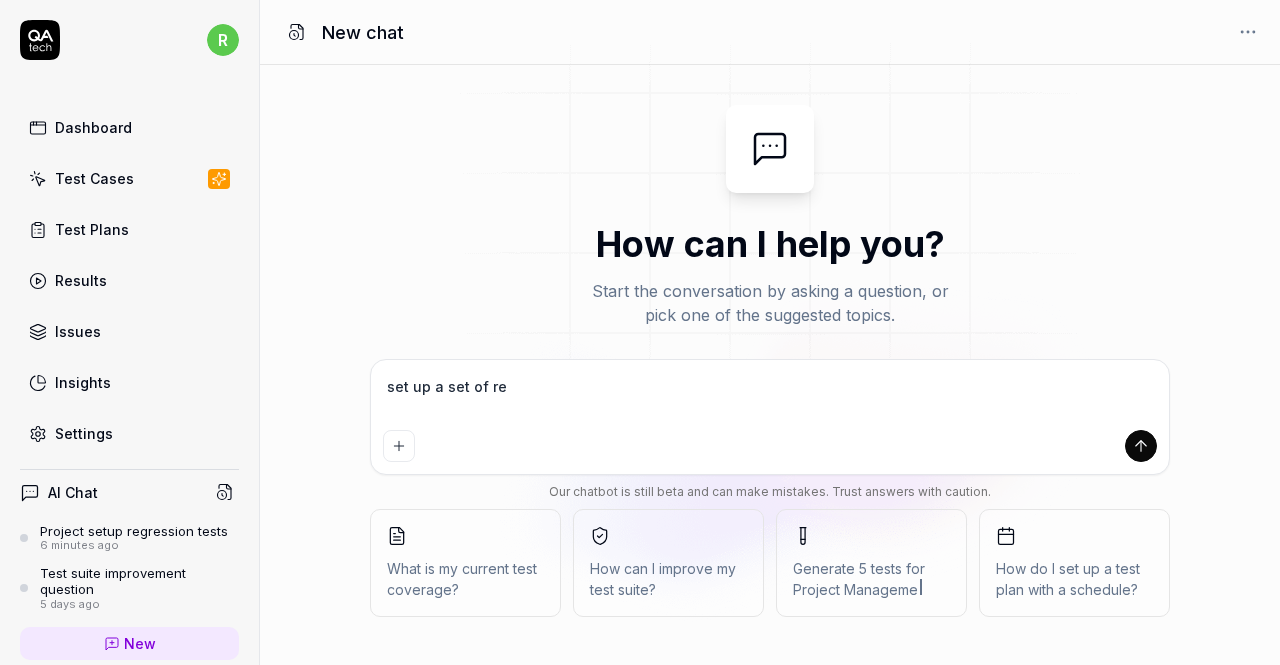 type on "set up a set of reg" 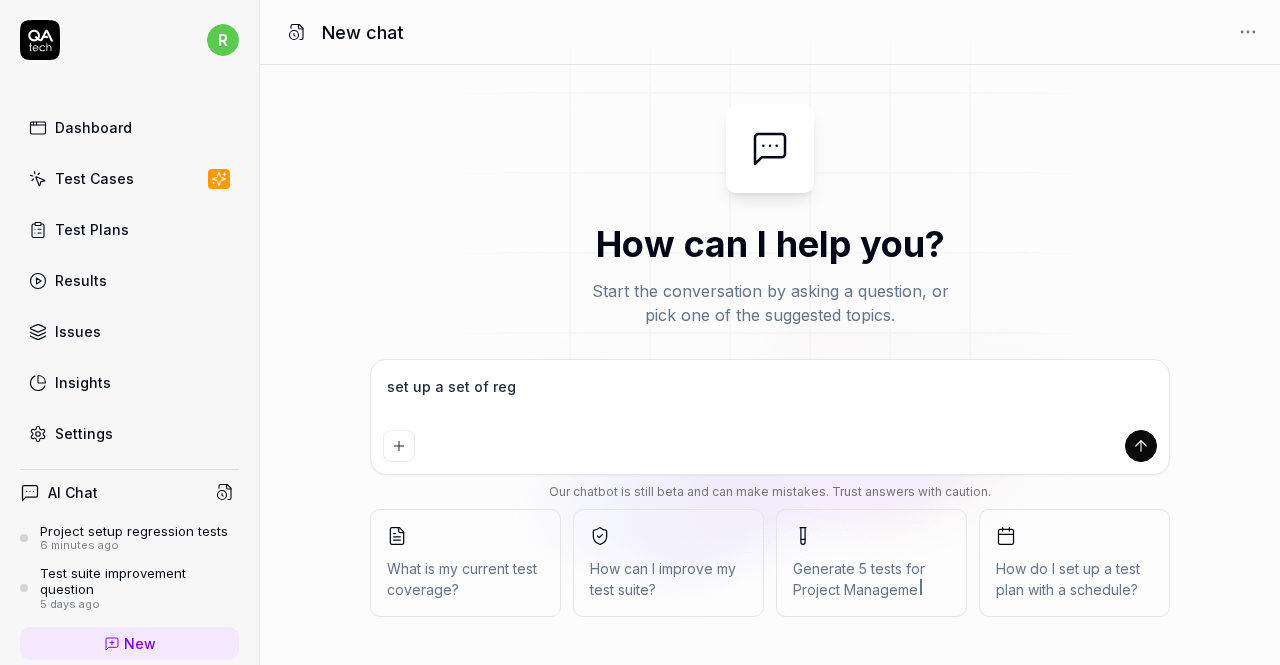 type on "set up a set of regr" 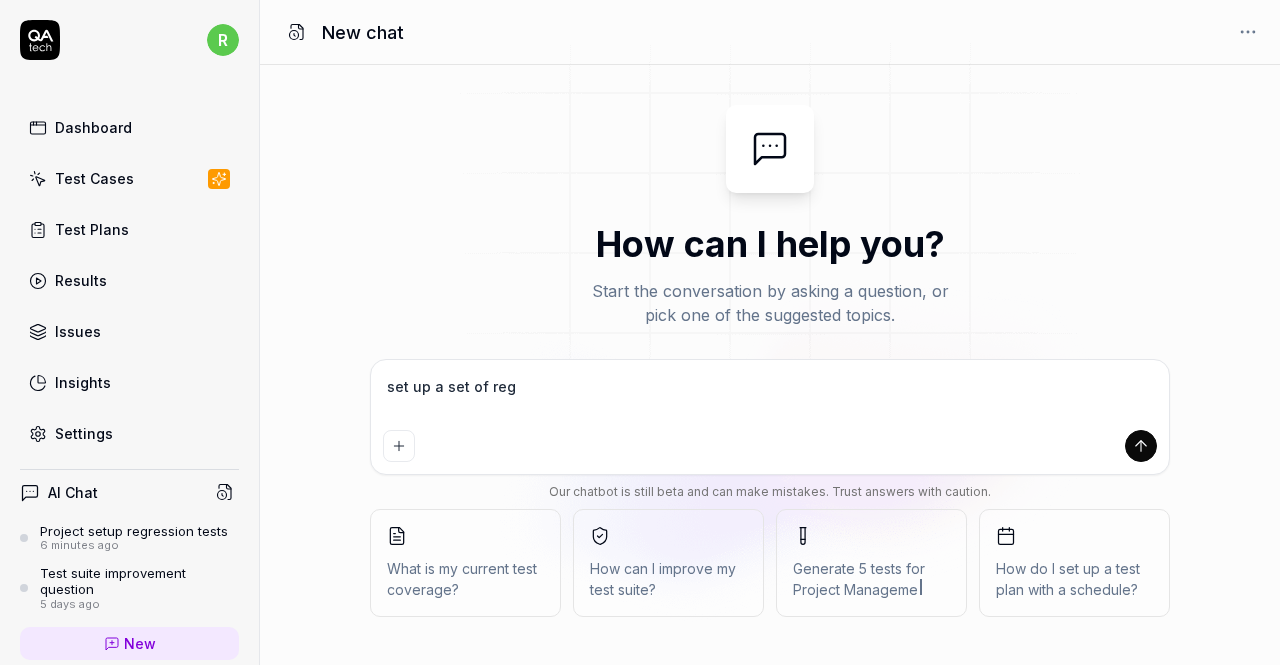 type on "*" 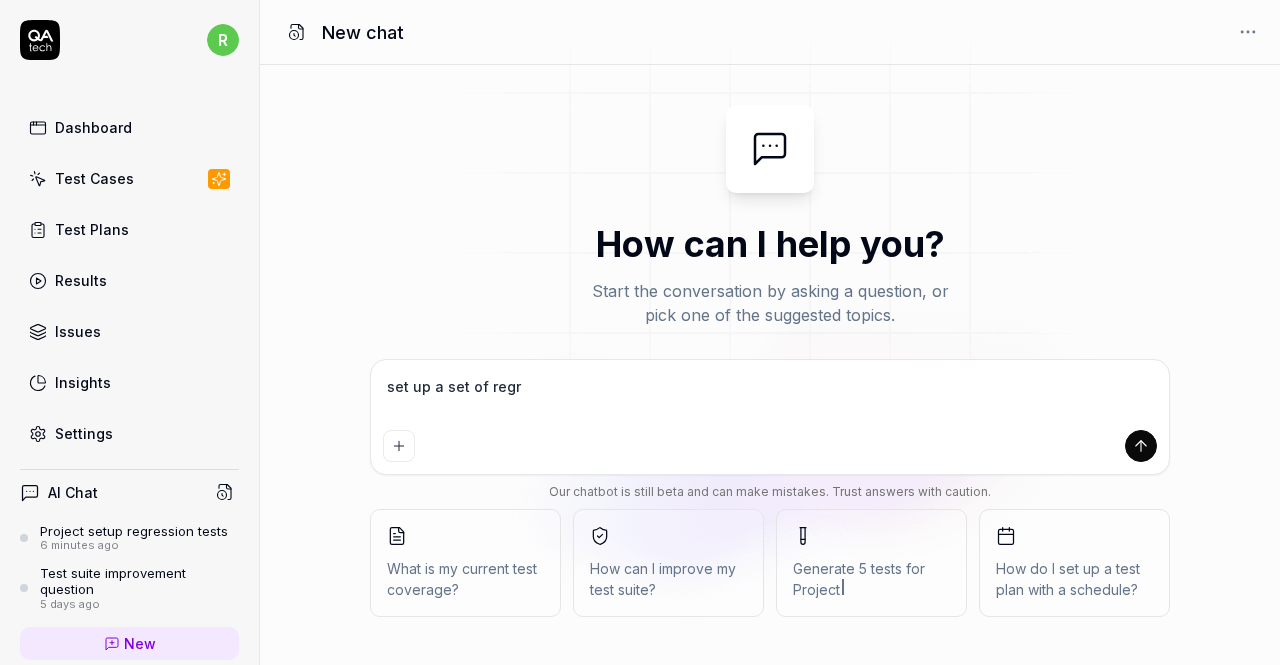 type on "set up a set of regre" 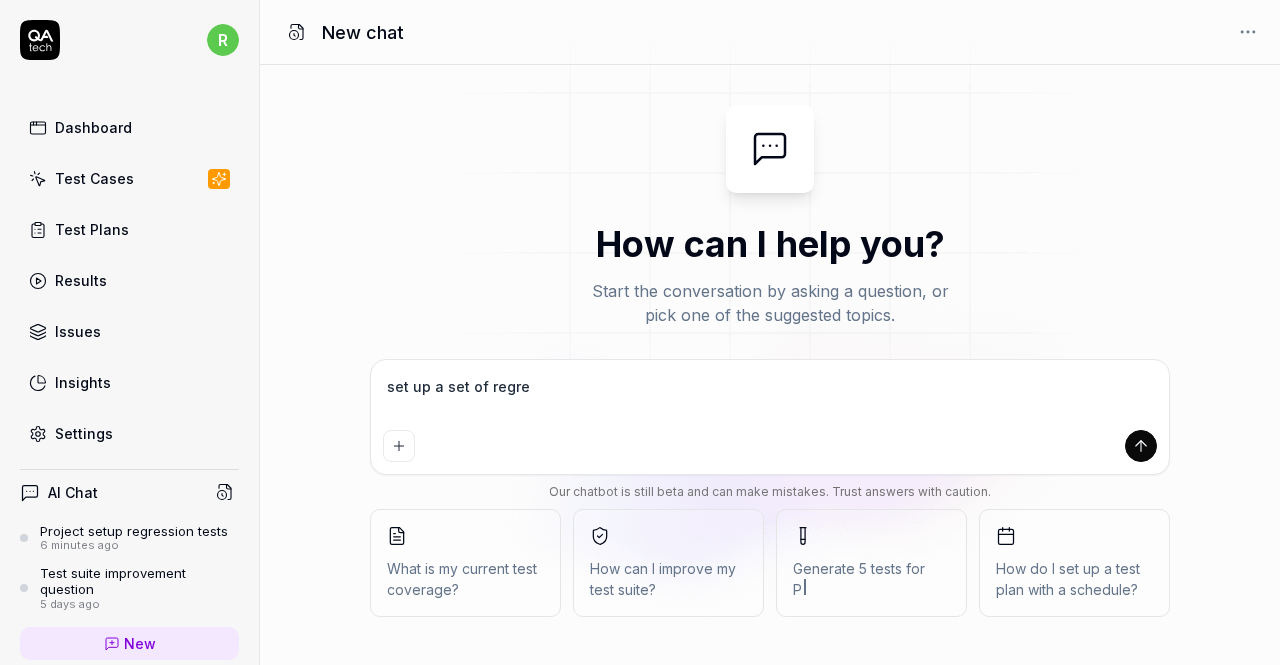 type on "*" 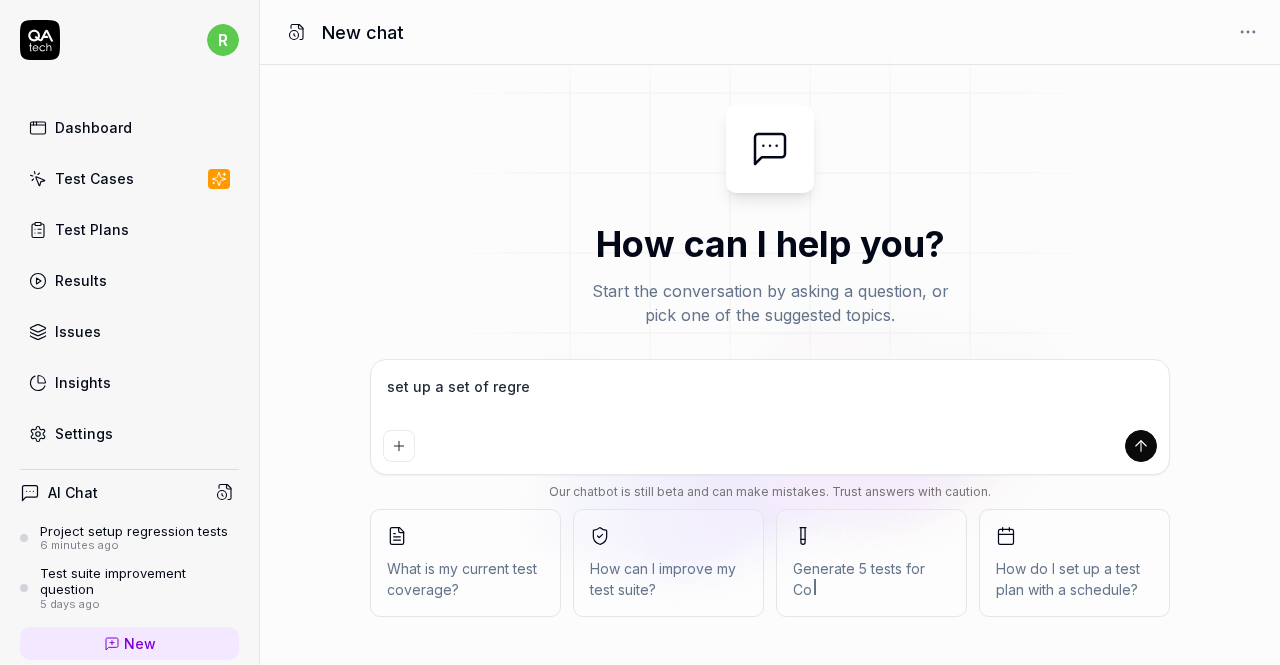 type on "set up a set of regres" 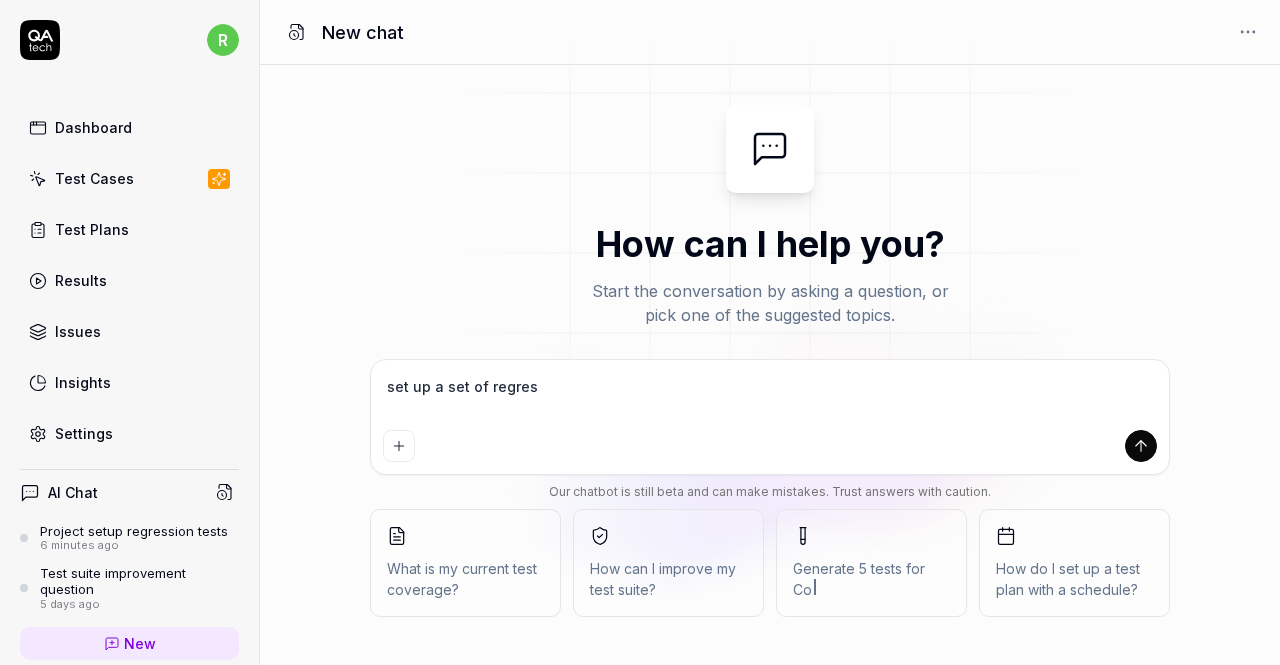 type on "set up a set of regress" 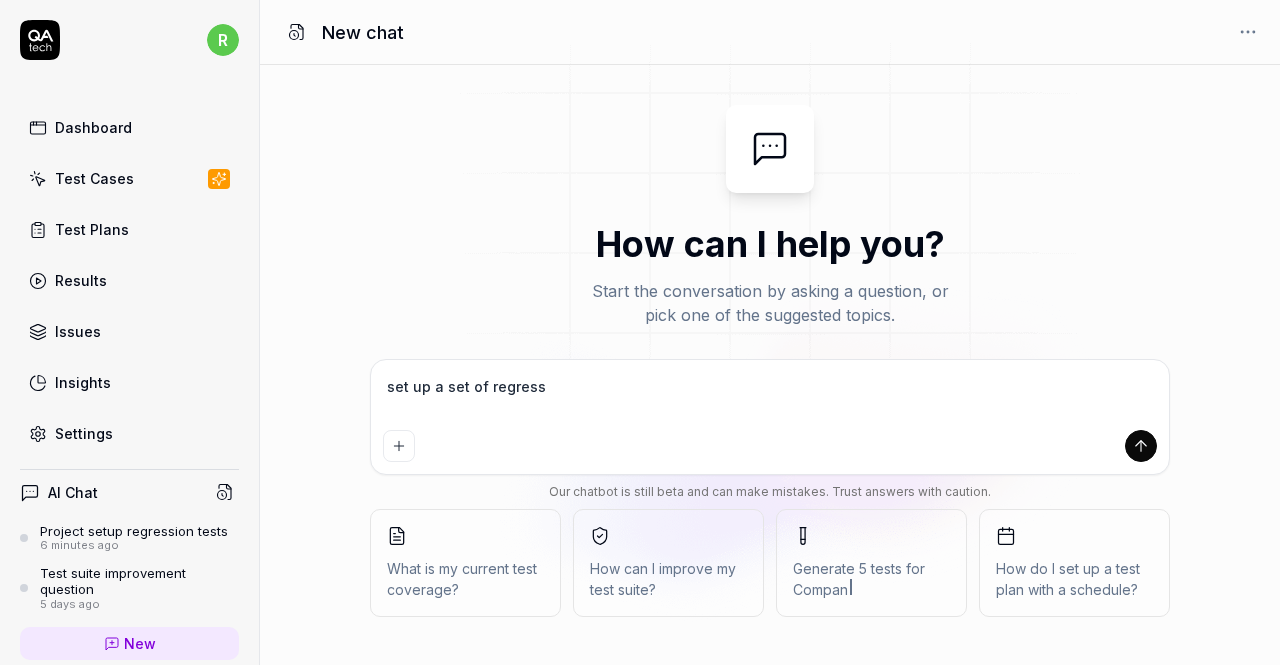 type on "set up a set of regressi" 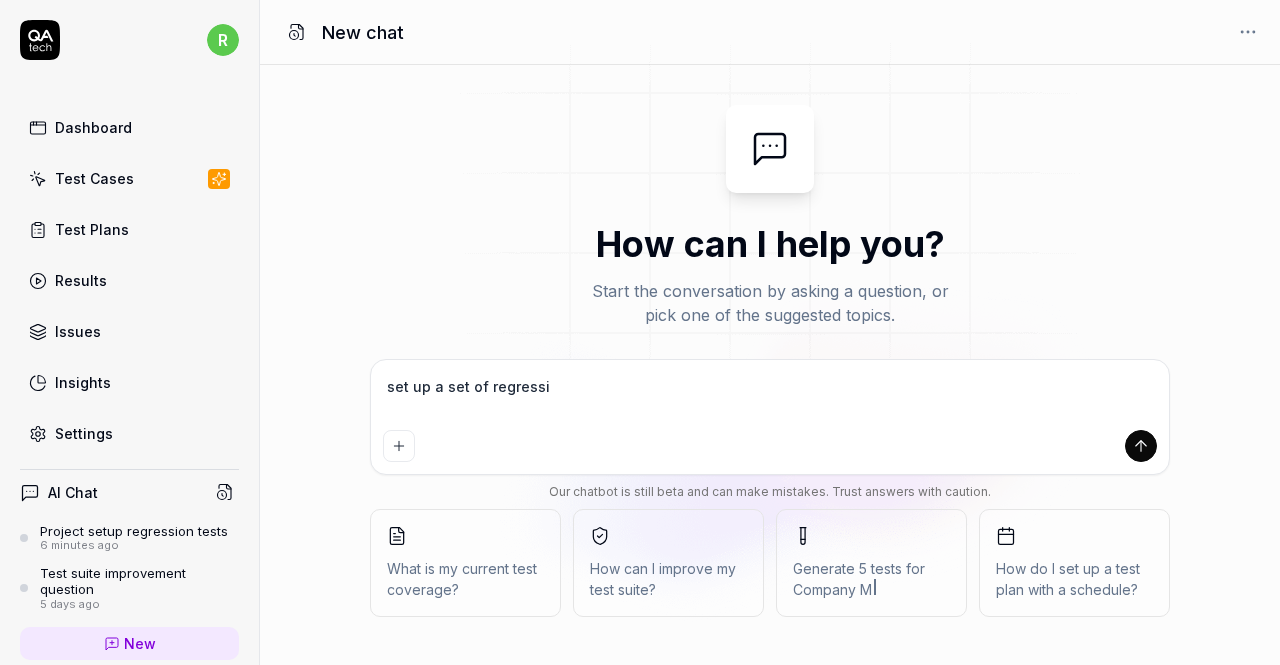 type on "set up a set of regressio" 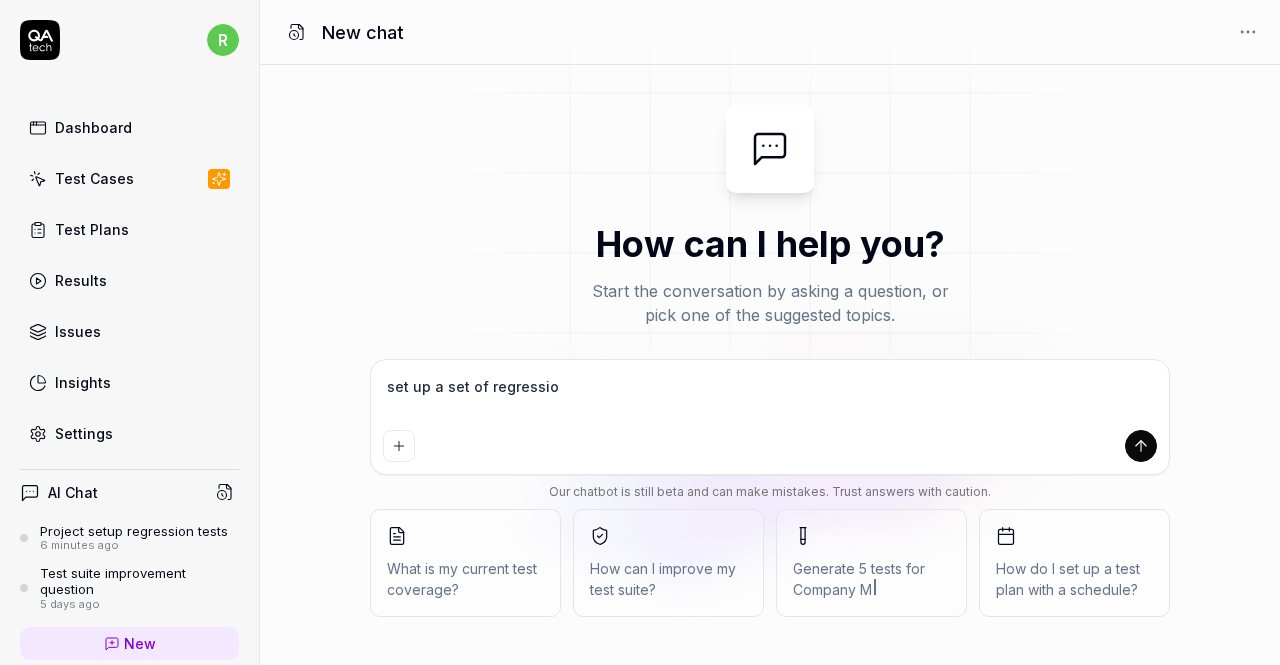 type on "set up a set of regression" 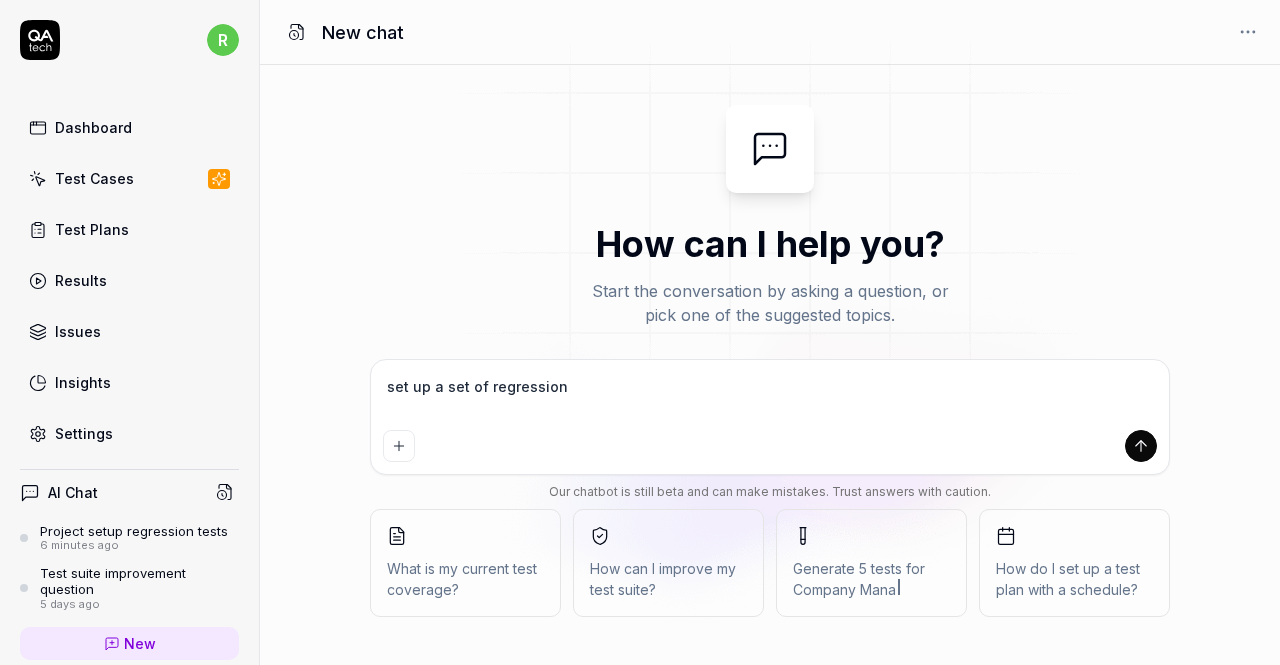 type on "set up a set of regression" 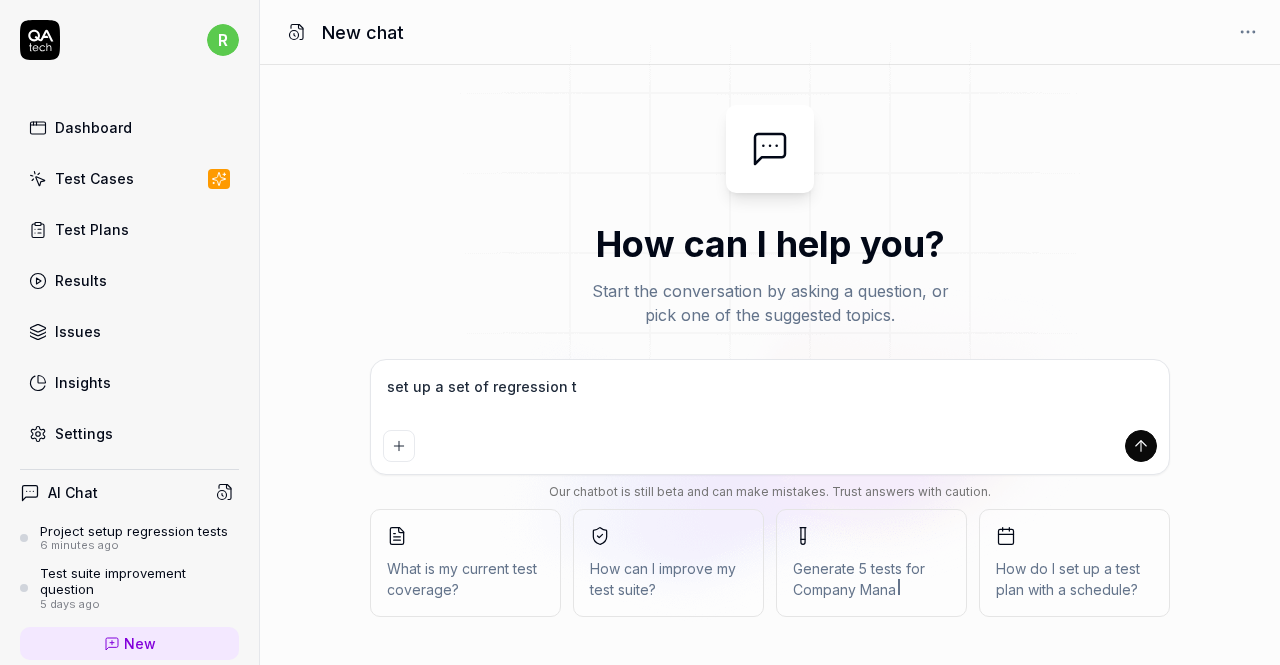 type on "set up a set of regression te" 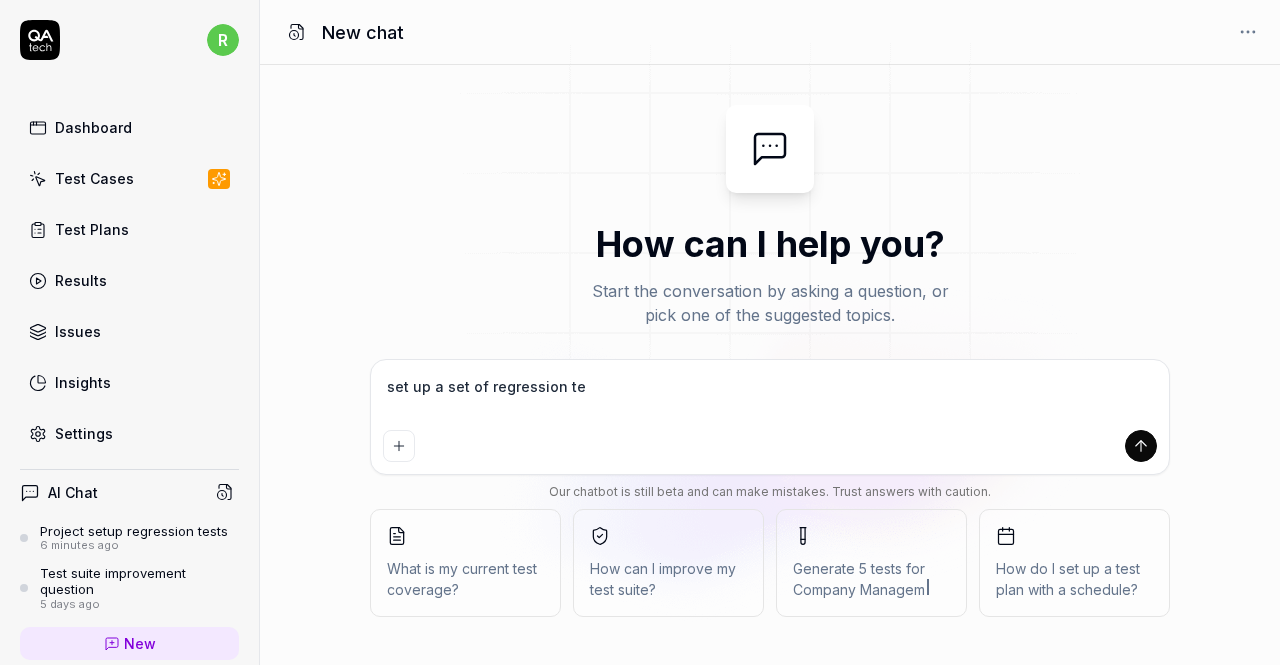 type on "set up a set of regression tes" 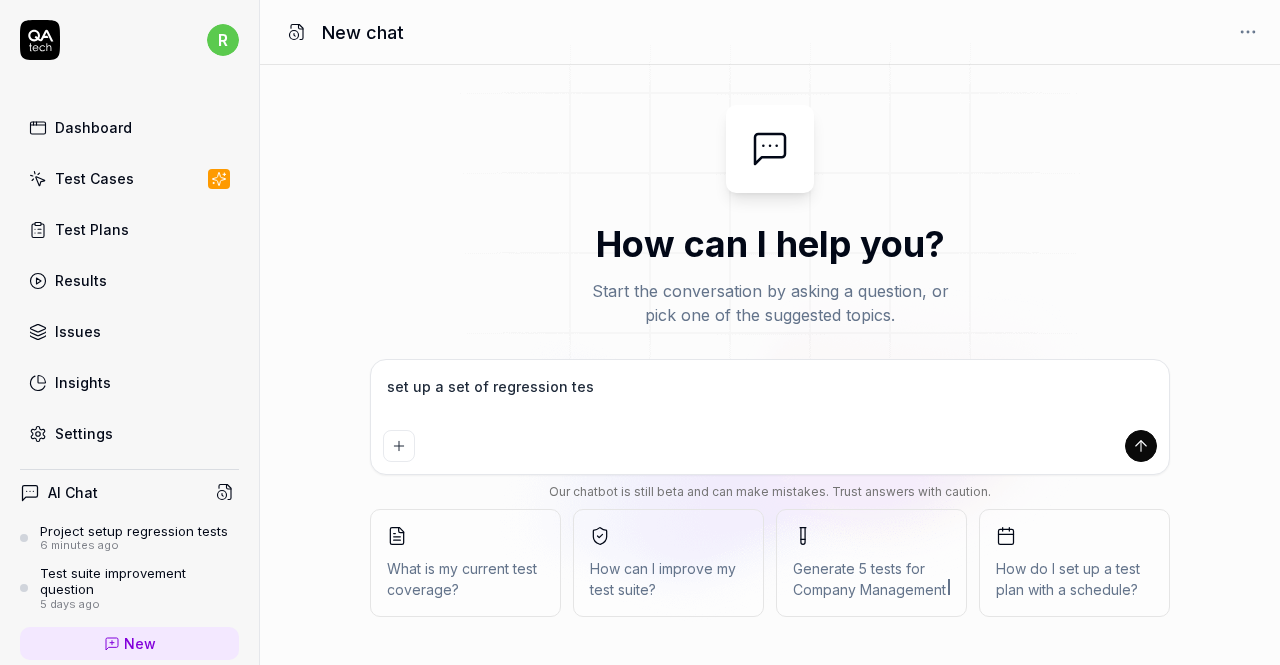 type on "set up a set of regression test" 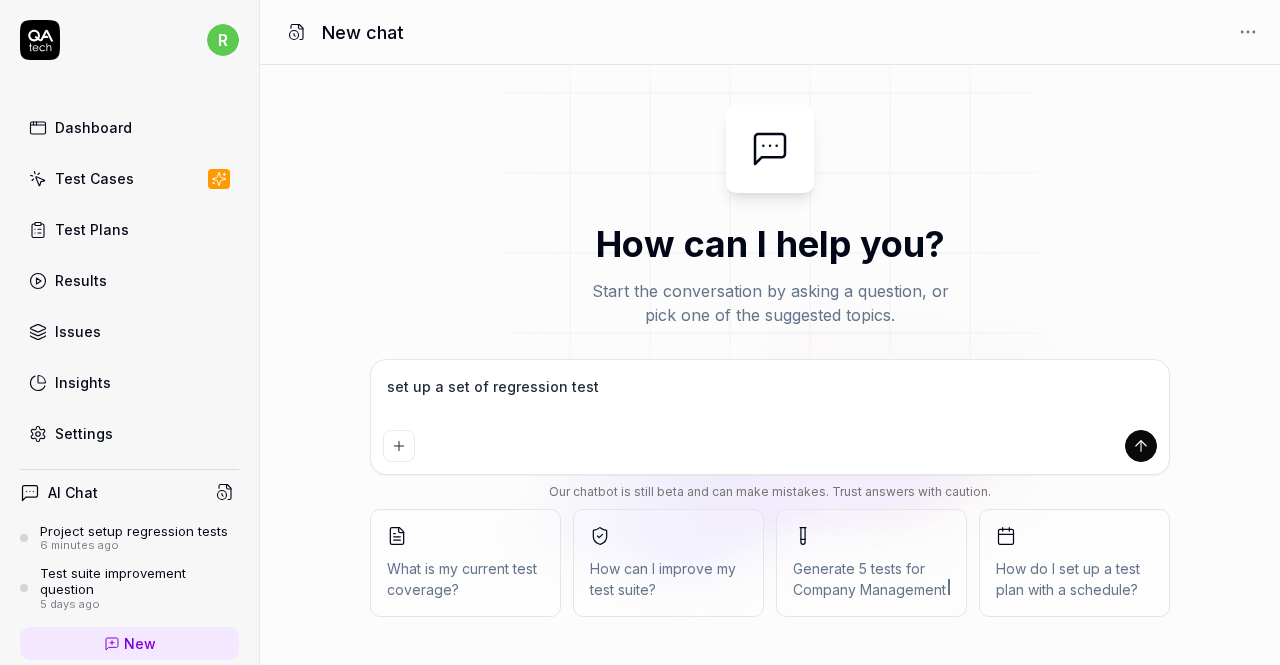 type on "*" 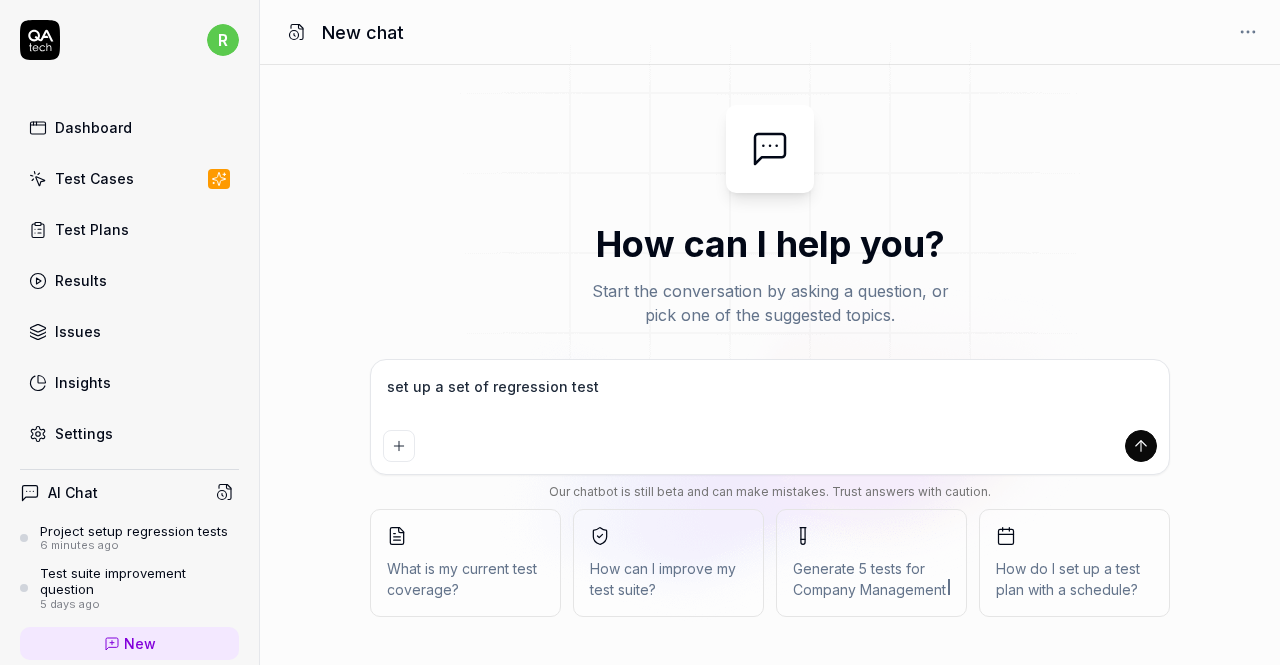 type on "set up a set of regression testi" 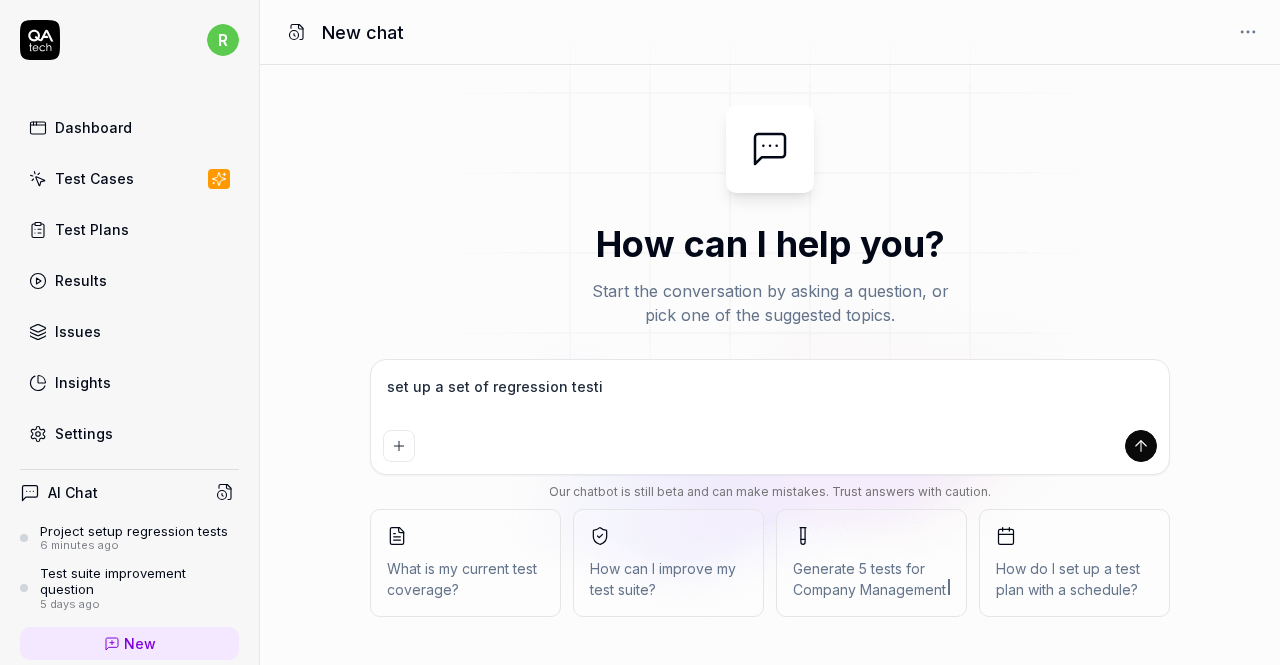 type on "set up a set of regression test" 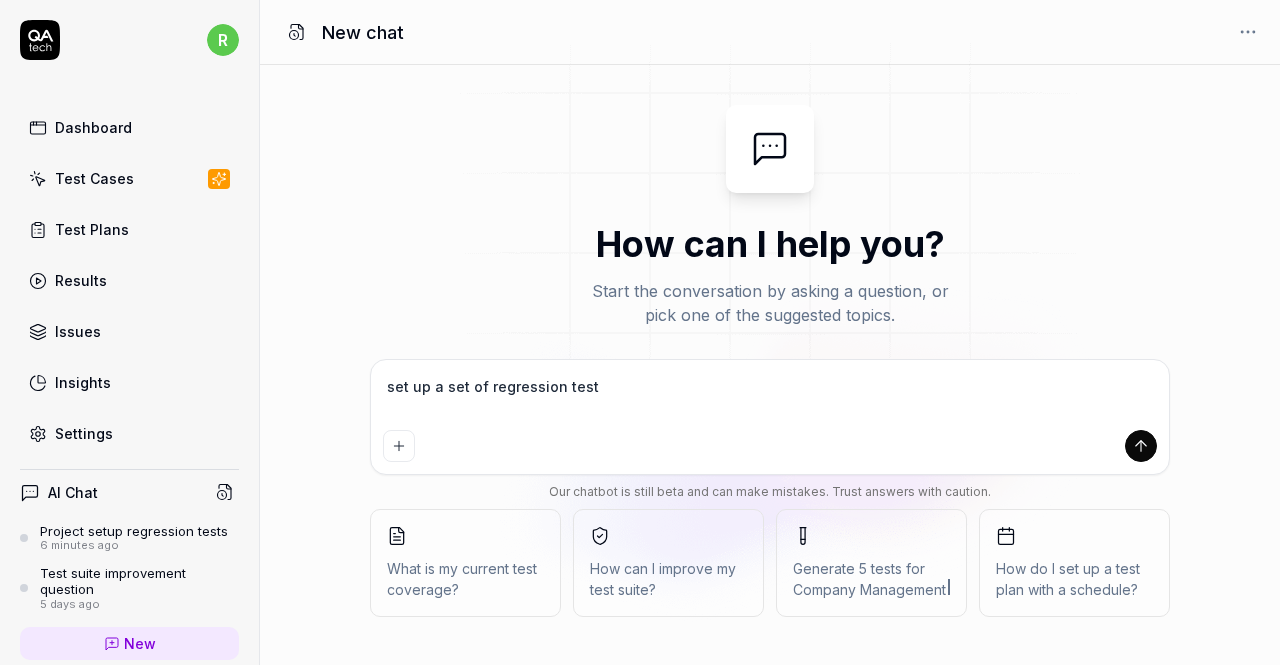 type on "set up a set of regression tests" 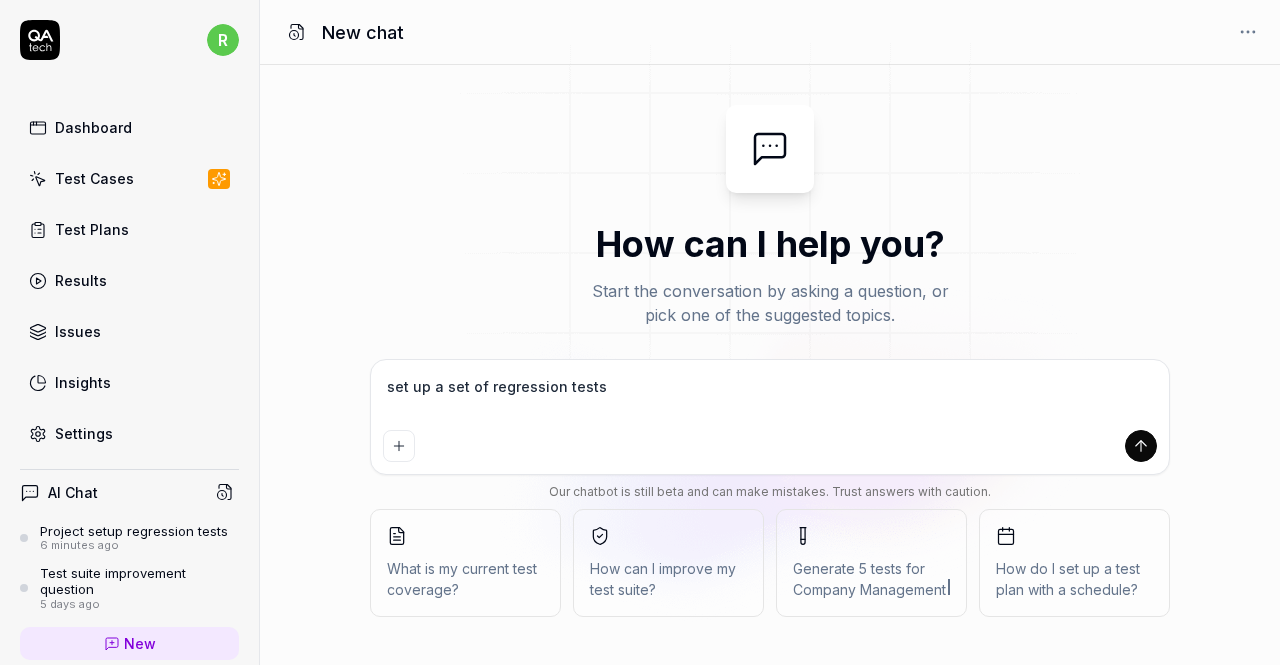 type on "set up a set of regression tests" 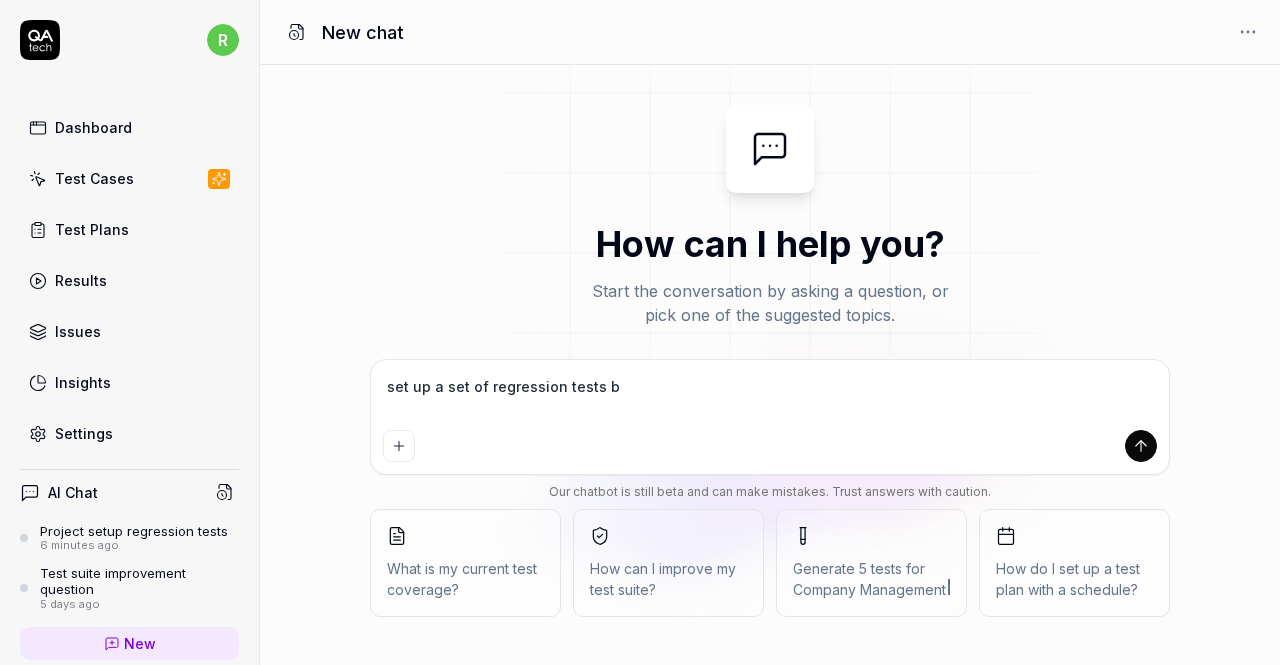 type on "set up a set of regression tests bu" 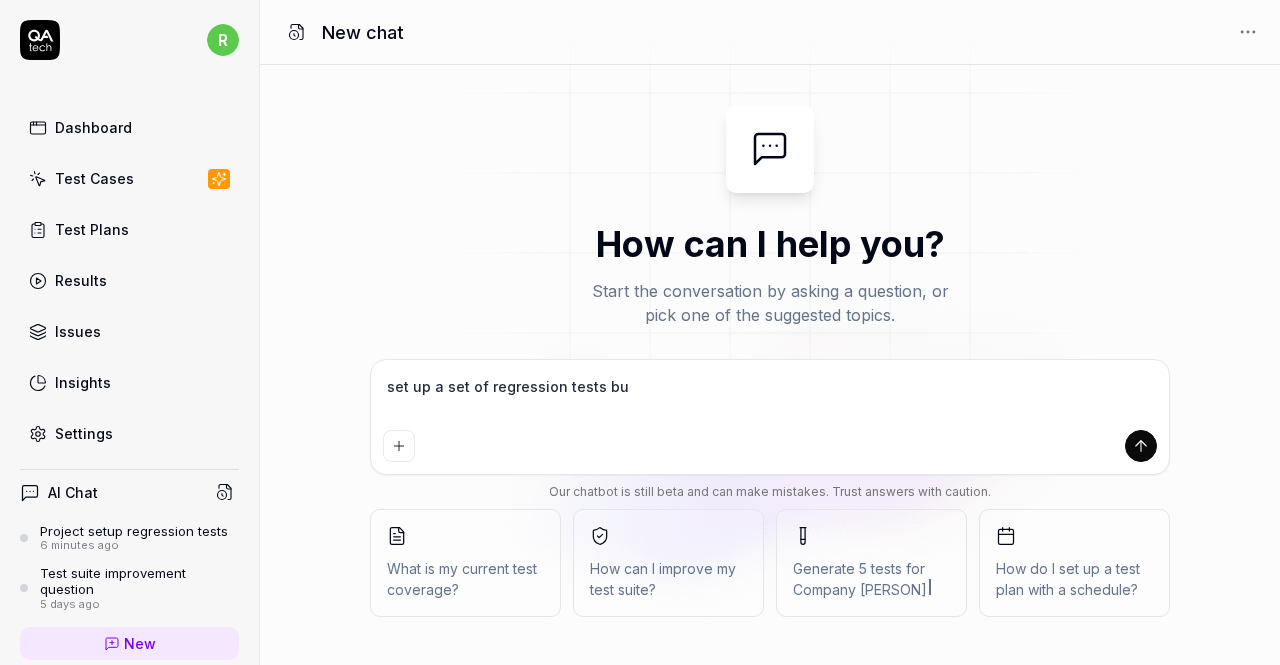type on "set up a set of regression tests bui" 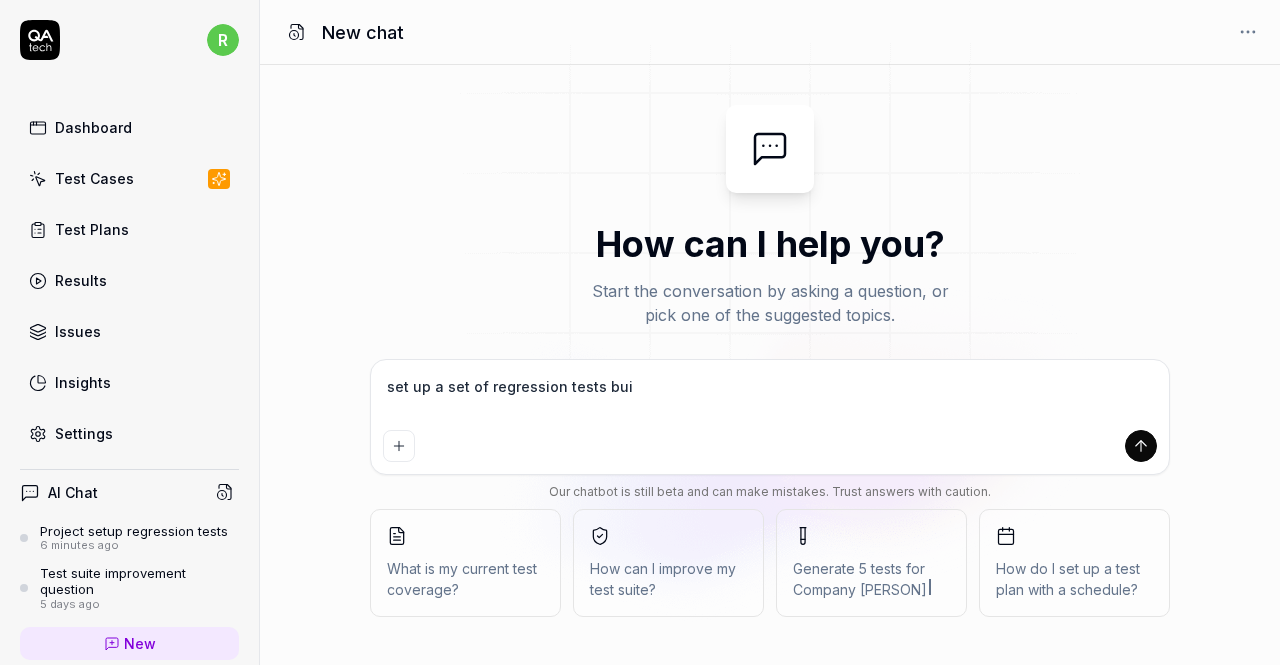 type on "set up a set of regression tests buil" 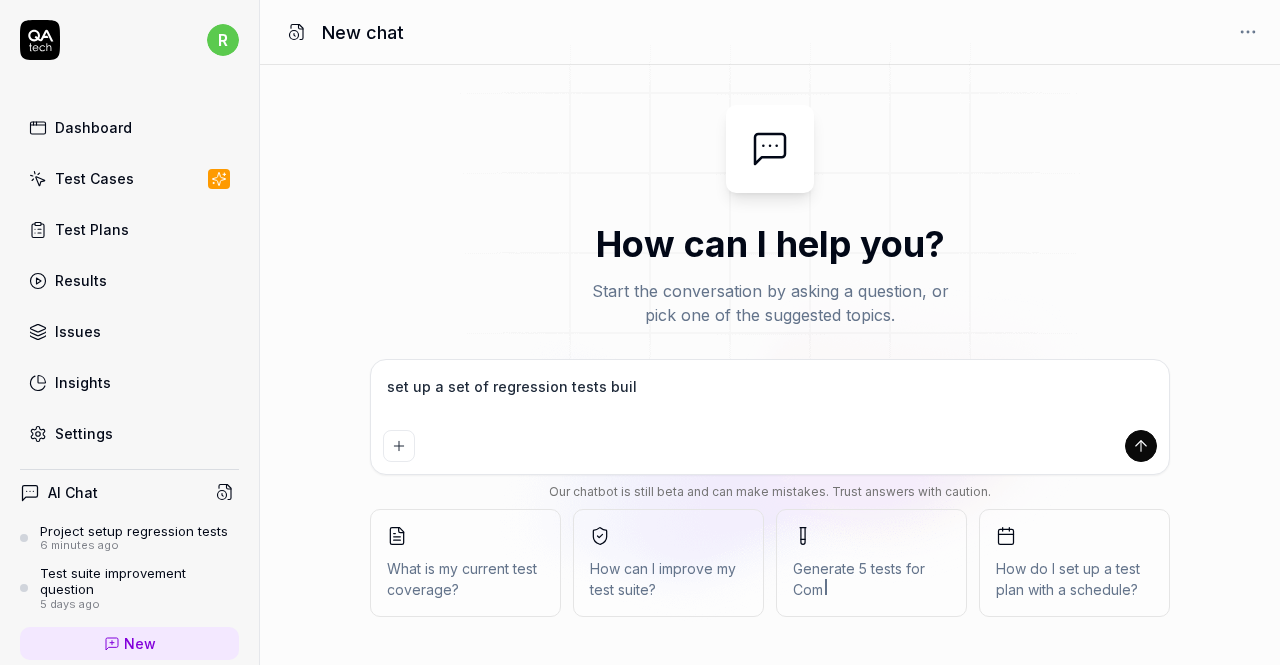 type on "*" 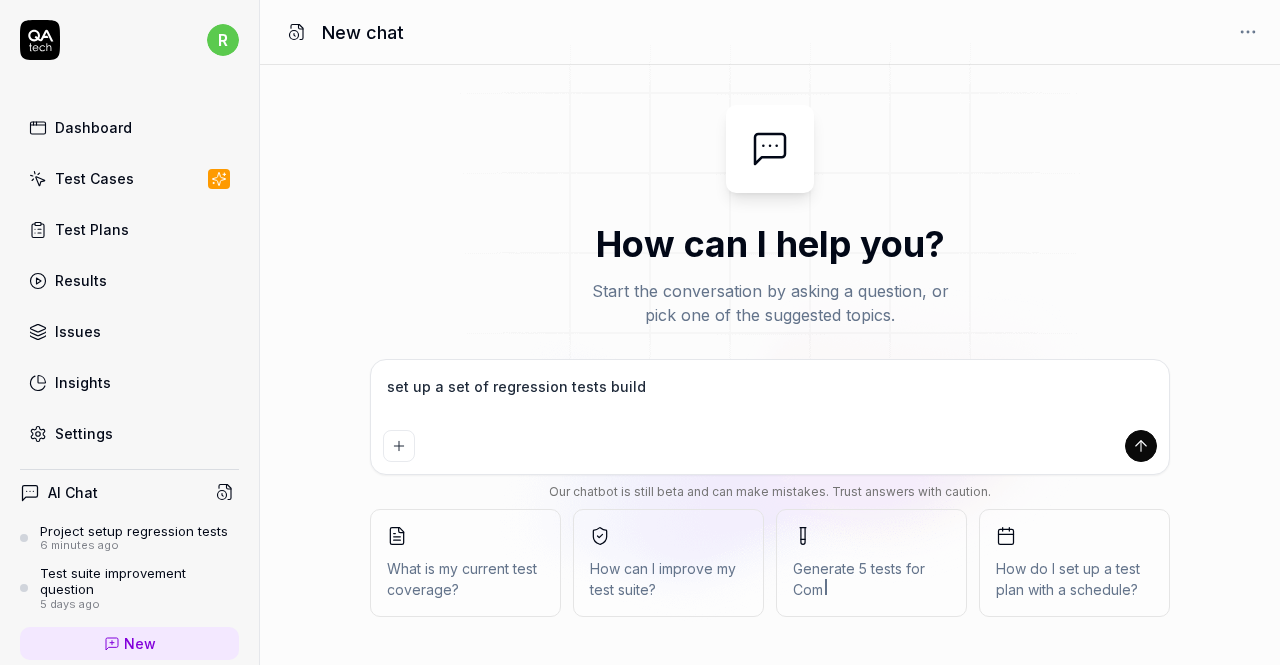 type on "set up a set of regression tests buildi" 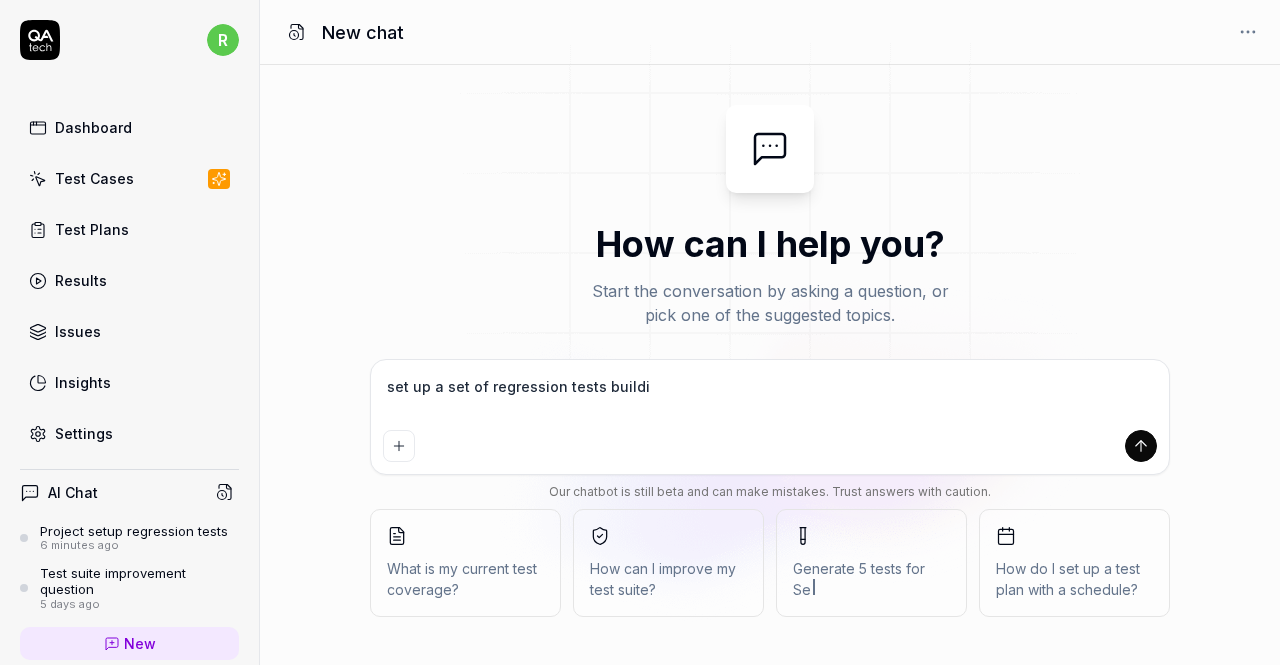 type on "set up a set of regression tests buildin" 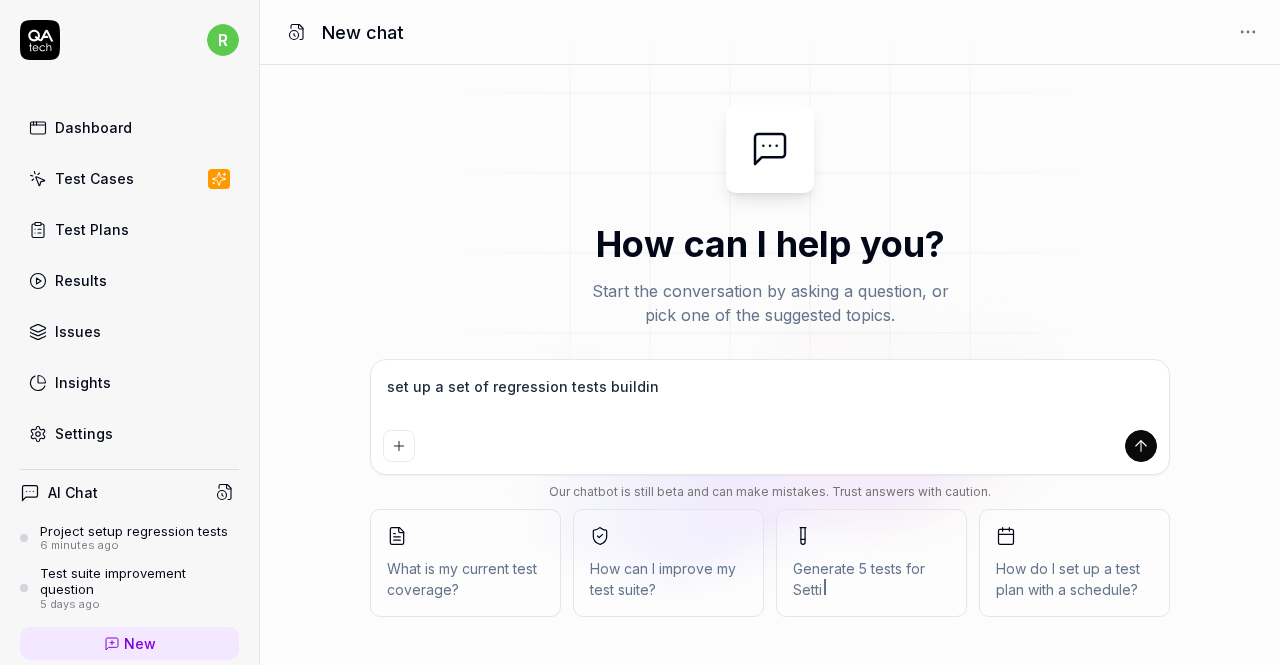 type on "set up a set of regression tests building" 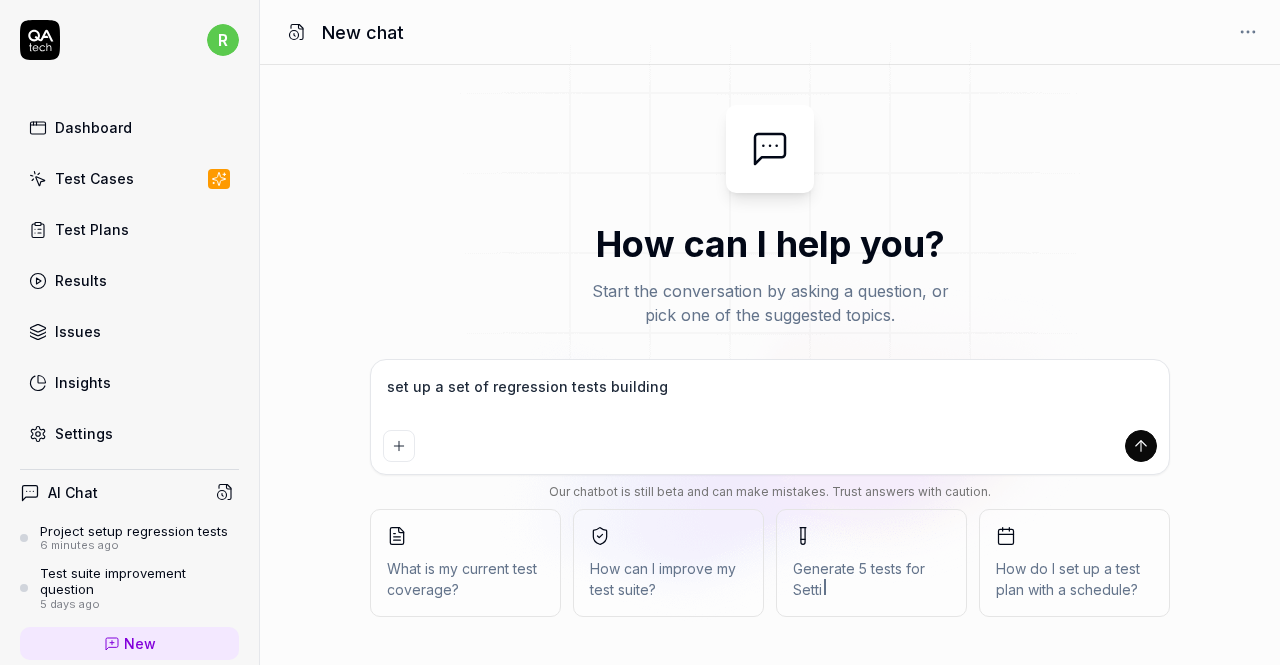 type on "set up a set of regression tests building" 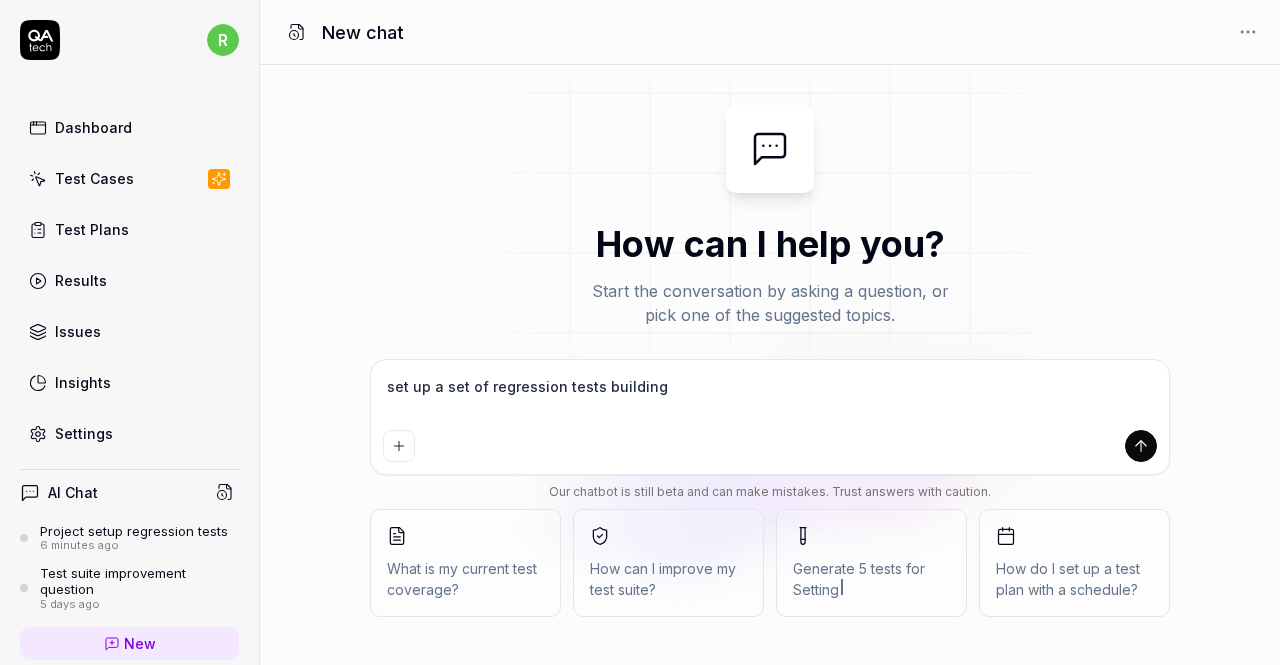type on "set up a set of regression tests building o" 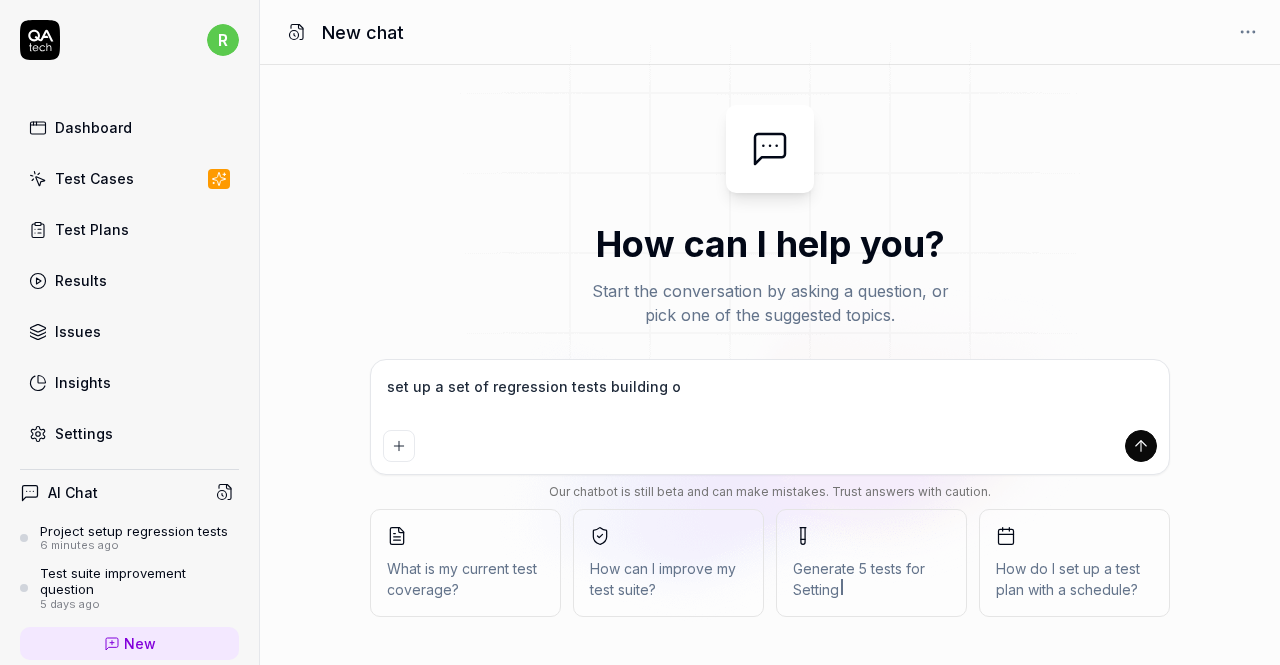 type on "set up a set of regression tests building on" 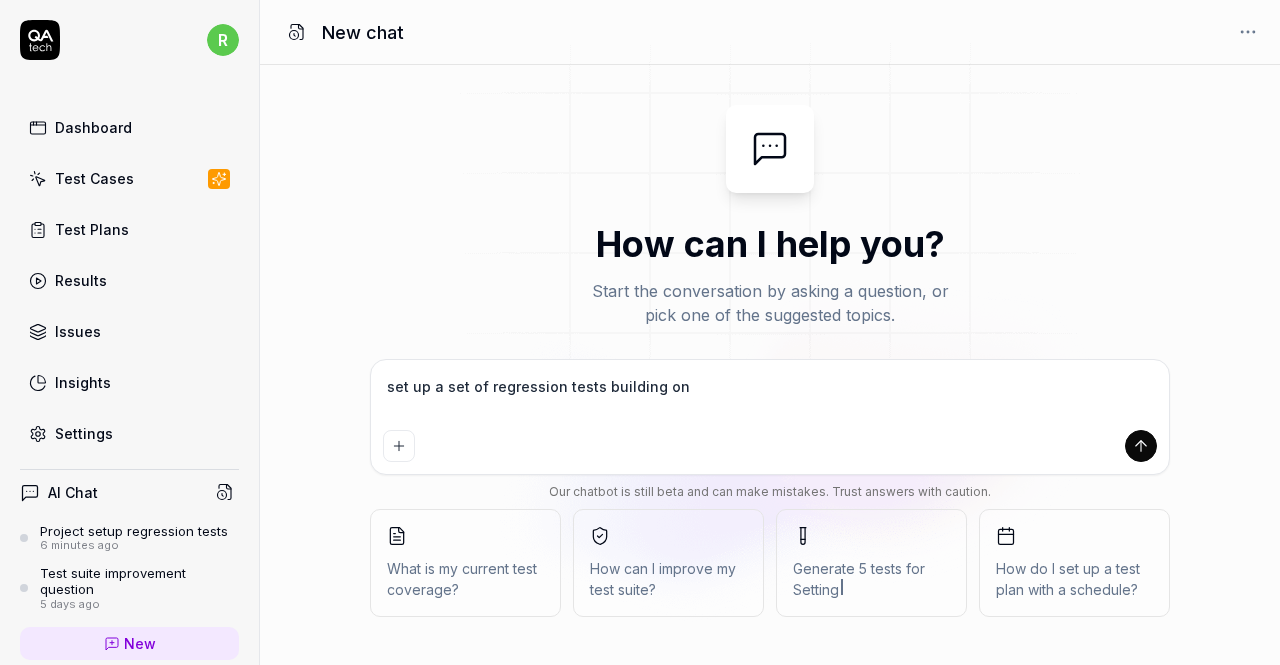 type on "set up a set of regression tests building on" 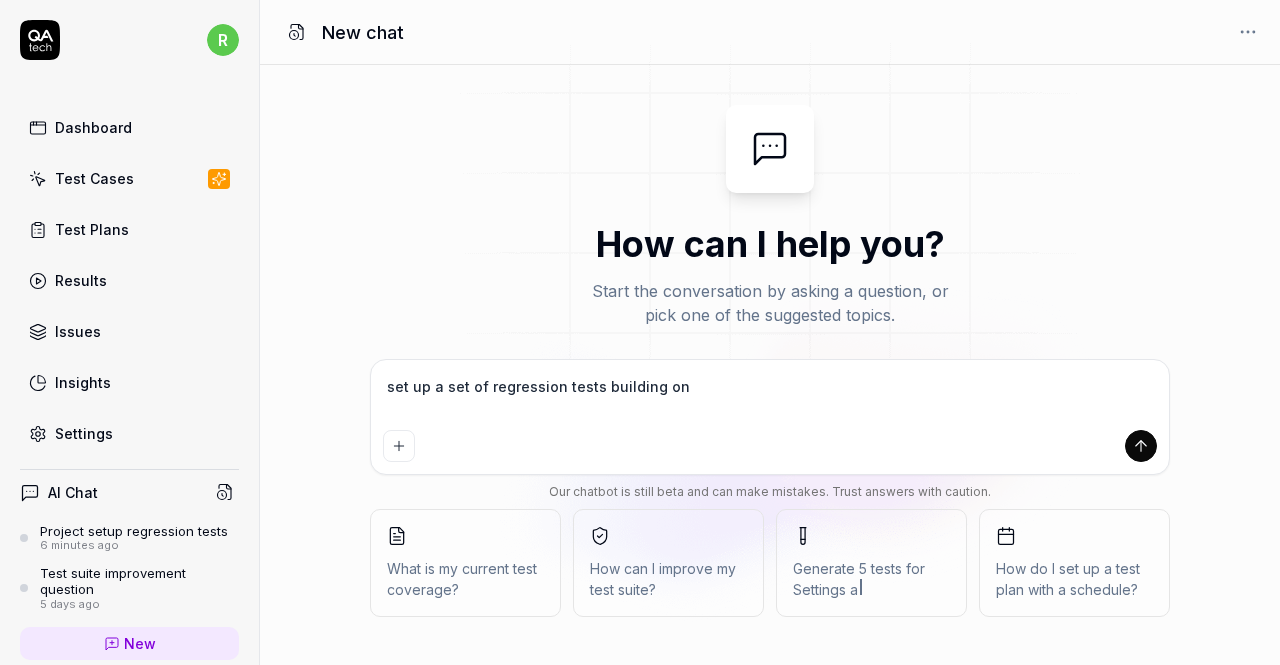 type on "set up a set of regression tests building on t" 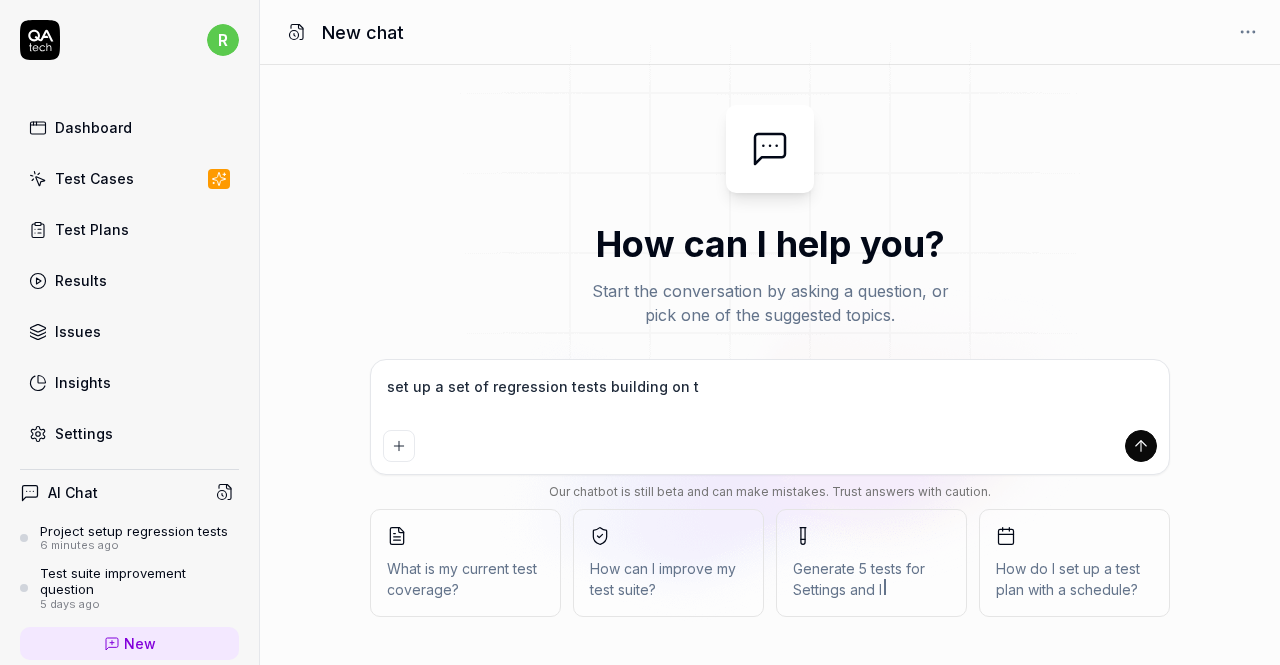 type on "set up a set of regression tests building on th" 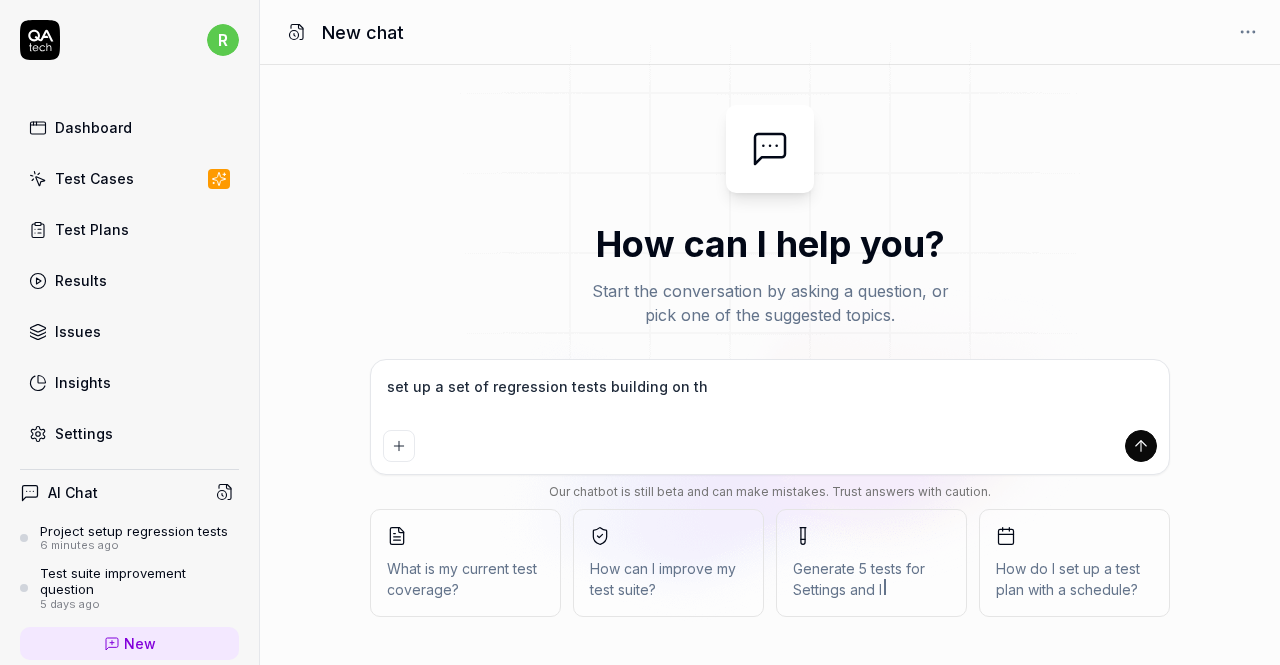 type on "set up a set of regression tests building on the" 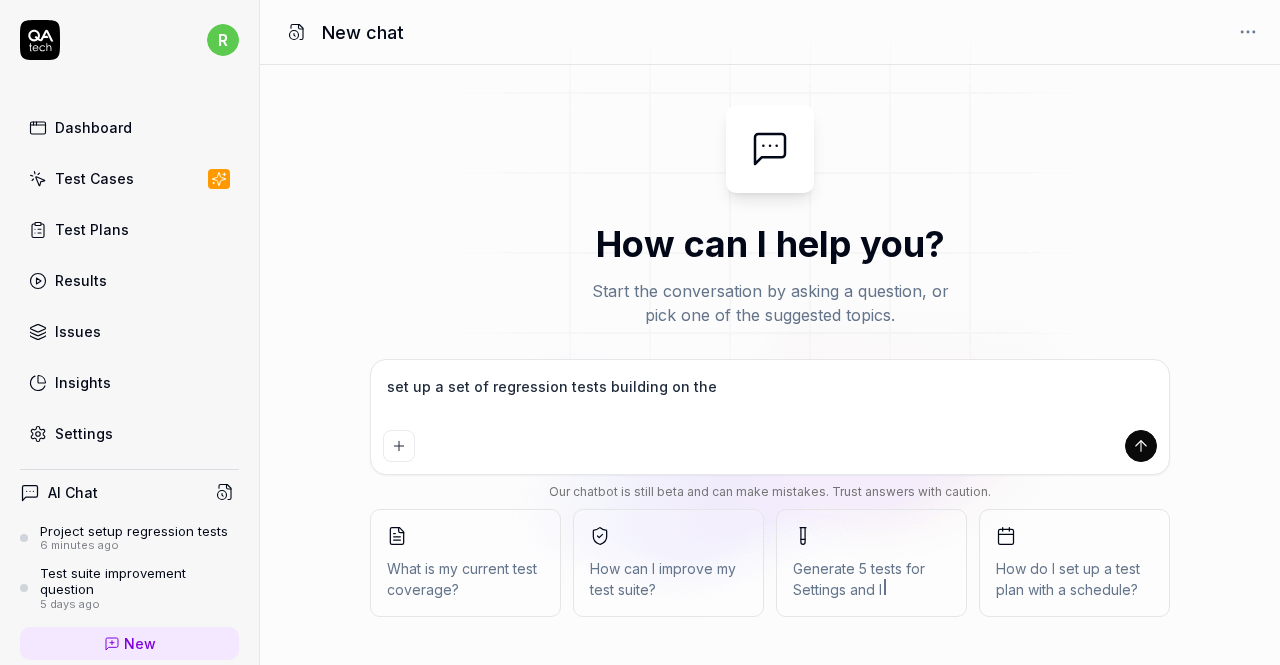 type on "set up a set of regression tests building on the" 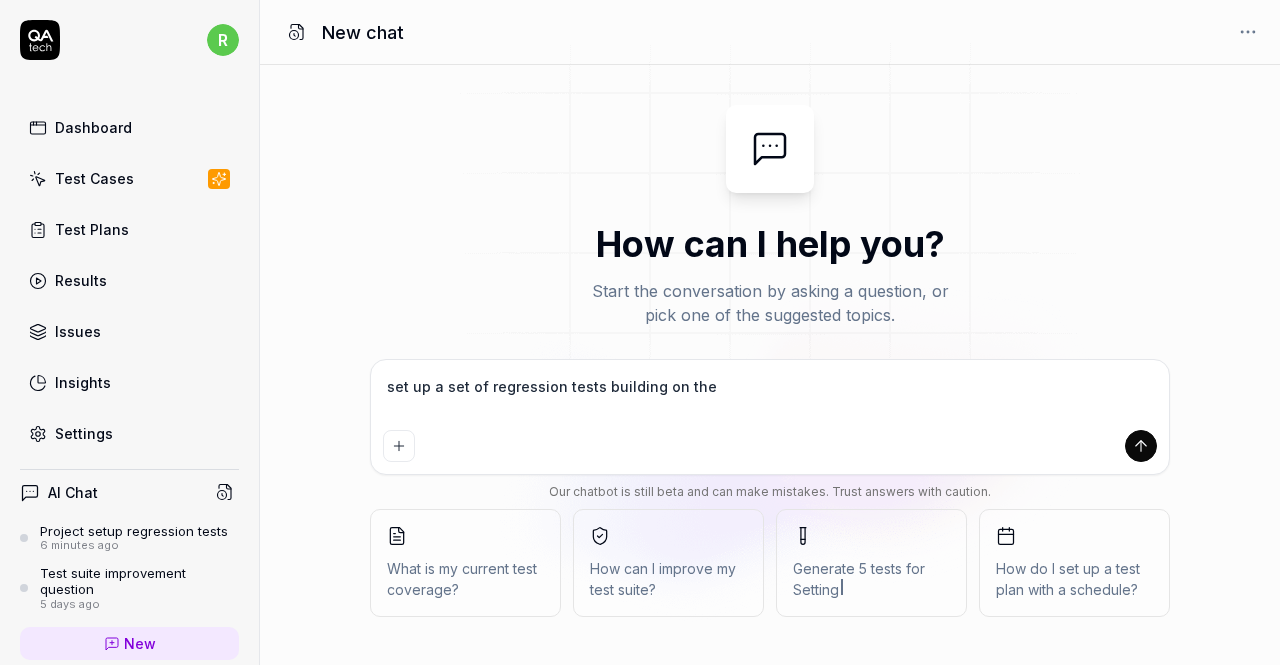 type on "*" 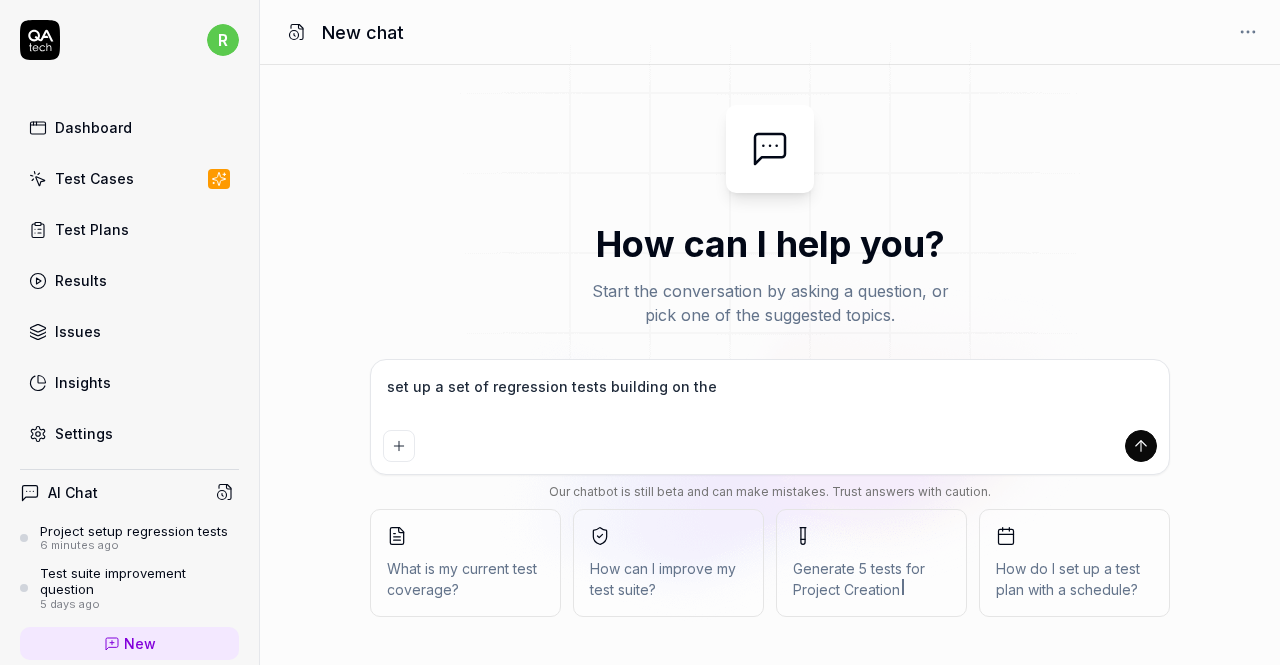 type on "set up a set of regression tests building on the" 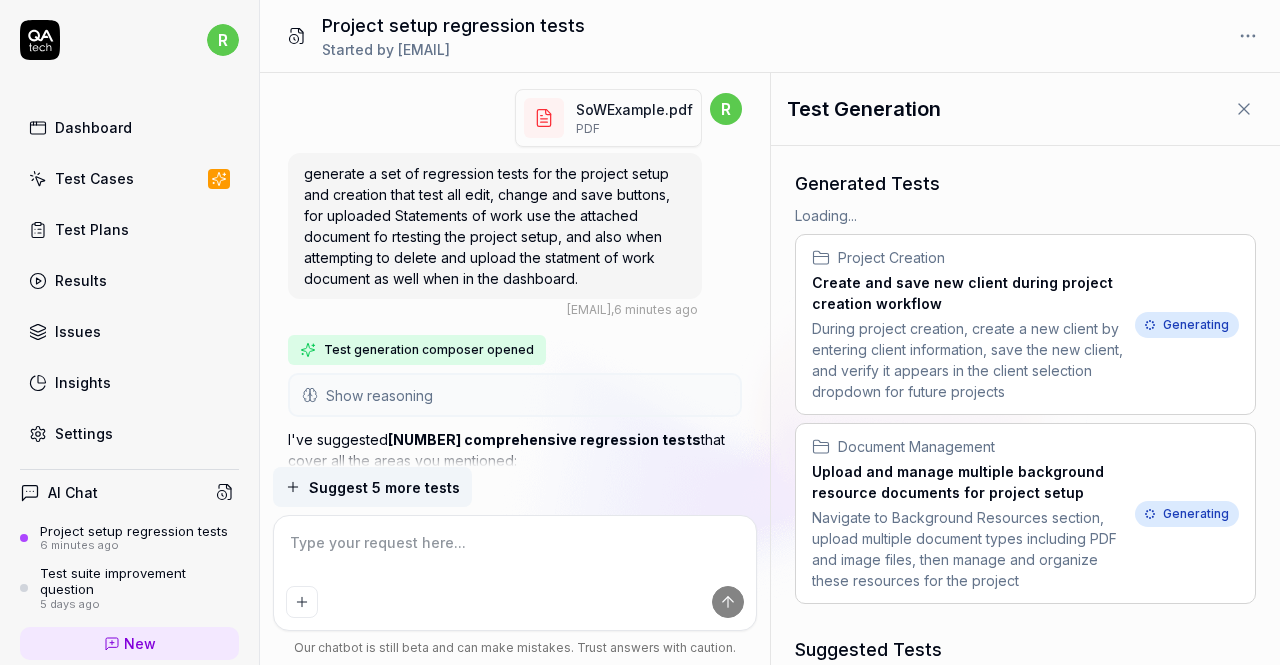 scroll, scrollTop: 3501, scrollLeft: 0, axis: vertical 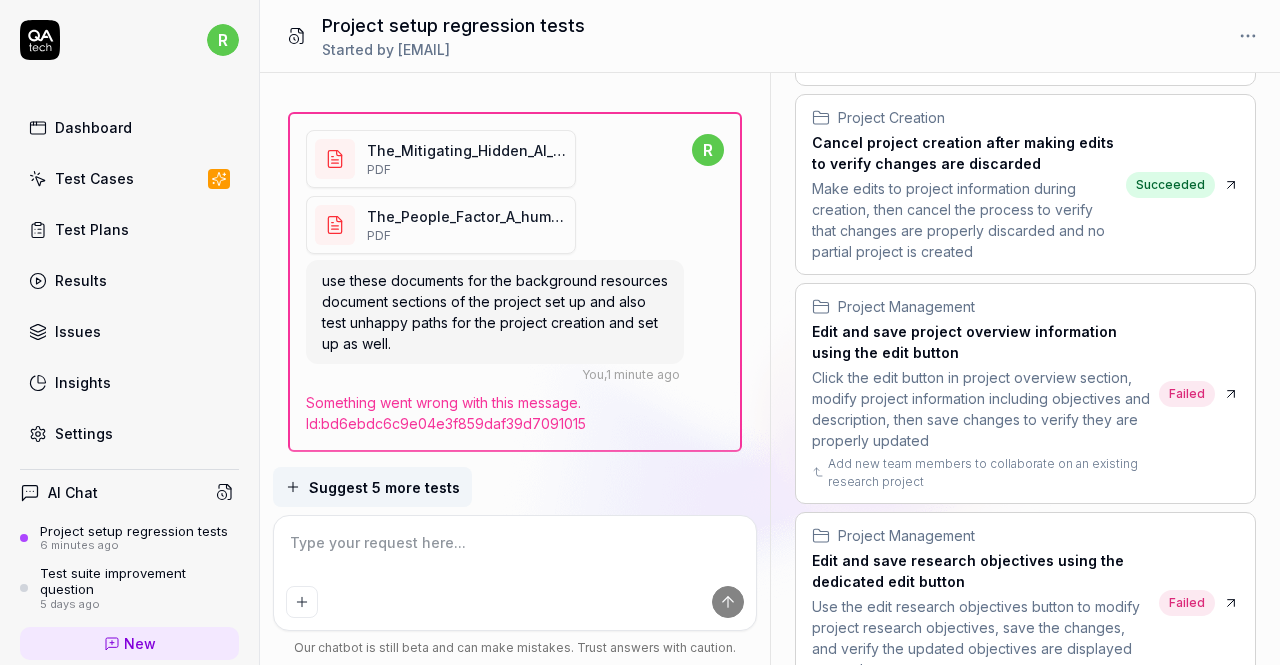 click on "Click the edit button in project overview section, modify project information including objectives and description, then save changes to verify they are properly updated" at bounding box center (981, 409) 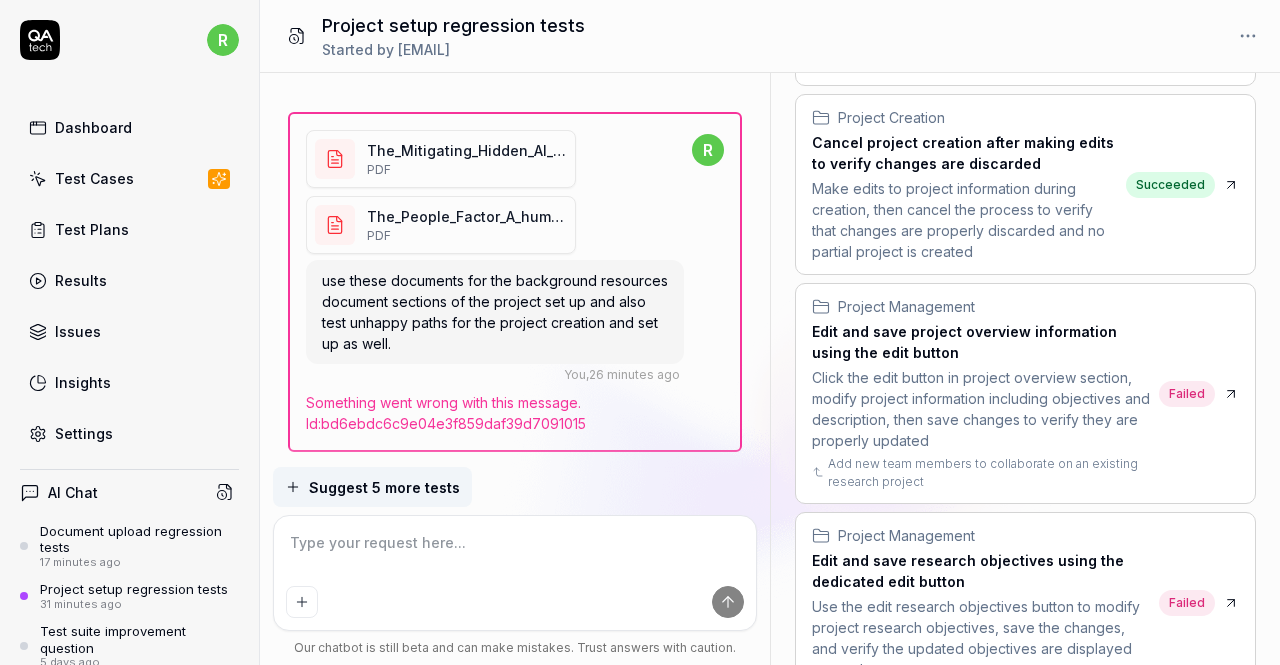 type on "*" 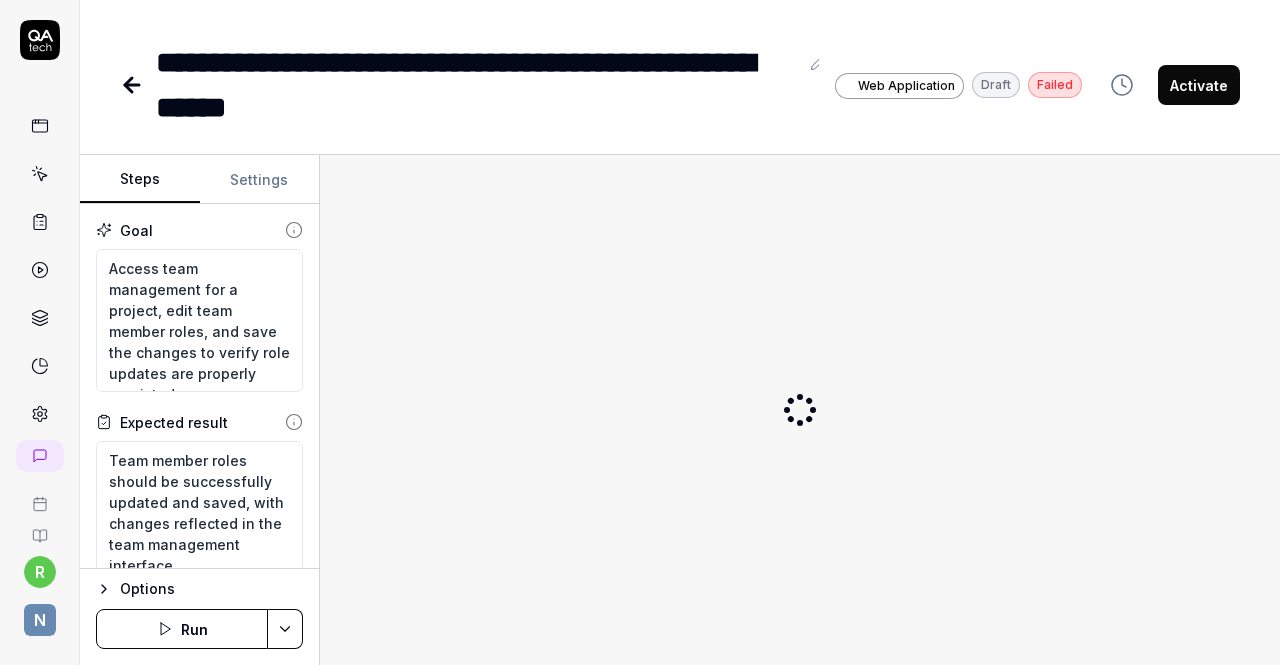 scroll, scrollTop: 0, scrollLeft: 0, axis: both 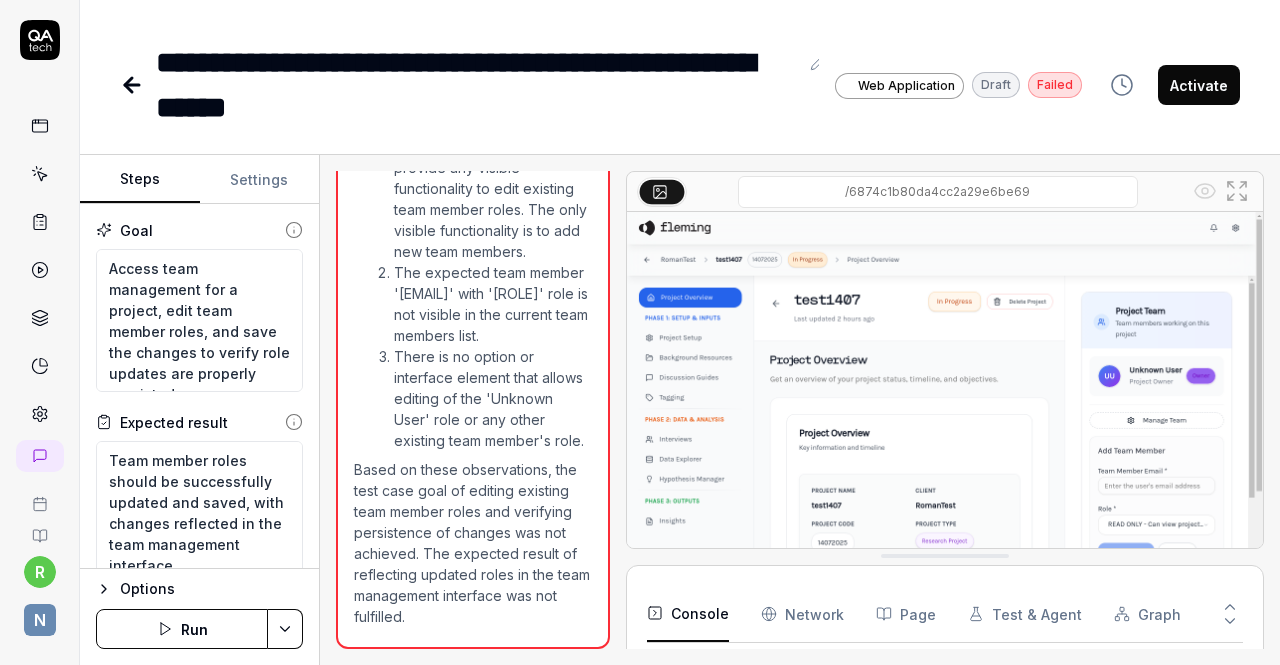 click 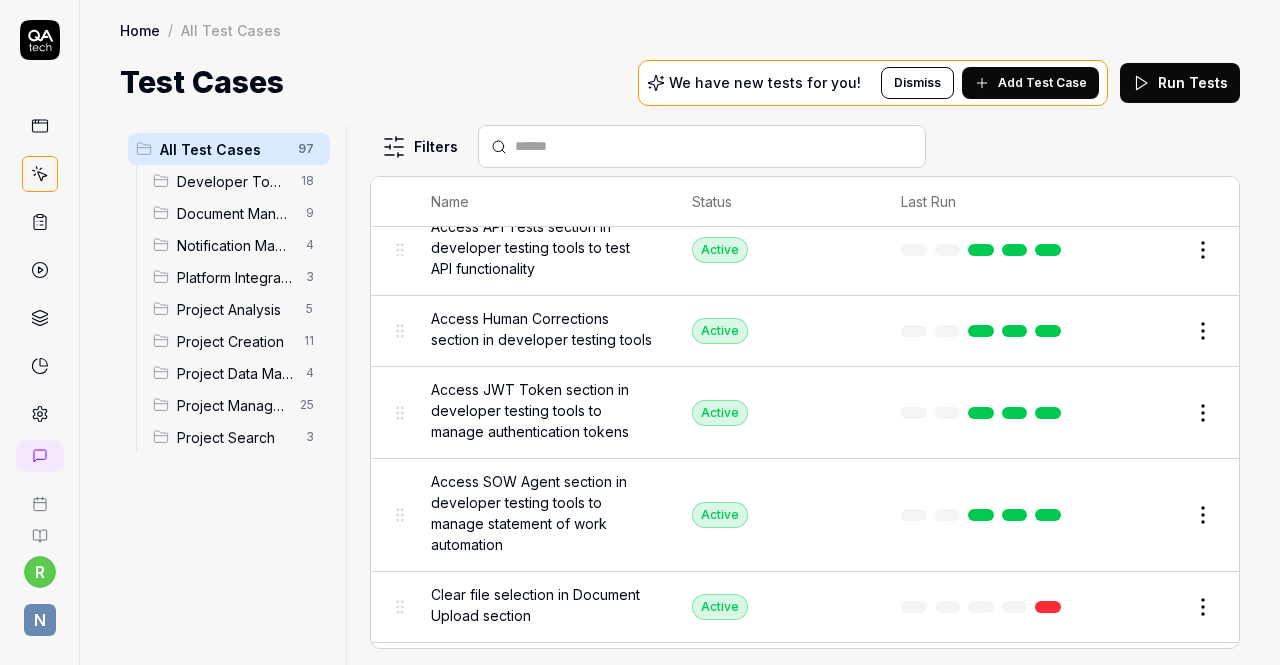 scroll, scrollTop: 691, scrollLeft: 0, axis: vertical 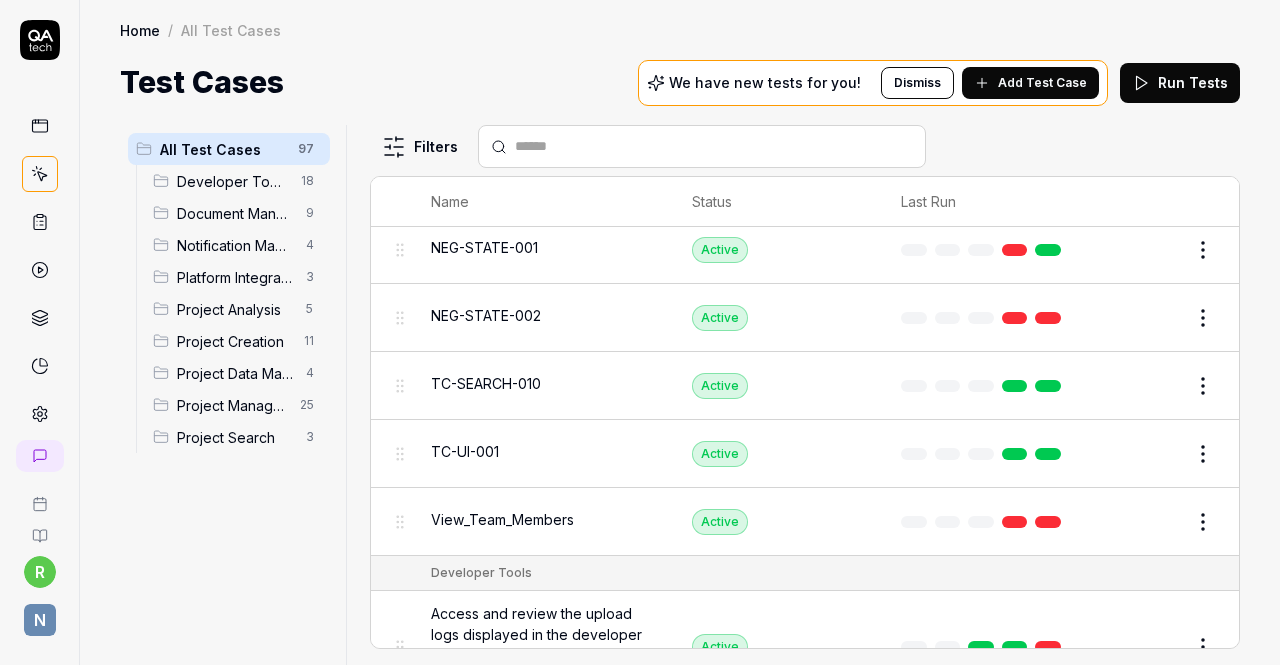 click on "Add Test Case" at bounding box center (1042, 83) 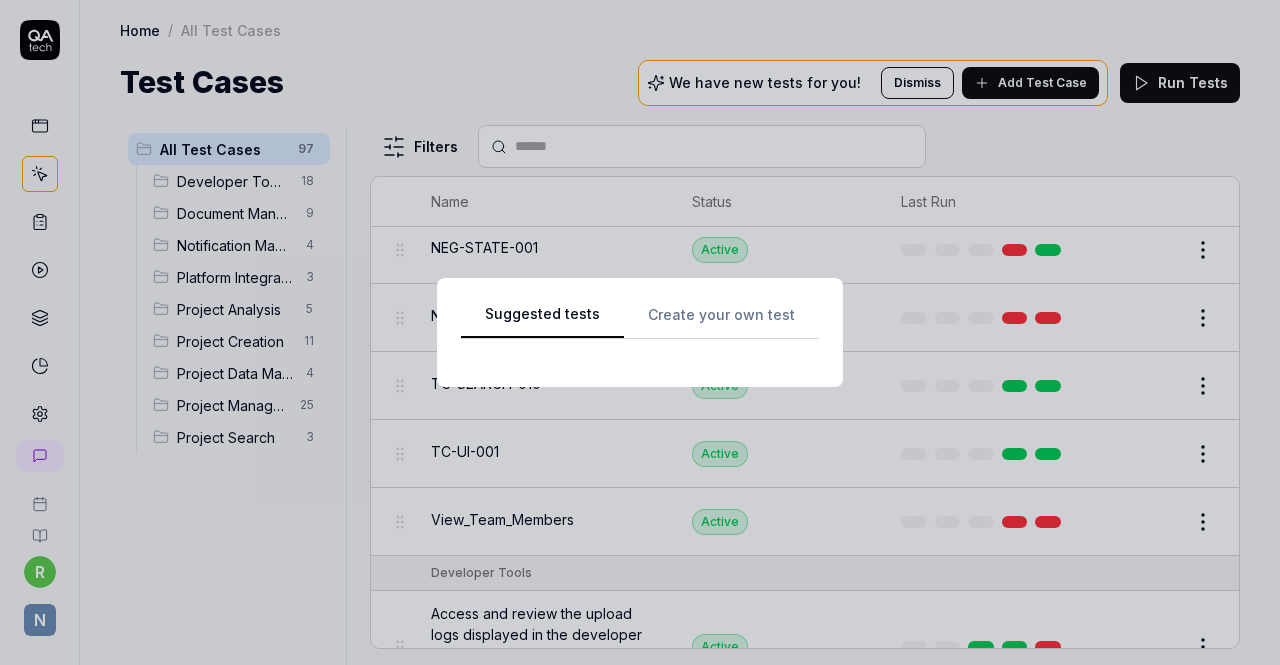 scroll, scrollTop: 0, scrollLeft: 0, axis: both 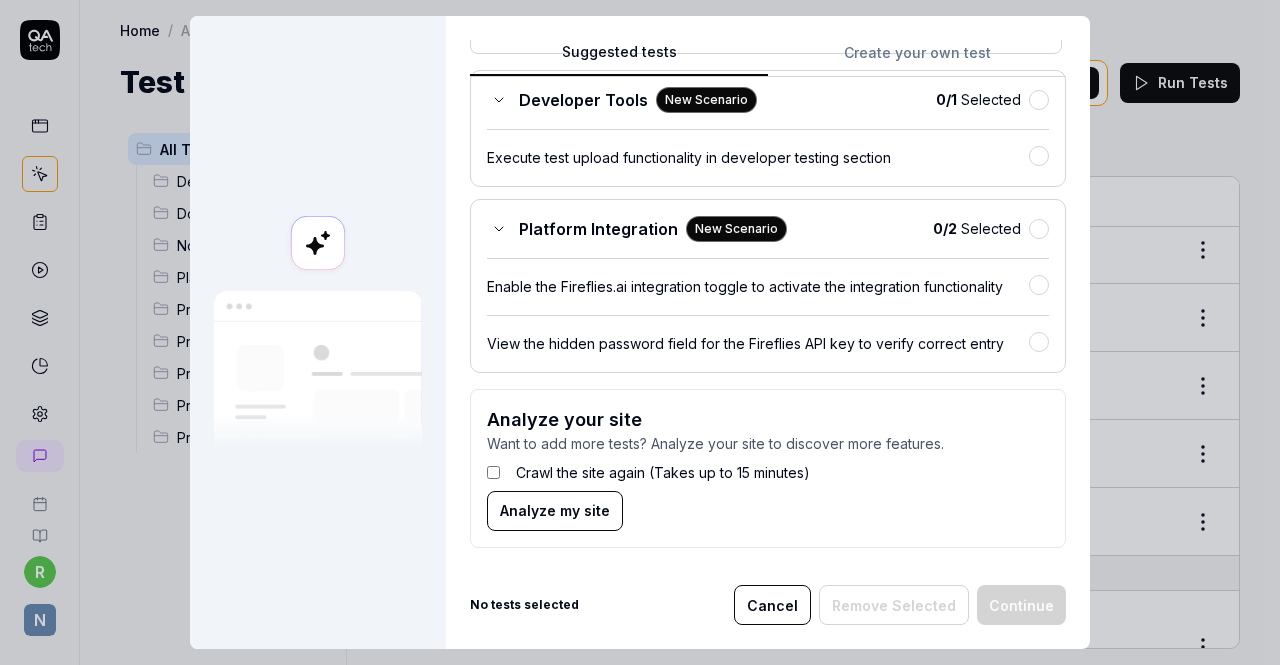 click on "Analyze my site" at bounding box center [555, 510] 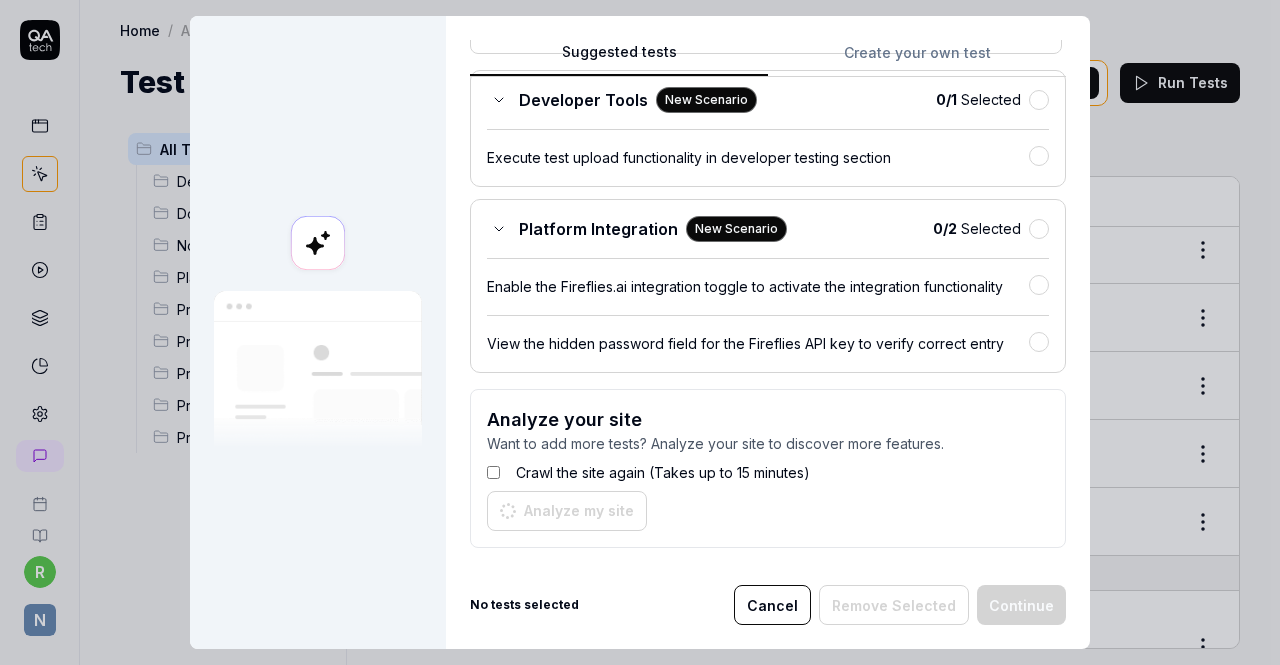 scroll, scrollTop: 162, scrollLeft: 0, axis: vertical 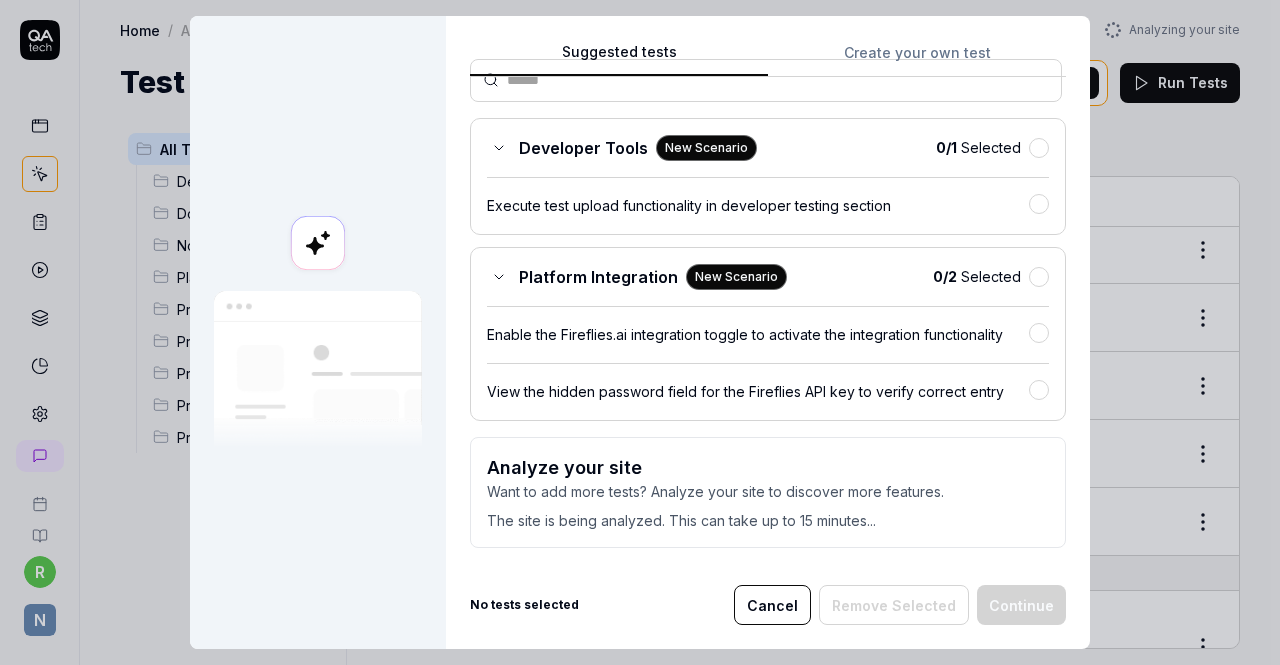 click on "The site is being analyzed. This can take up to 15 minutes..." at bounding box center (768, 516) 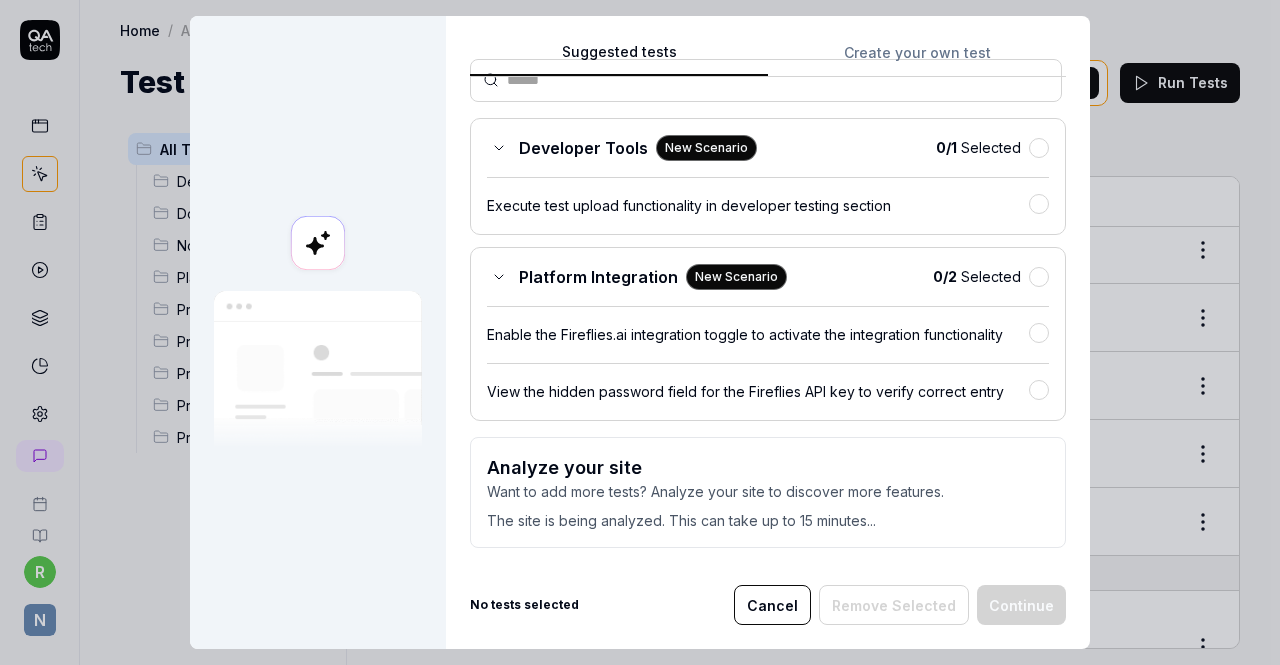 scroll, scrollTop: 62, scrollLeft: 0, axis: vertical 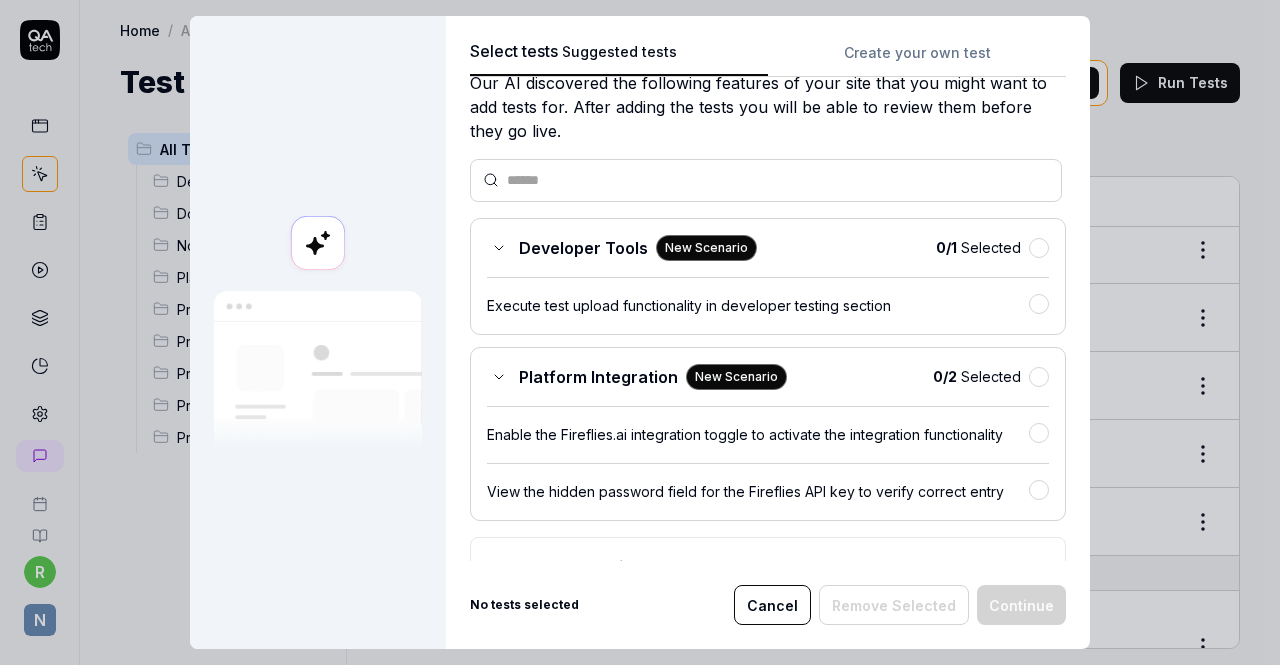 click on "Execute test upload functionality in developer testing section" at bounding box center (768, 297) 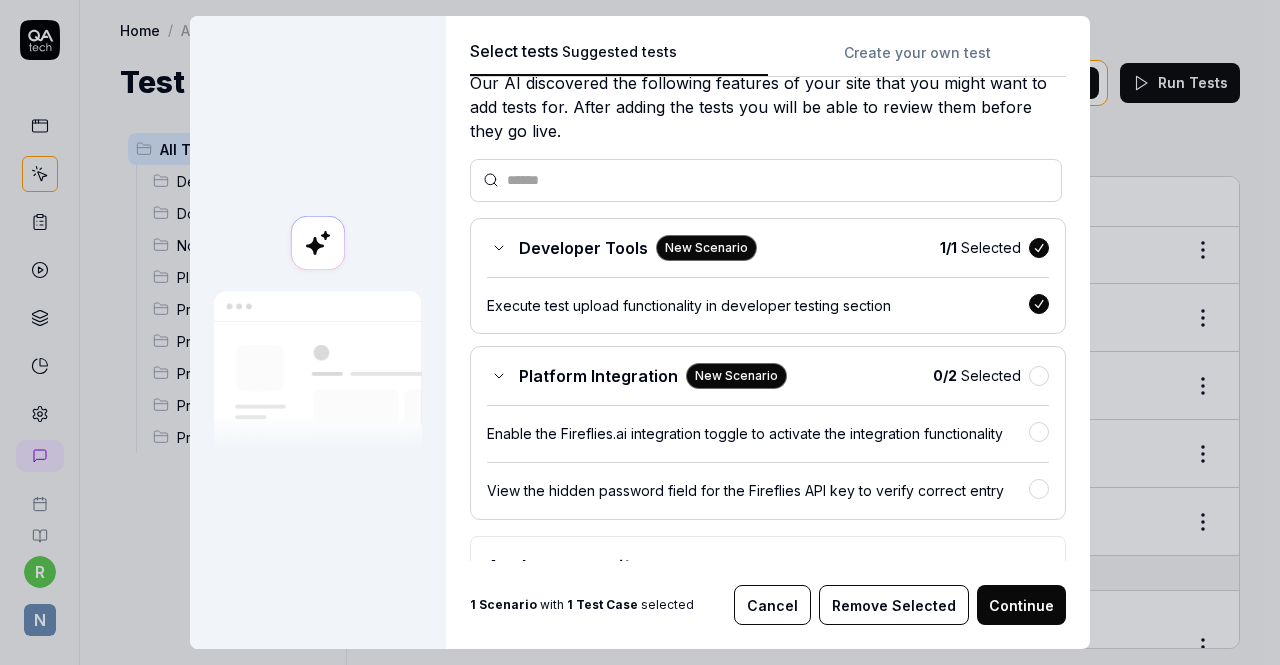 click on "Continue" at bounding box center (1021, 605) 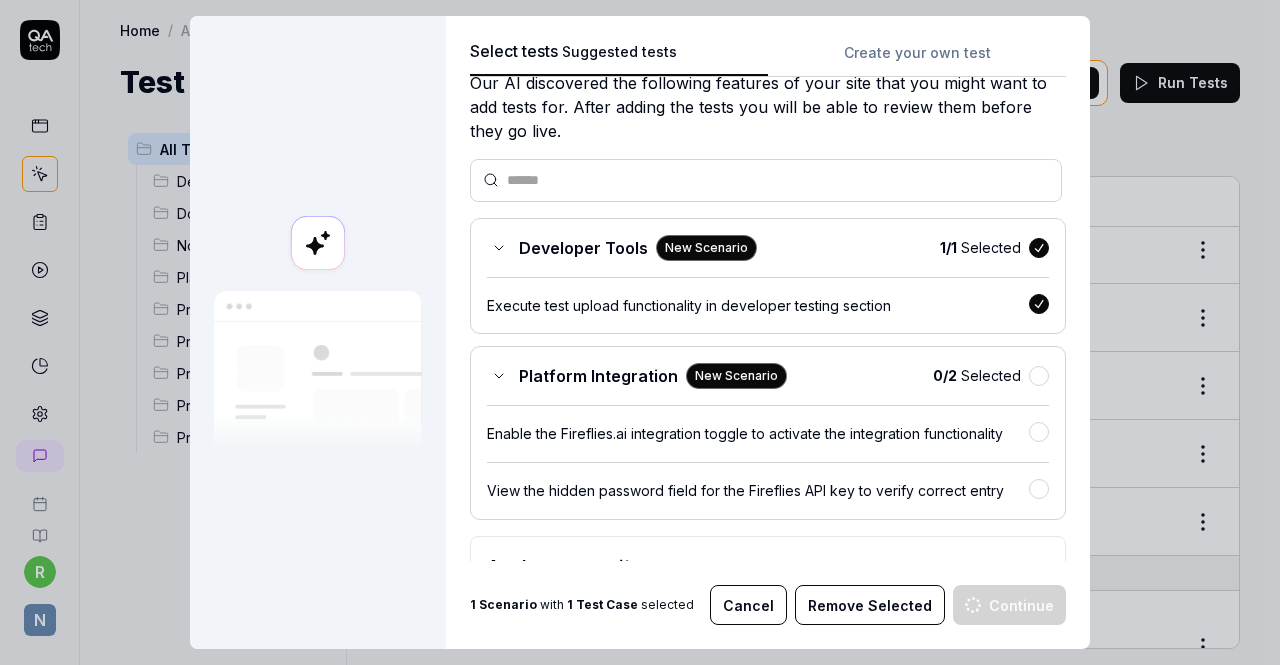 scroll, scrollTop: 0, scrollLeft: 0, axis: both 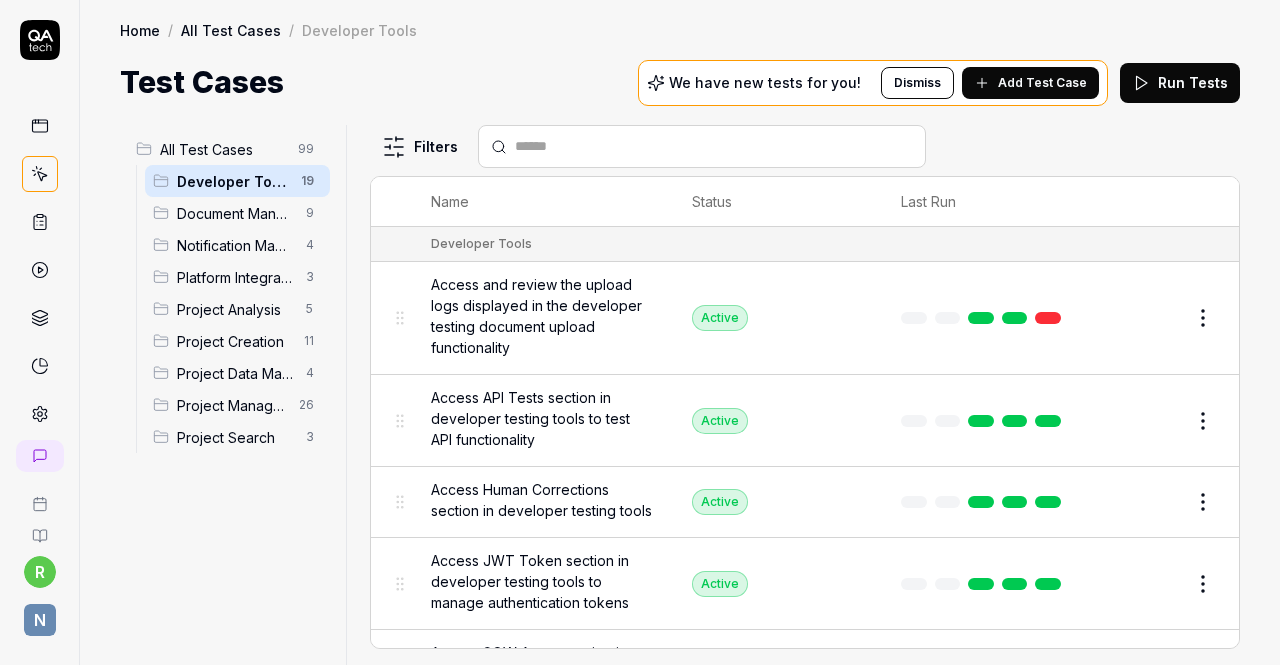 click on "All Test Cases" at bounding box center (223, 149) 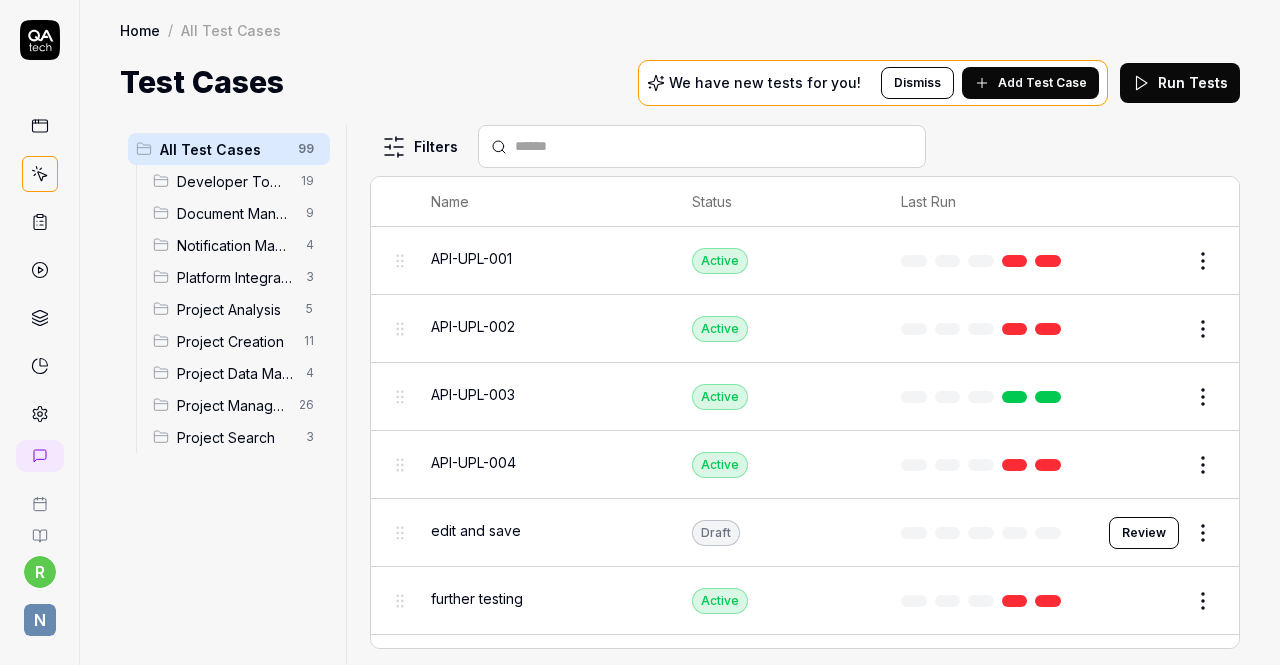 click on "Home" at bounding box center [140, 30] 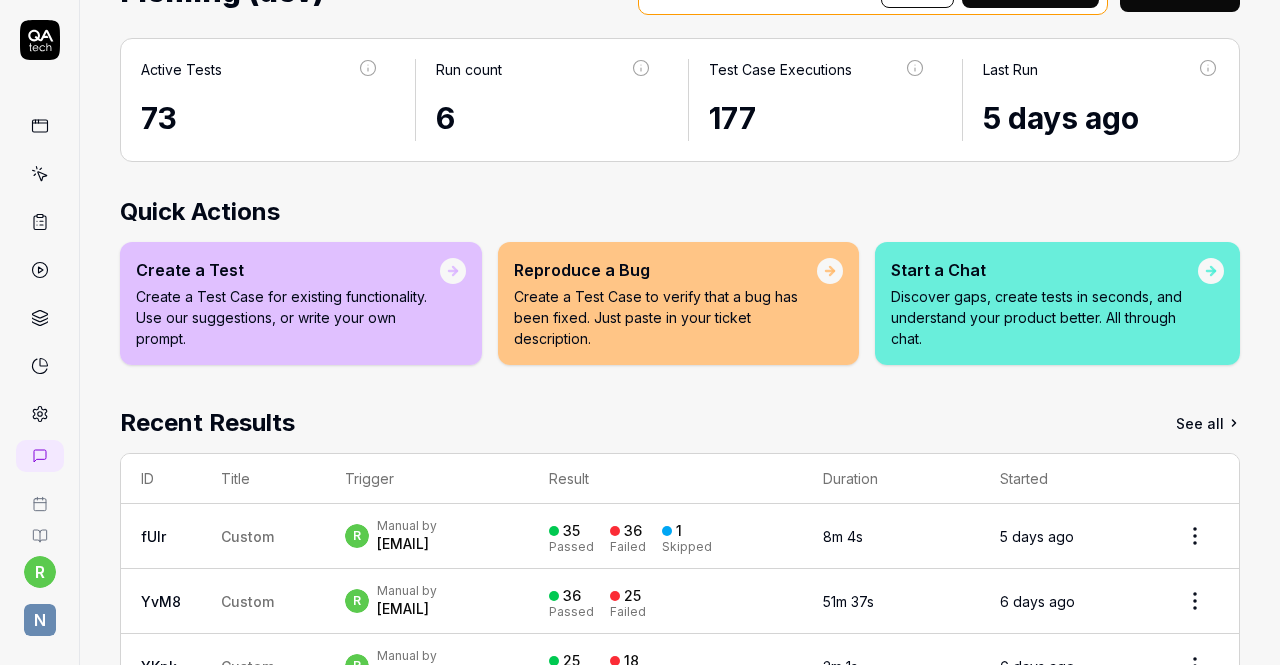 scroll, scrollTop: 296, scrollLeft: 0, axis: vertical 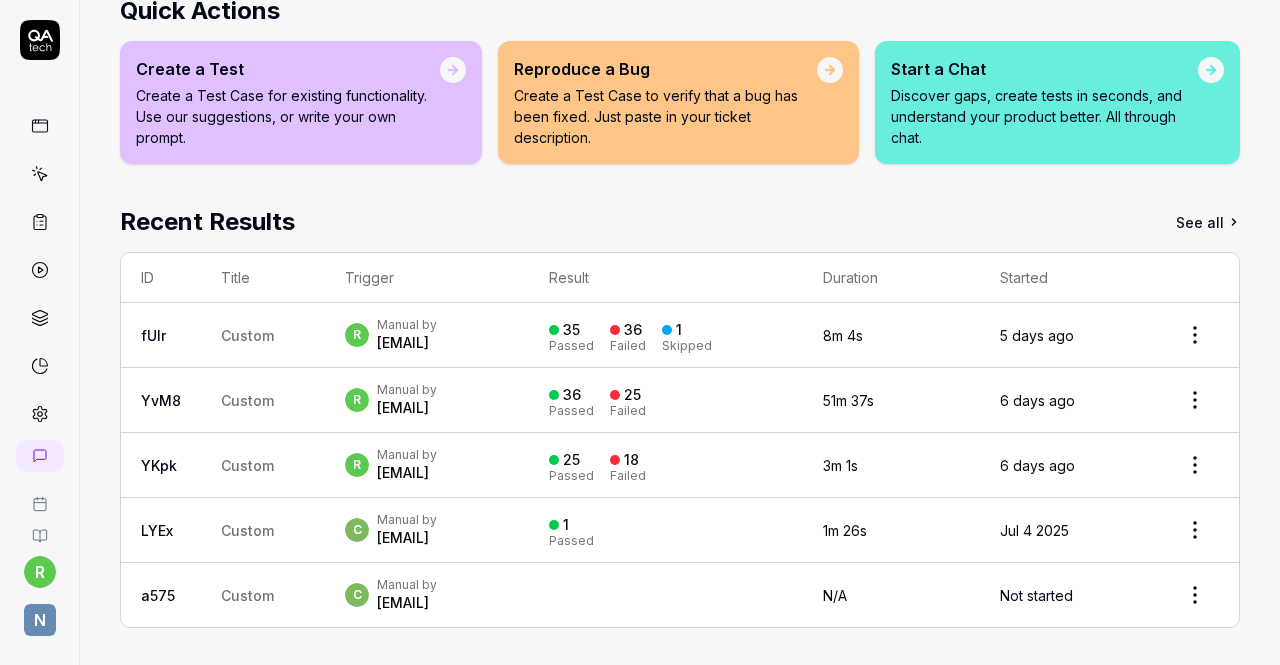 click on "See all" at bounding box center [1208, 222] 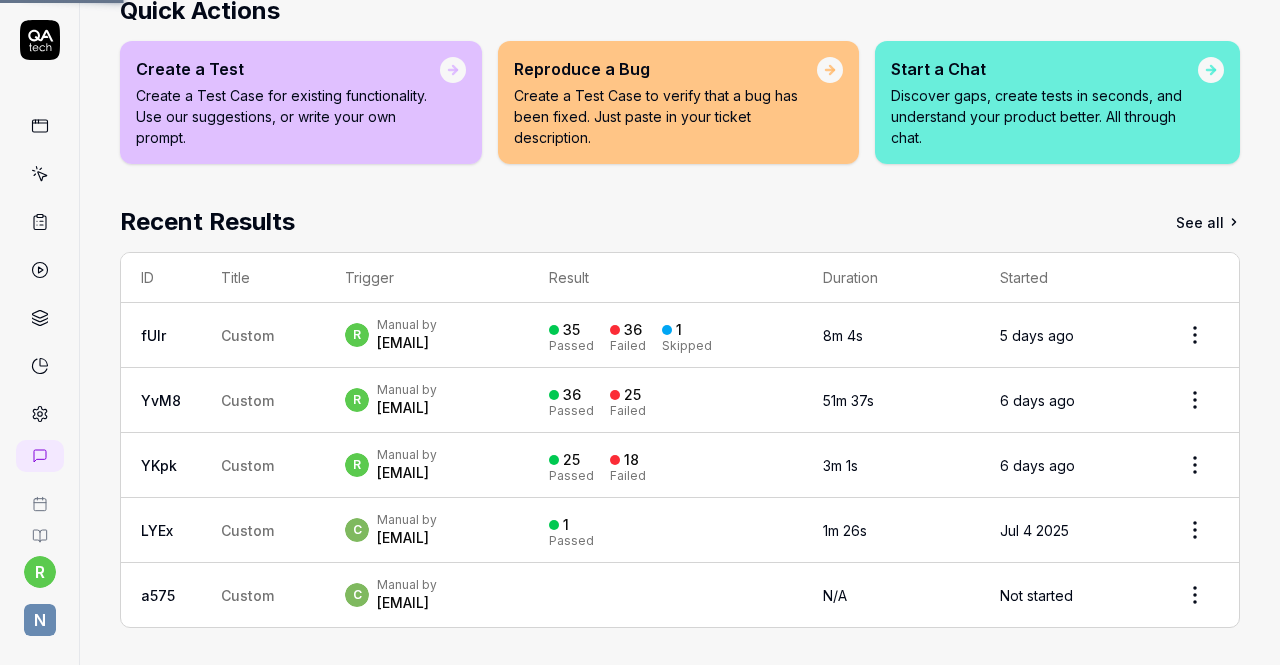 scroll, scrollTop: 0, scrollLeft: 0, axis: both 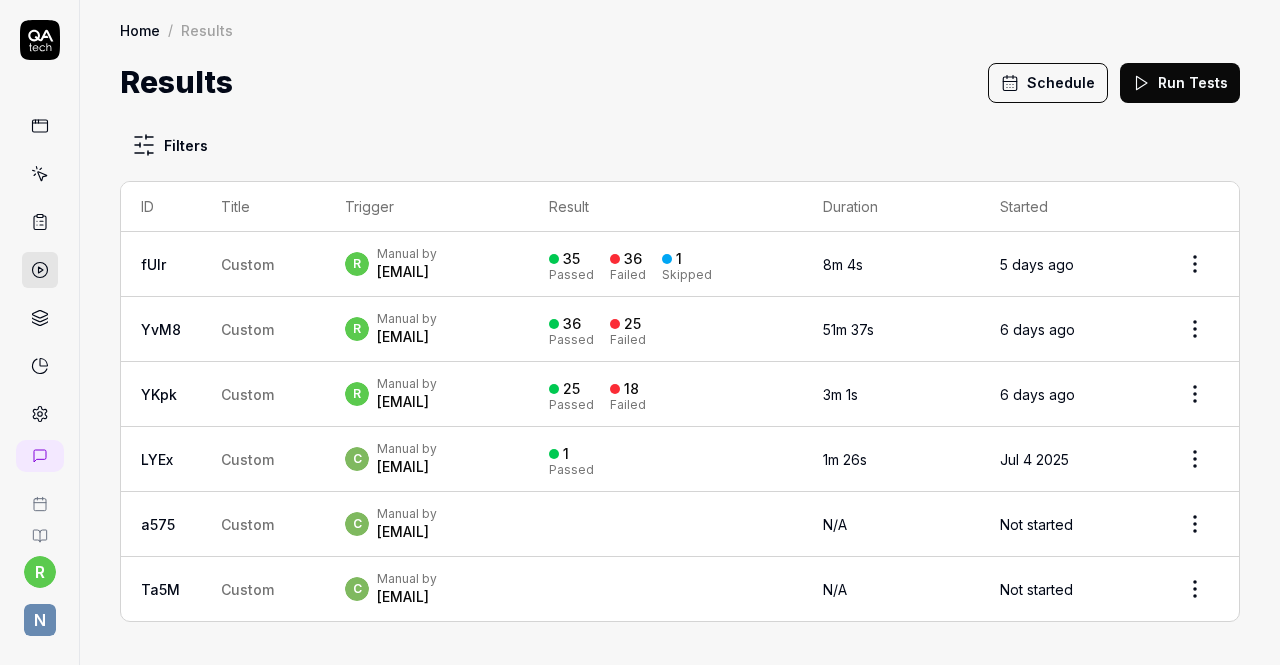 click on "Home / Results Home / Results Results Schedule Run Tests" at bounding box center [680, 52] 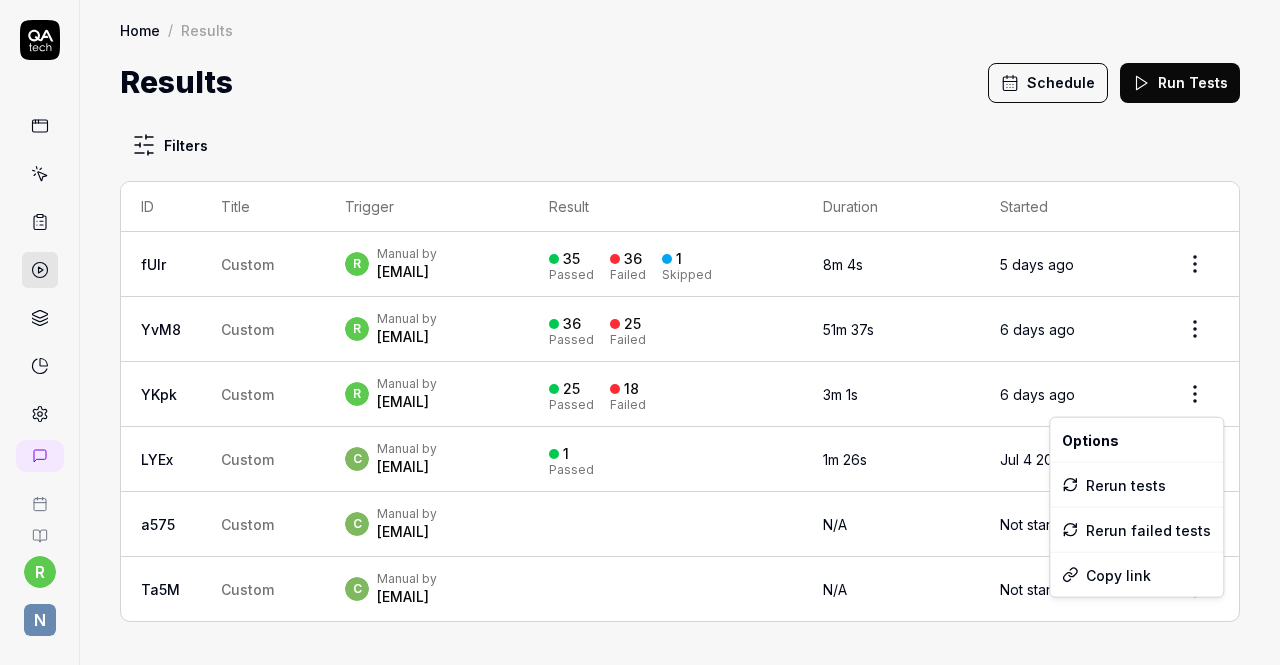 click on "r N Home / Results Home / Results Results Schedule Run Tests Filters ID Title Trigger Result Duration Started fUIr Custom r Manual by roman.crooke@nilehq.com 35 Passed 36 Failed 1 Skipped 8m 4s 5 days ago YvM8 Custom r Manual by roman.crooke@nilehq.com 36 Passed 25 Failed 51m 37s 6 days ago YKpk Custom r Manual by roman.crooke@nilehq.com 25 Passed 18 Failed 3m 1s 6 days ago LYEx Custom c Manual by callum@nilehq.com 1 Passed 1m 26s Jul 4 2025 a575 Custom c Manual by callum@nilehq.com N/A Not started Ta5M Custom c Manual by callum@nilehq.com N/A Not started *
Options   Rerun tests   Rerun failed tests  Copy link" at bounding box center [640, 332] 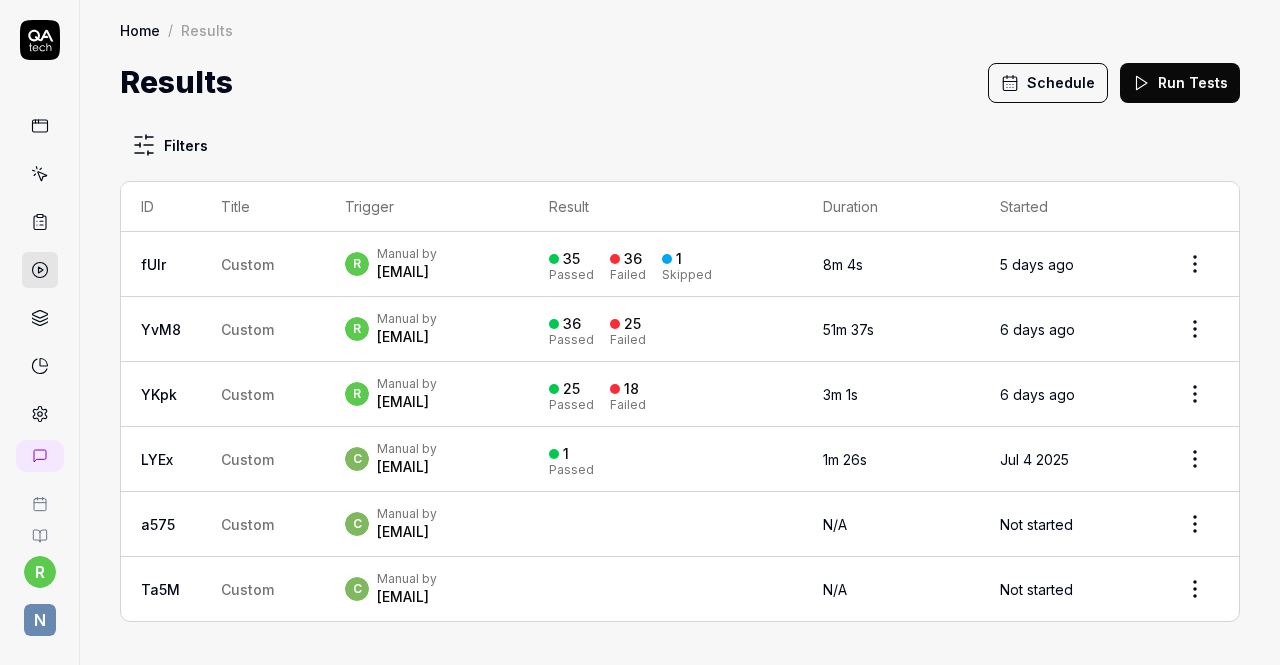 click at bounding box center [40, 126] 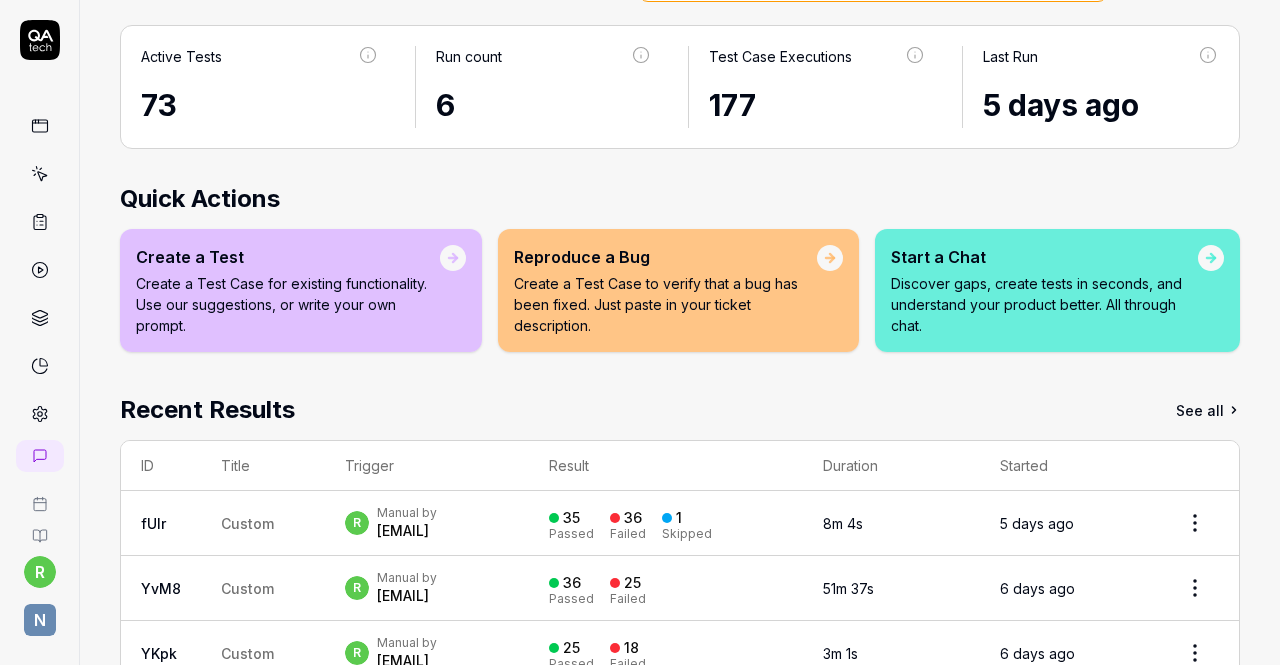 scroll, scrollTop: 0, scrollLeft: 0, axis: both 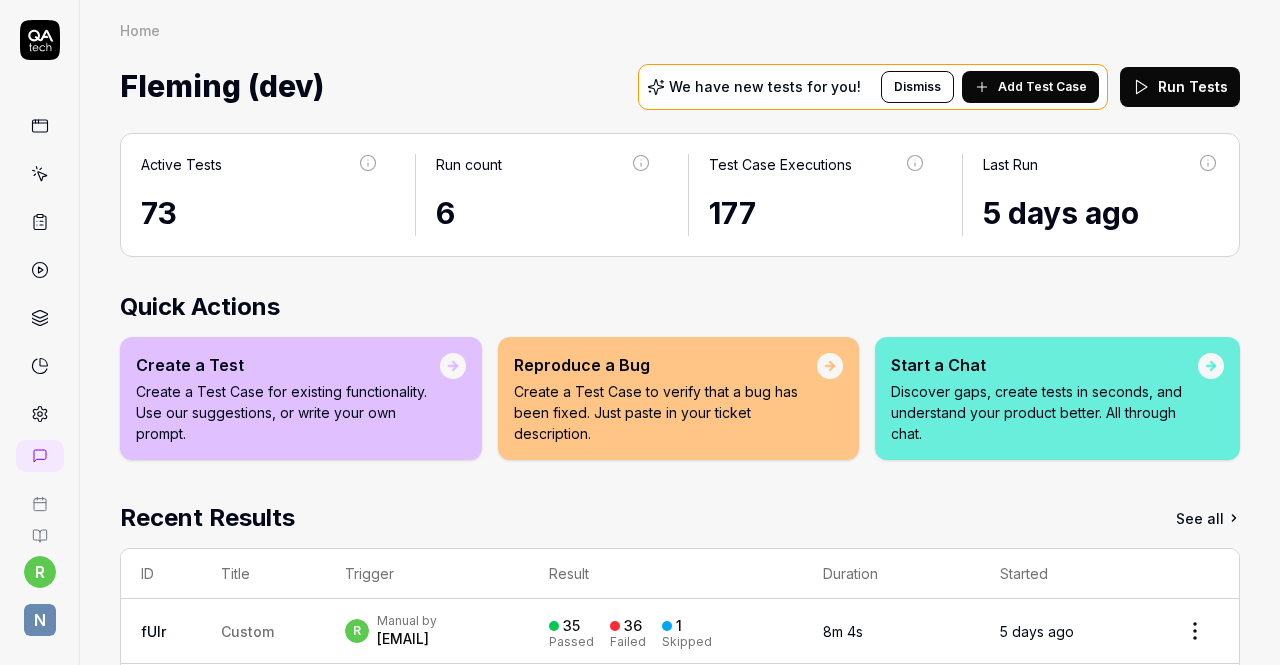 click 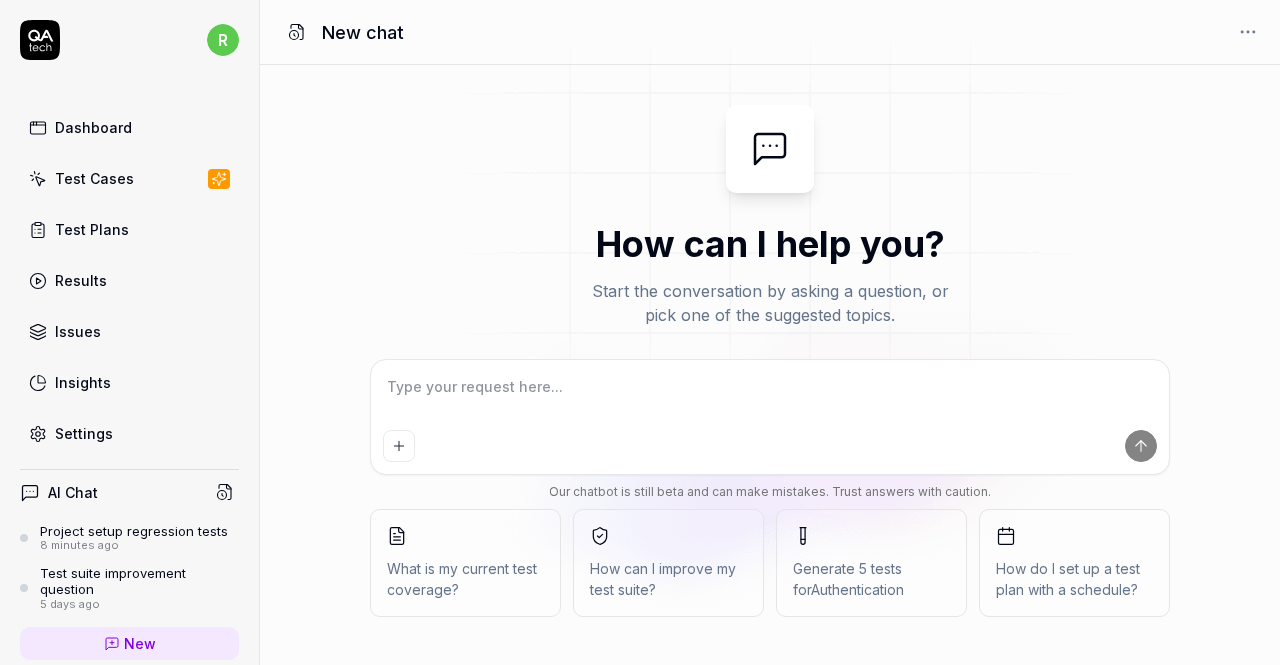 scroll, scrollTop: 0, scrollLeft: 0, axis: both 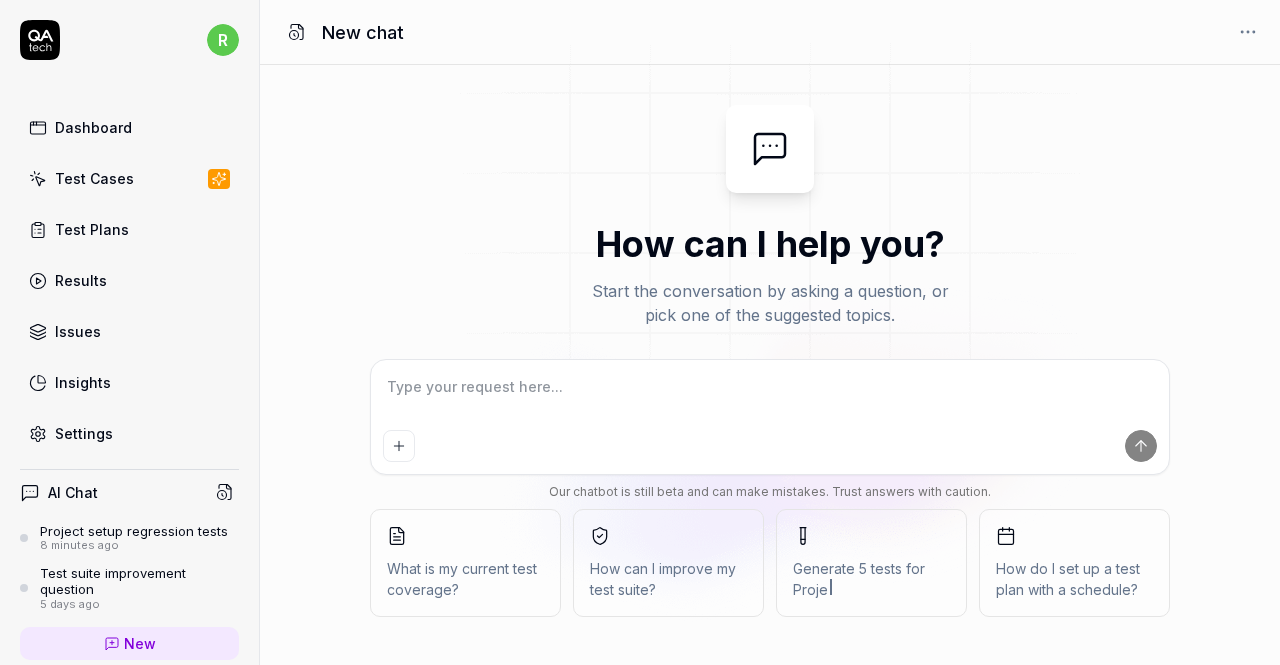 click on "Project setup regression tests" at bounding box center [134, 531] 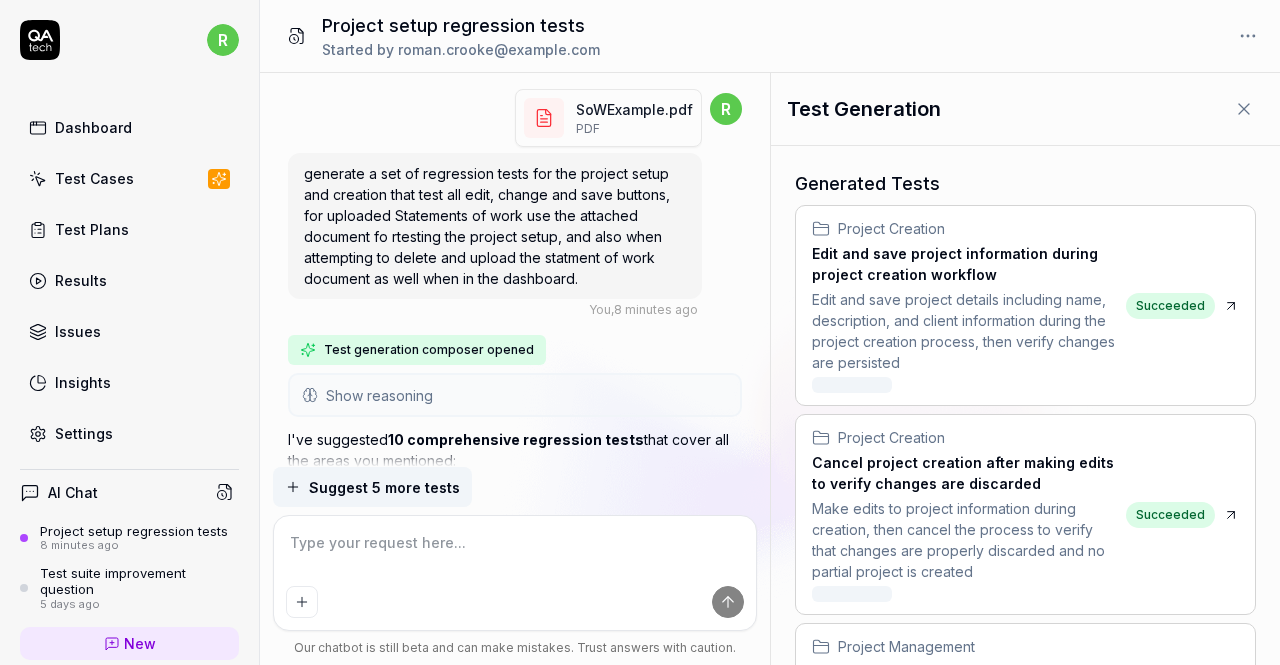 scroll, scrollTop: 3501, scrollLeft: 0, axis: vertical 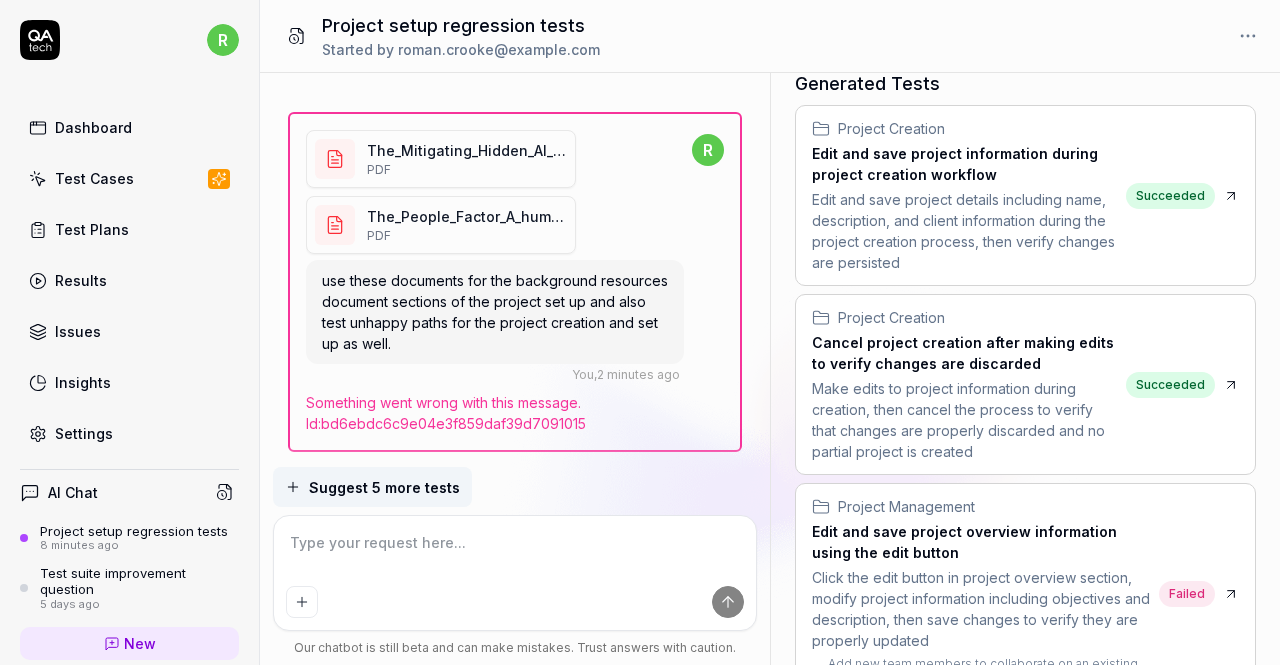 click on "Make edits to project information during creation, then cancel the process to verify that changes are properly discarded and no partial project is created" at bounding box center (965, 420) 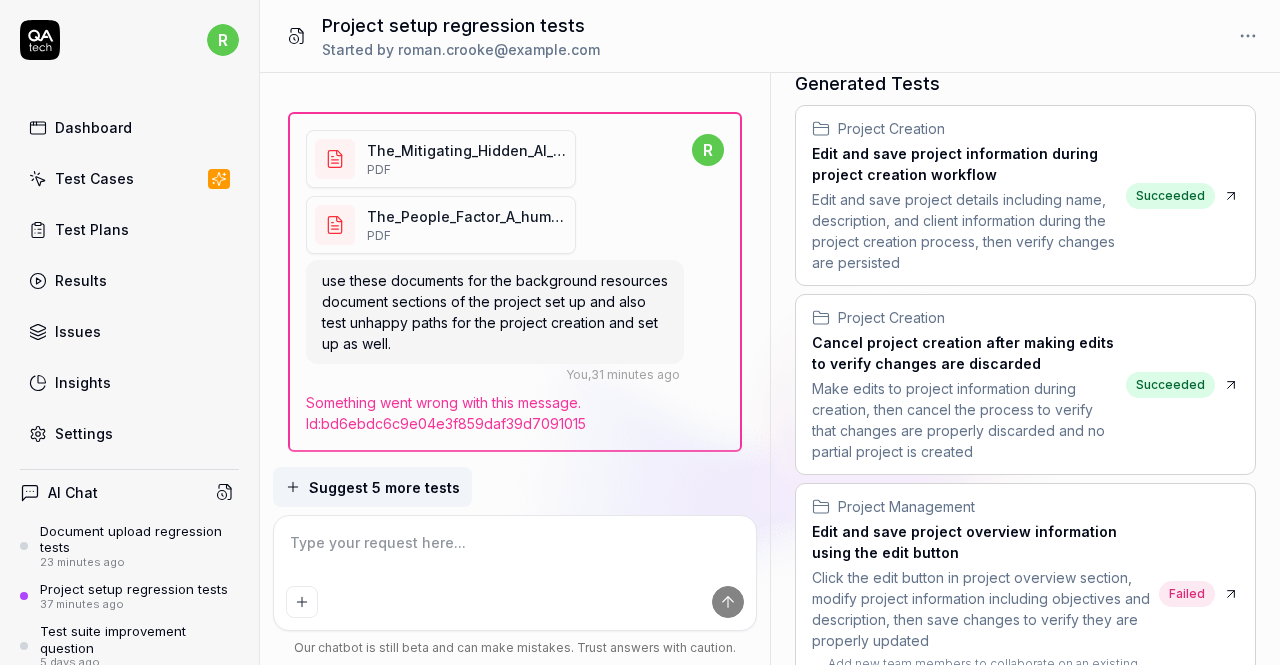 type on "*" 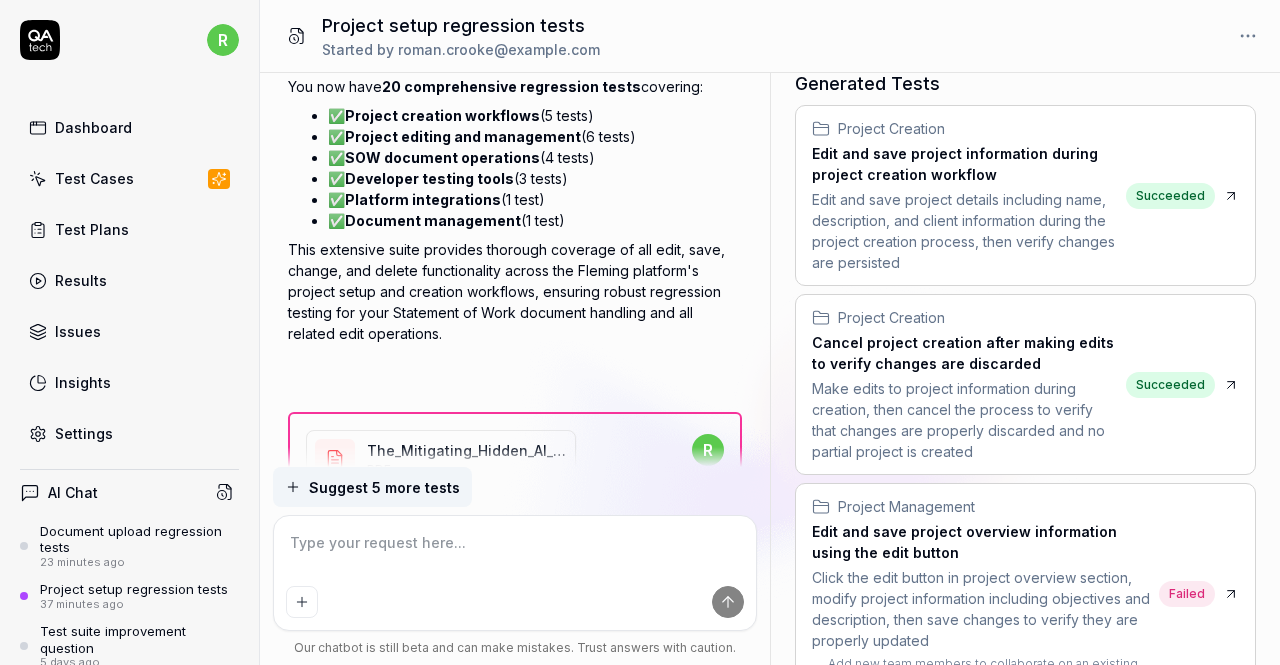 scroll, scrollTop: 3501, scrollLeft: 0, axis: vertical 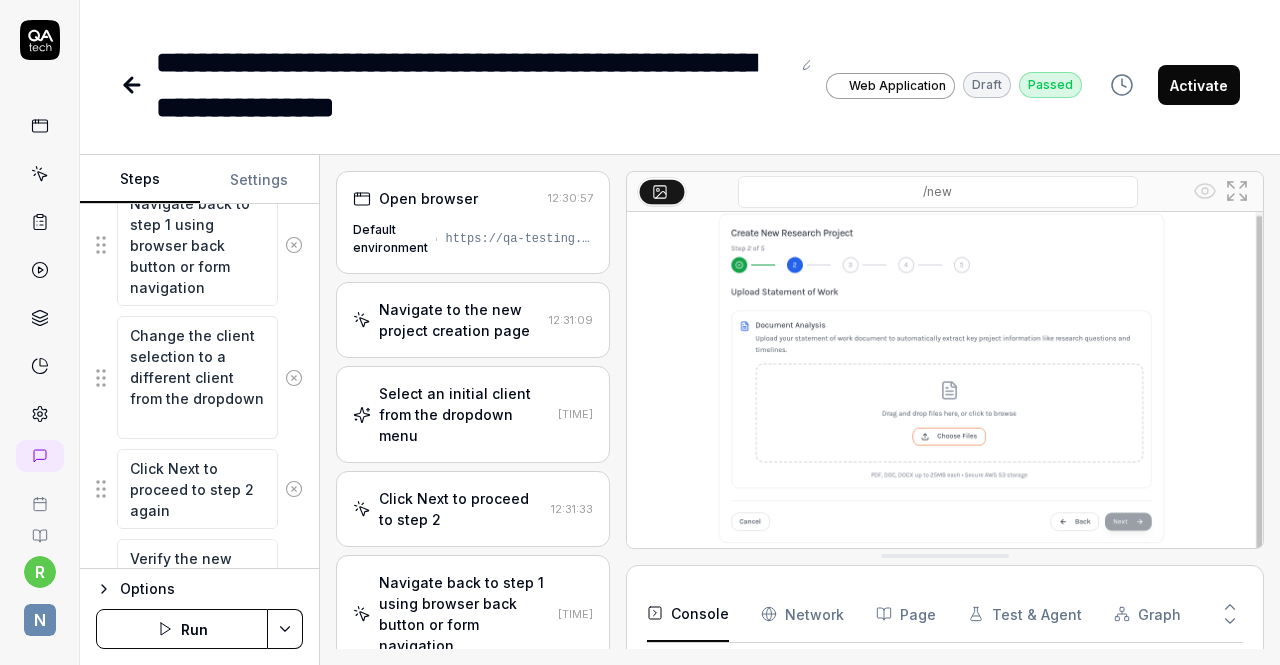 click at bounding box center (134, 85) 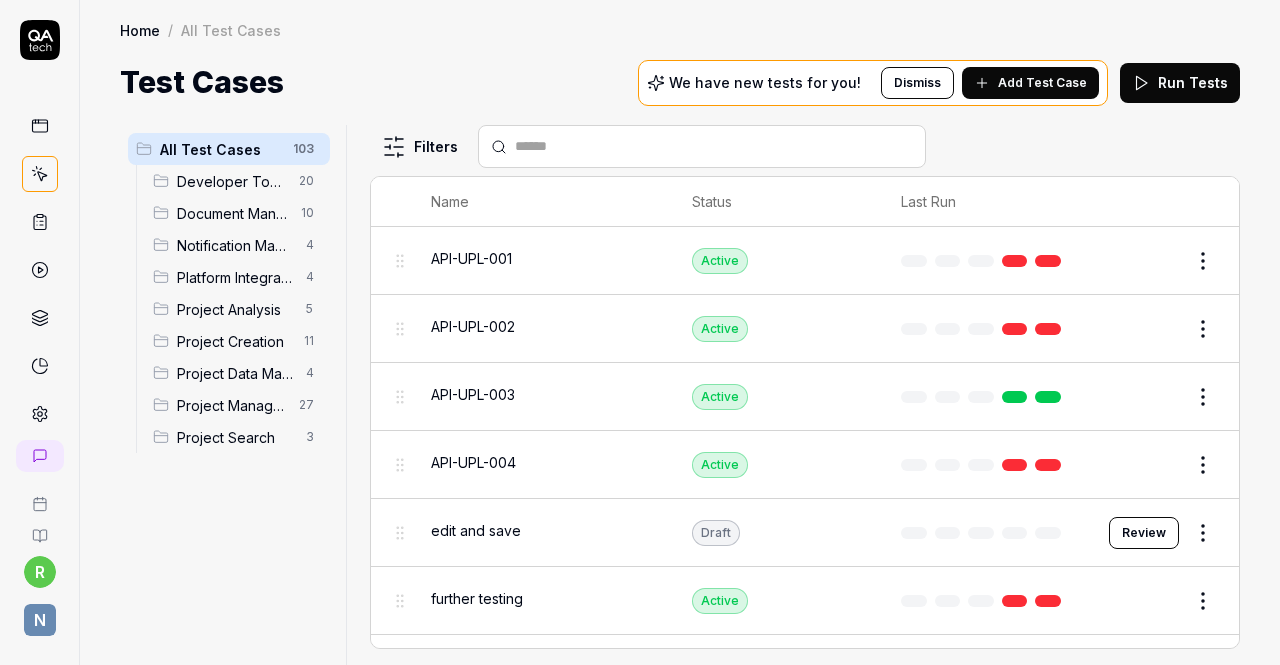 click on "r N Home / All Test Cases Home / All Test Cases Test Cases We have new tests for you! Dismiss Add Test Case Run Tests All Test Cases 103 Developer Tools 20 Document Management 10 Notification Management 4 Platform Integration 4 Project Analysis 5 Project Creation 11 Project Data Management 4 Project Management 27 Project Search 3 Filters Name Status Last Run API-UPL-001 Active Edit API-UPL-002 Active Edit API-UPL-003 Active Edit API-UPL-004 Active Edit edit and save Draft Review further testing Active Edit Inputs for Agents Active Edit NEG-BROWSER-001 Active Edit NEG-NET-001 Active Edit NEG-NET-002 Active Edit NEG-STATE-001 Active Edit NEG-STATE-002 Active Edit TC-SEARCH-010 Active Edit TC-UI-001 Active Edit View_Team_Members Active Edit Developer Tools Access and review the upload logs displayed in the developer testing document upload functionality Active Edit Access API Tests section in developer testing tools to test API functionality Active Edit Access Human Corrections section in developer testing tools" at bounding box center (640, 332) 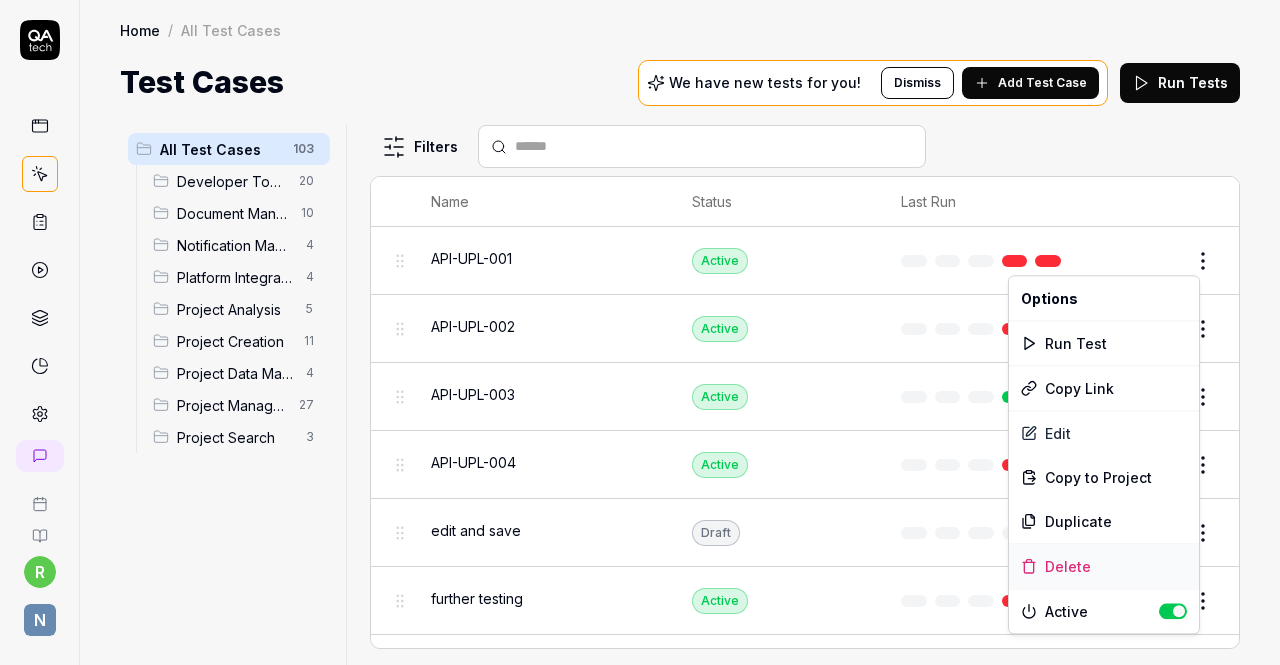 click on "Delete" at bounding box center [1104, 566] 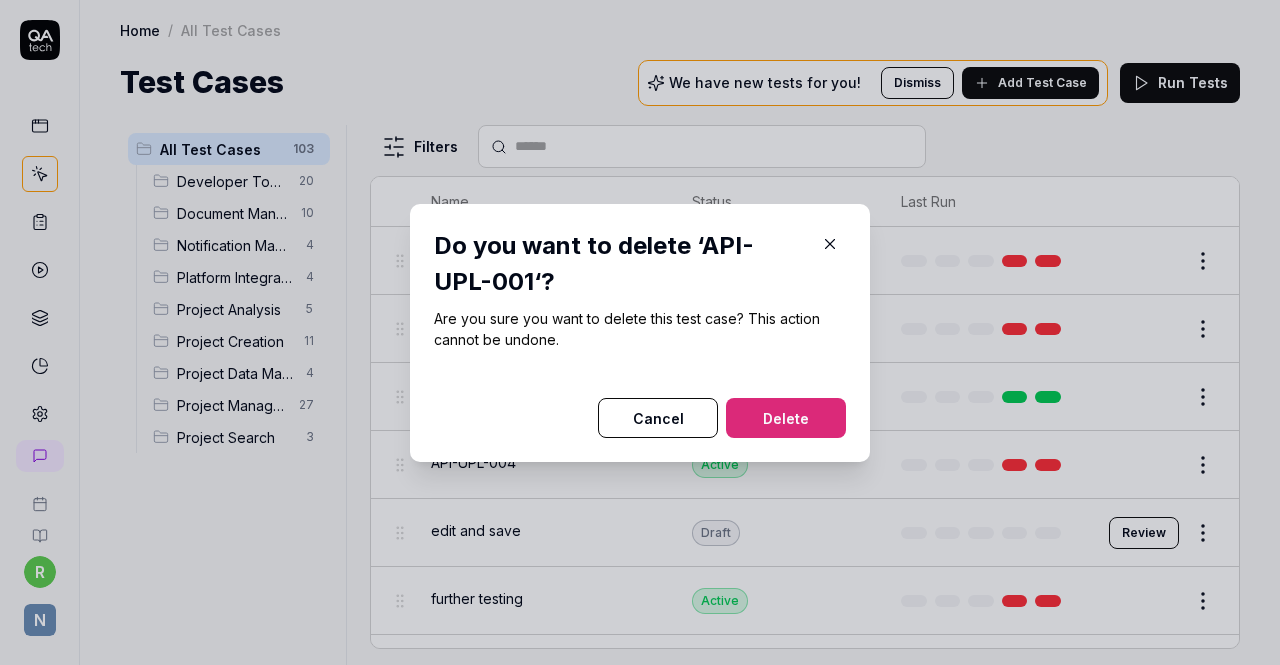 click on "Delete" at bounding box center (786, 418) 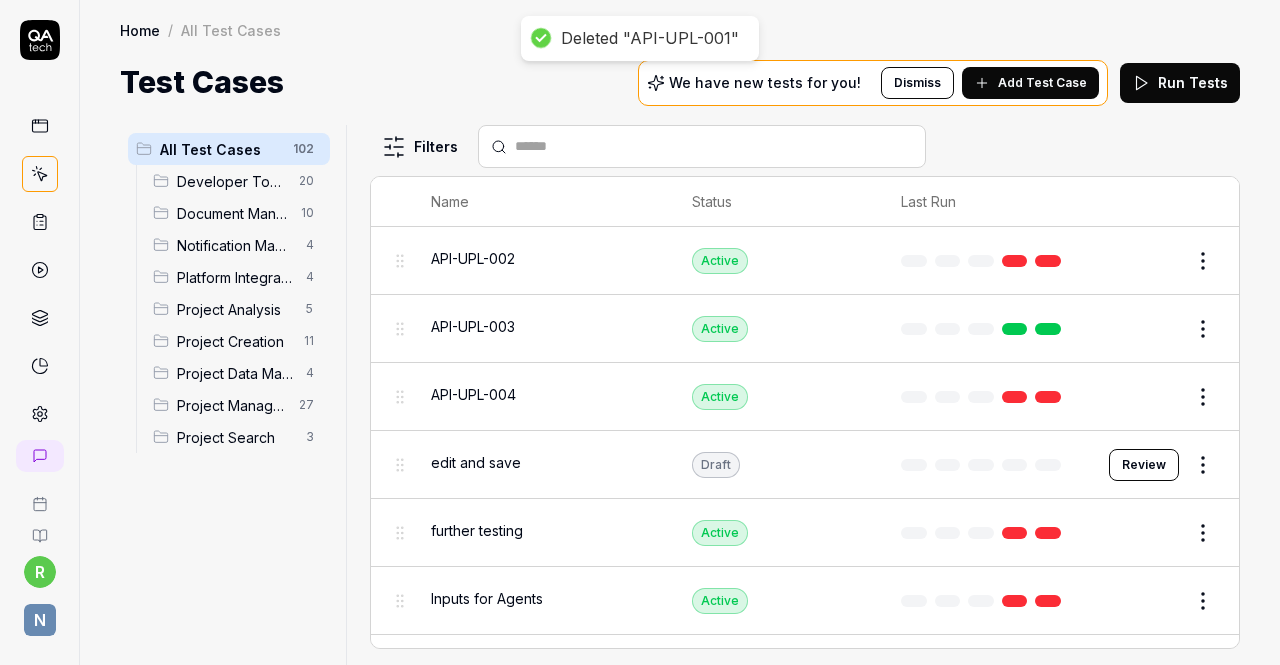 click on "Deleted "API-UPL-001" r N Home / All Test Cases Home / All Test Cases Test Cases We have new tests for you! Dismiss Add Test Case Run Tests All Test Cases 102 Developer Tools 20 Document Management 10 Notification Management 4 Platform Integration 4 Project Analysis 5 Project Creation 11 Project Data Management 4 Project Management 27 Project Search 3 Filters Name Status Last Run API-UPL-002 Active Edit API-UPL-003 Active Edit API-UPL-004 Active Edit edit and save Draft Review further testing Active Edit Inputs for Agents Active Edit NEG-BROWSER-001 Active Edit NEG-NET-001 Active Edit NEG-NET-002 Active Edit NEG-STATE-001 Active Edit NEG-STATE-002 Active Edit TC-SEARCH-010 Active Edit TC-UI-001 Active Edit View_Team_Members Active Edit Developer Tools Access and review the upload logs displayed in the developer testing document upload functionality Active Edit Access API Tests section in developer testing tools to test API functionality Active Edit Access Human Corrections section in developer testing tools *" at bounding box center (640, 332) 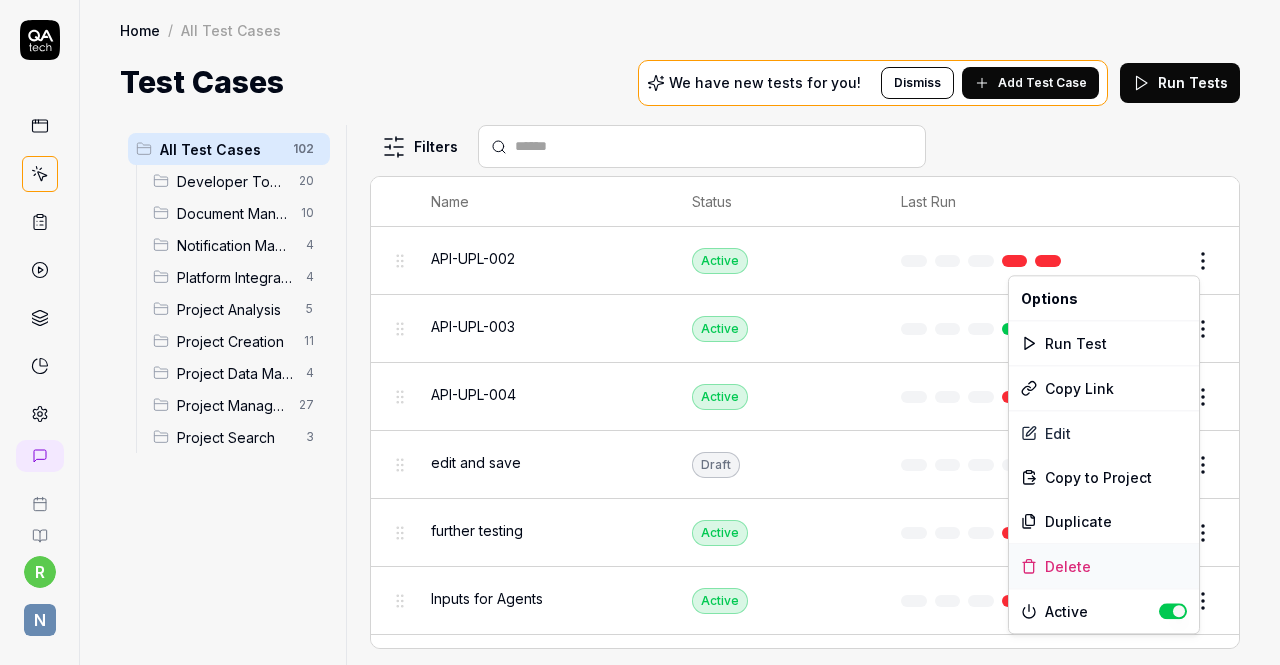 click on "Delete" at bounding box center (1104, 566) 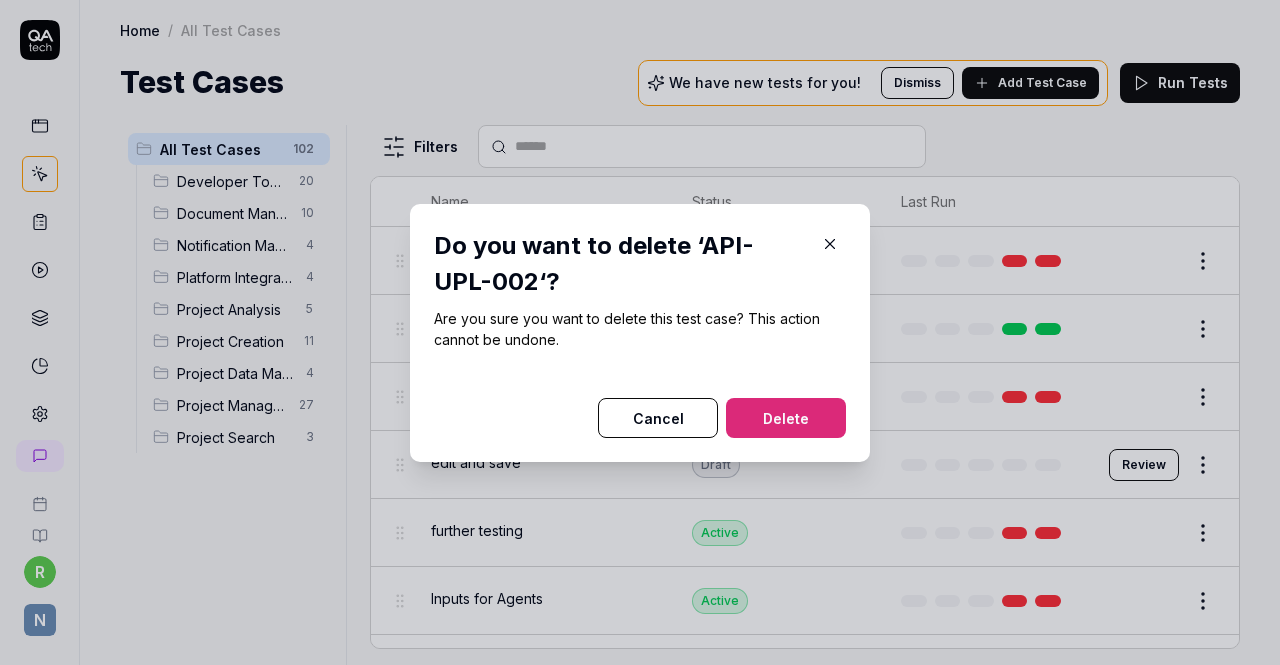 click on "Delete" at bounding box center (786, 418) 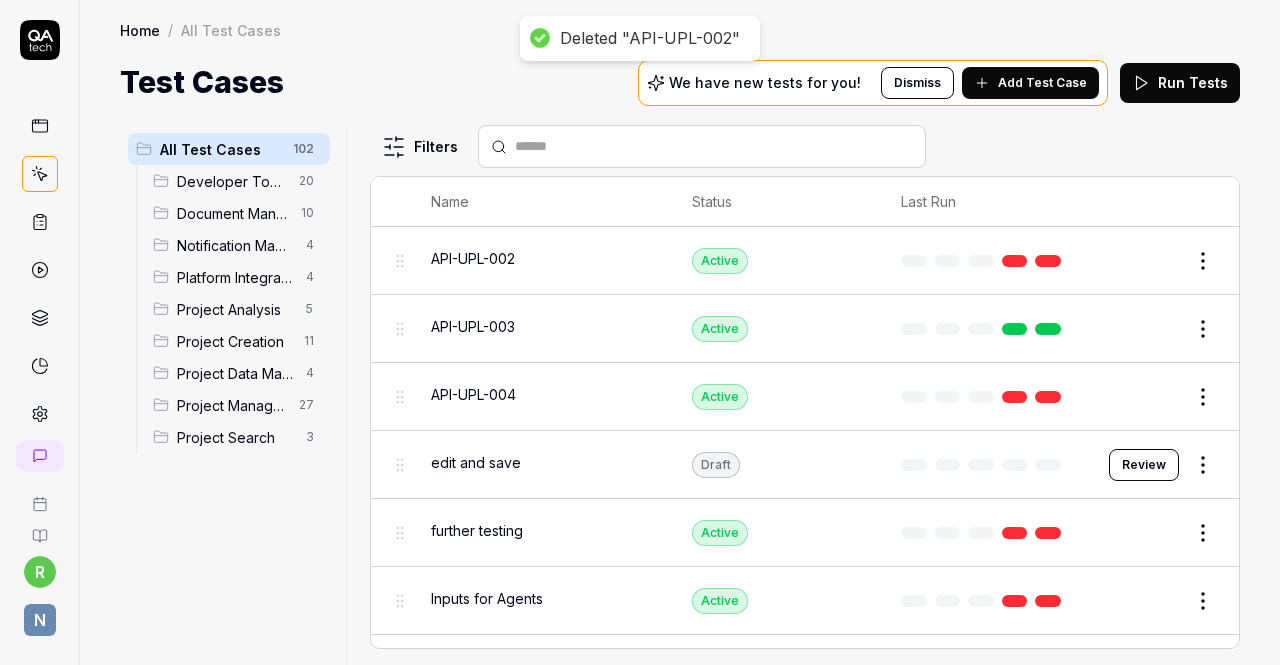 click on "Deleted "API-UPL-002" r N Home / All Test Cases Home / All Test Cases Test Cases We have new tests for you! Dismiss Add Test Case Run Tests All Test Cases 102 Developer Tools 20 Document Management 10 Notification Management 4 Platform Integration 4 Project Analysis 5 Project Creation 11 Project Data Management 4 Project Management 27 Project Search 3 Filters Name Status Last Run API-UPL-002 Active Edit API-UPL-003 Active Edit API-UPL-004 Active Edit edit and save Draft Review further testing Active Edit Inputs for Agents Active Edit NEG-BROWSER-001 Active Edit NEG-NET-001 Active Edit NEG-NET-002 Active Edit NEG-STATE-001 Active Edit NEG-STATE-002 Active Edit TC-SEARCH-010 Active Edit TC-UI-001 Active Edit View_Team_Members Active Edit Developer Tools Access and review the upload logs displayed in the developer testing document upload functionality Active Edit Access API Tests section in developer testing tools to test API functionality Active Edit Access Human Corrections section in developer testing tools *" at bounding box center (640, 332) 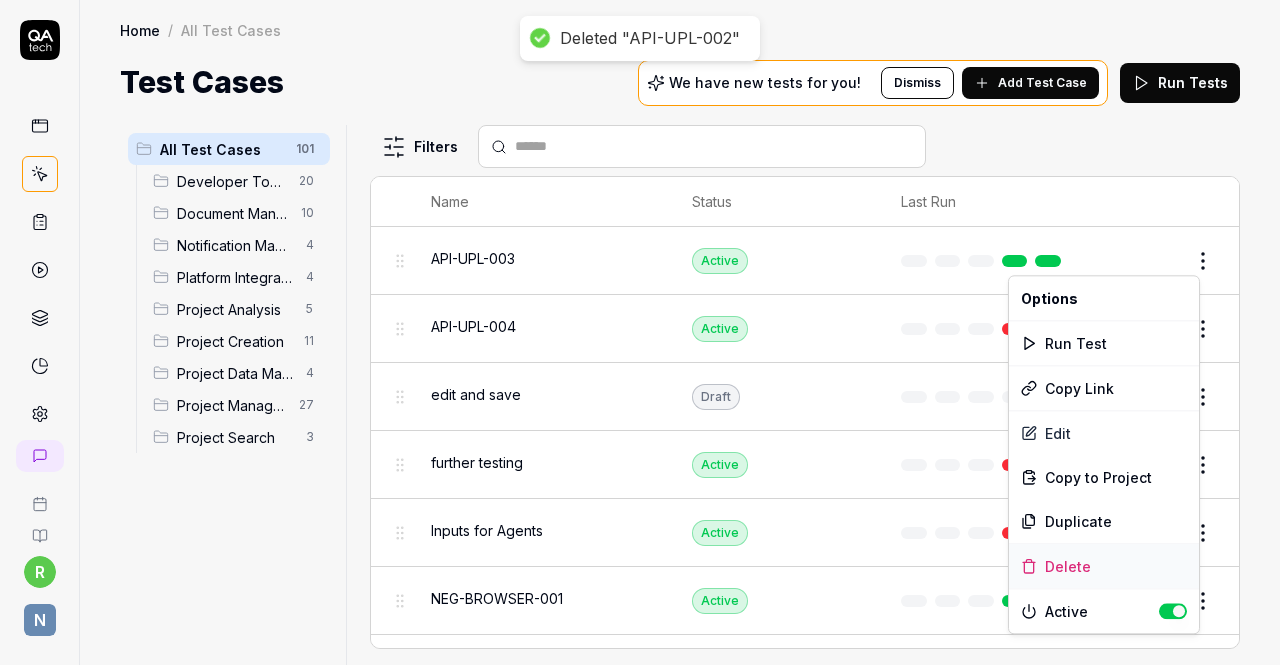 click on "Delete" at bounding box center [1104, 566] 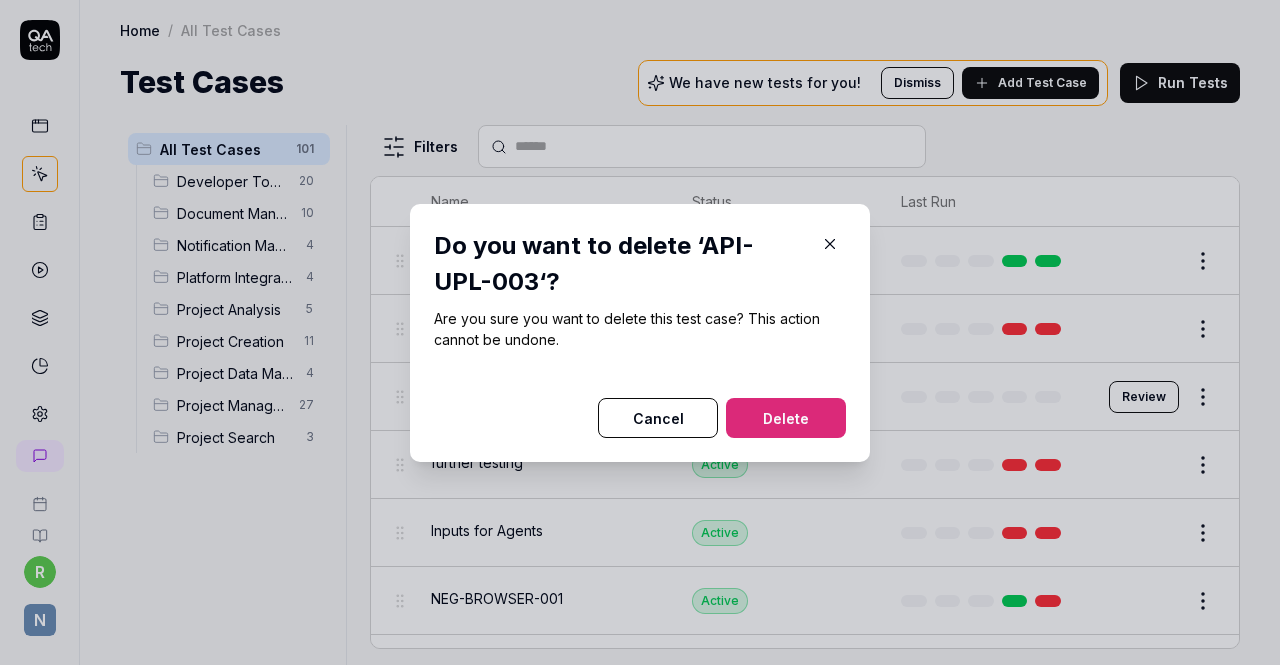 click on "Delete" at bounding box center (786, 418) 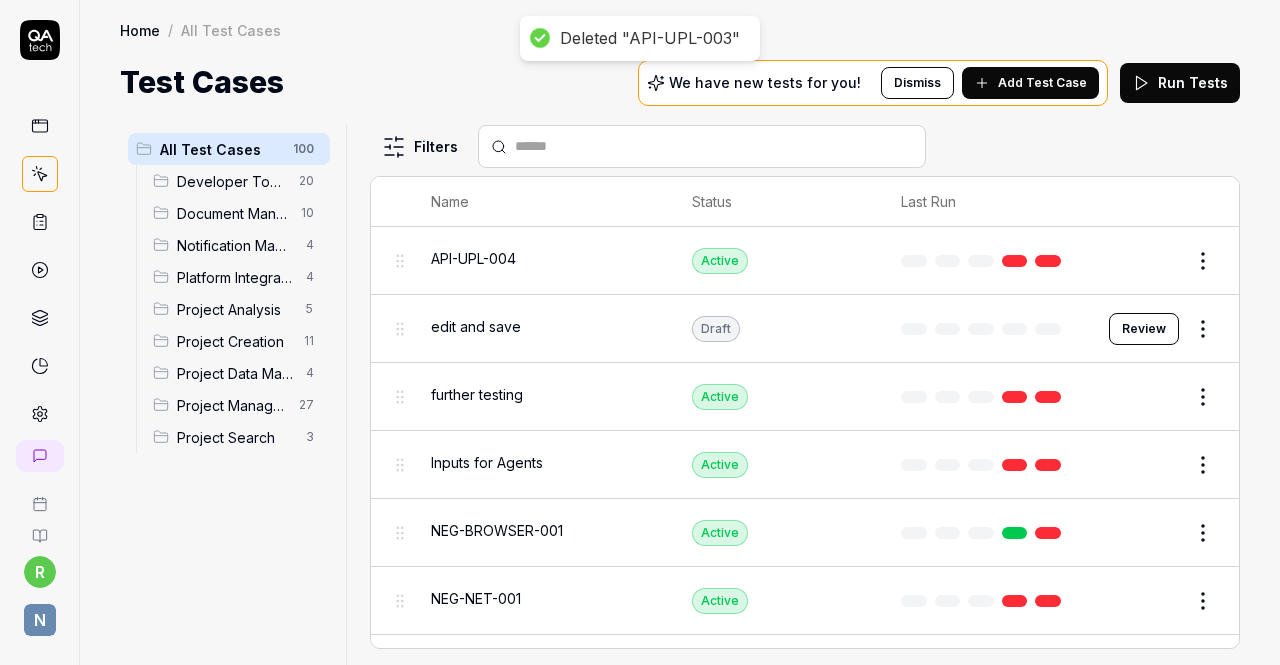 click on "Deleted "API-UPL-003" r N Home / All Test Cases Home / All Test Cases Test Cases We have new tests for you! Dismiss Add Test Case Run Tests All Test Cases 100 Developer Tools 20 Document Management 10 Notification Management 4 Platform Integration 4 Project Analysis 5 Project Creation 11 Project Data Management 4 Project Management 27 Project Search 3 Filters Name Status Last Run API-UPL-004 Active Edit edit and save Draft Review further testing Active Edit Inputs for Agents Active Edit NEG-BROWSER-001 Active Edit NEG-NET-001 Active Edit NEG-NET-002 Active Edit NEG-STATE-001 Active Edit NEG-STATE-002 Active Edit TC-SEARCH-010 Active Edit TC-UI-001 Active Edit View_Team_Members Active Edit Developer Tools Access and review the upload logs displayed in the developer testing document upload functionality Active Edit Access API Tests section in developer testing tools to test API functionality Active Edit Access Human Corrections section in developer testing tools Active Edit Active Edit Active Edit Active Edit *" at bounding box center [640, 332] 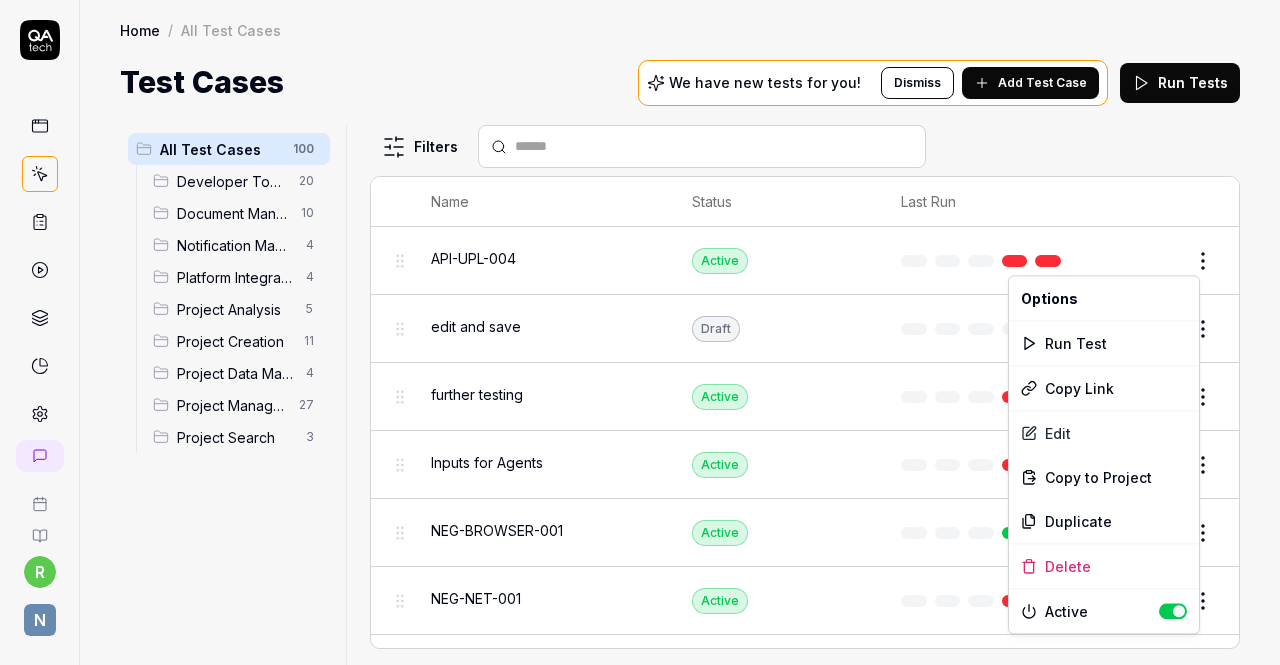 click on "Active" at bounding box center (1104, 611) 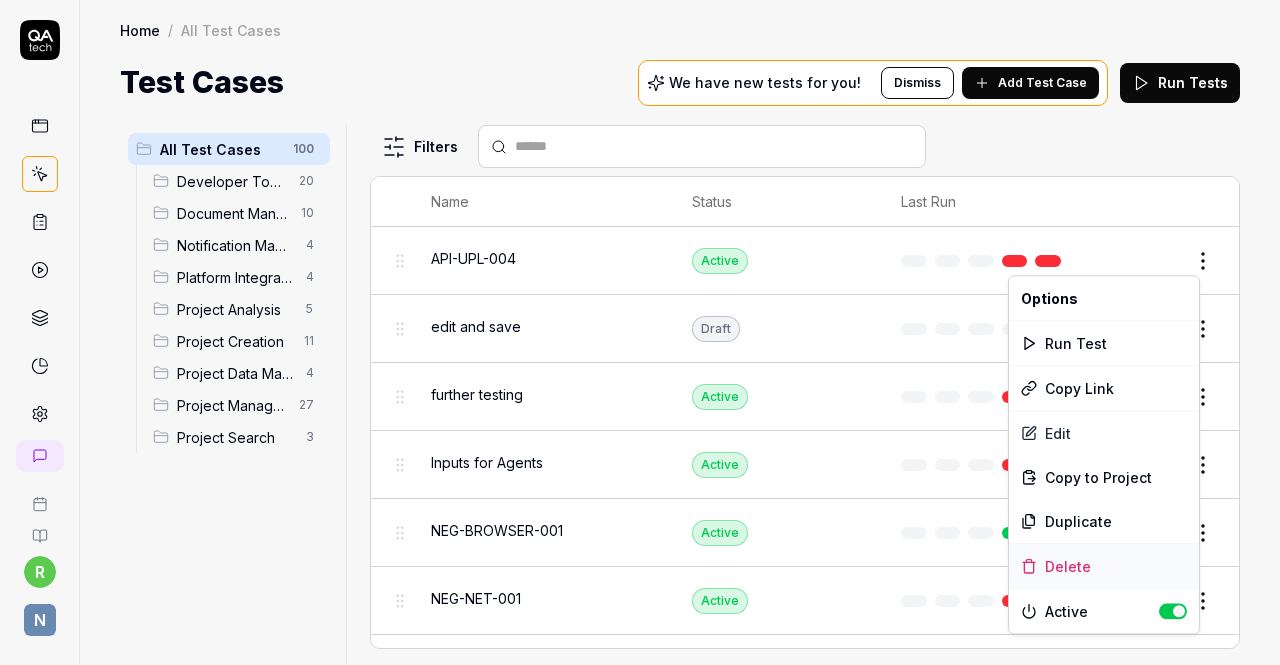 click on "Delete" at bounding box center [1104, 566] 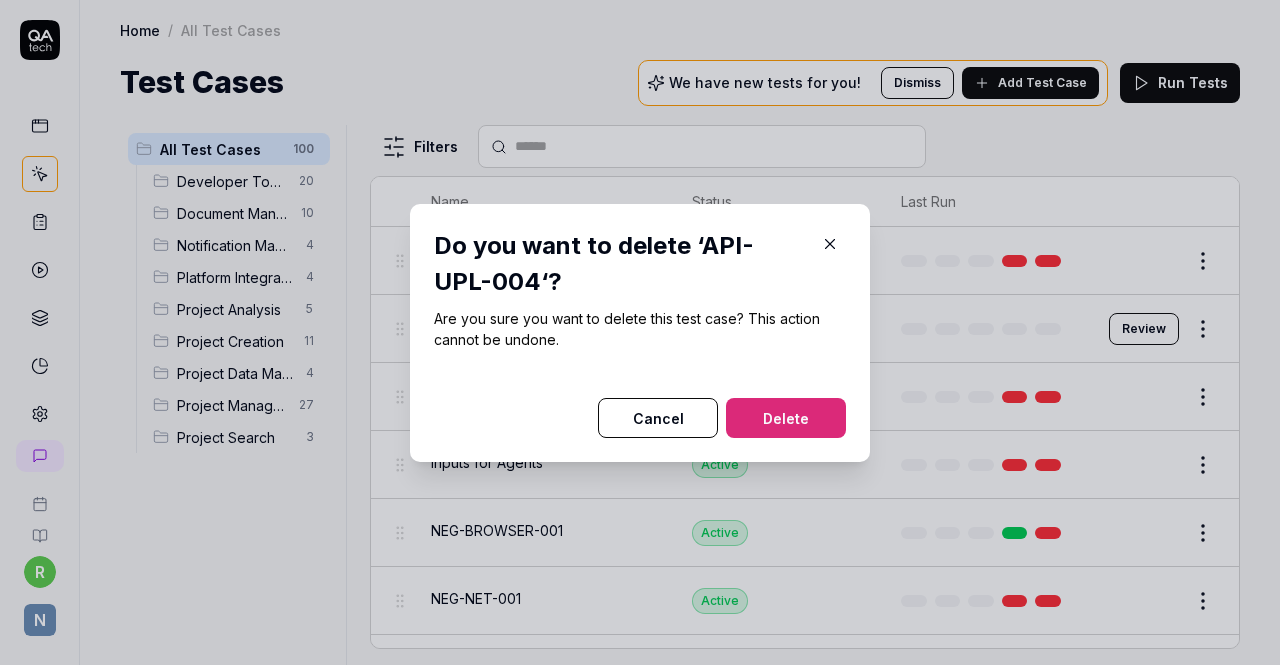 click on "Delete" at bounding box center [786, 418] 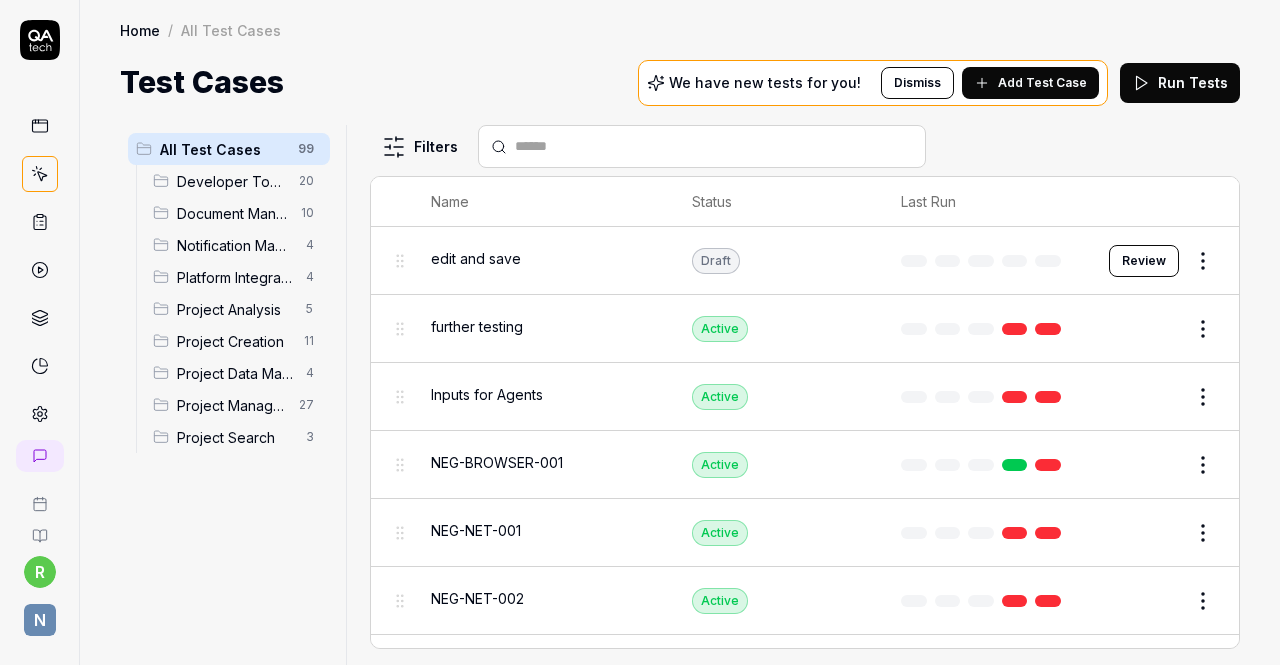 click on "Deleted "API-UPL-004" r N Home / All Test Cases Home / All Test Cases Test Cases We have new tests for you! Dismiss Add Test Case Run Tests All Test Cases 99 Developer Tools 20 Document Management 10 Notification Management 4 Platform Integration 4 Project Analysis 5 Project Creation 11 Project Data Management 4 Project Management 27 Project Search 3 Filters Name Status Last Run edit and save Draft Review further testing Active Edit Inputs for Agents Active Edit NEG-BROWSER-001 Active Edit NEG-NET-001 Active Edit NEG-NET-002 Active Edit NEG-STATE-001 Active Edit NEG-STATE-002 Active Edit TC-SEARCH-010 Active Edit TC-UI-001 Active Edit View_Team_Members Active Edit Developer Tools Access and review the upload logs displayed in the developer testing document upload functionality Active Edit Access API Tests section in developer testing tools to test API functionality Active Edit Access Human Corrections section in developer testing tools Active Edit Active Edit Active Edit Active Edit Active Edit Active Edit »" at bounding box center [640, 332] 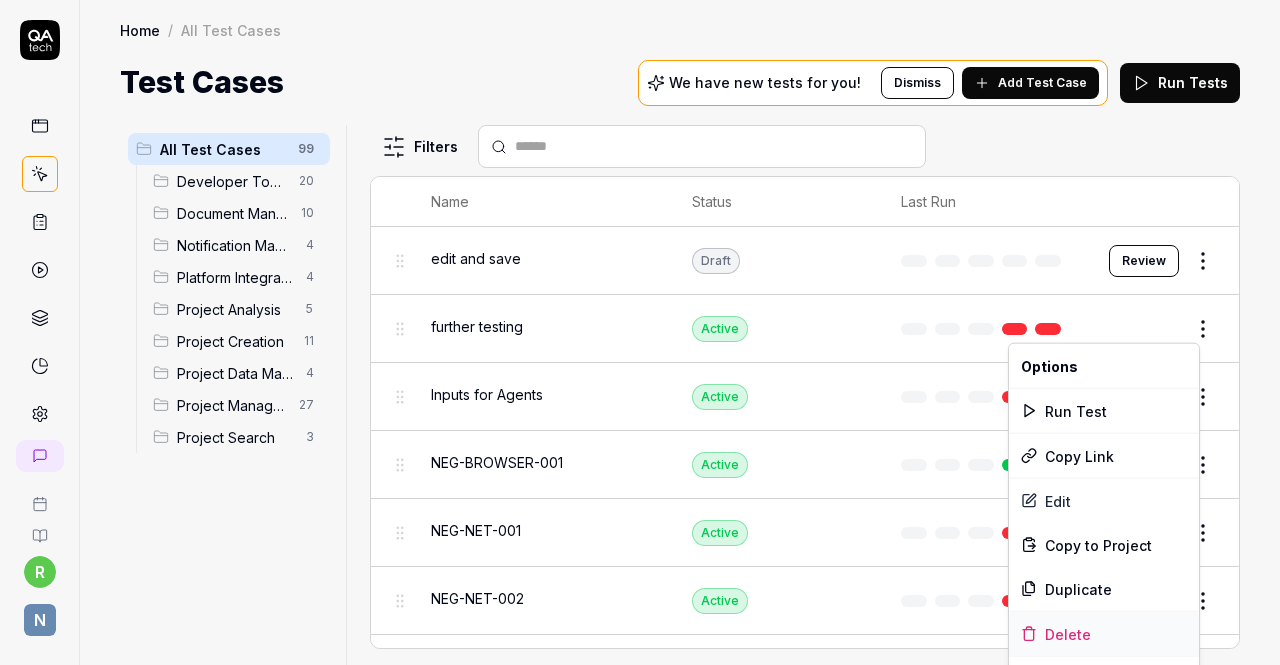 click on "Delete" at bounding box center (1104, 634) 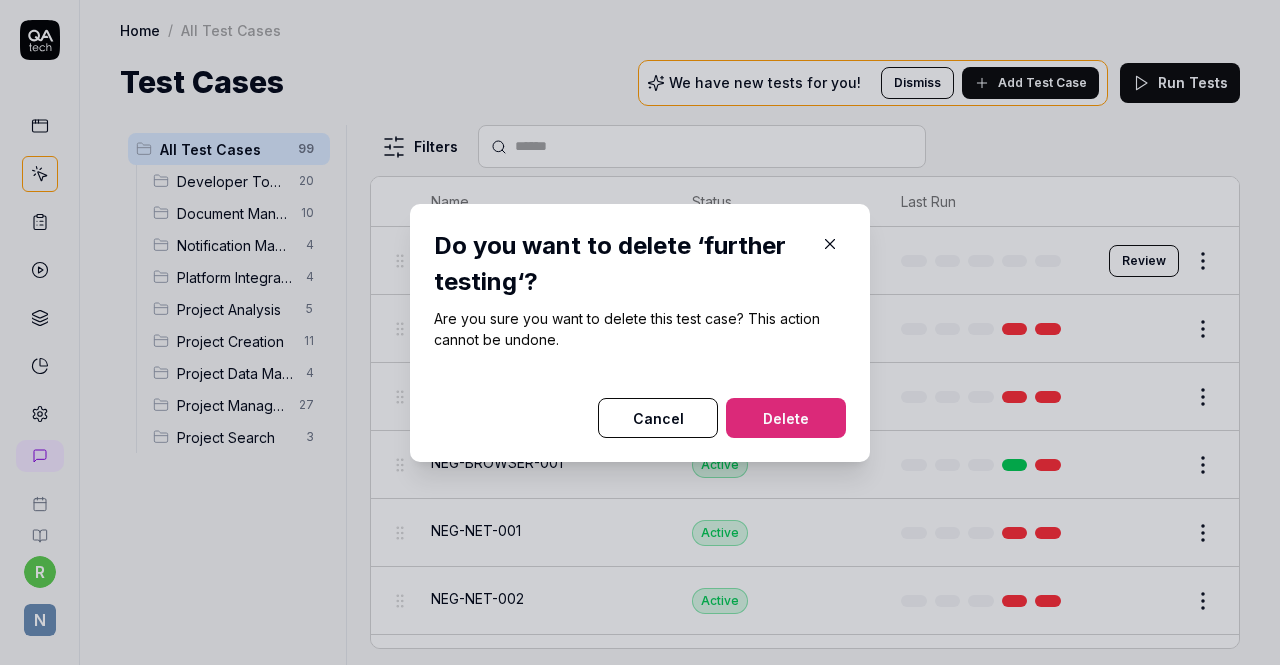 click on "Delete" at bounding box center [786, 418] 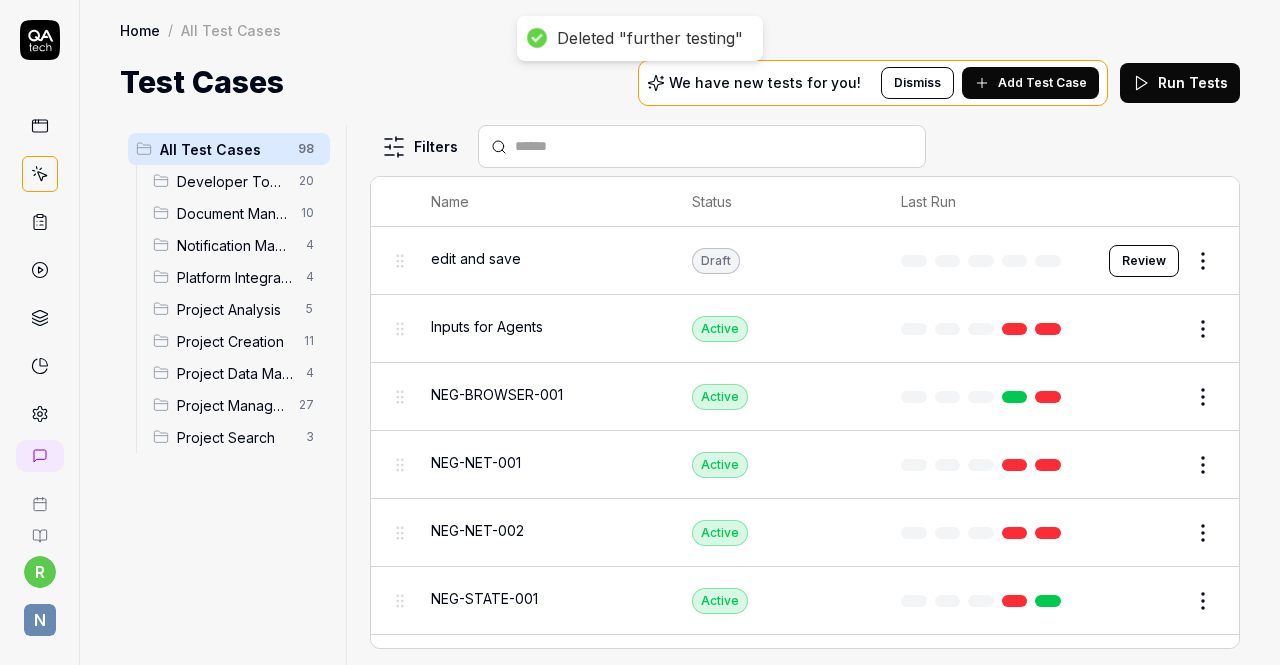 click on "Deleted "further testing" r N Home / All Test Cases Home / All Test Cases Test Cases We have new tests for you! Dismiss Add Test Case Run Tests All Test Cases 98 Developer Tools 20 Document Management 10 Notification Management 4 Platform Integration 4 Project Analysis 5 Project Creation 11 Project Data Management 4 Project Management 27 Project Search 3 Filters Name Status Last Run edit and save Draft Review Inputs for Agents Active Edit NEG-BROWSER-001 Active Edit NEG-NET-001 Active Edit NEG-NET-002 Active Edit NEG-STATE-001 Active Edit NEG-STATE-002 Active Edit TC-SEARCH-010 Active Edit TC-UI-001 Active Edit View_Team_Members Active Edit Developer Tools Access and review the upload logs displayed in the developer testing document upload functionality Active Edit Access API Tests section in developer testing tools to test API functionality Active Edit Access Human Corrections section in developer testing tools Active Edit Access JWT Token section in developer testing tools to manage authentication tokens »" at bounding box center (640, 332) 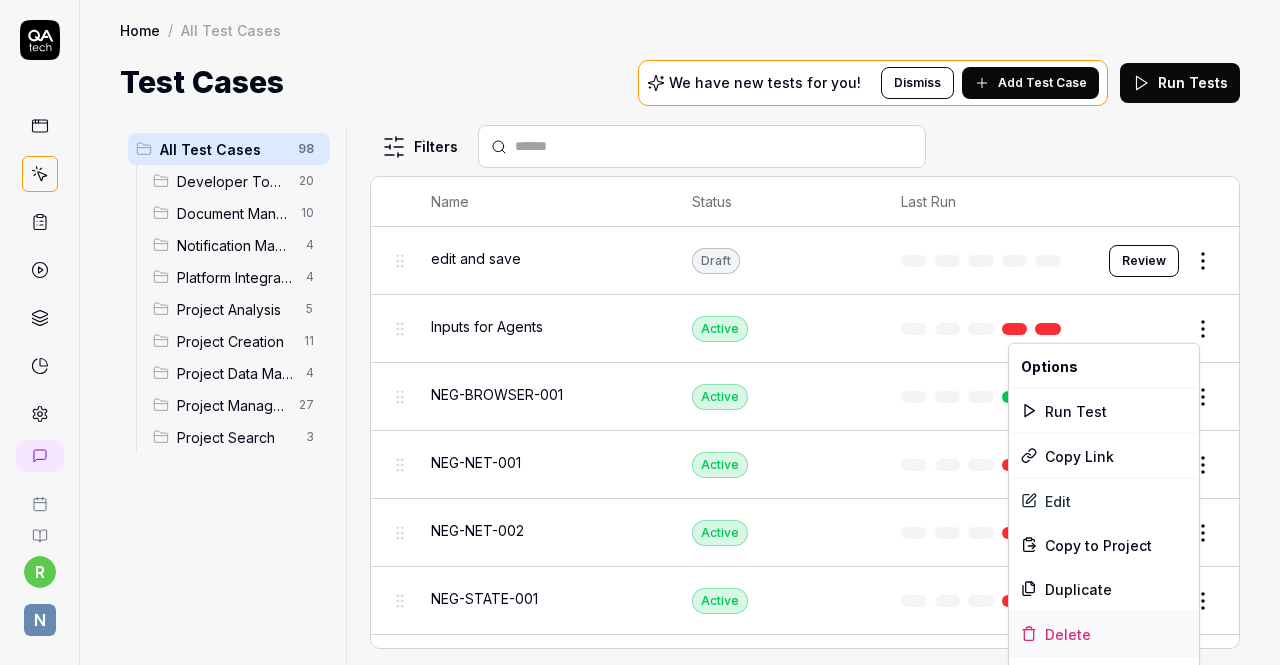 click on "Delete" at bounding box center (1104, 634) 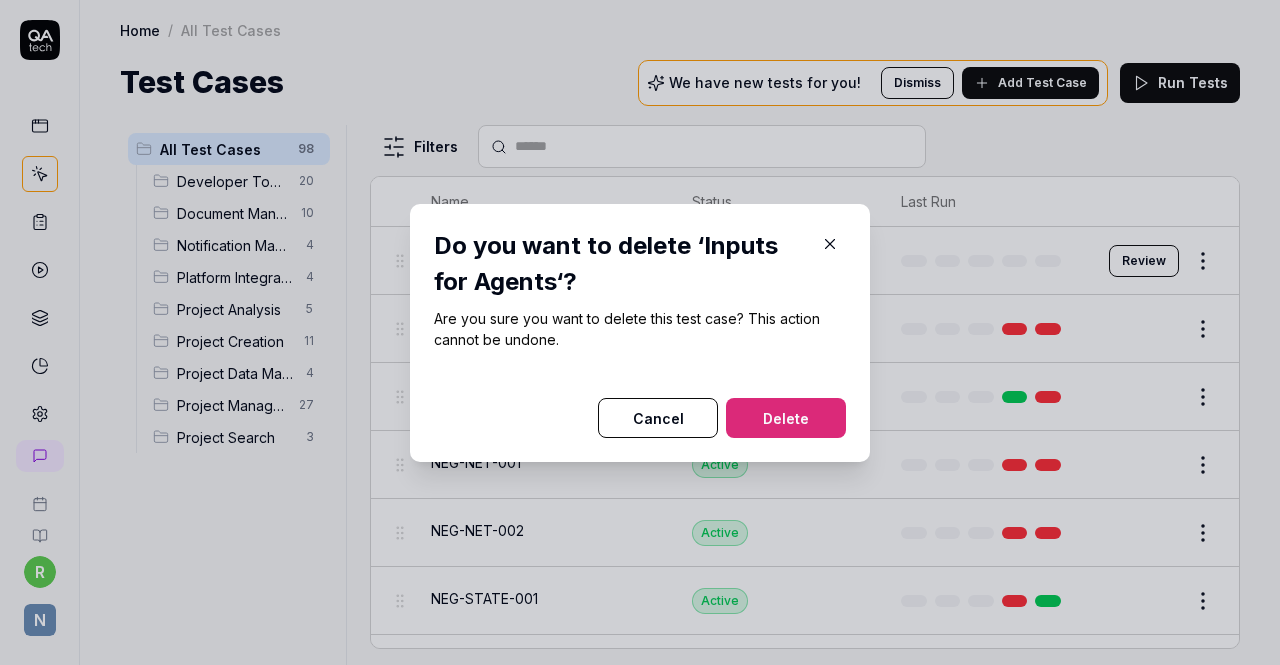 click on "Delete" at bounding box center [786, 418] 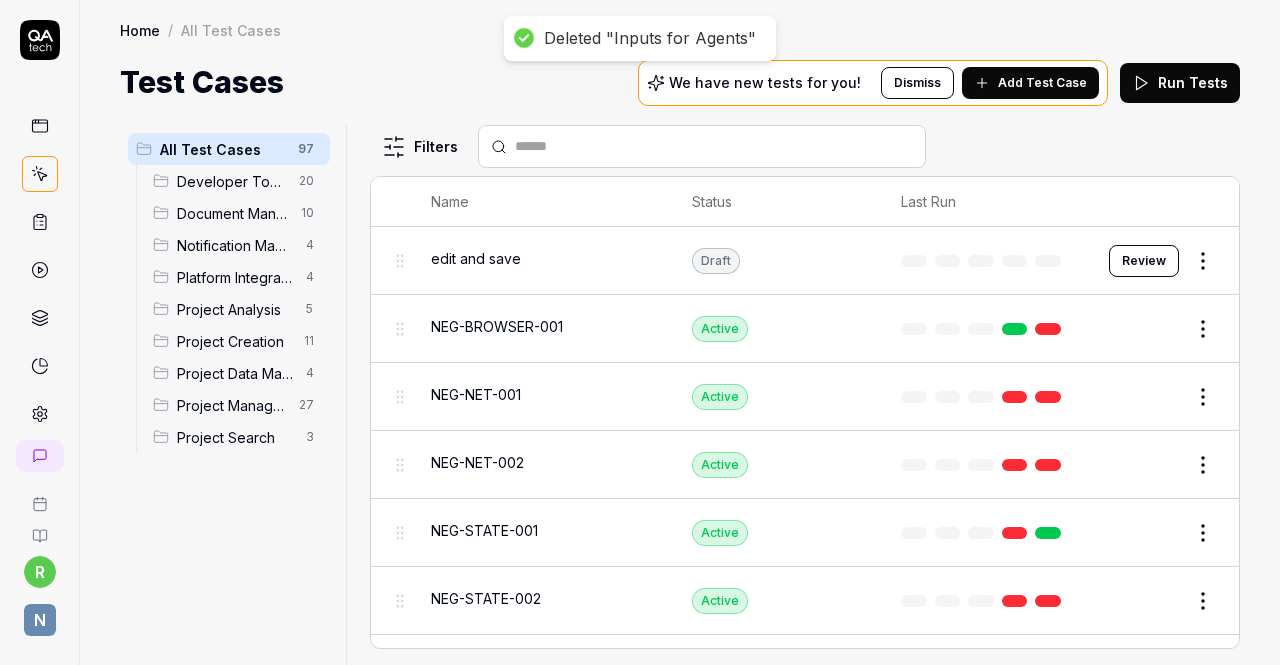 click on "Deleted "Inputs for Agents" r N Home / All Test Cases Home / All Test Cases Test Cases We have new tests for you! Dismiss Add Test Case Run Tests All Test Cases 97 Developer Tools 20 Document Management 10 Notification Management 4 Platform Integration 4 Project Analysis 5 Project Creation 11 Project Data Management 4 Project Management 27 Project Search 3 Filters Name Status Last Run edit and save Draft Review NEG-BROWSER-001 Active Edit NEG-NET-001 Active Edit NEG-NET-002 Active Edit NEG-STATE-001 Active Edit NEG-STATE-002 Active Edit TC-SEARCH-010 Active Edit TC-UI-001 Active Edit View_Team_Members Active Edit Developer Tools Access and review the upload logs displayed in the developer testing document upload functionality Active Edit Access API Tests section in developer testing tools to test API functionality Active Edit Access Human Corrections section in developer testing tools Active Edit Access JWT Token section in developer testing tools to manage authentication tokens Active Edit Active Edit Active" at bounding box center [640, 332] 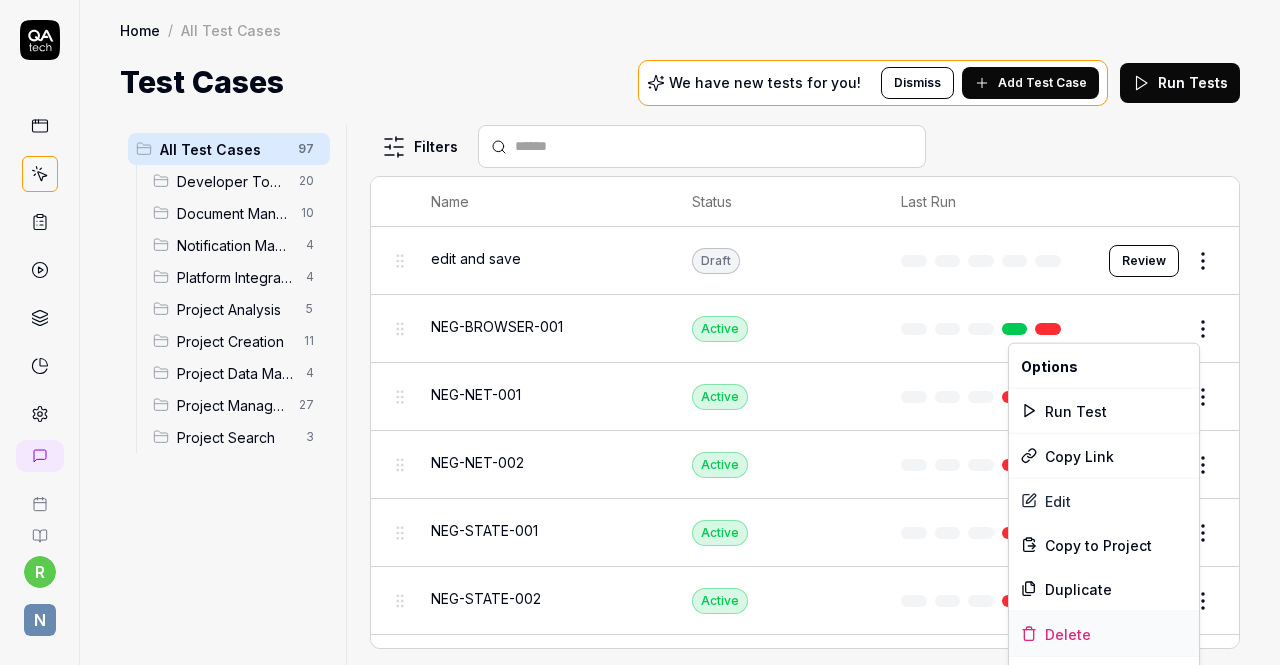 click on "Delete" at bounding box center [1104, 634] 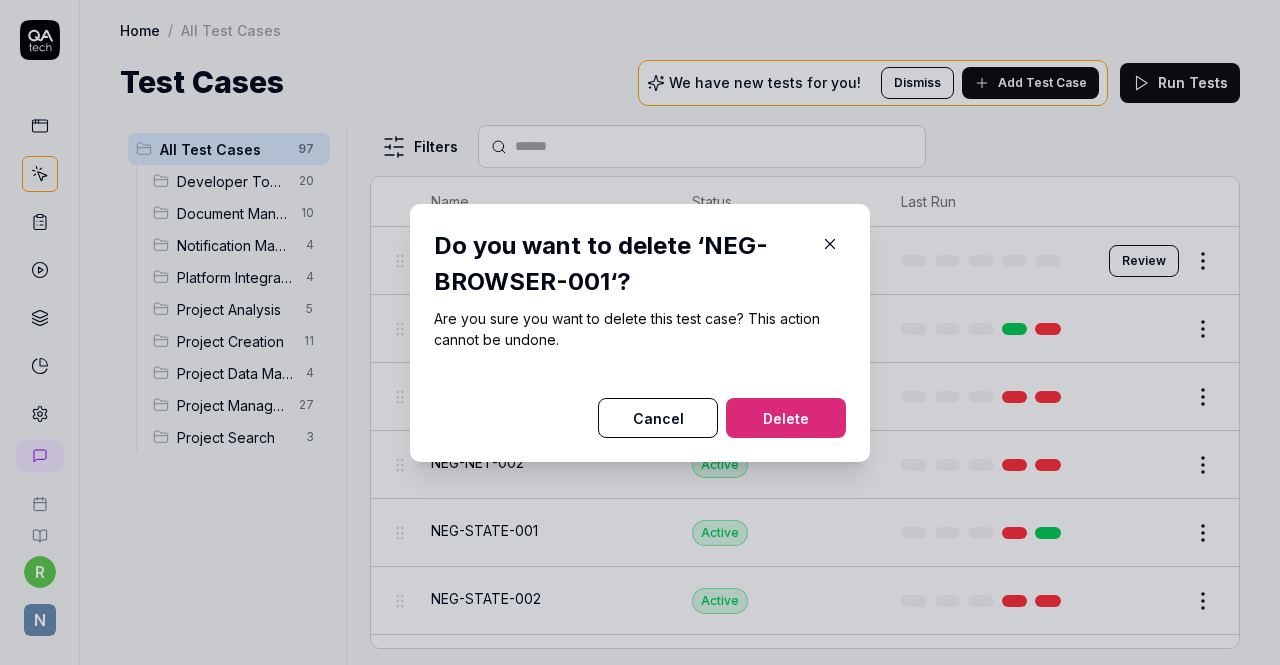 click on "Delete" at bounding box center (786, 418) 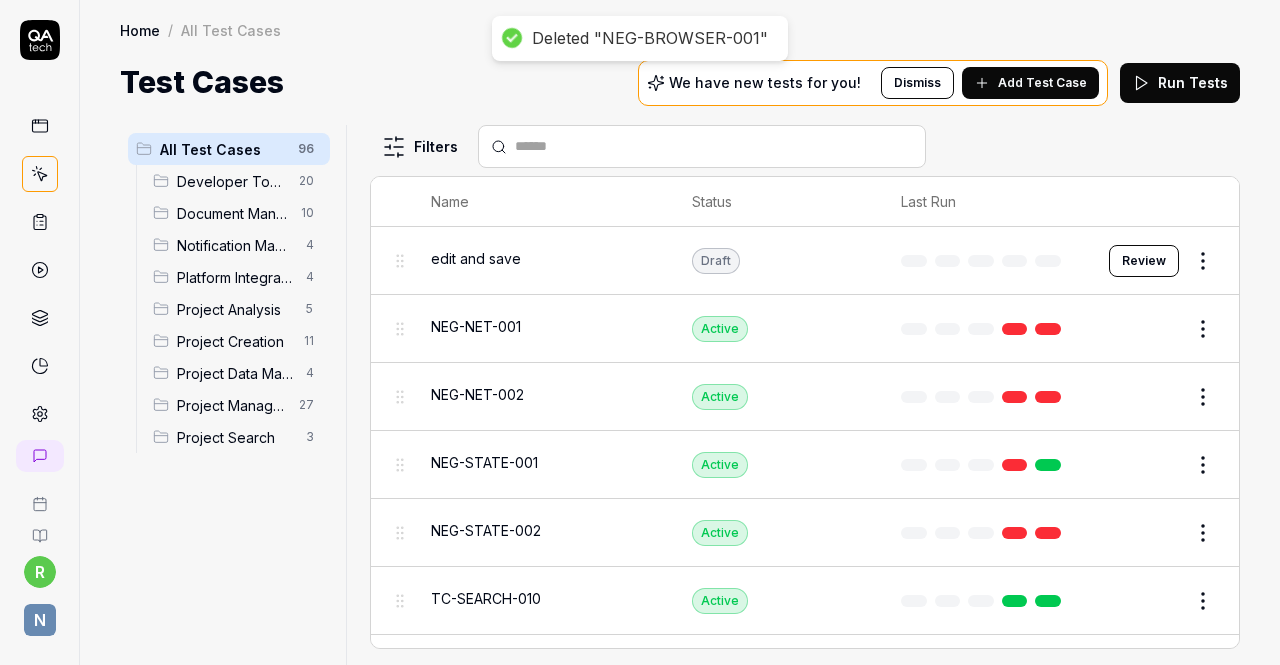 click on "Deleted "NEG-BROWSER-001" r N Home / All Test Cases Home / All Test Cases Test Cases We have new tests for you! Dismiss Add Test Case Run Tests All Test Cases 96 Developer Tools 20 Document Management 10 Notification Management 4 Platform Integration 4 Project Analysis 5 Project Creation 11 Project Data Management 4 Project Management 27 Project Search 3 Filters Name Status Last Run edit and save Draft Review NEG-NET-001 Active Edit NEG-NET-002 Active Edit NEG-STATE-001 Active Edit NEG-STATE-002 Active Edit TC-SEARCH-010 Active Edit TC-UI-001 Active Edit View_Team_Members Active Edit Developer Tools Access and review the upload logs displayed in the developer testing document upload functionality Active Edit Access API Tests section in developer testing tools to test API functionality Active Edit Access Human Corrections section in developer testing tools Active Edit Access JWT Token section in developer testing tools to manage authentication tokens Active Edit Active Edit Active Edit Active Edit Active Edit" at bounding box center (640, 332) 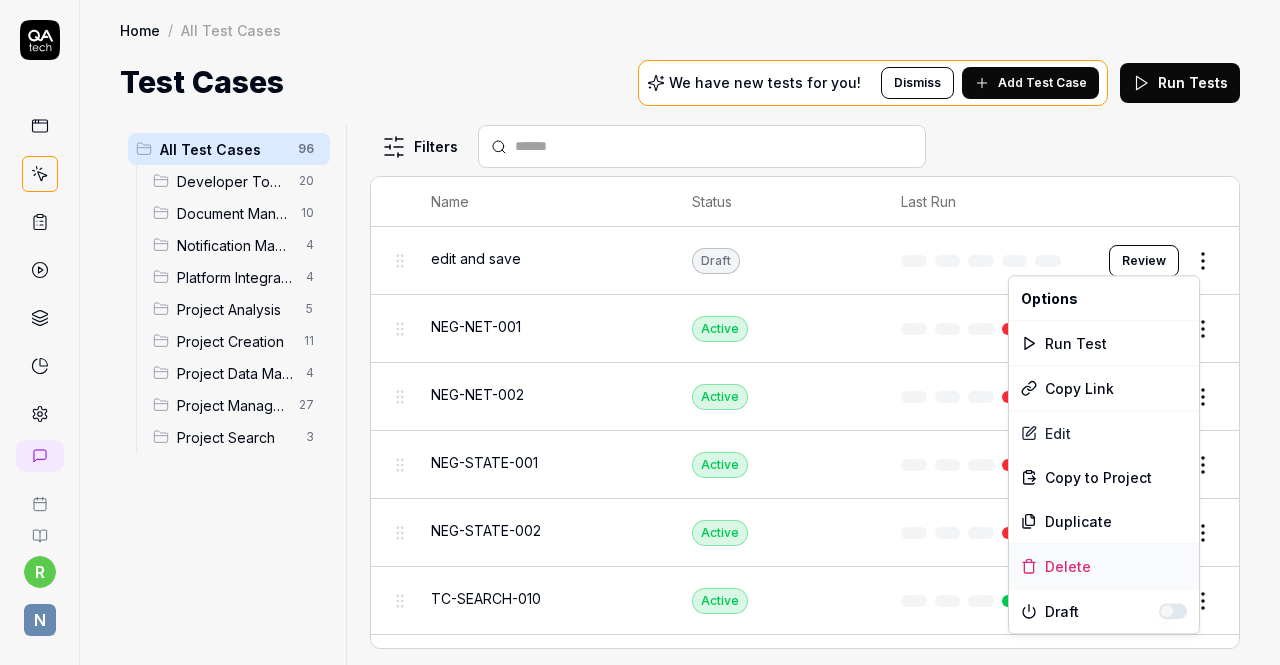 click on "Delete" at bounding box center (1104, 566) 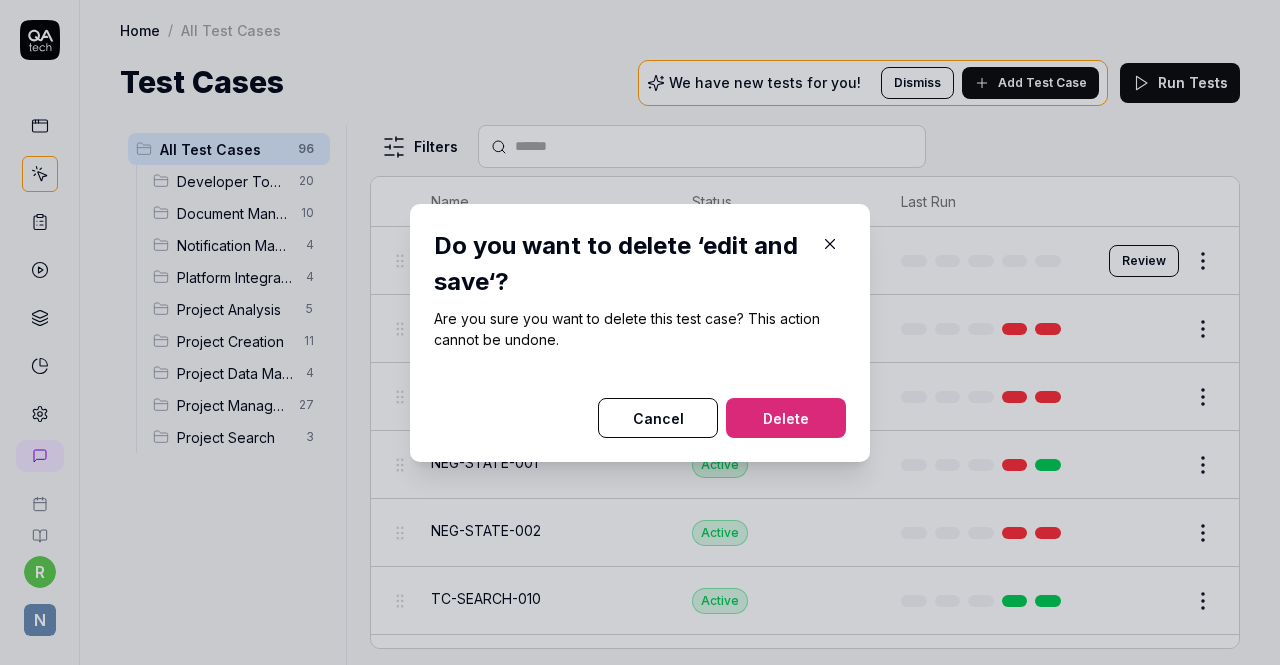 click on "Delete" at bounding box center [786, 418] 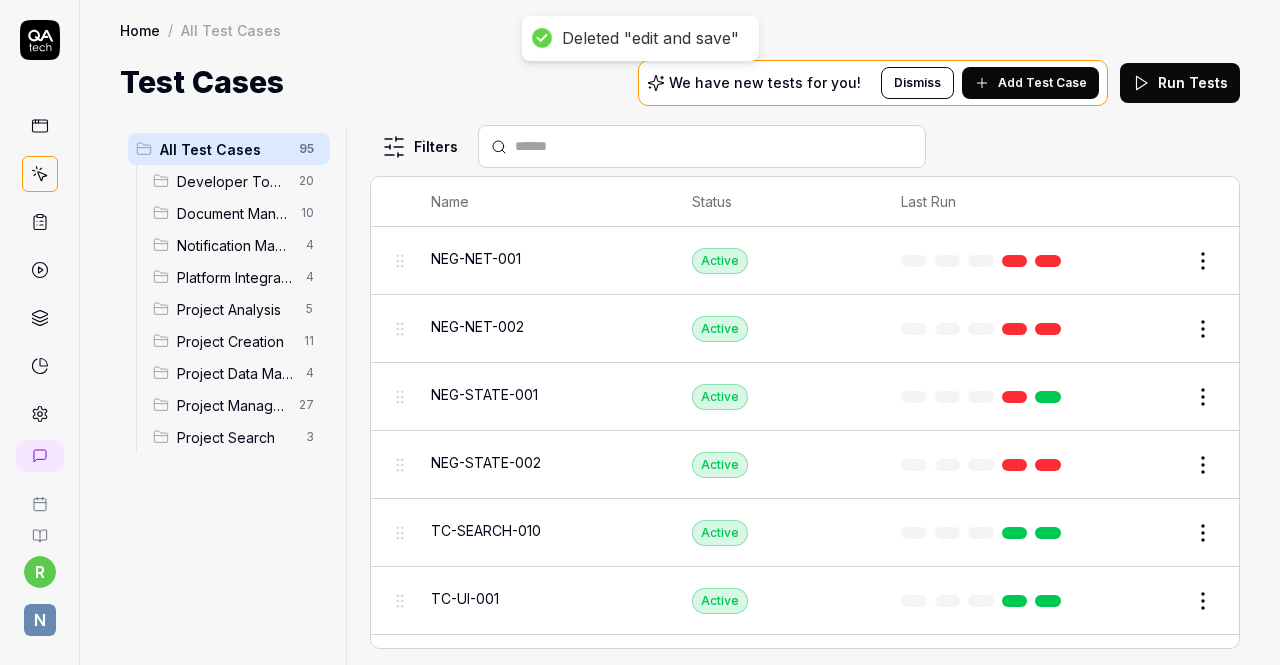 click on "Deleted "edit and save" r N Home / All Test Cases Home / All Test Cases Test Cases We have new tests for you! Dismiss Add Test Case Run Tests All Test Cases 95 Developer Tools 20 Document Management 10 Notification Management 4 Platform Integration 4 Project Analysis 5 Project Creation 11 Project Data Management 4 Project Management 27 Project Search 3 Filters Name Status Last Run NEG-NET-001 Active Edit NEG-NET-002 Active Edit NEG-STATE-001 Active Edit NEG-STATE-002 Active Edit TC-SEARCH-010 Active Edit TC-UI-001 Active Edit View_Team_Members Active Edit Developer Tools Access and review the upload logs displayed in the developer testing document upload functionality Active Edit Access API Tests section in developer testing tools to test API functionality Active Edit Access Human Corrections section in developer testing tools Active Edit Access JWT Token section in developer testing tools to manage authentication tokens Active Edit Active Edit Clear file selection in Document Upload section Active Edit Edit" at bounding box center [640, 332] 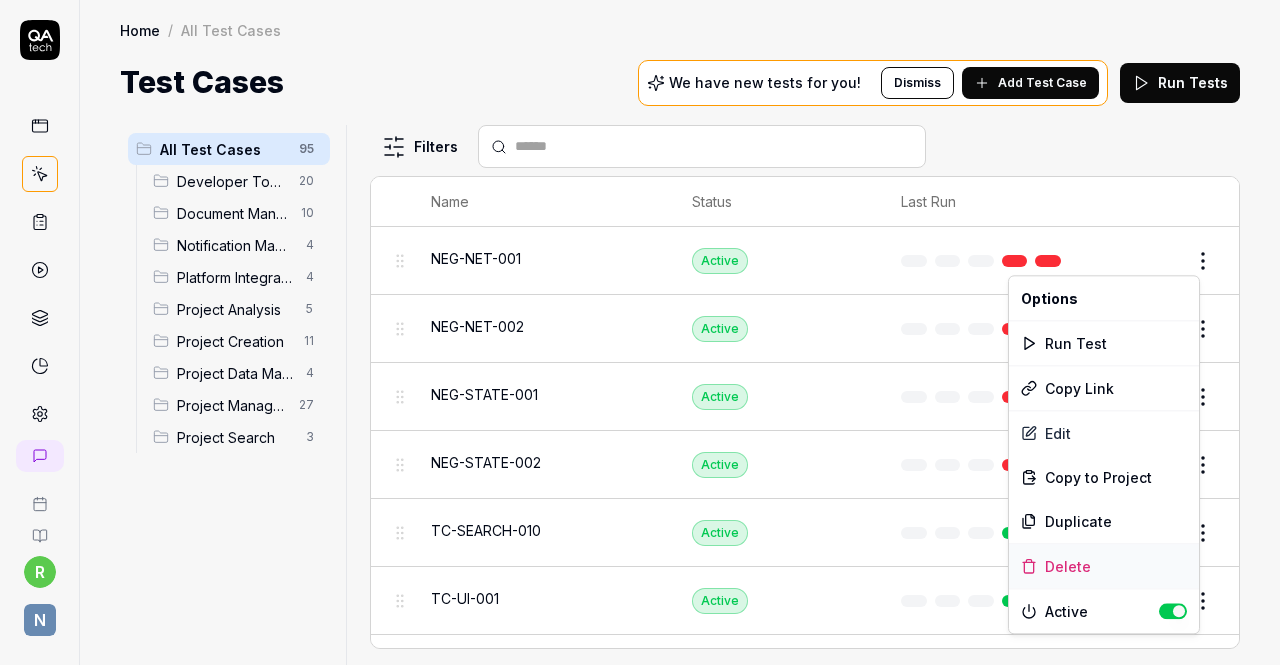 click on "Delete" at bounding box center [1104, 566] 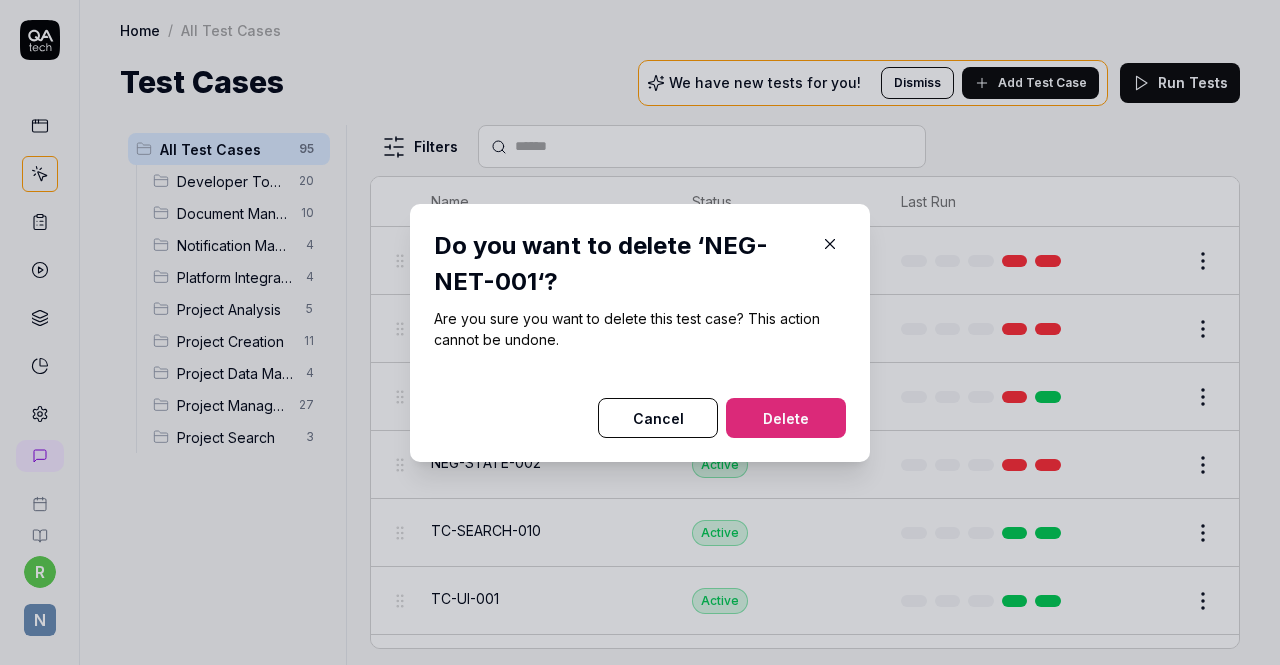click on "Delete" at bounding box center [786, 418] 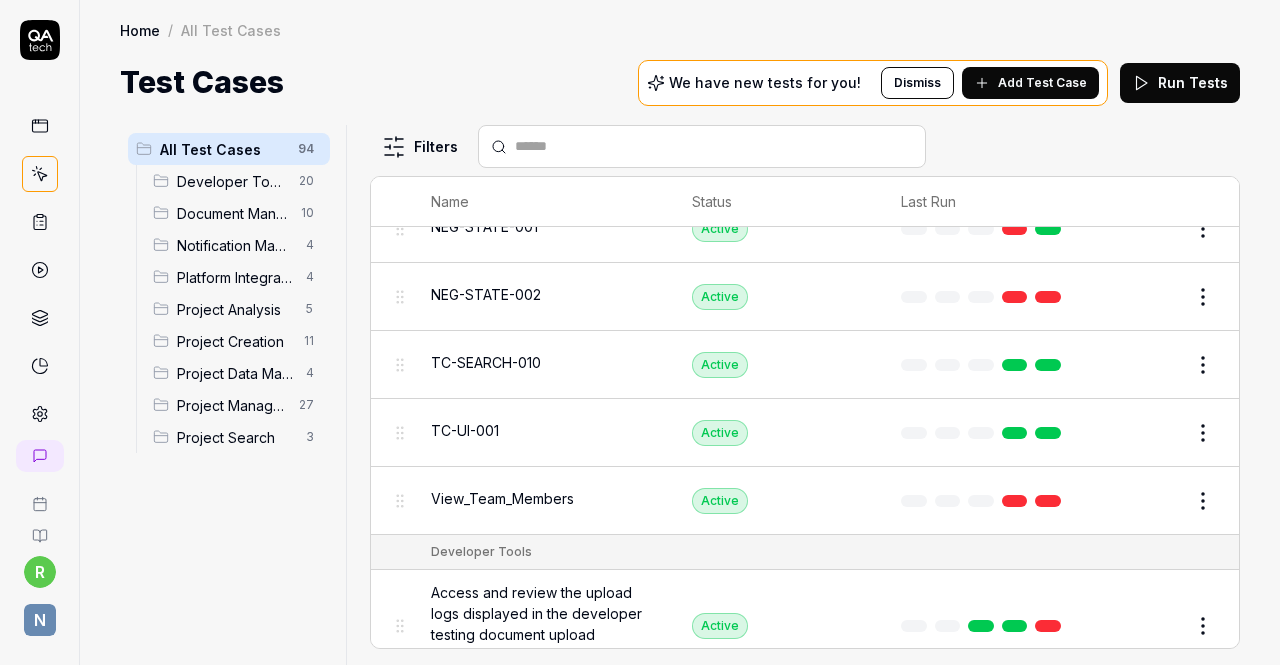 scroll, scrollTop: 0, scrollLeft: 0, axis: both 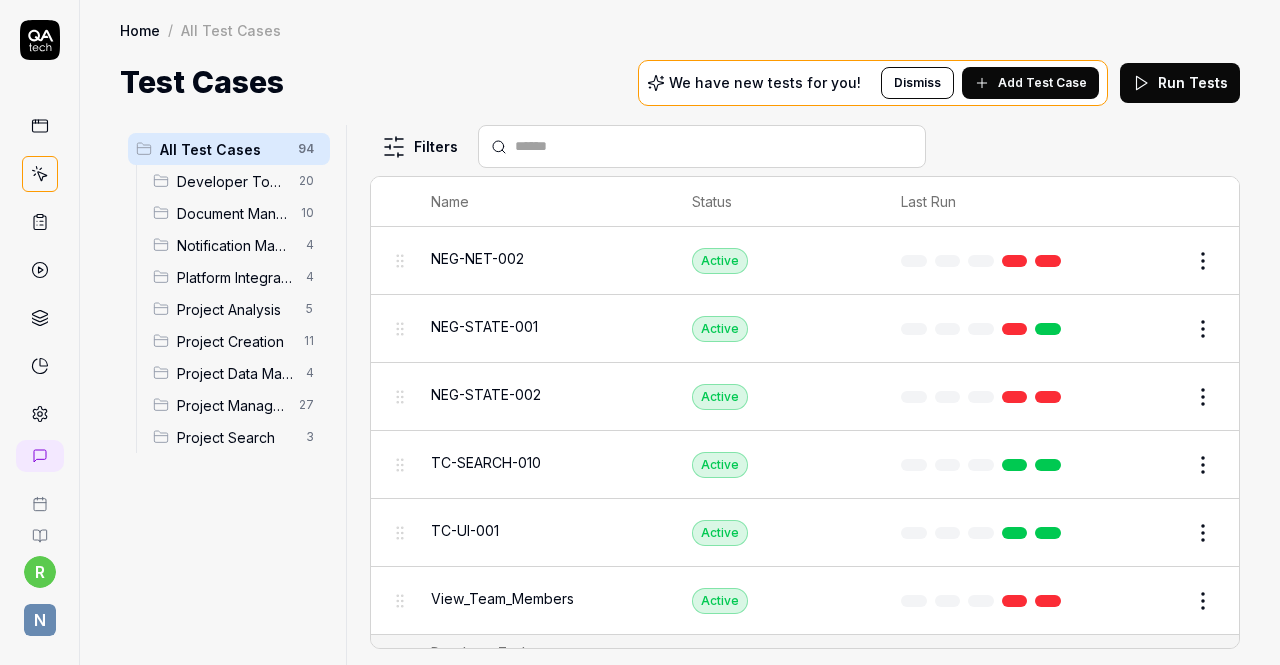 click on "NEG-NET-002" at bounding box center [541, 260] 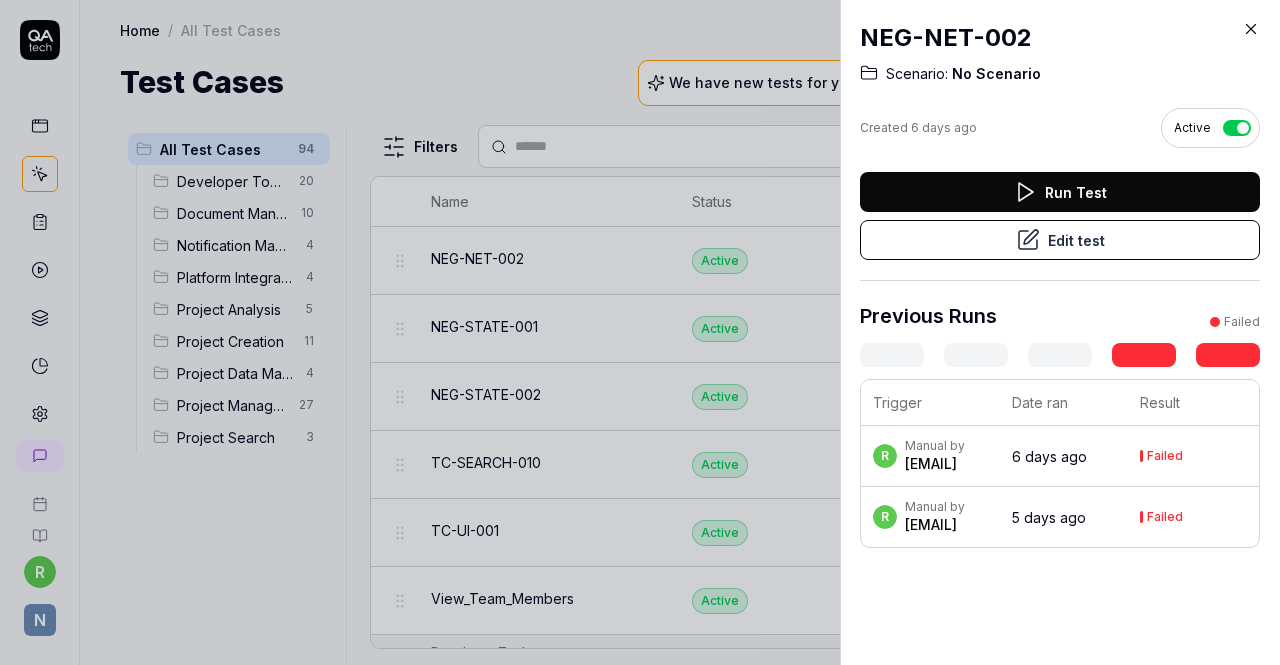 click on "Edit test" at bounding box center [1060, 240] 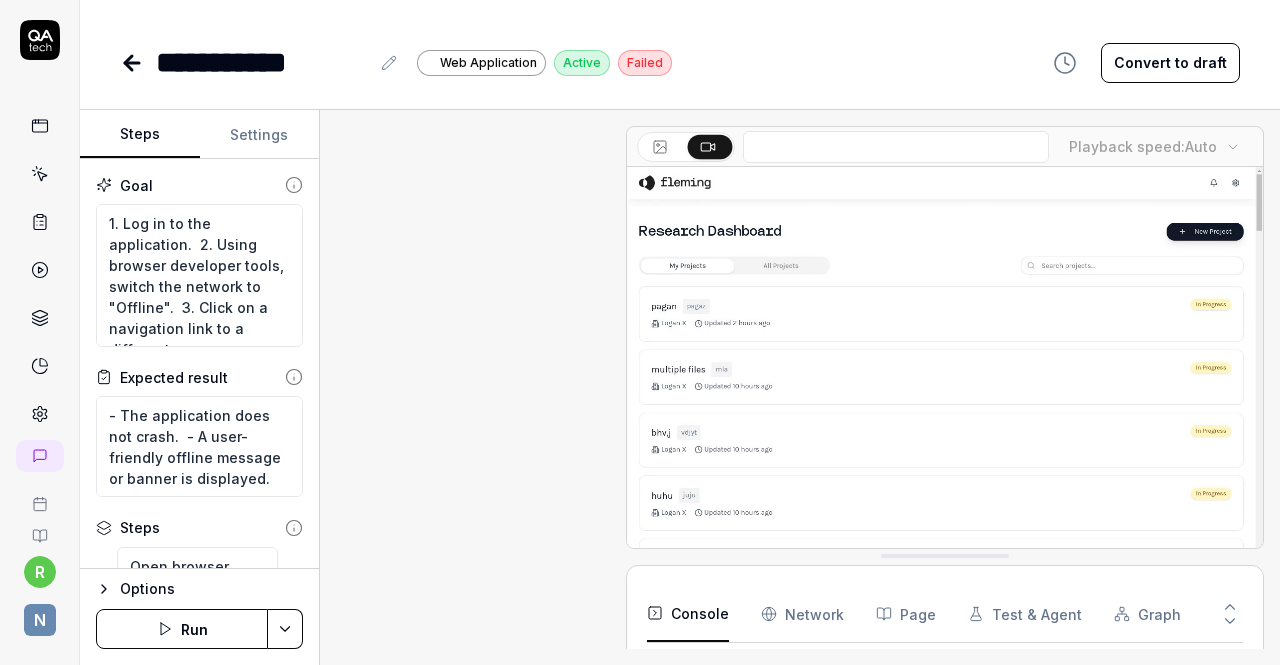 type on "*" 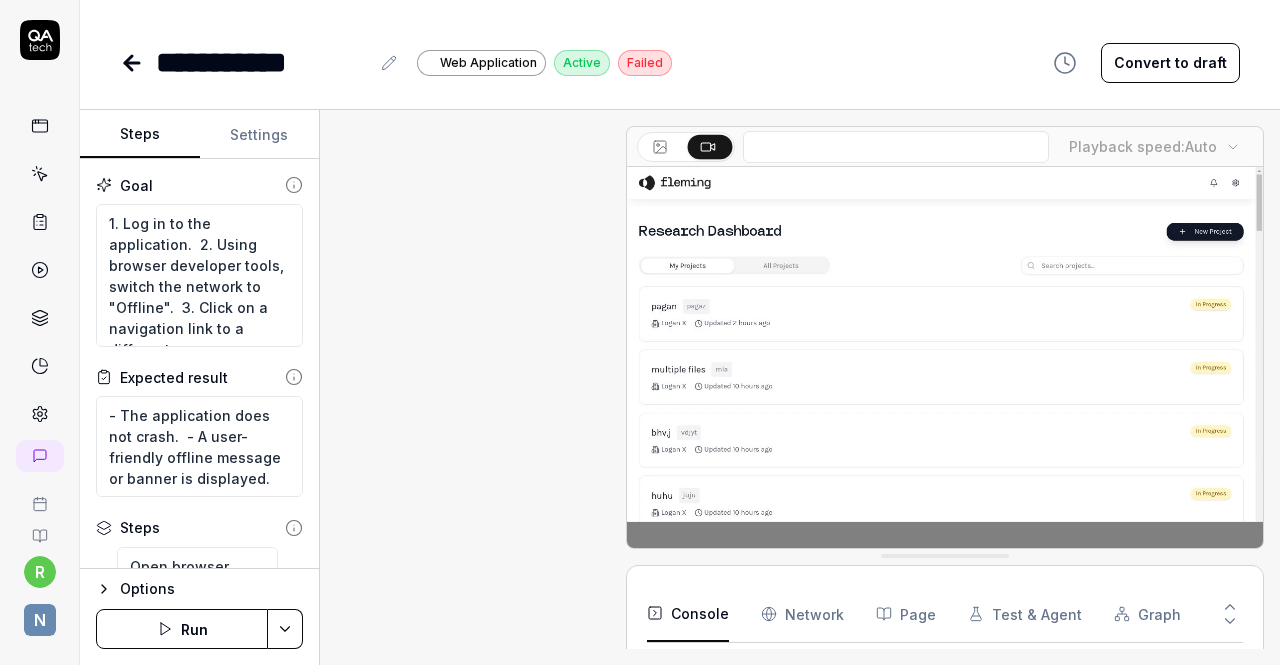 scroll, scrollTop: 955, scrollLeft: 0, axis: vertical 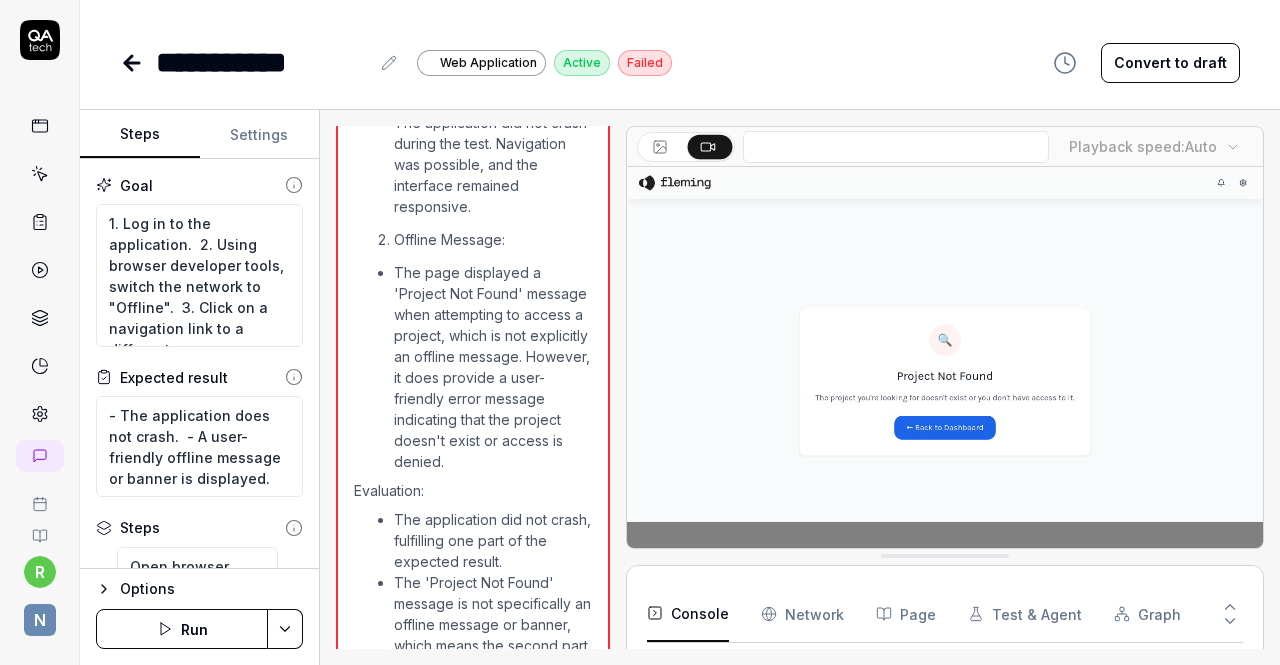 click 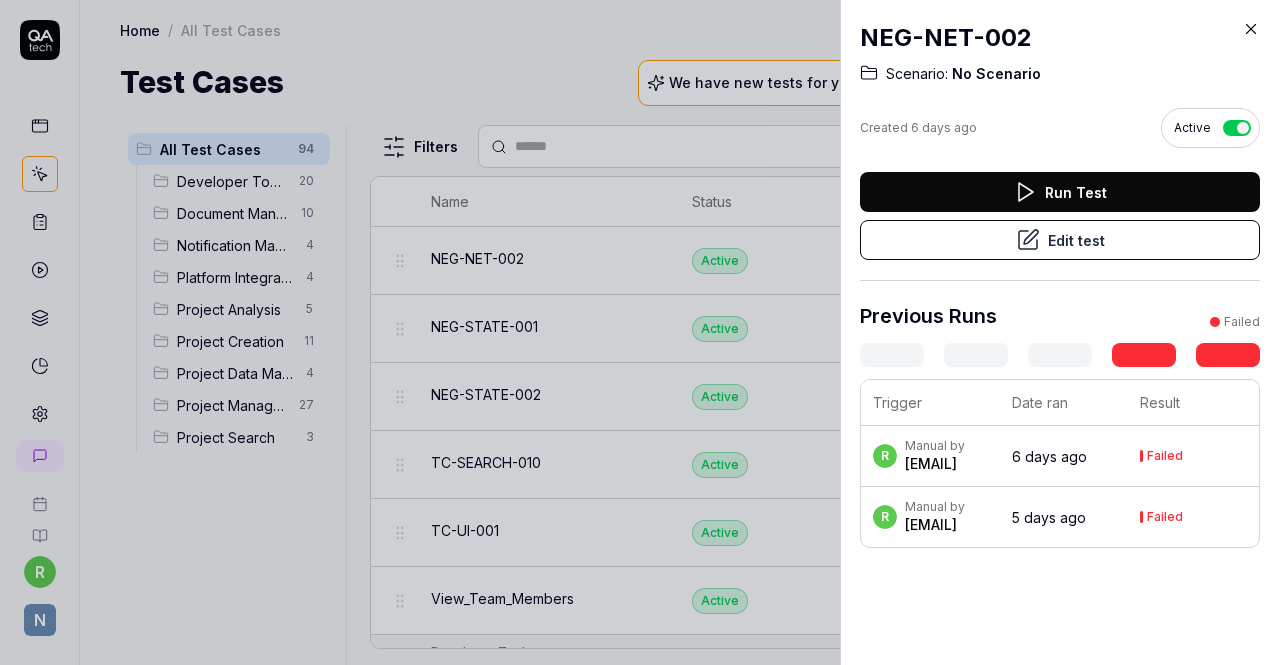 click 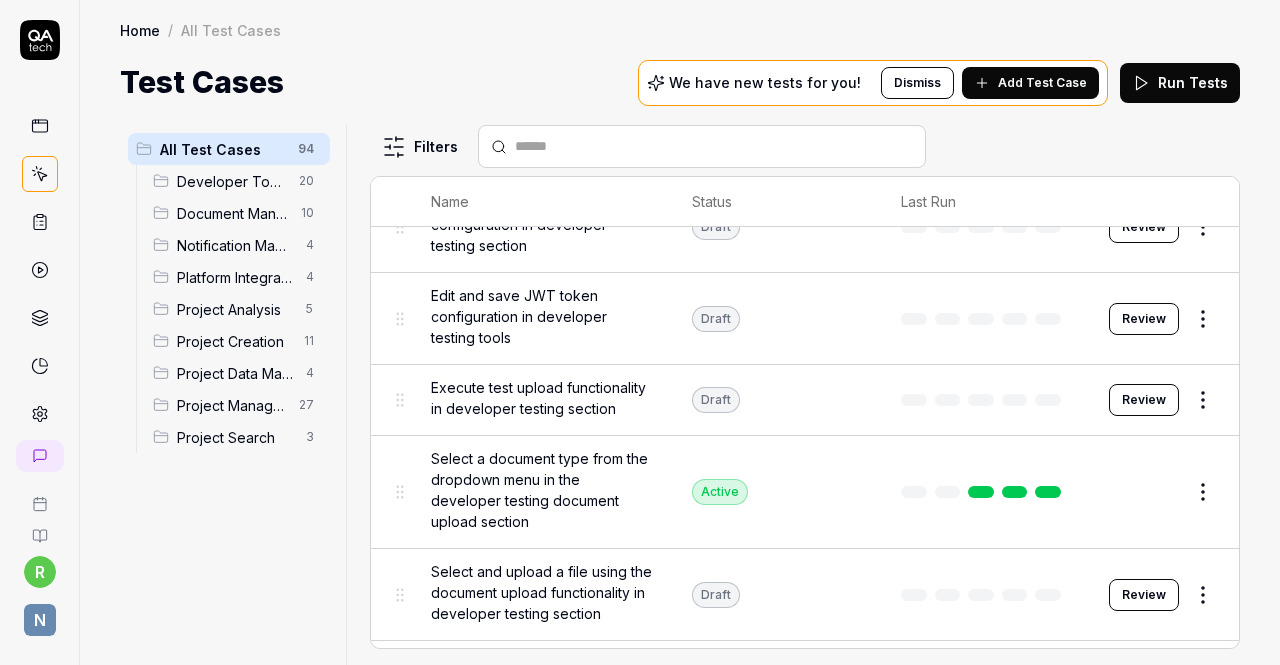 scroll, scrollTop: 1400, scrollLeft: 0, axis: vertical 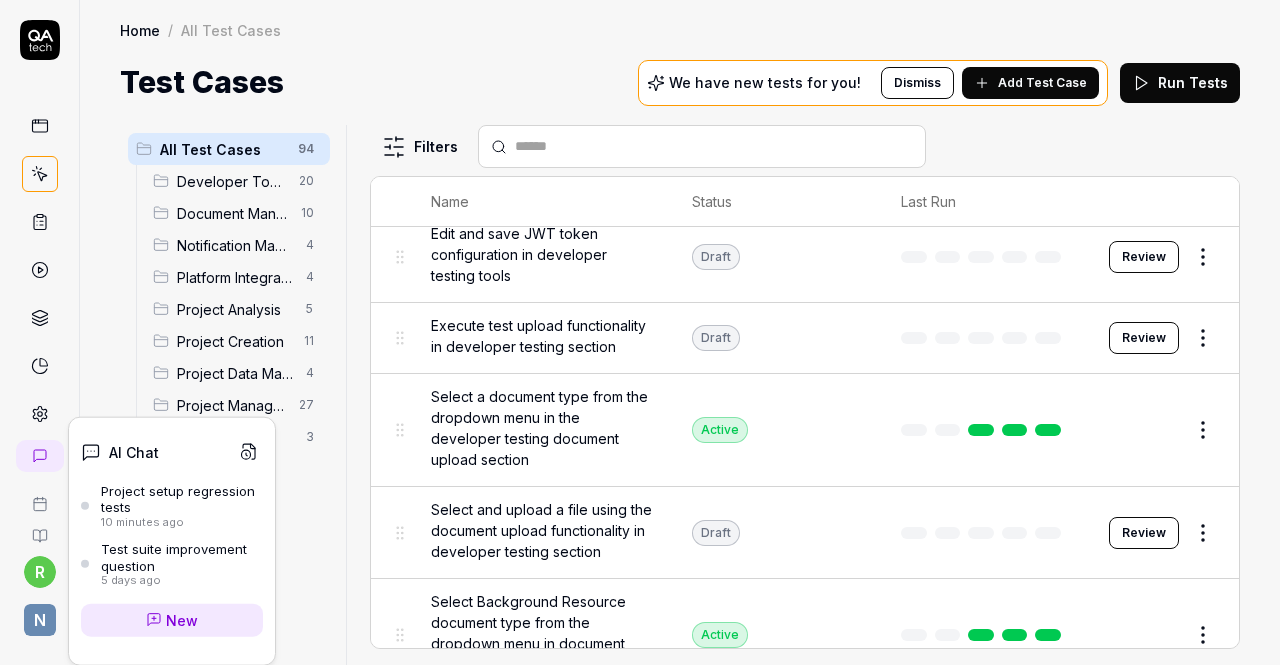 click 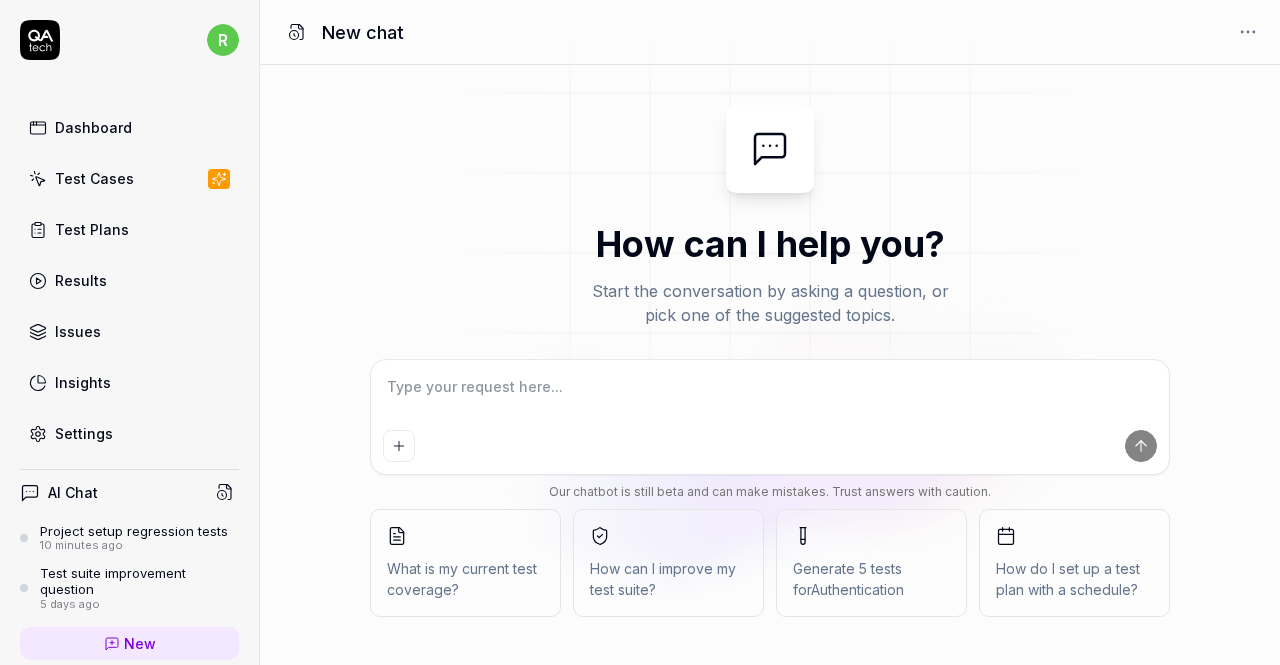 scroll, scrollTop: 0, scrollLeft: 0, axis: both 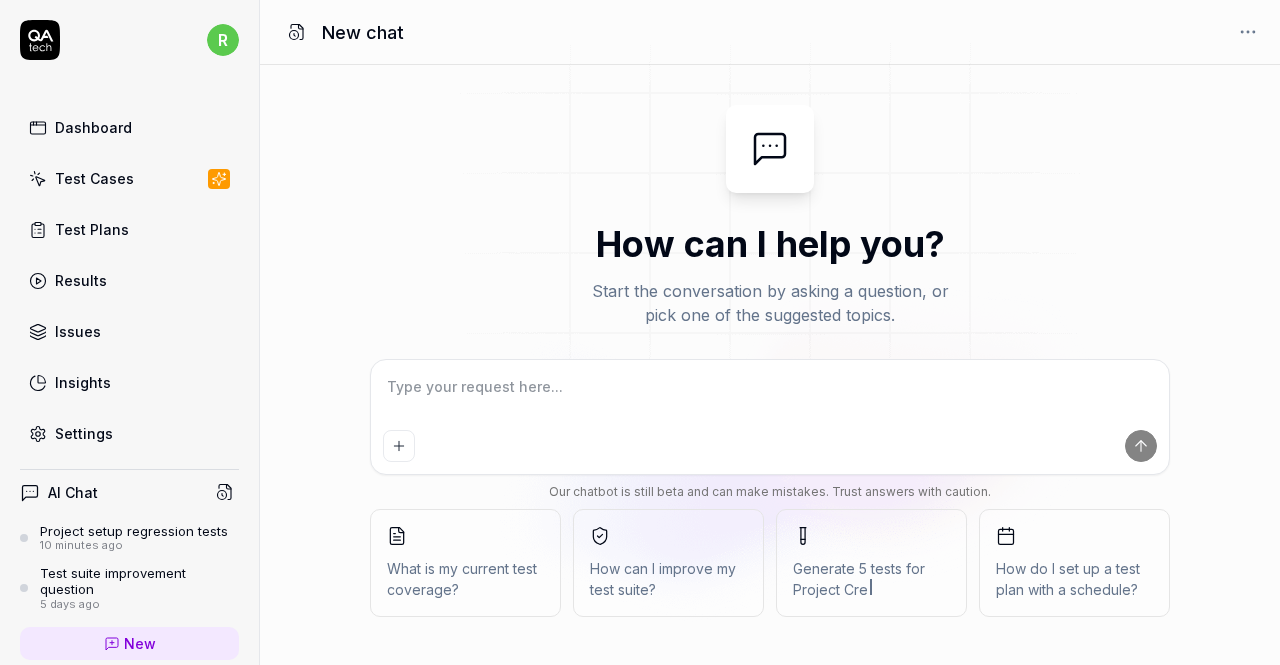 click on "10 minutes ago" at bounding box center [134, 546] 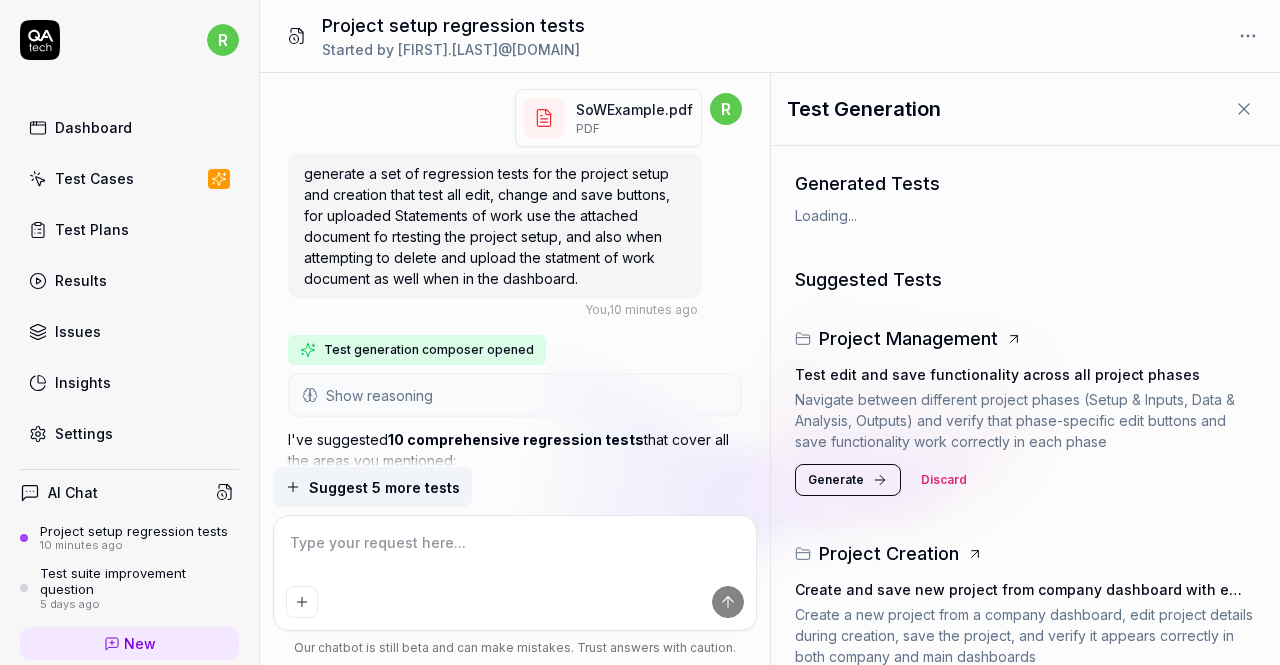 scroll, scrollTop: 3501, scrollLeft: 0, axis: vertical 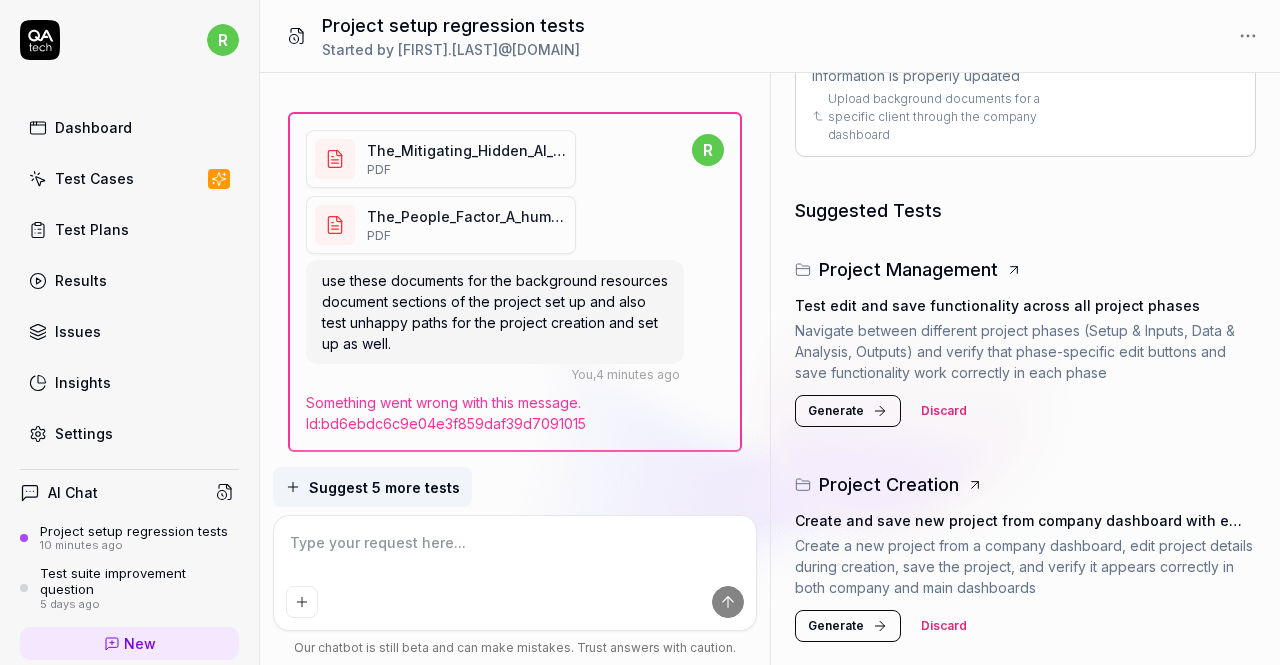 type on "*" 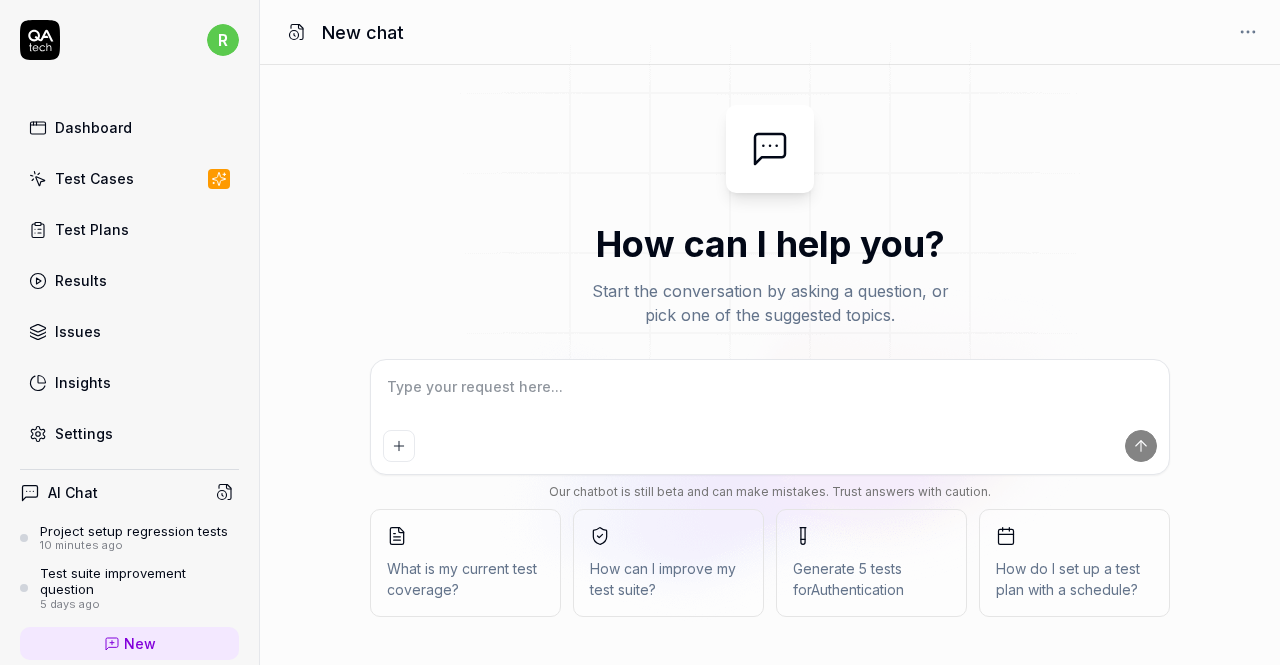 scroll, scrollTop: 0, scrollLeft: 0, axis: both 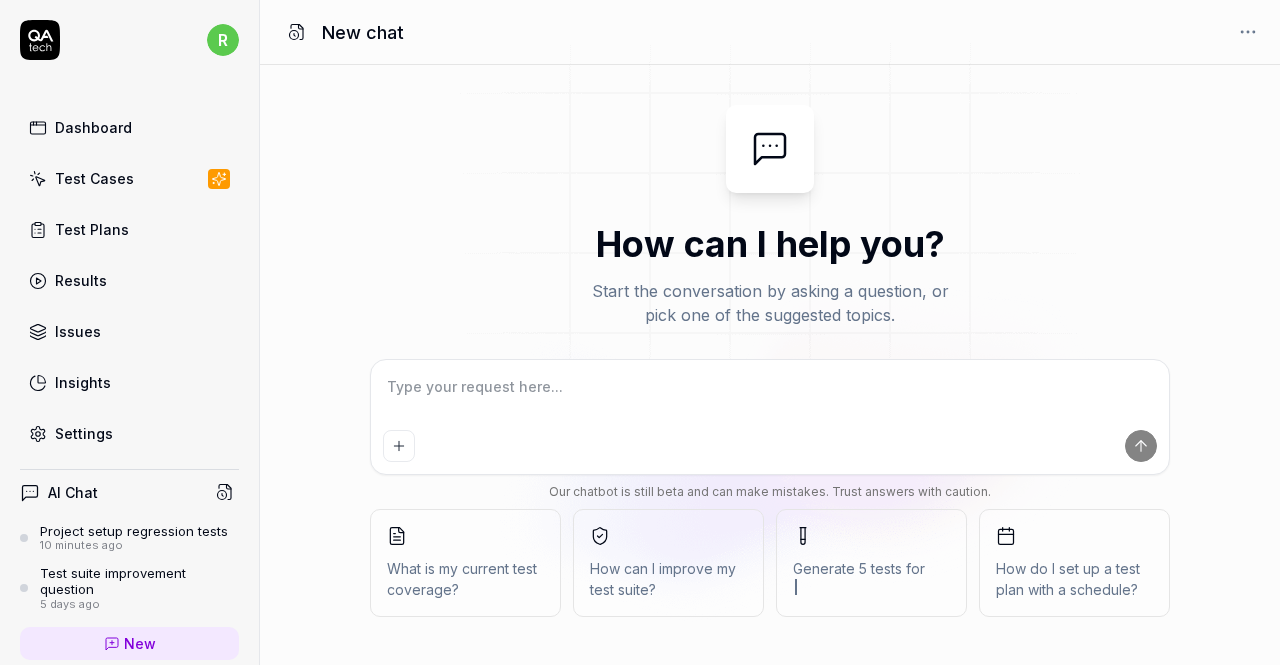click at bounding box center [770, 397] 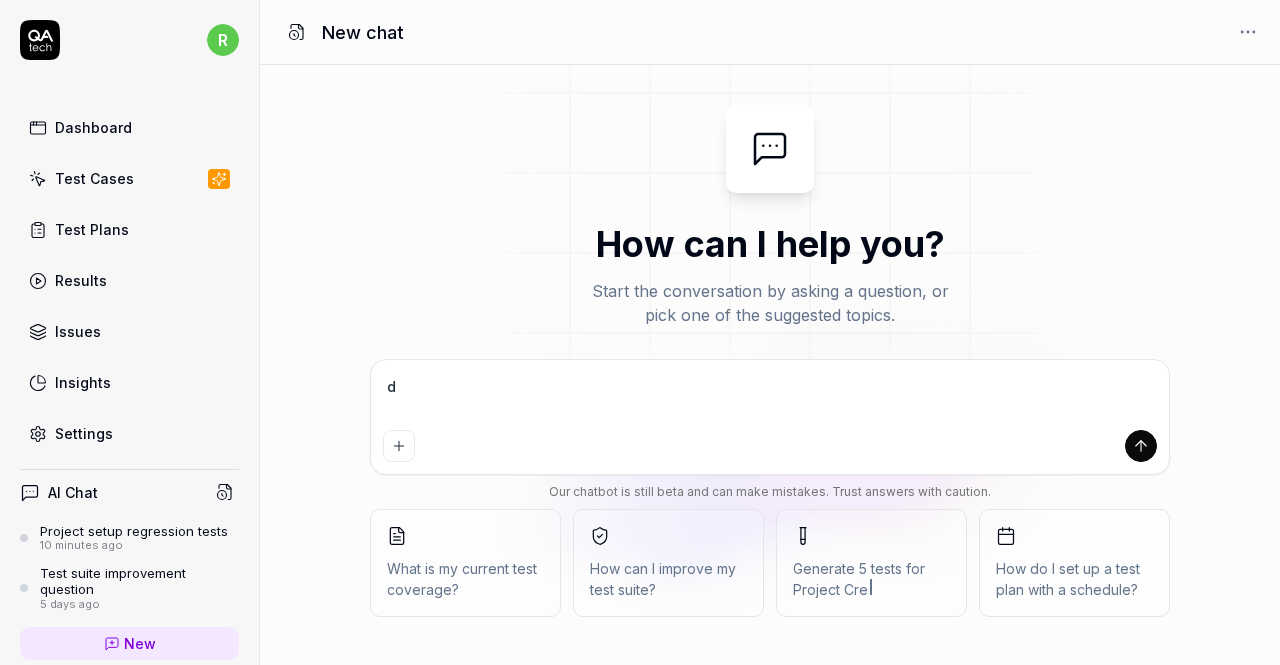type on "d" 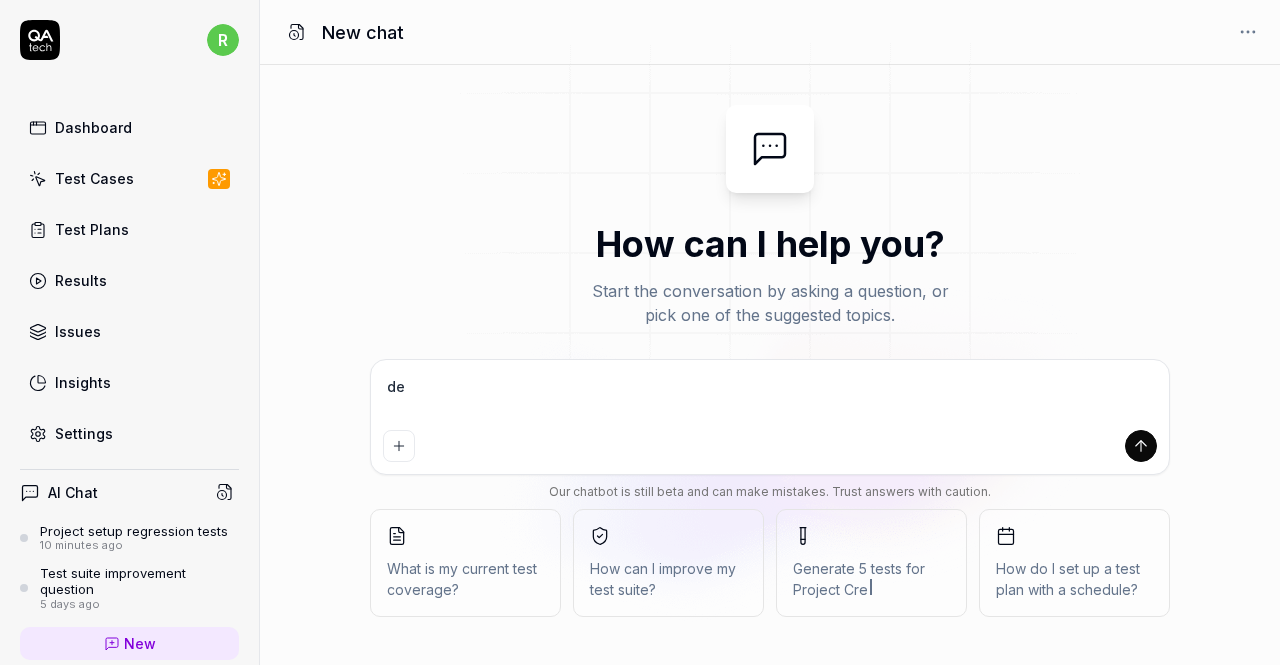 type on "dee" 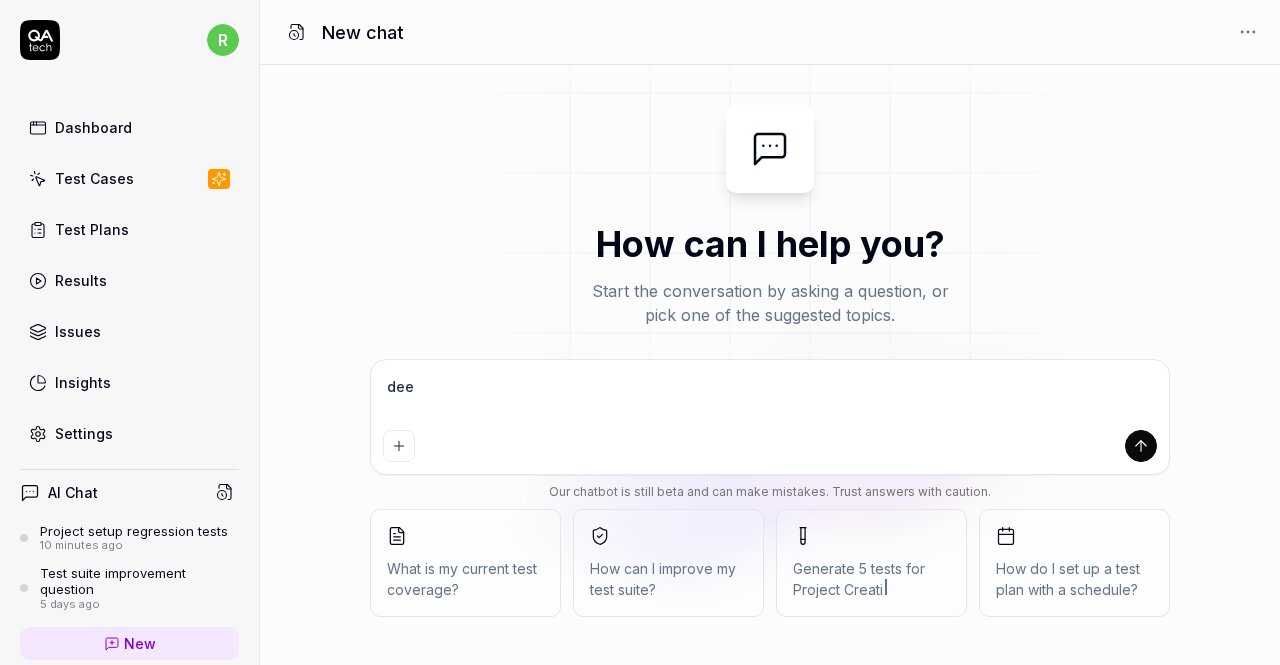 type on "deev" 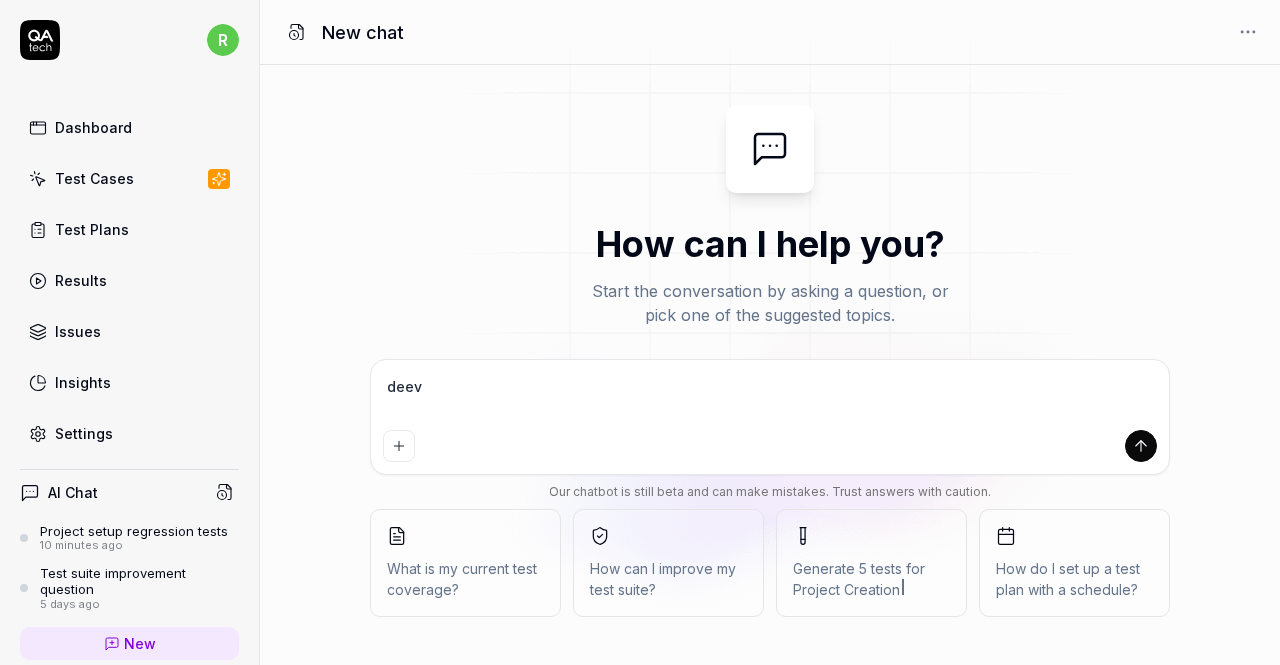 type on "deevl" 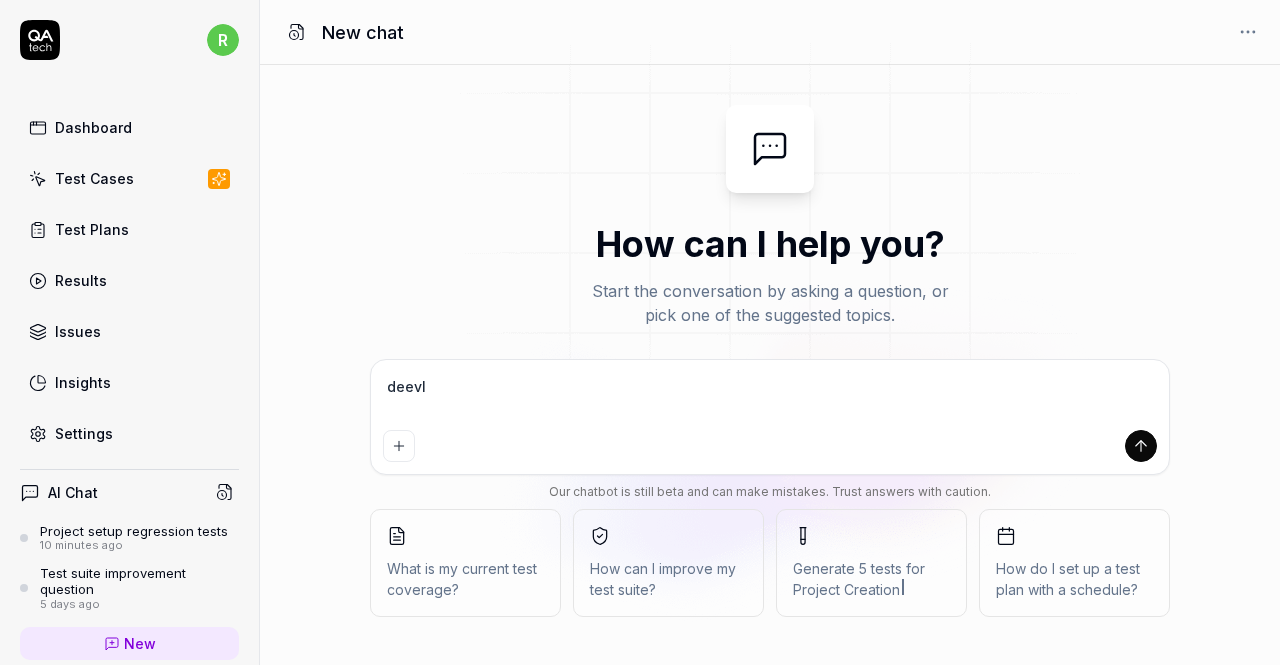 type on "deevlo" 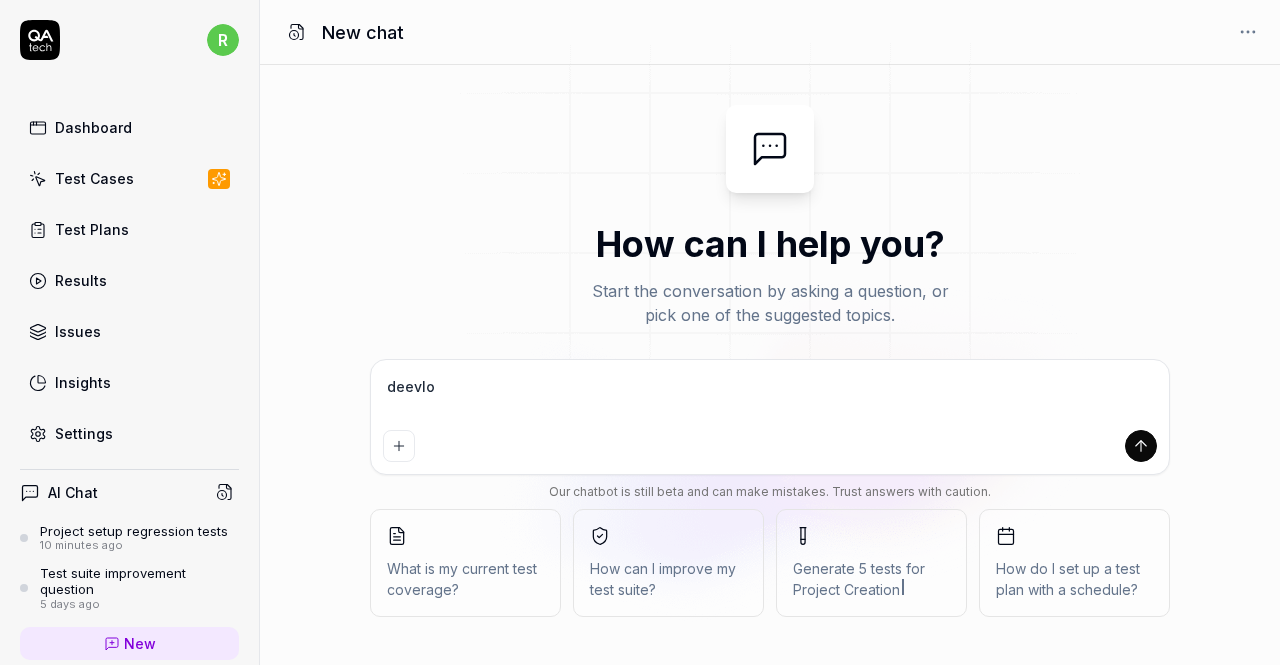 type on "deevlop" 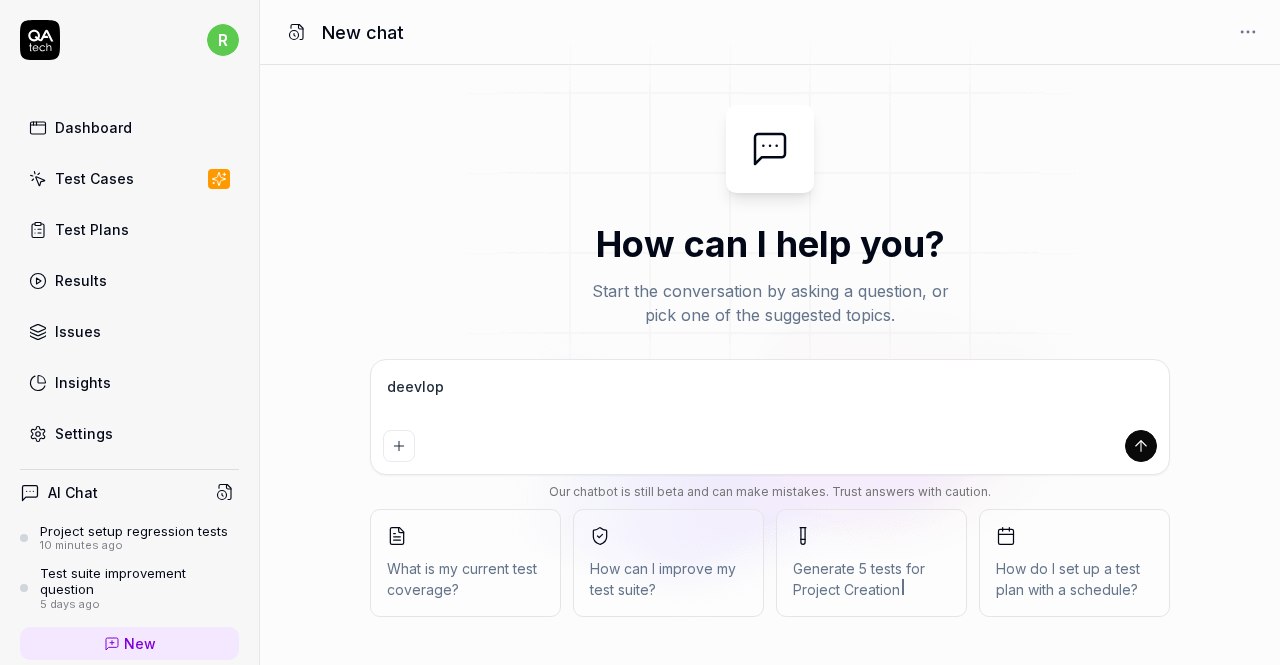 type on "deevlope" 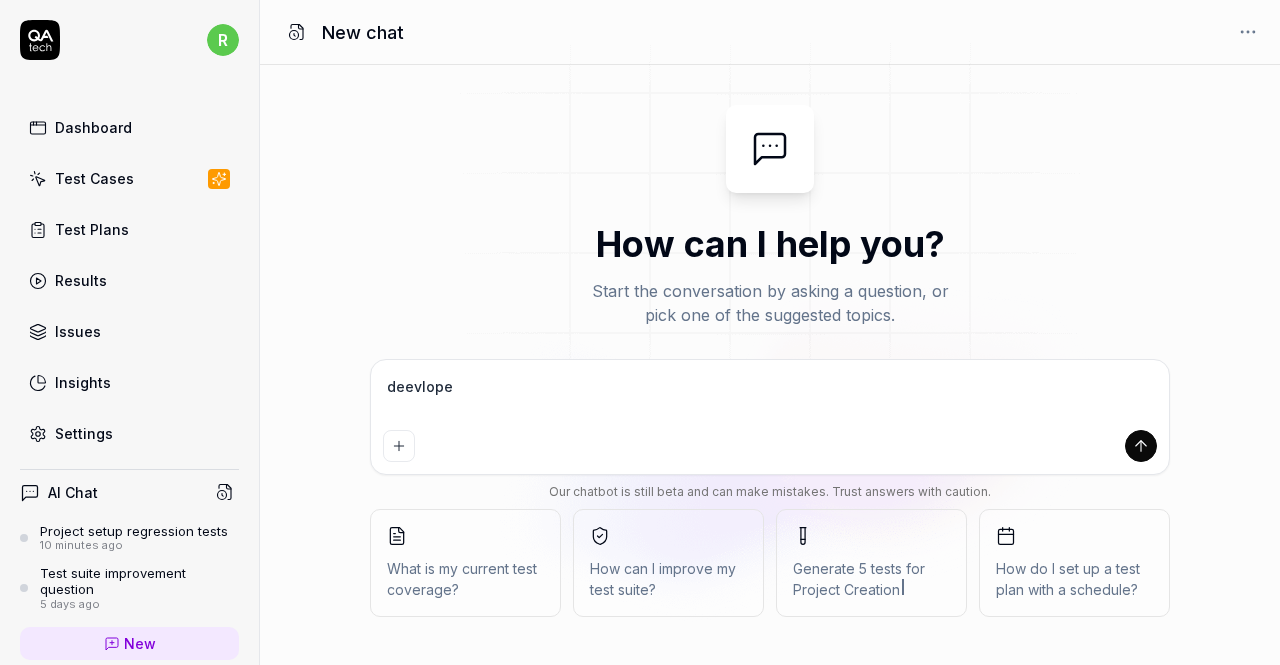 type on "deevlope" 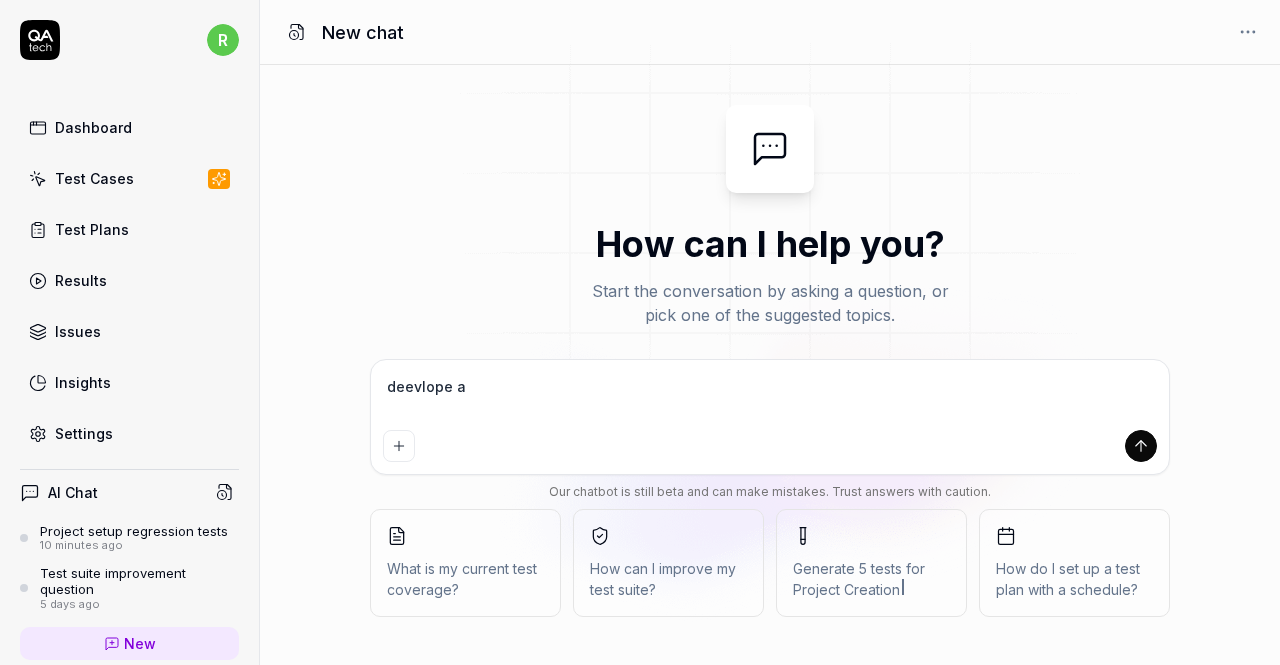type on "deevlope a" 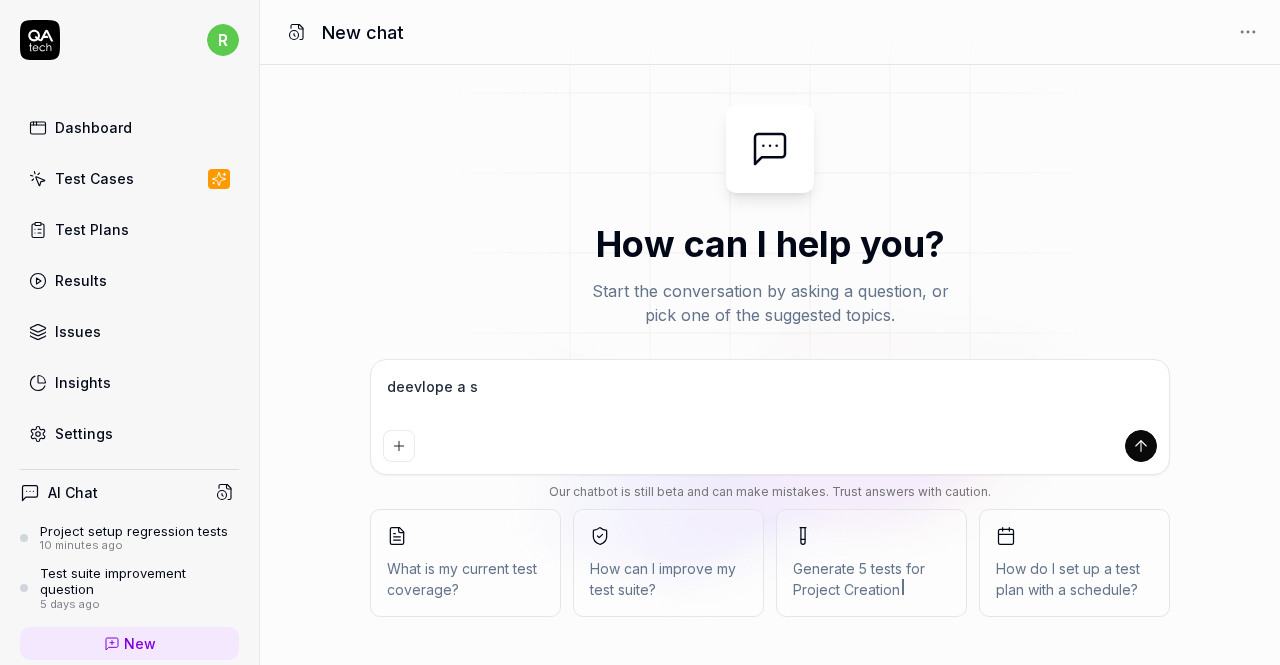 type on "deevlope a se" 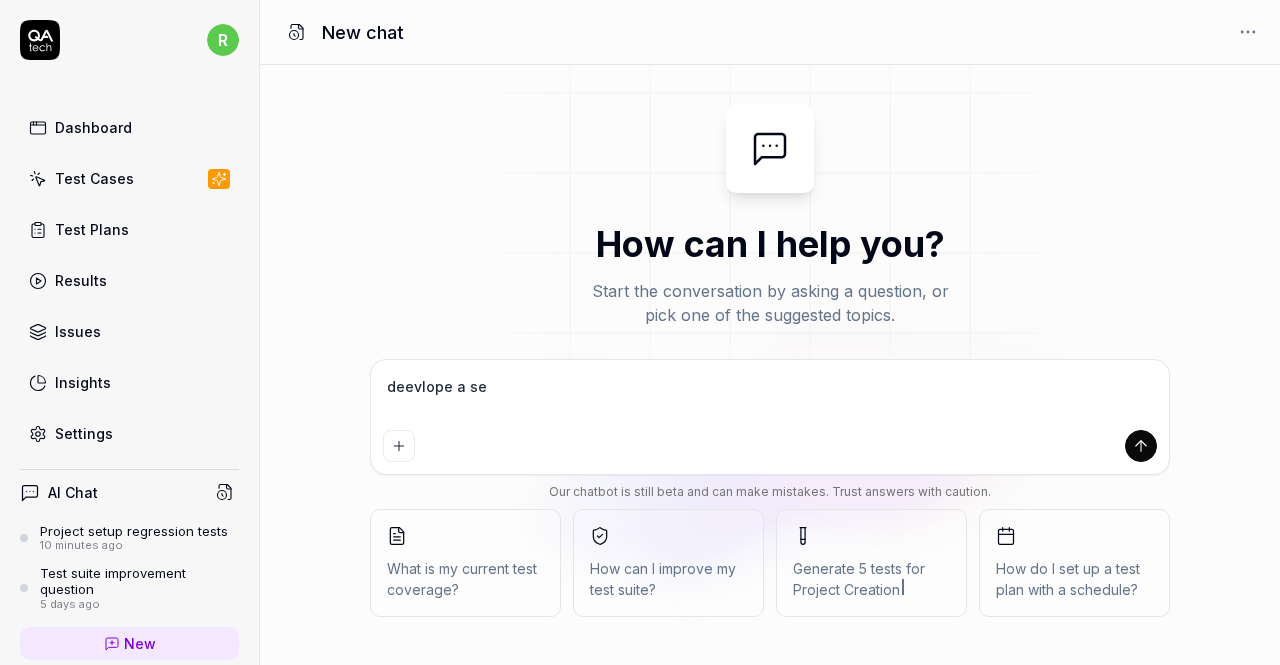 type on "deevlope a set o" 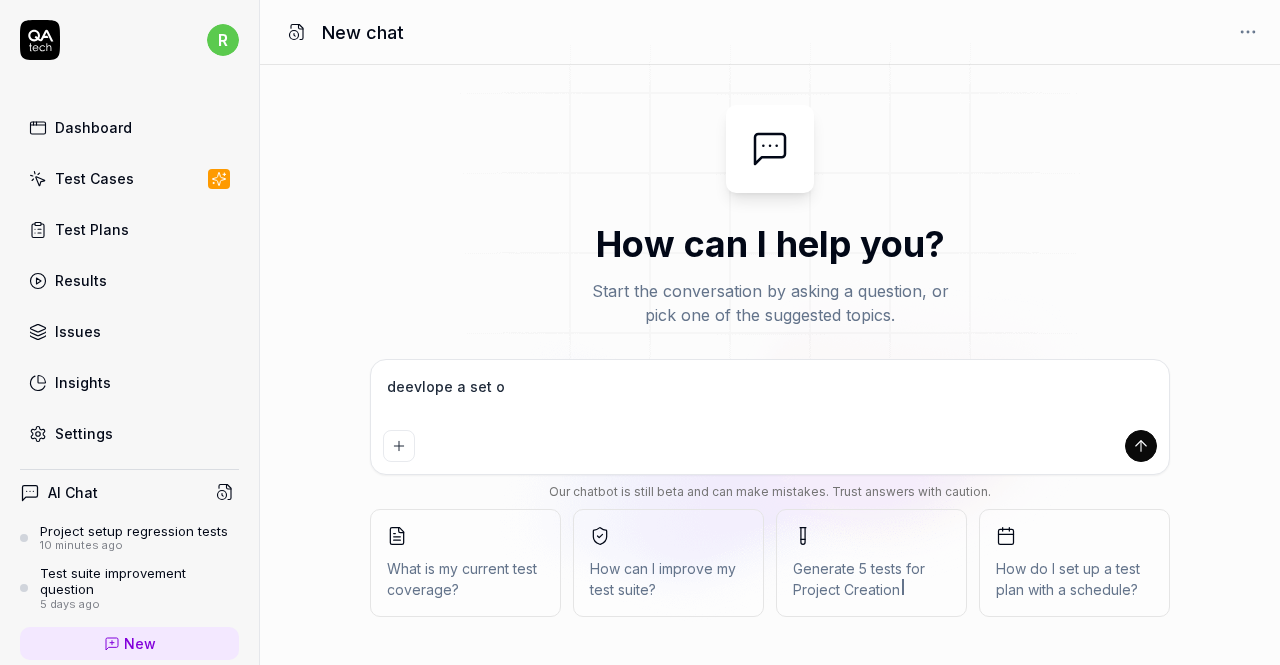 type on "deevlope a set o" 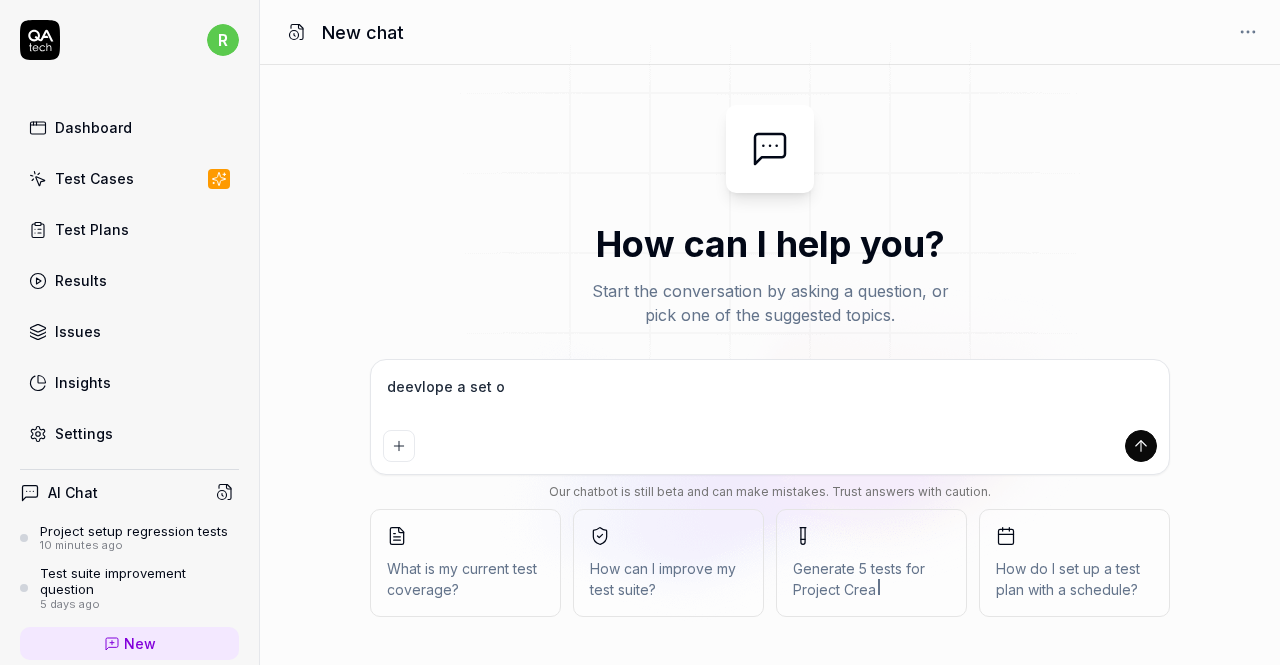type on "deevlope a set of" 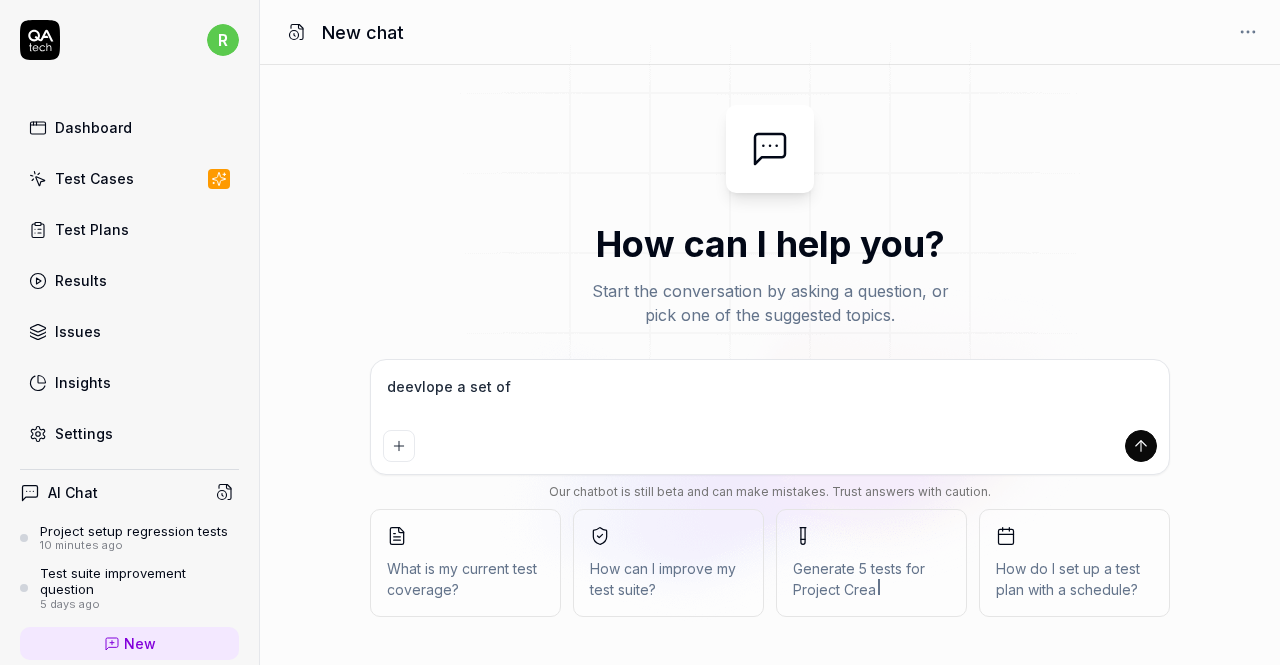 type on "deevlope a set of" 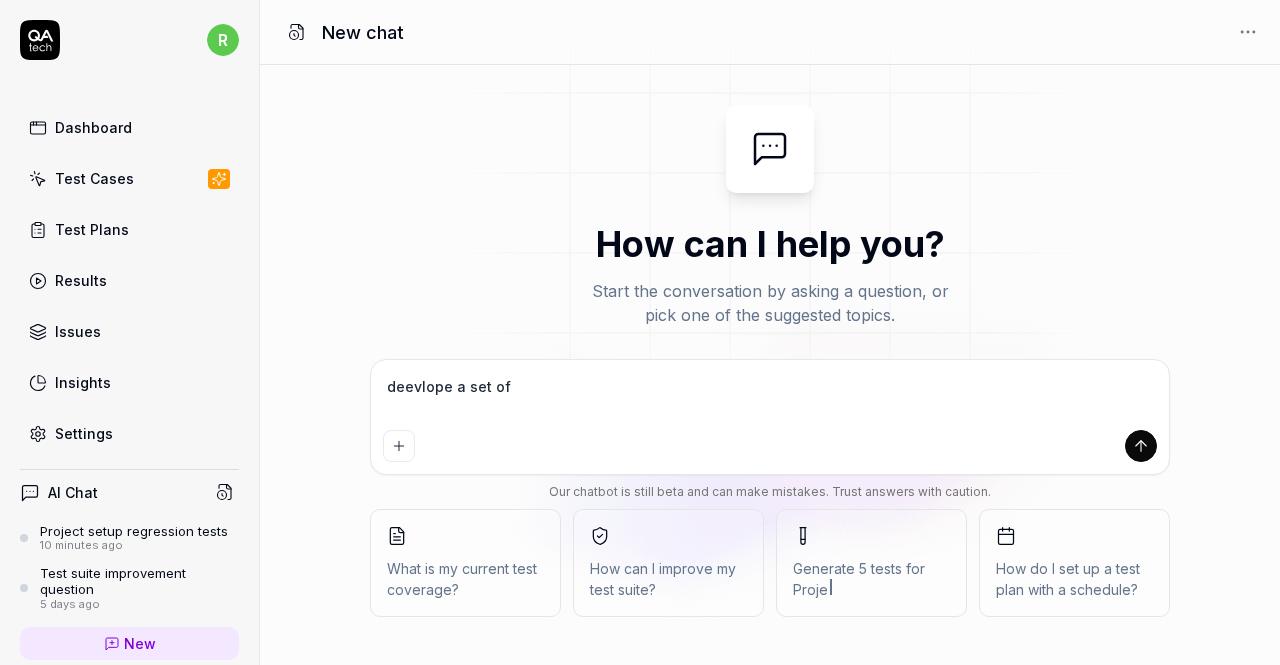 type on "*" 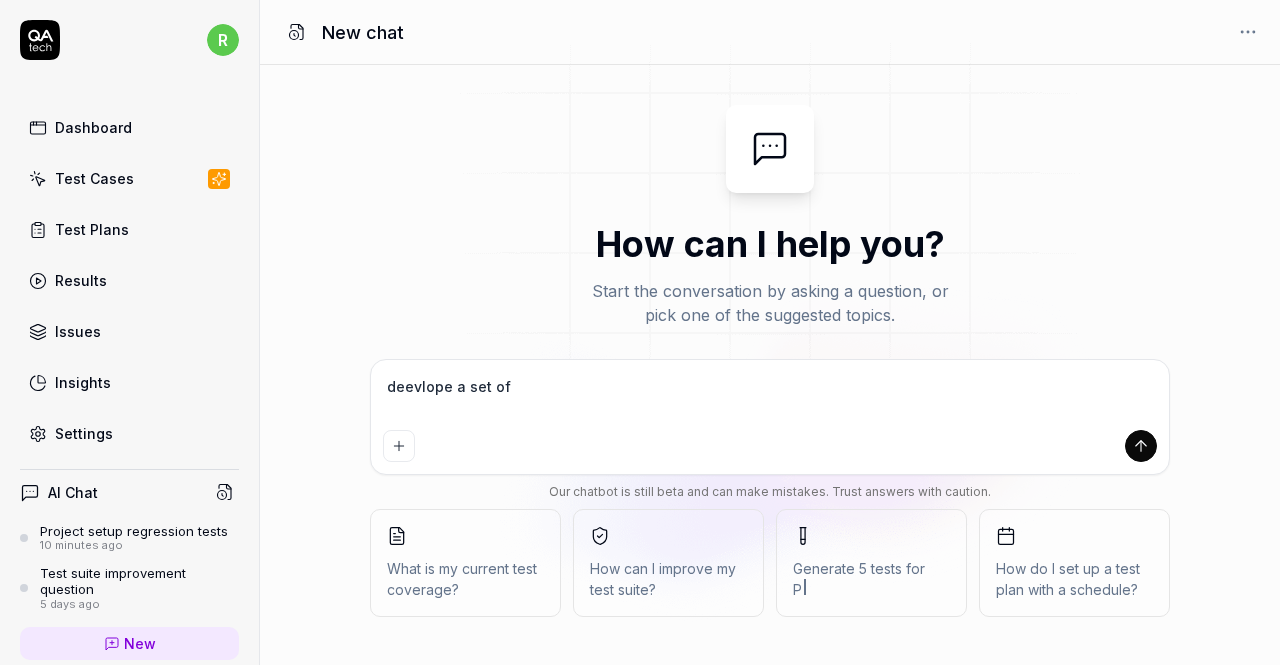 type on "deevlope a set of r" 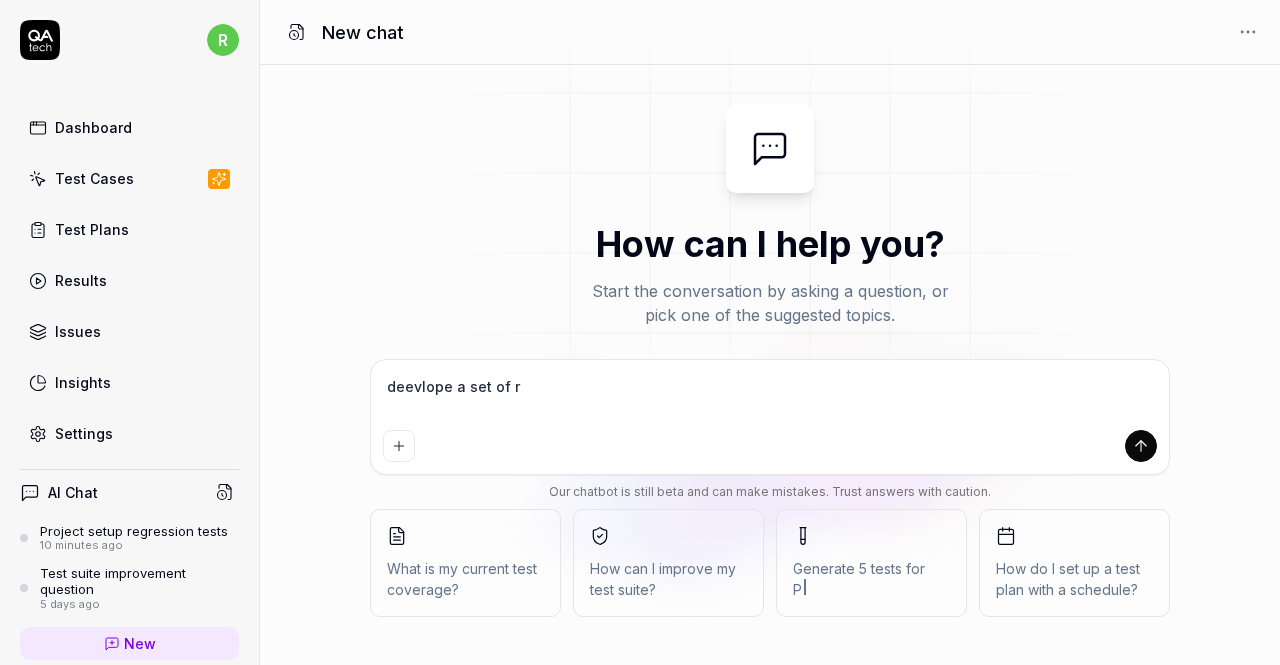 type on "deevlope a set of re" 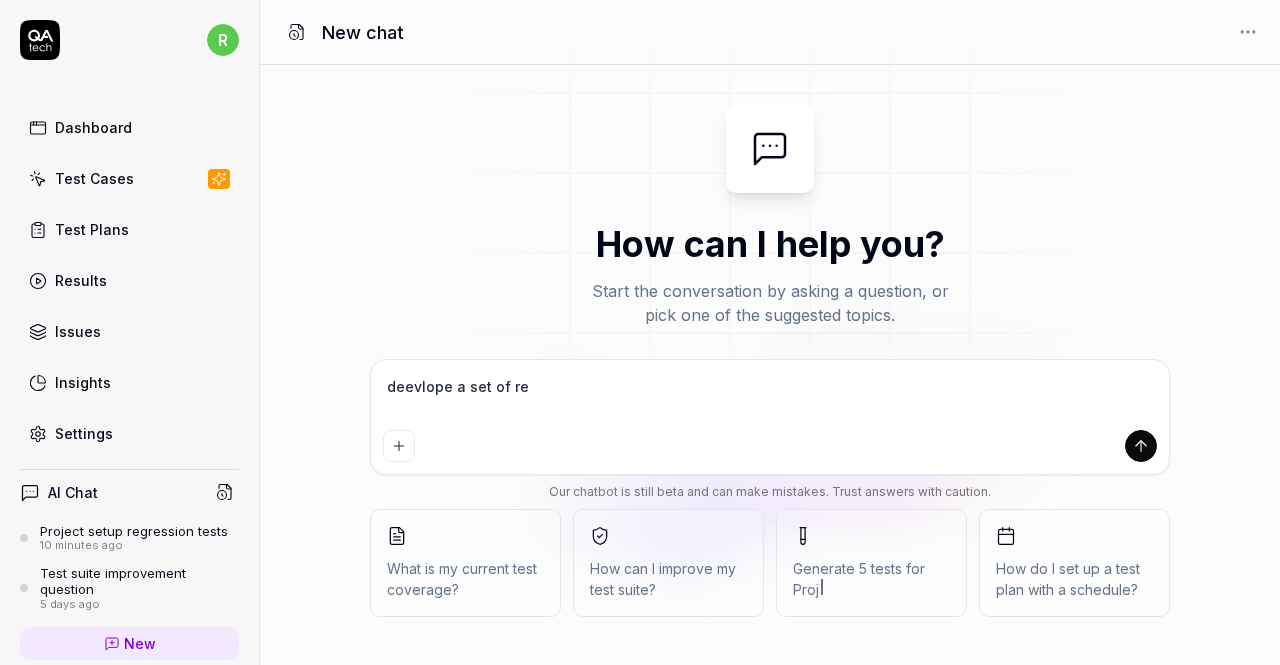type on "deevlope a set of reg" 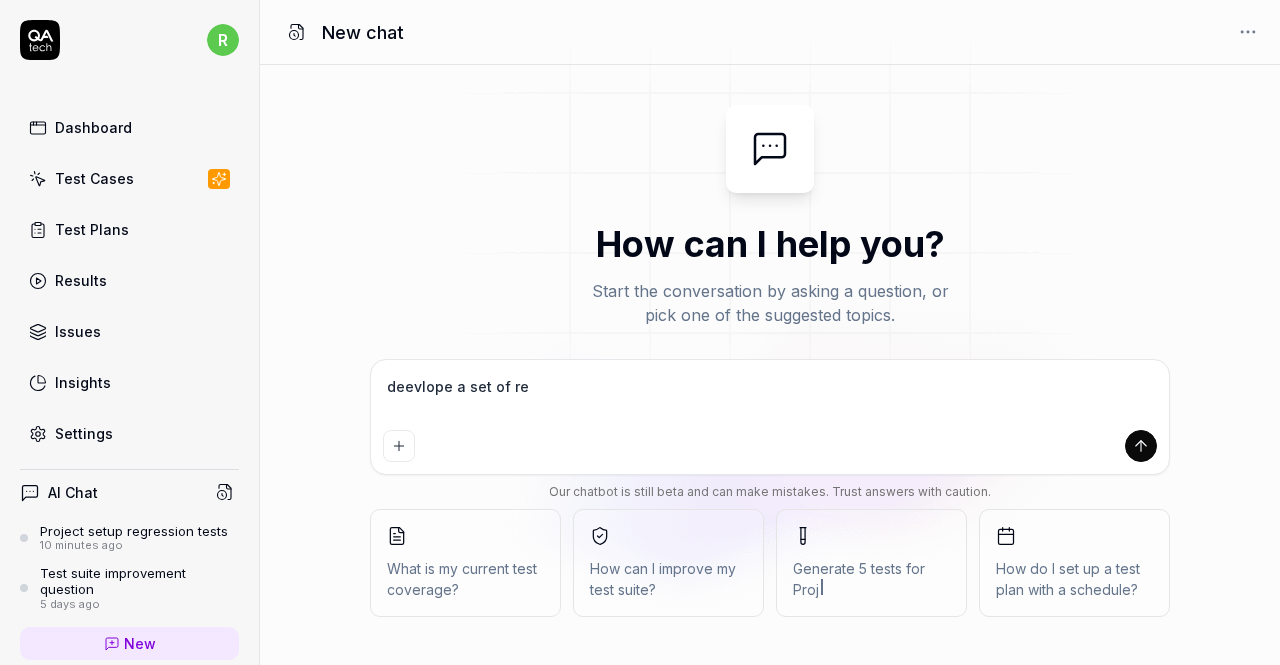 type on "*" 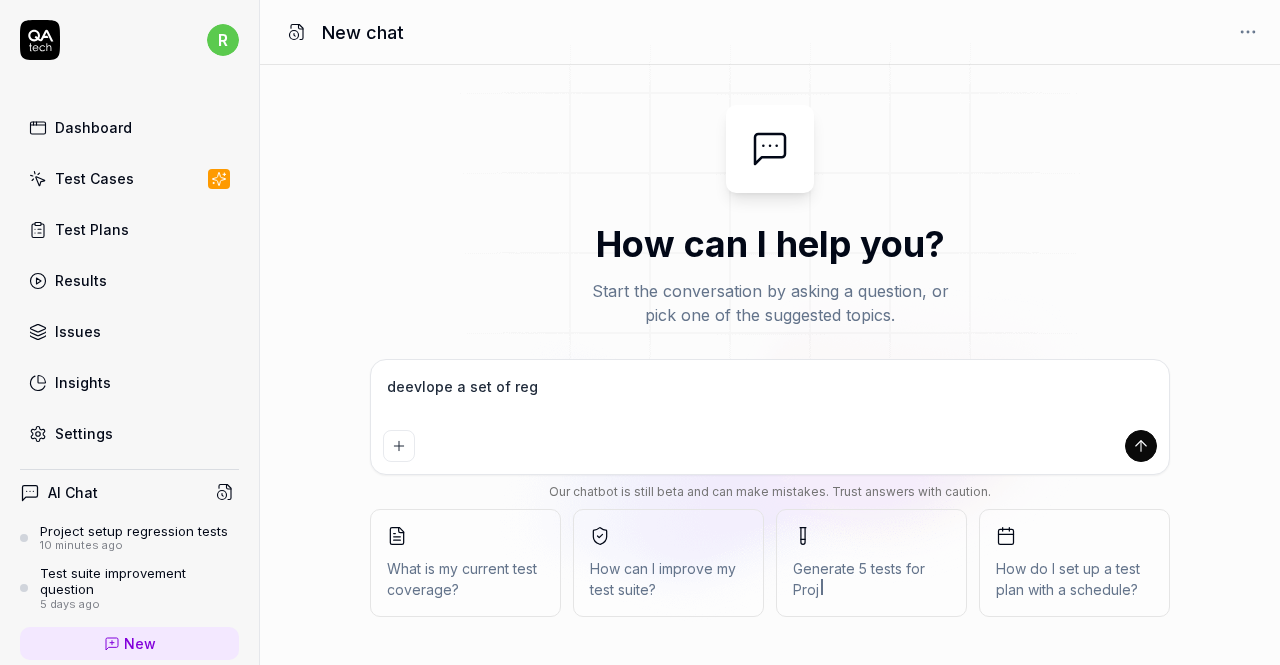 type on "deevlope a set of regr" 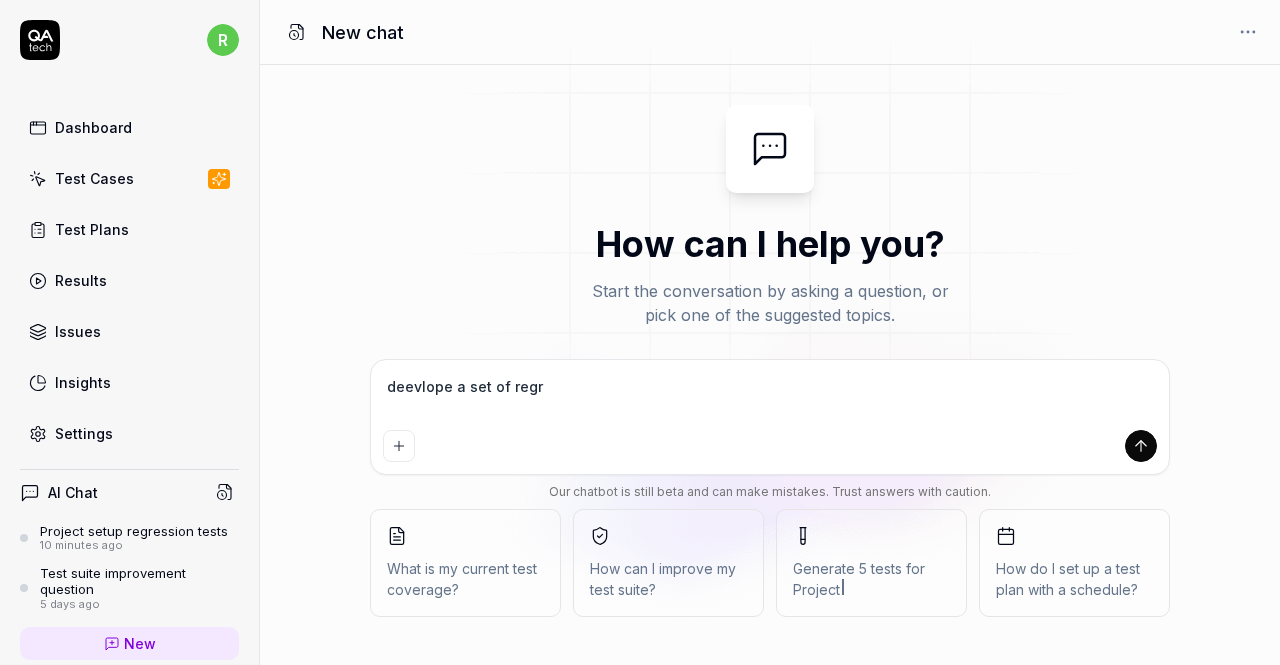 type on "deevlope a set of regre" 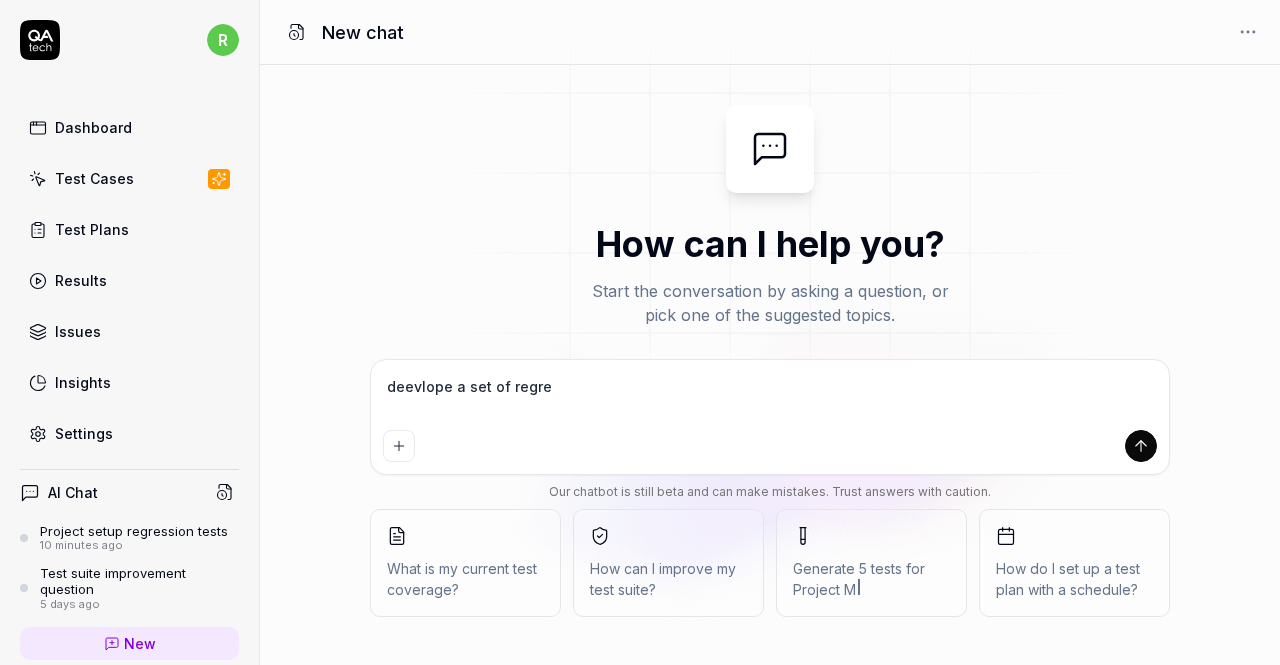 type on "deevlope a set of regres" 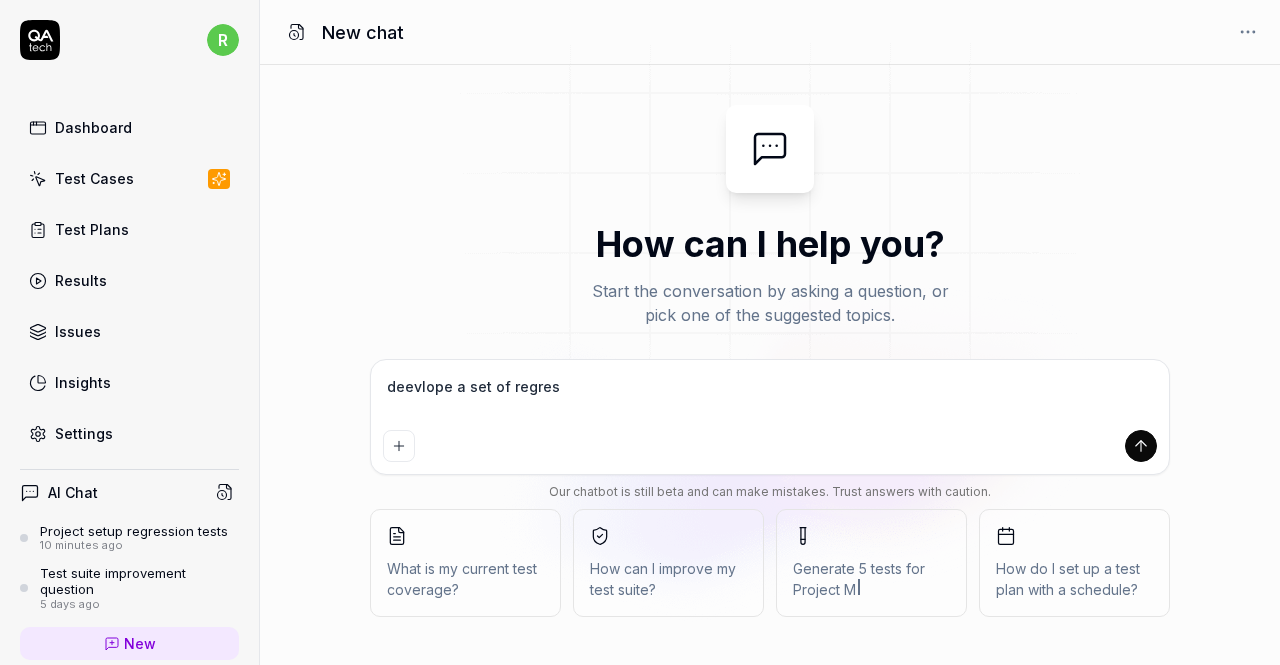 type on "deevlope a set of regress" 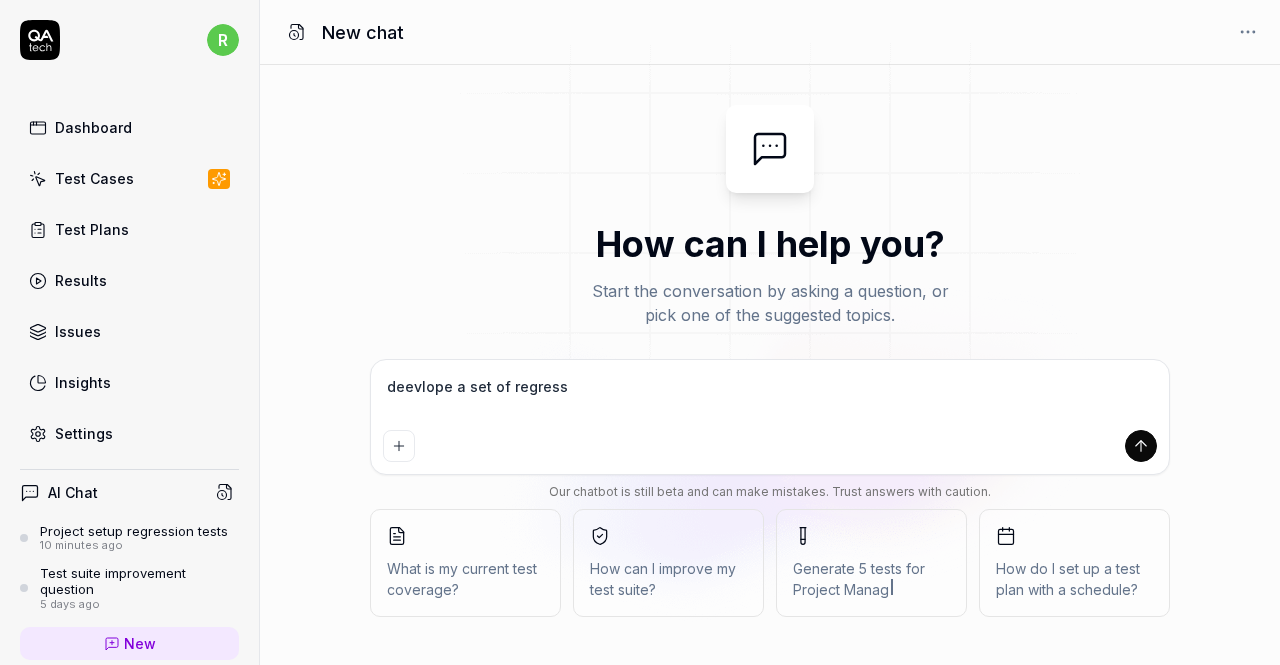 type on "deevlope a set of regressi" 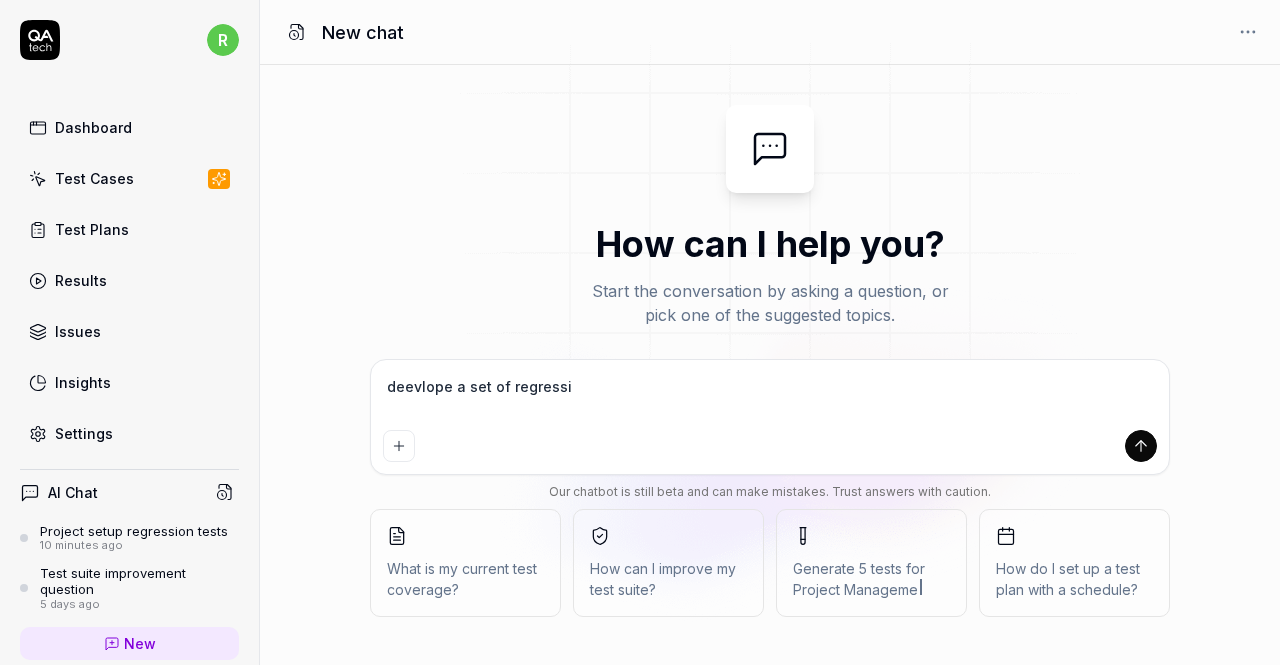 type on "deevlope a set of regressio" 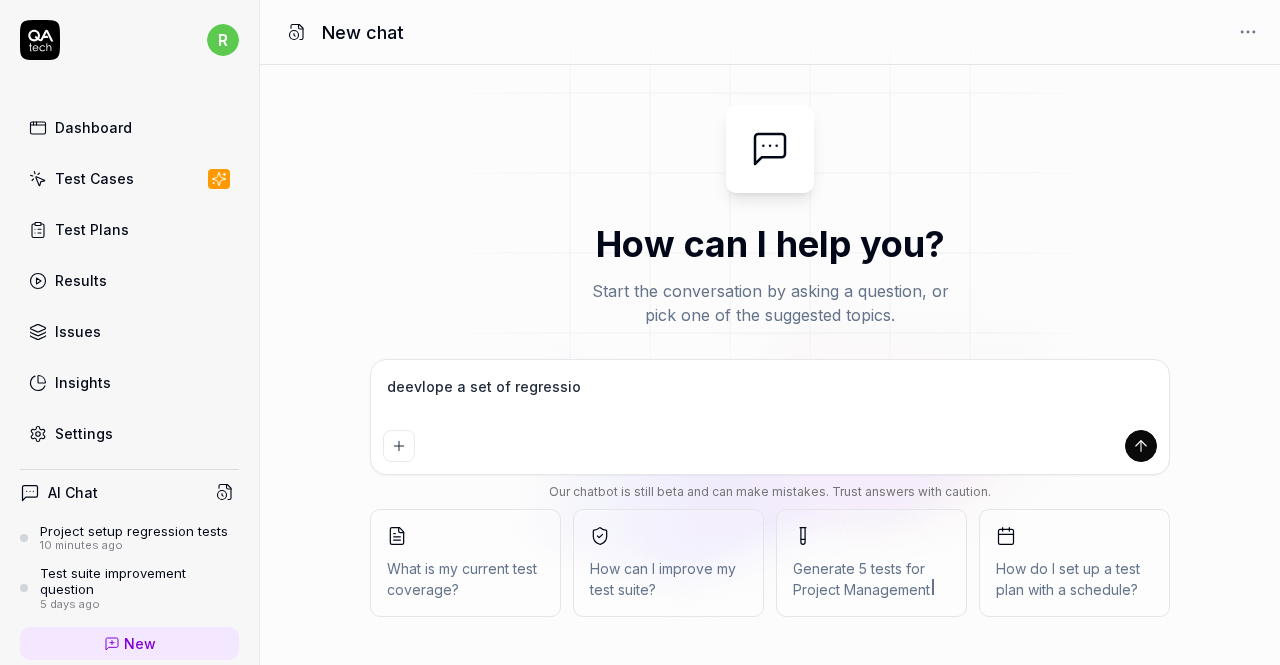 type on "deevlope a set of regression" 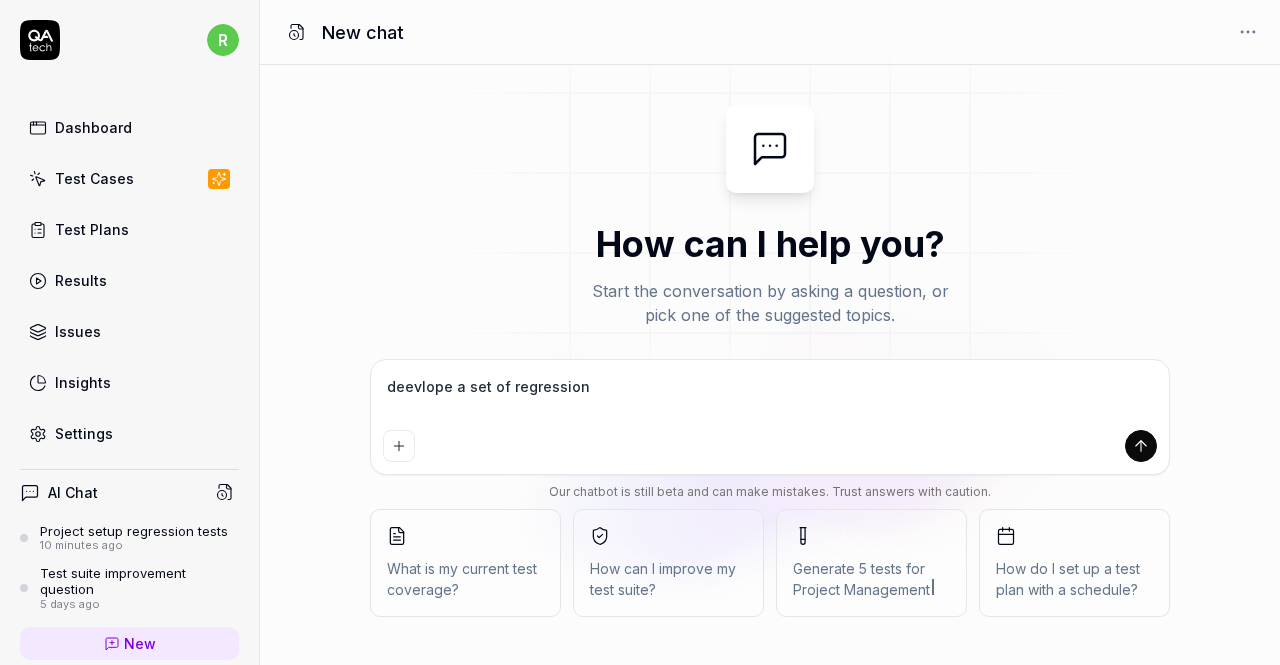 type on "deevlope a set of regression" 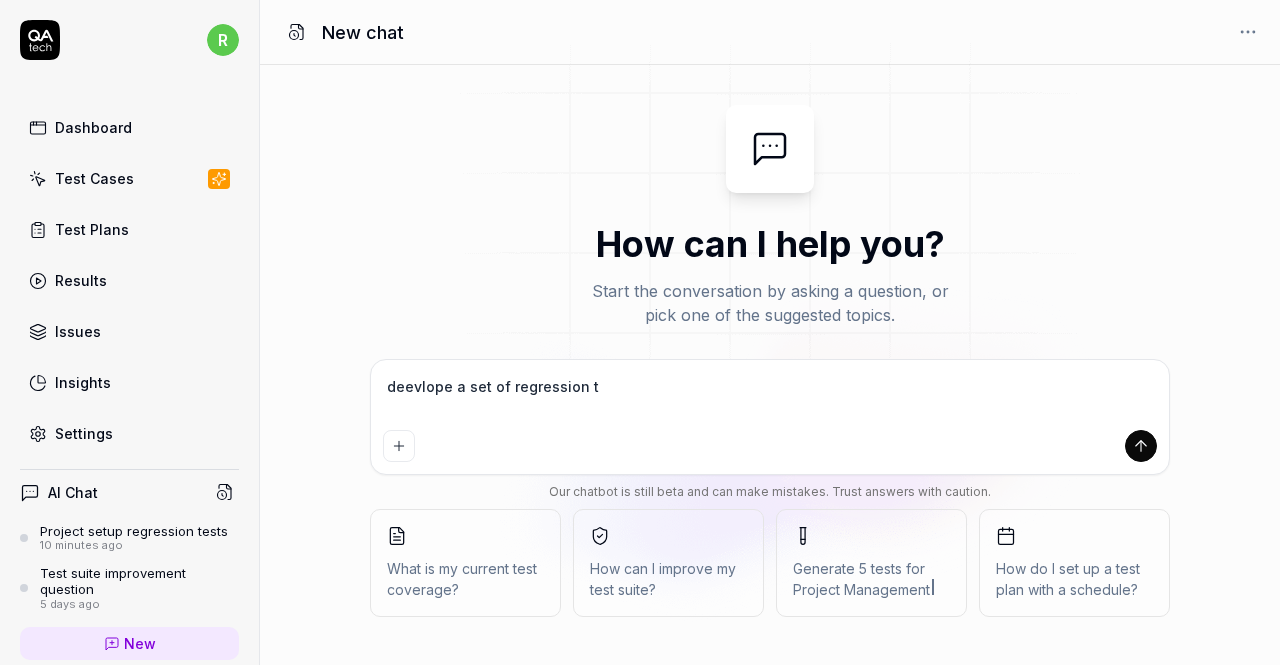 type on "deevlope a set of regression te" 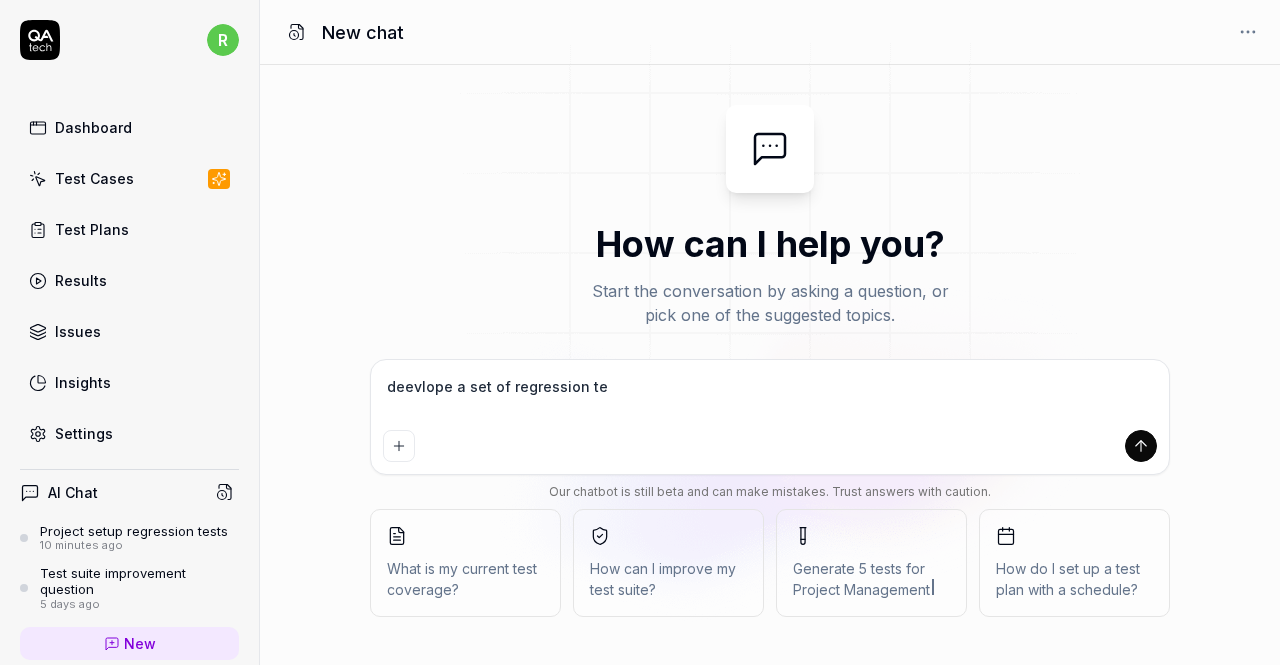 type on "deevlope a set of regression tes" 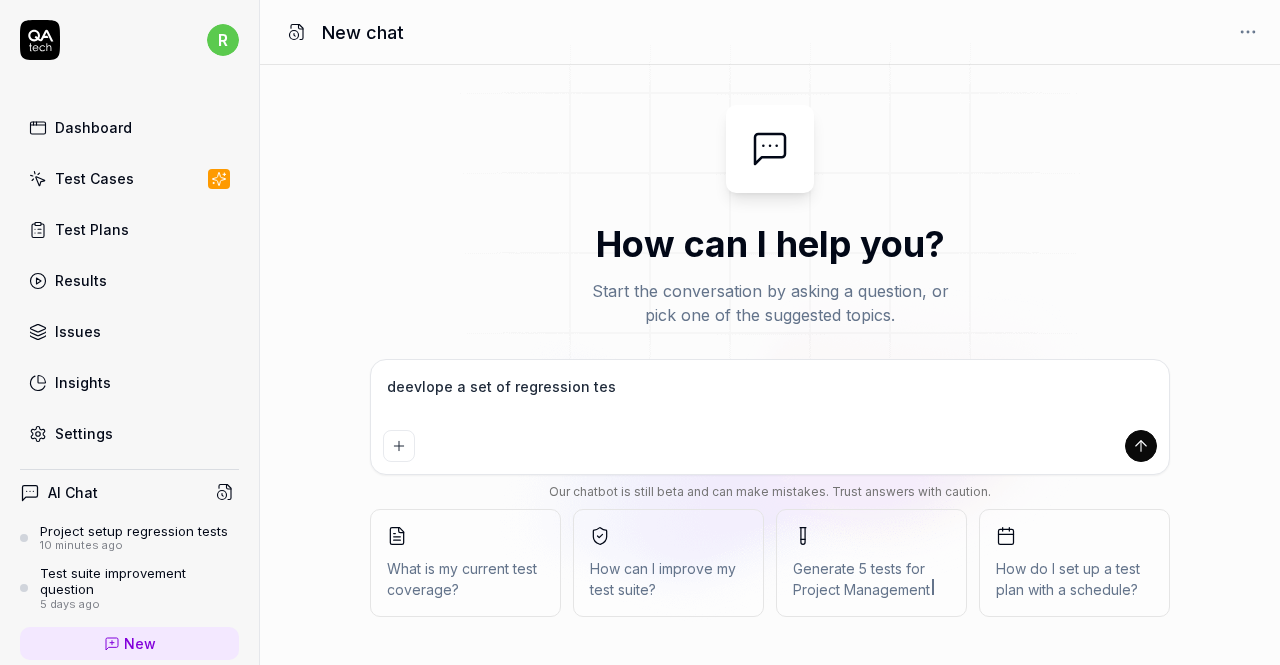 type on "deevlope a set of regression test" 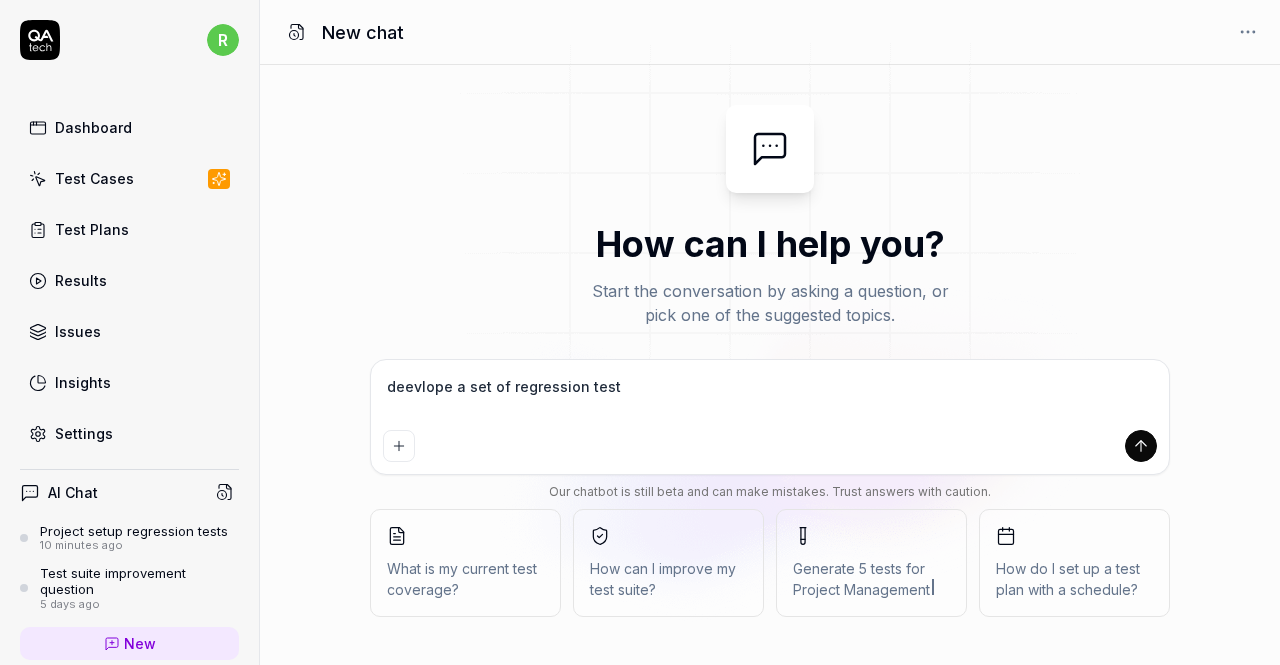 type on "deevlope a set of regression tests" 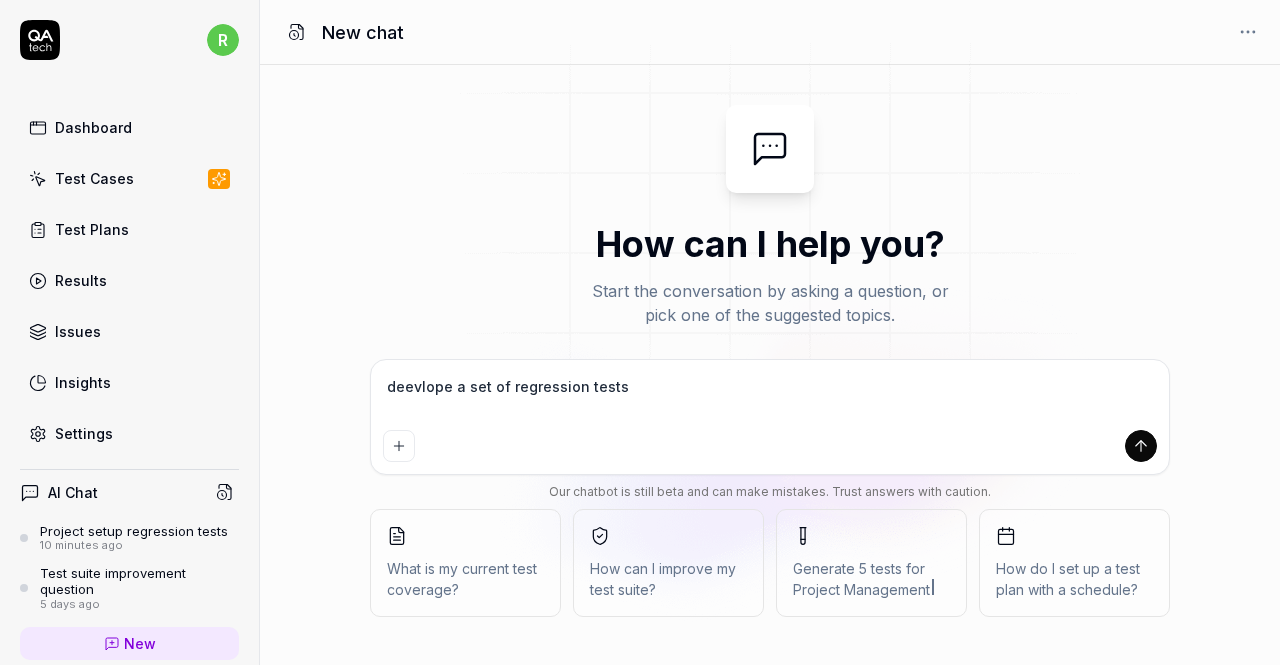 type on "deevlope a set of regression tests" 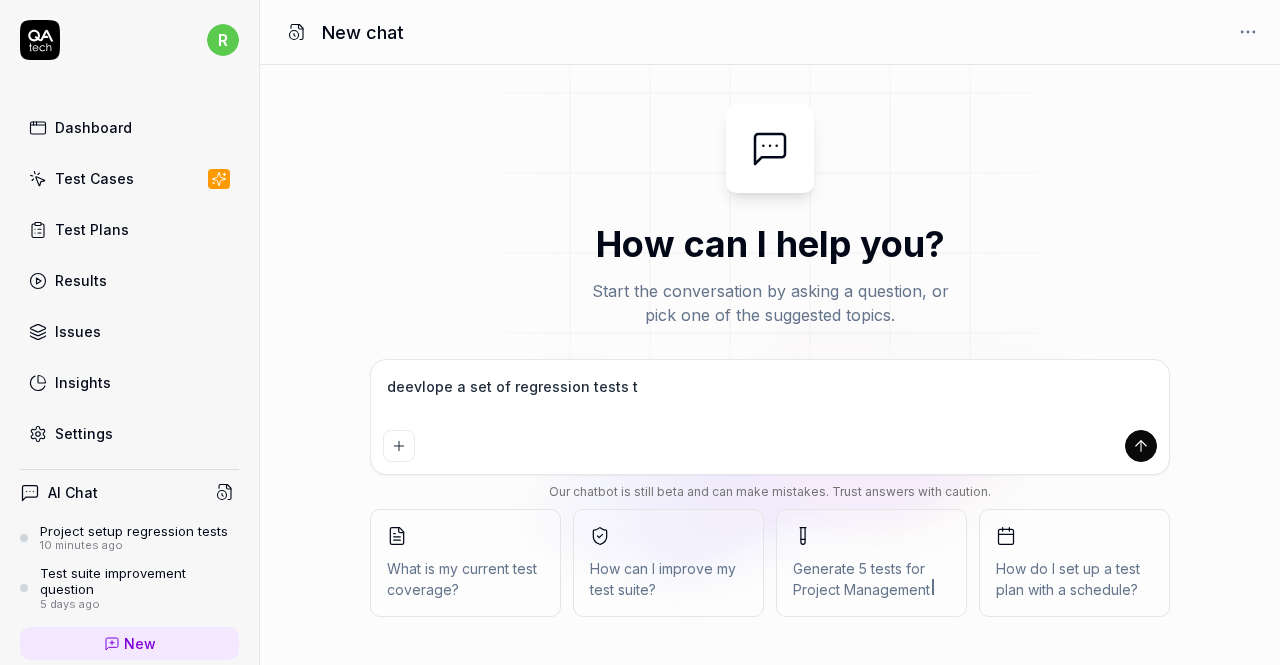 type on "deevlope a set of regression tests th" 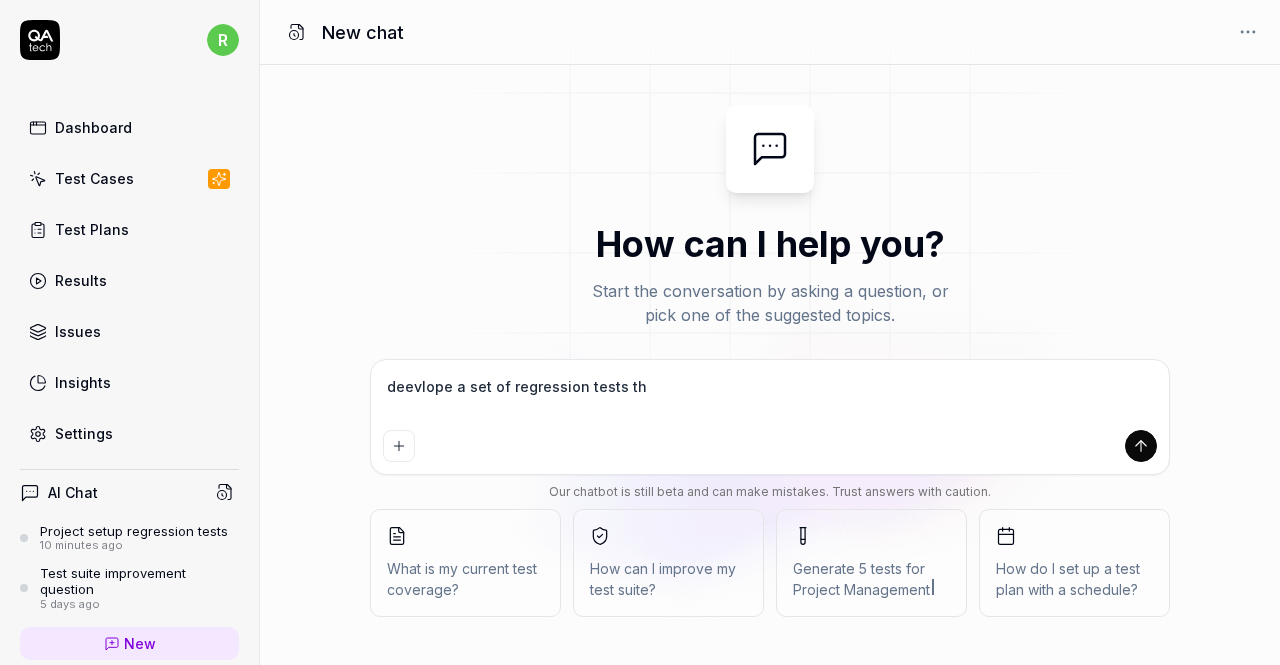 type on "deevlope a set of regression tests tha" 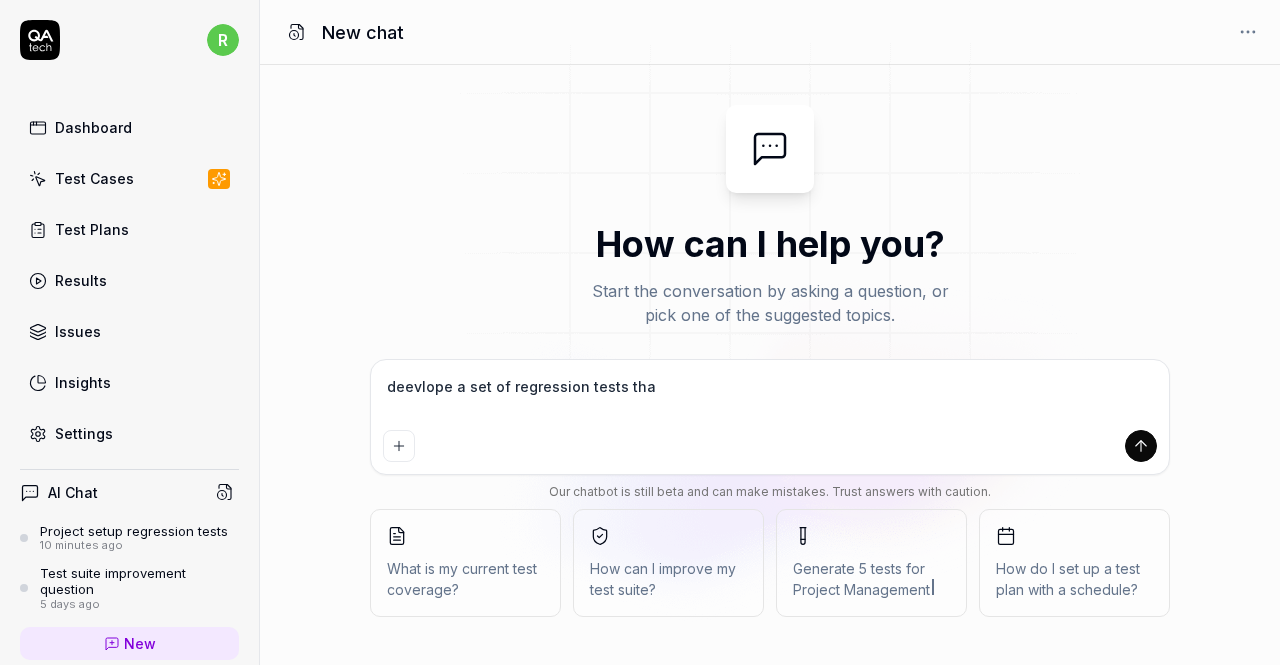 type on "deevlope a set of regression tests that" 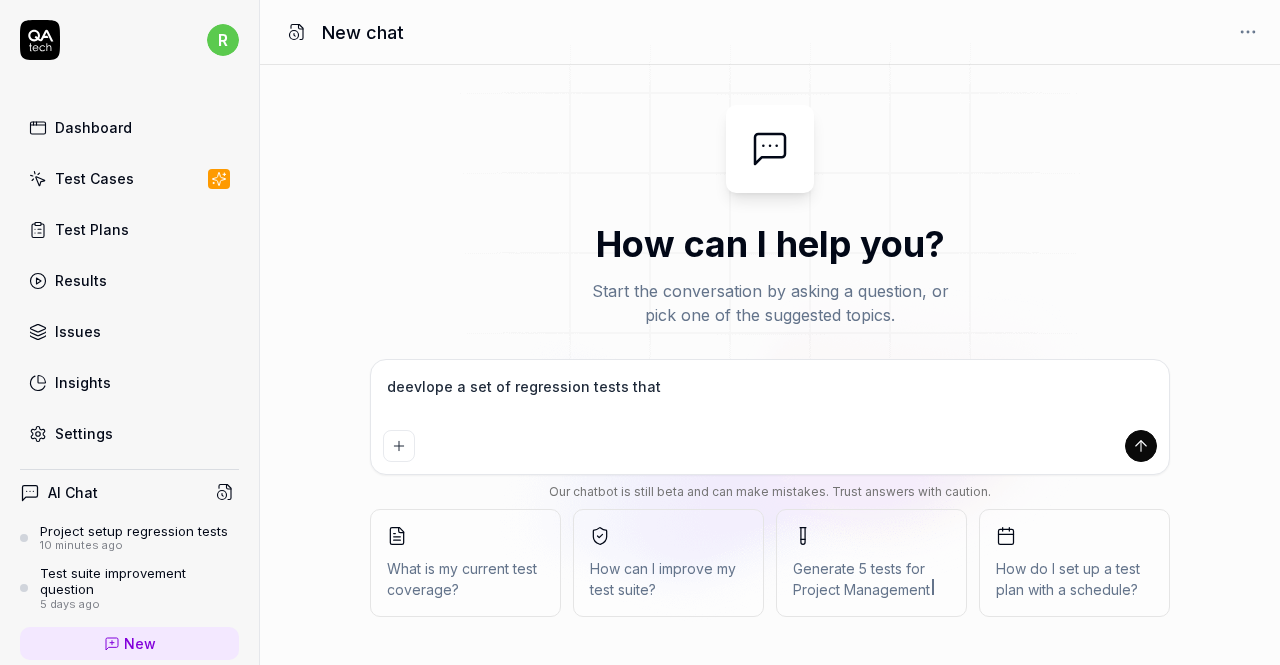 type on "deevlope a set of regression tests that" 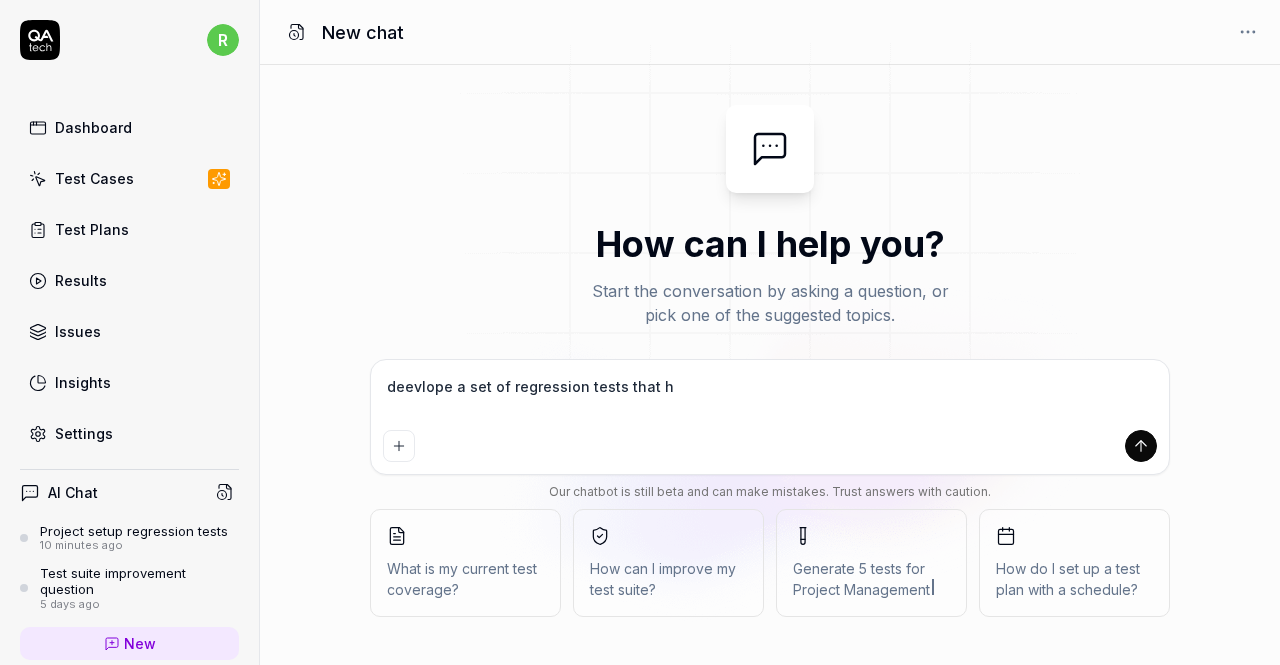 type on "deevlope a set of regression tests that ha" 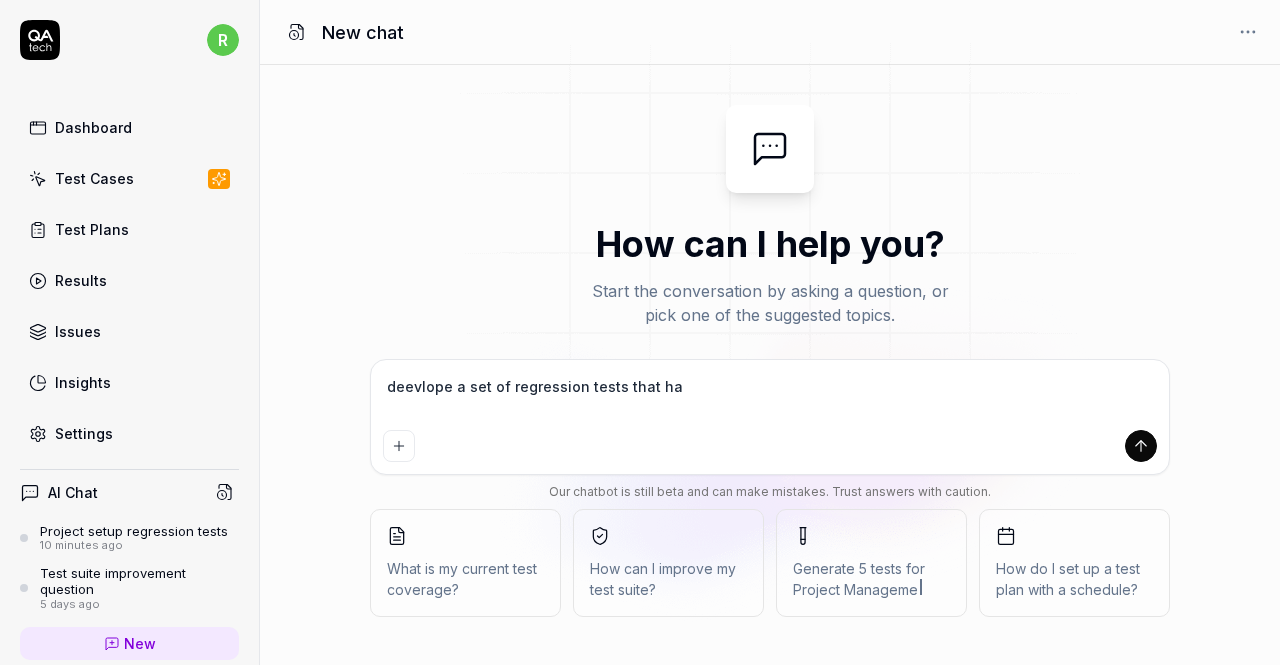 type on "deevlope a set of regression tests that had" 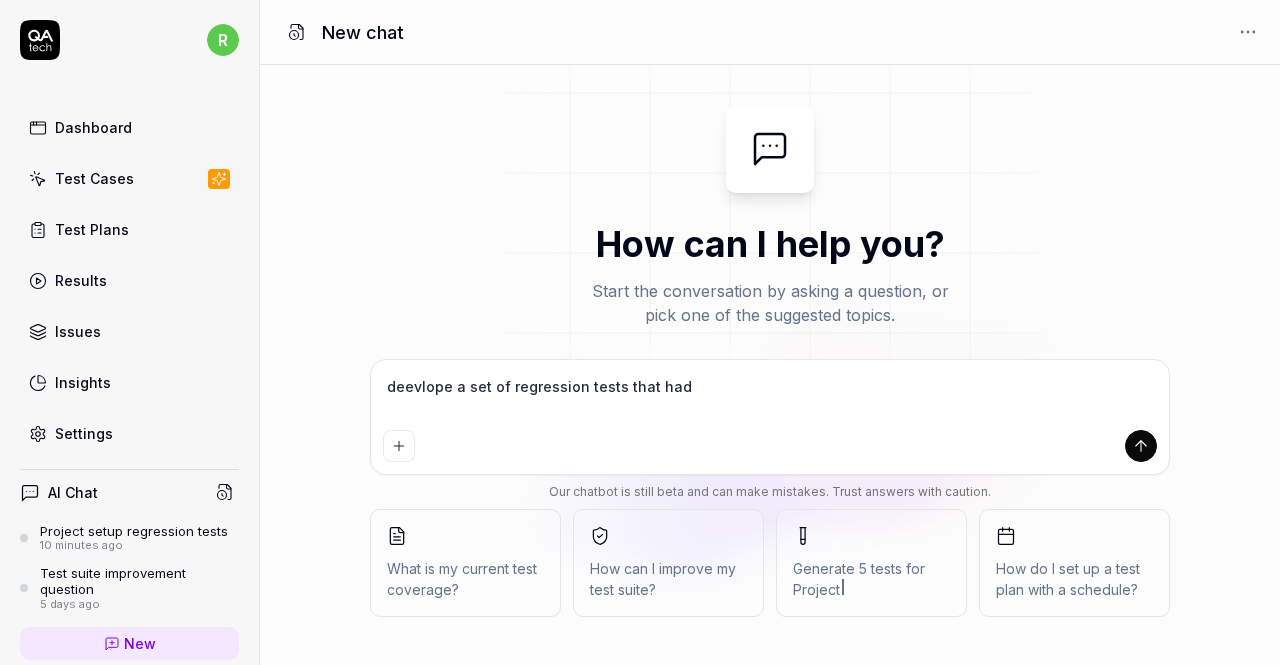 type on "deevlope a set of regression tests that hadn" 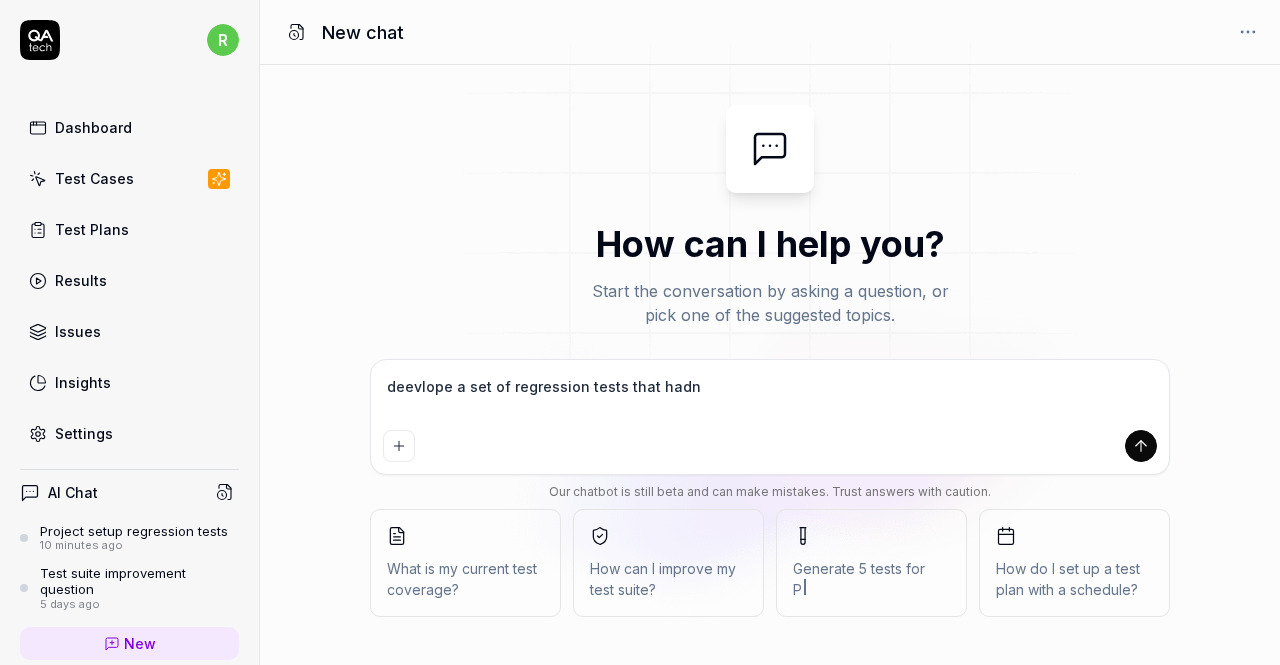 type on "*" 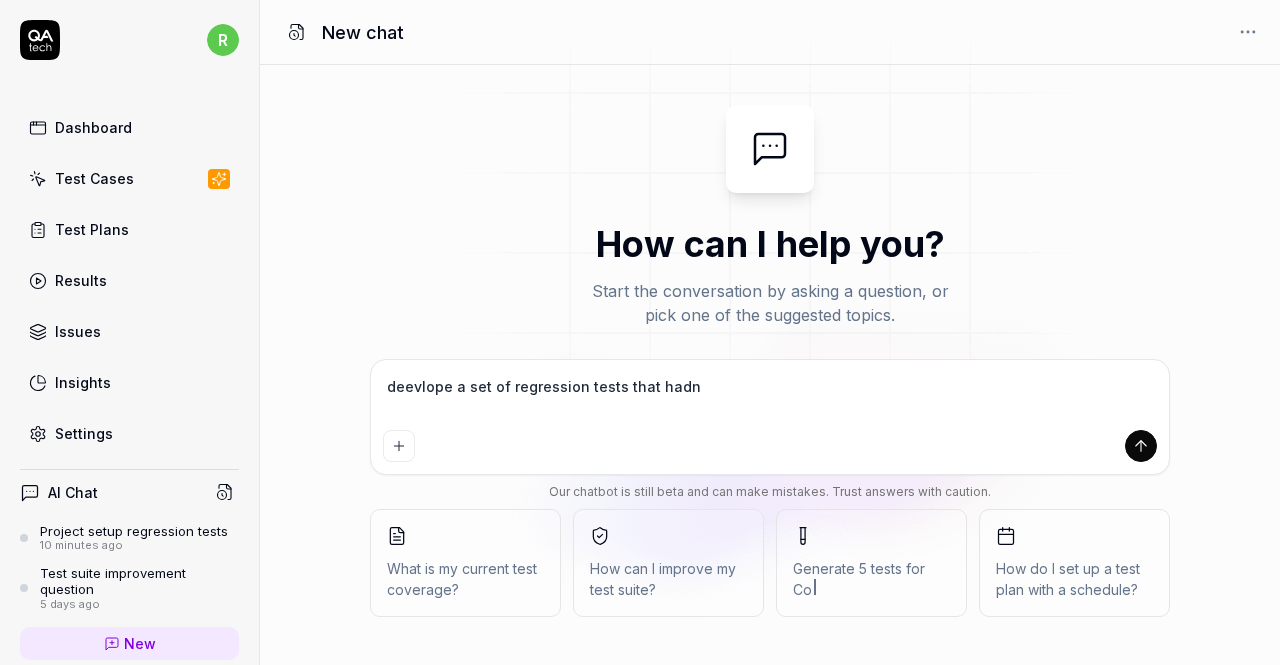 type on "deevlope a set of regression tests that had" 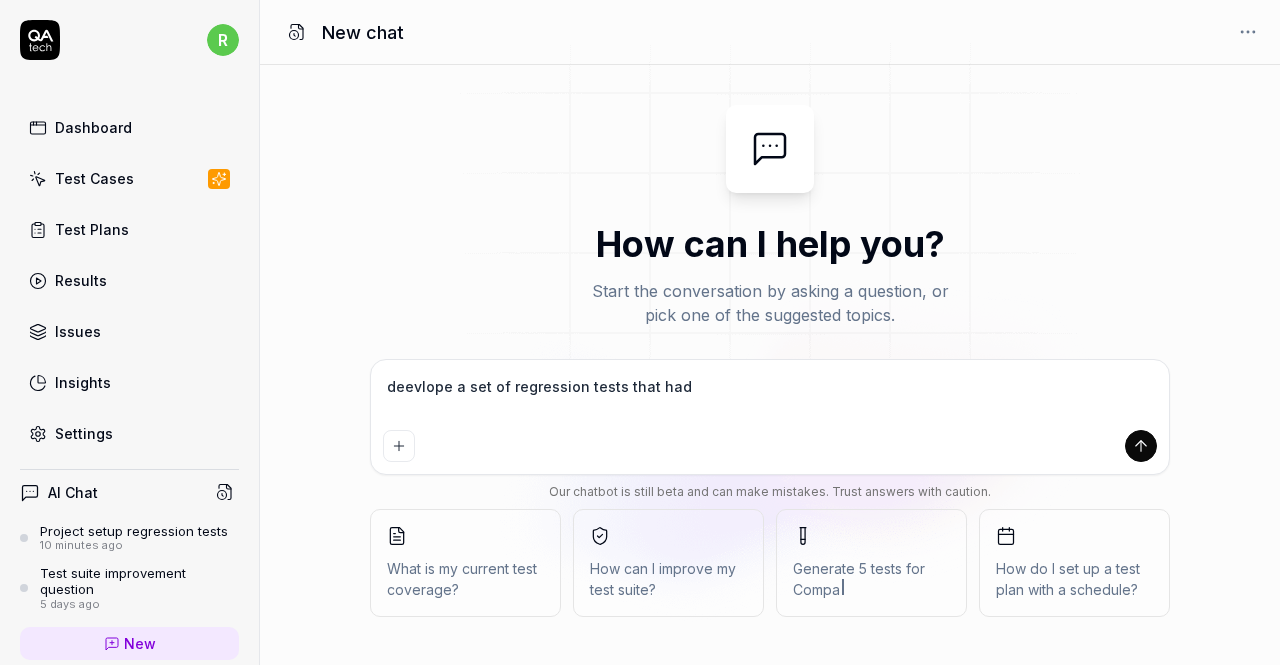 type on "deevlope a set of regression tests that ha" 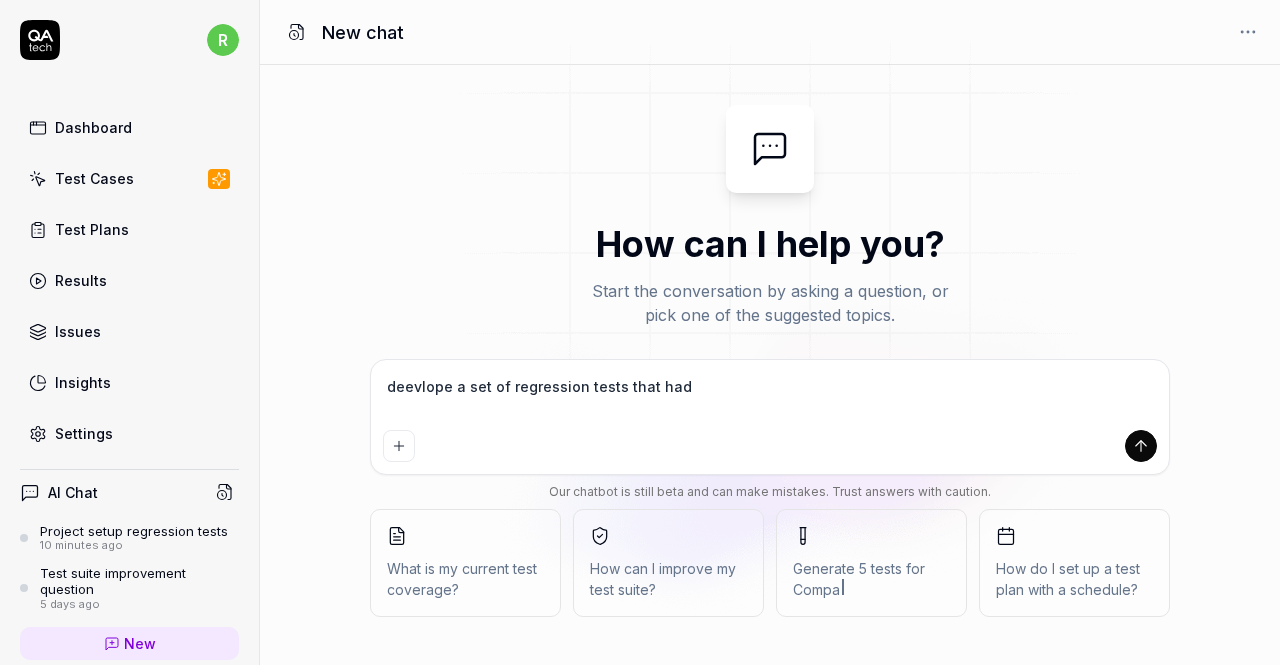 type on "*" 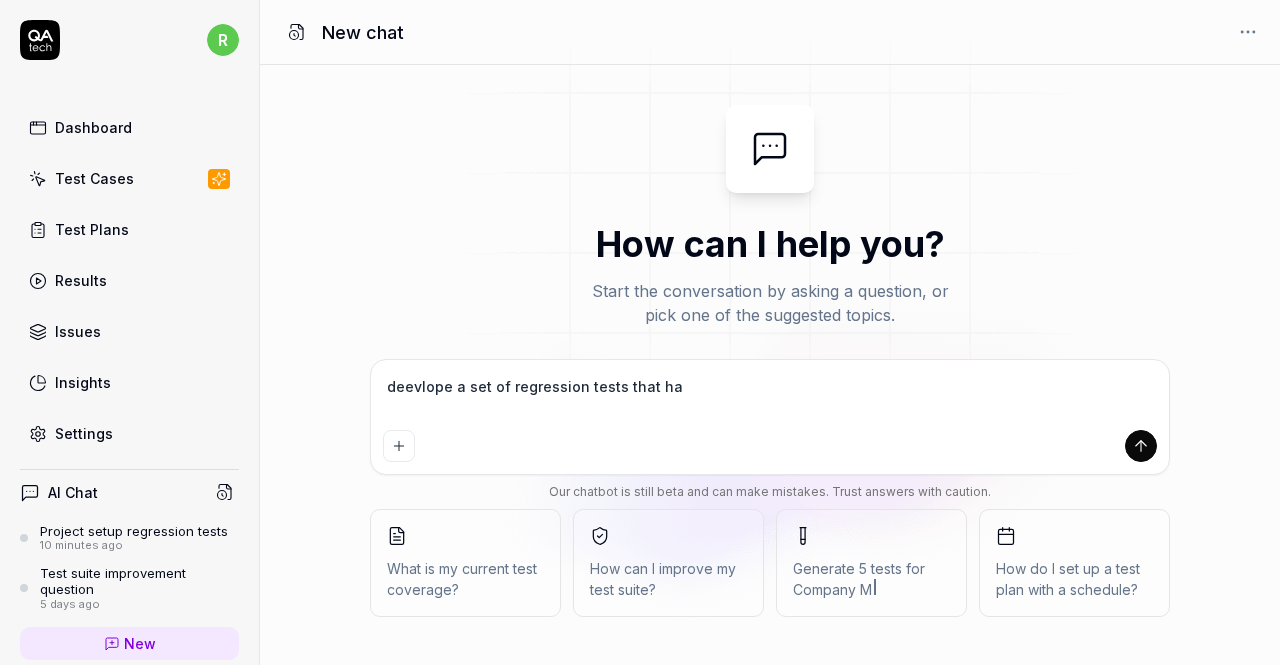 type on "deevlope a set of regression tests that han" 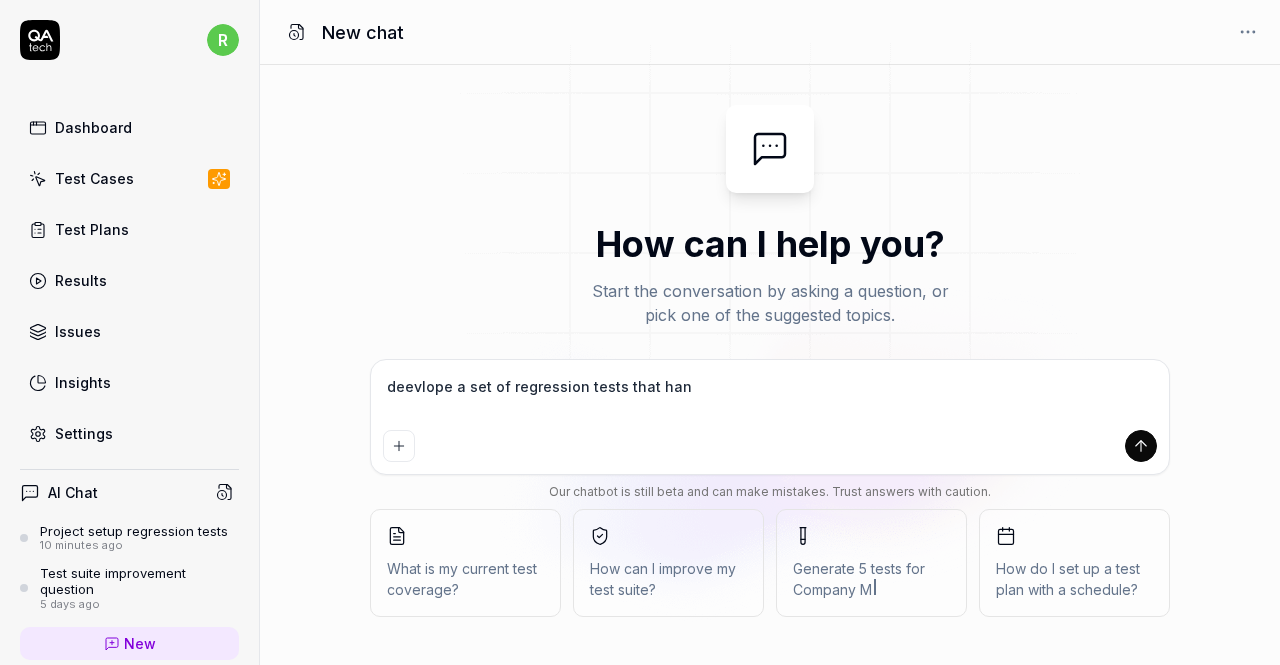 type on "deevlope a set of regression tests that hand" 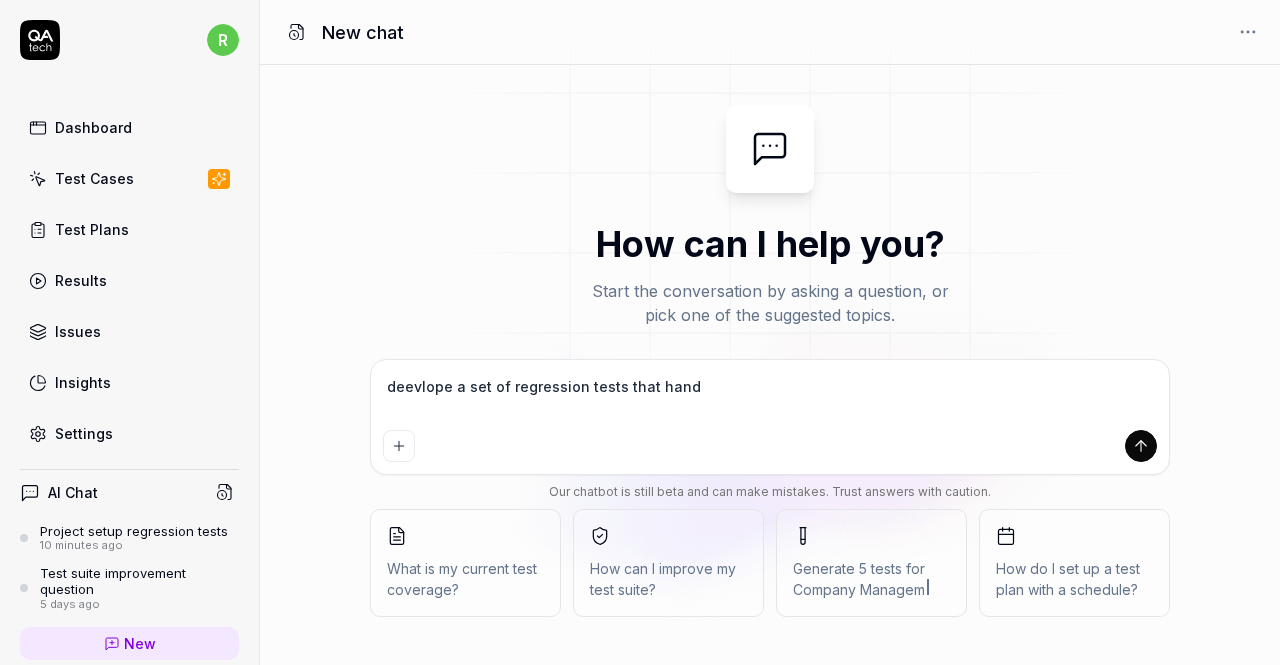 type on "deevlope a set of regression tests that hande" 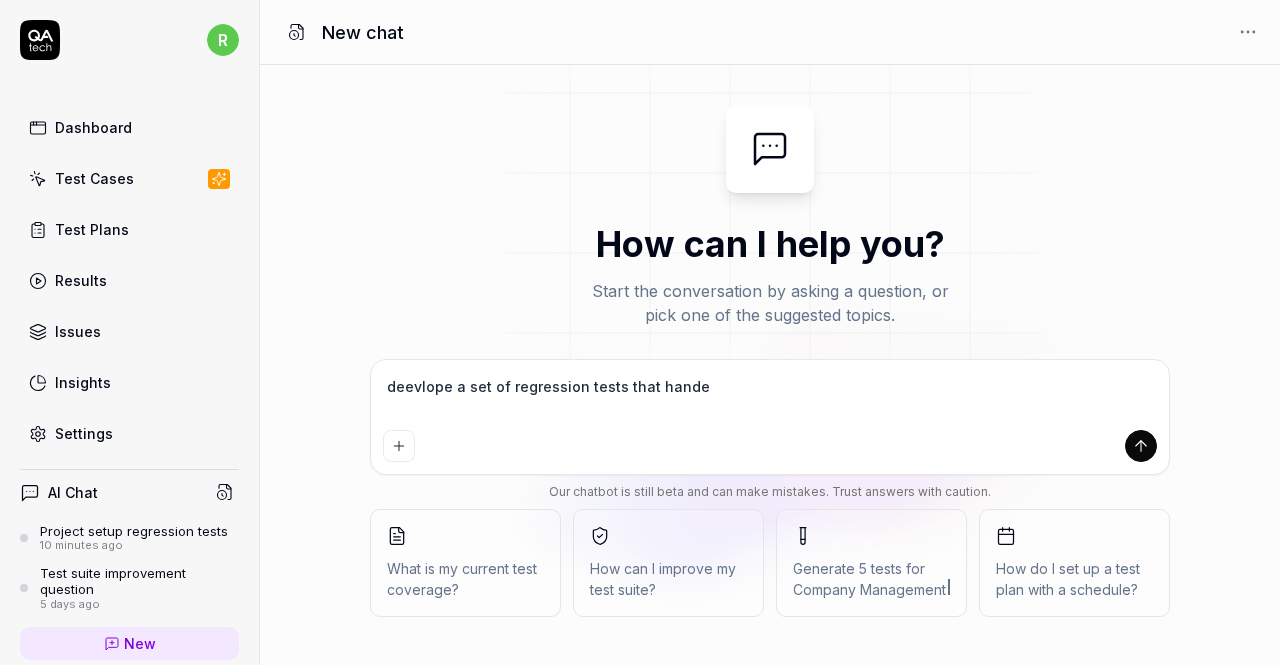 type on "deevlope a set of regression tests that hand" 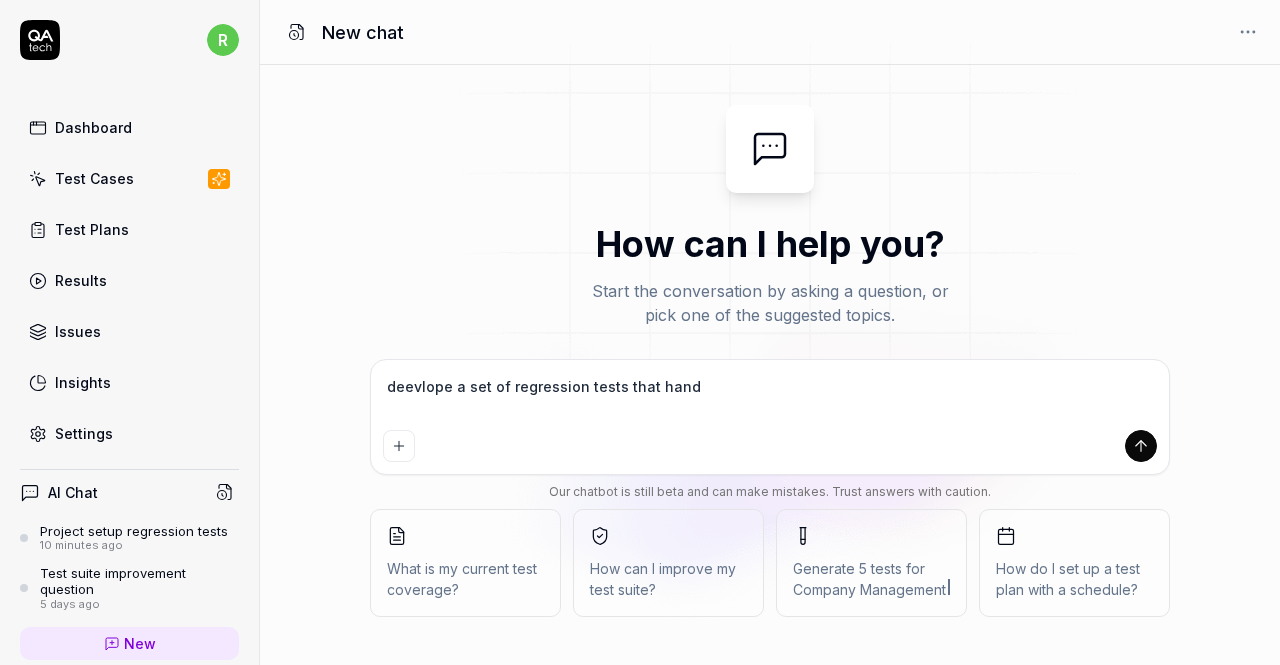 type on "deevlope a set of regression tests that handl" 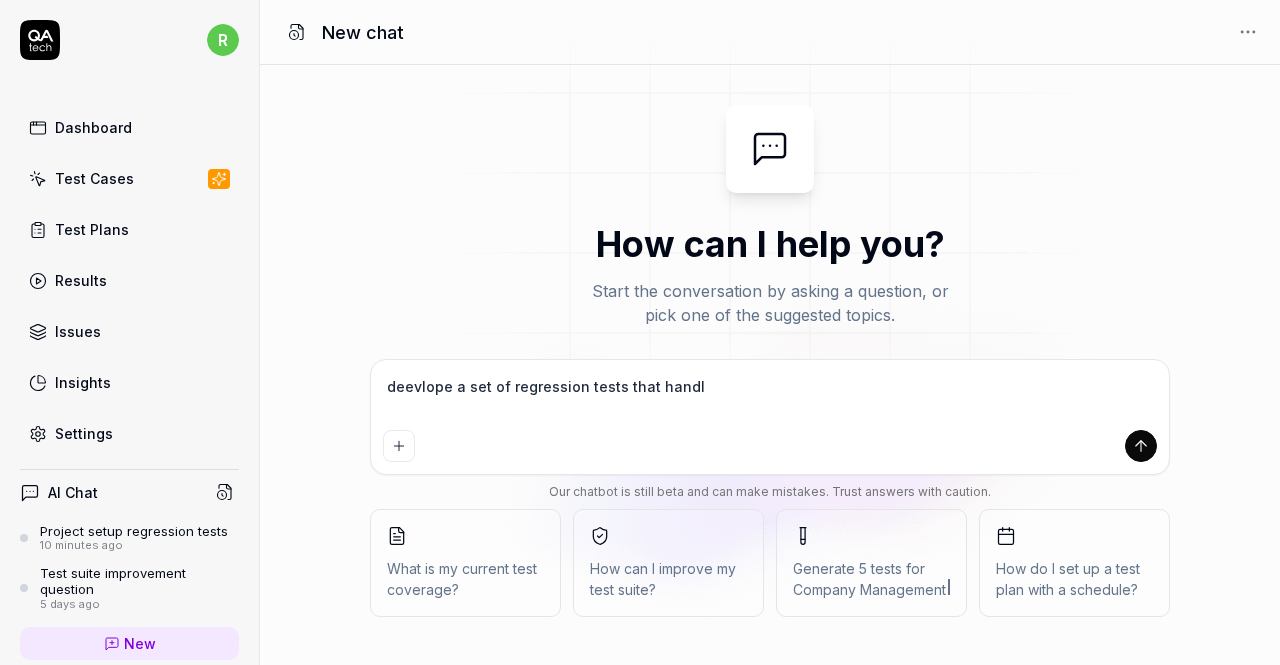 type on "deevlope a set of regression tests that handle" 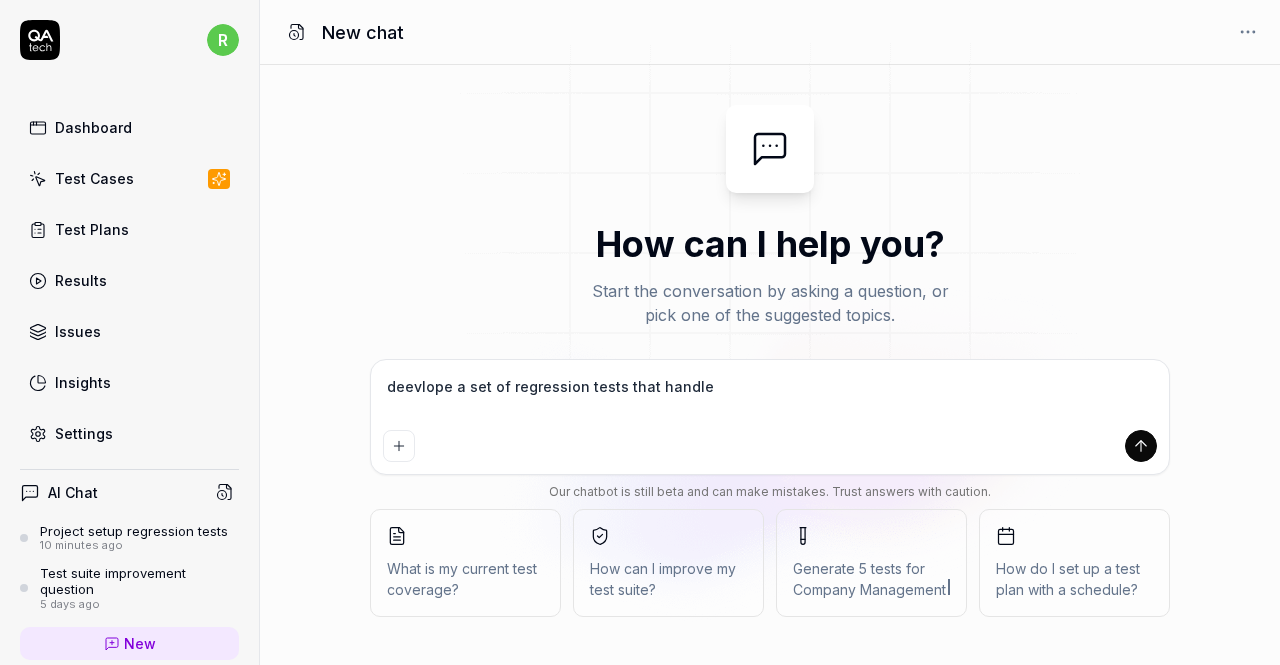 type on "deevlope a set of regression tests that handle" 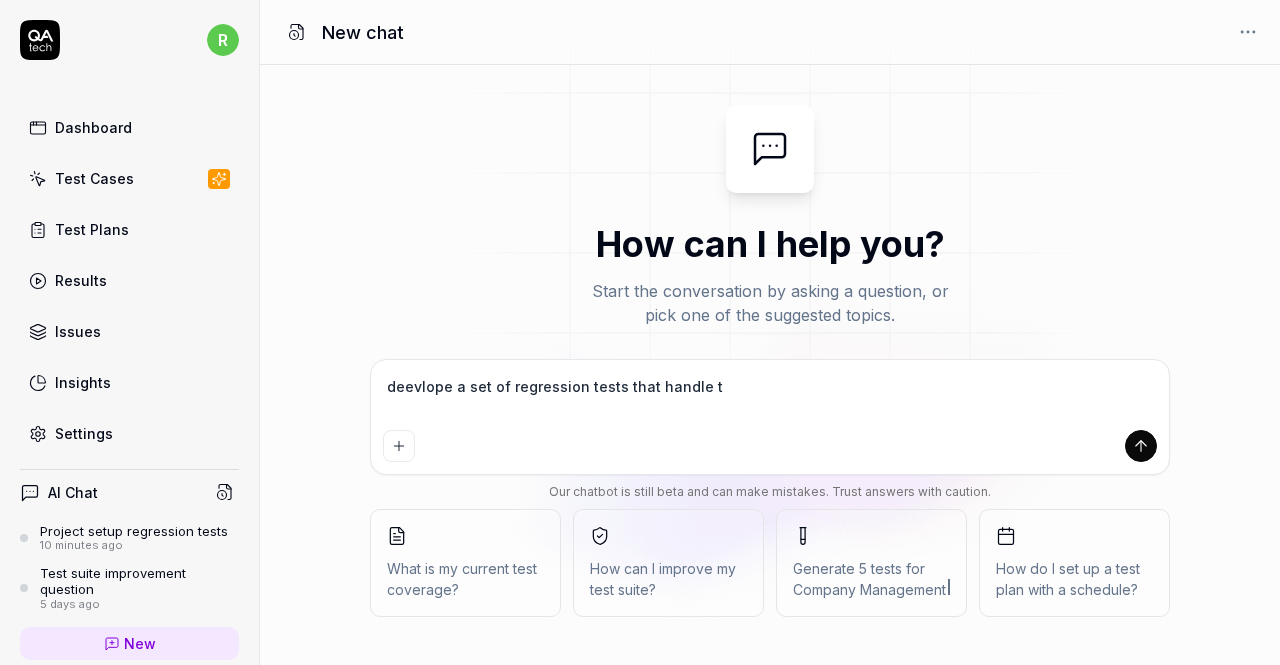 type on "deevlope a set of regression tests that handle th" 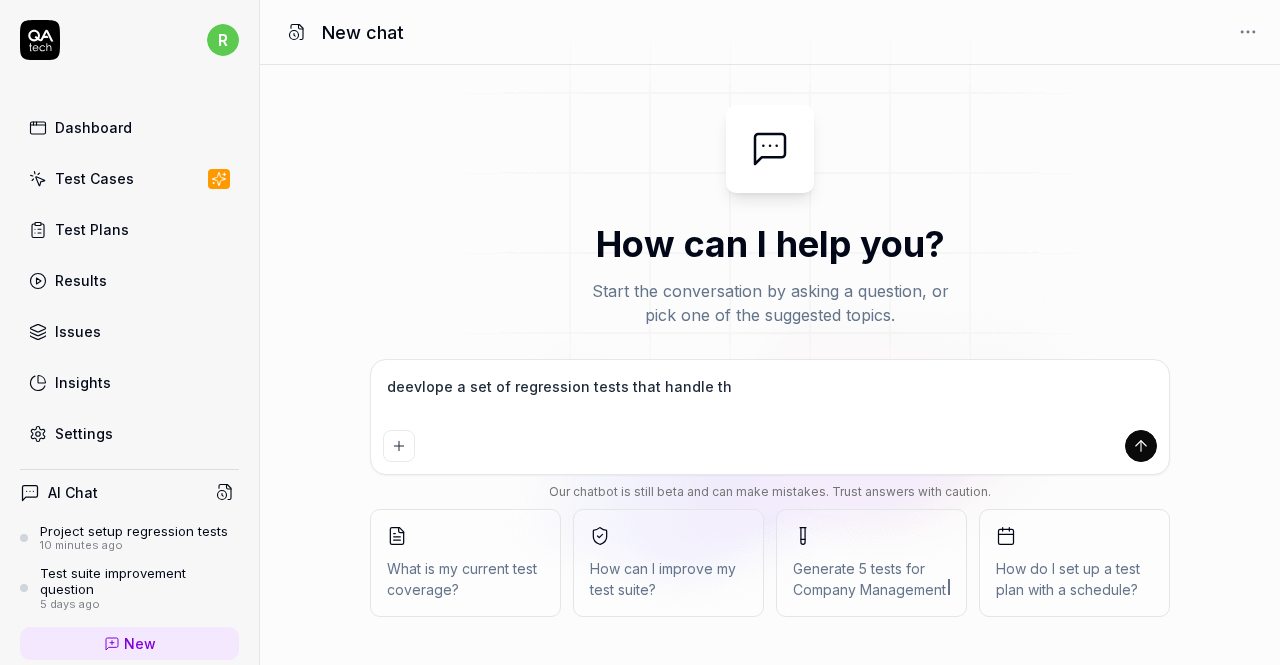 type on "deevlope a set of regression tests that handle the" 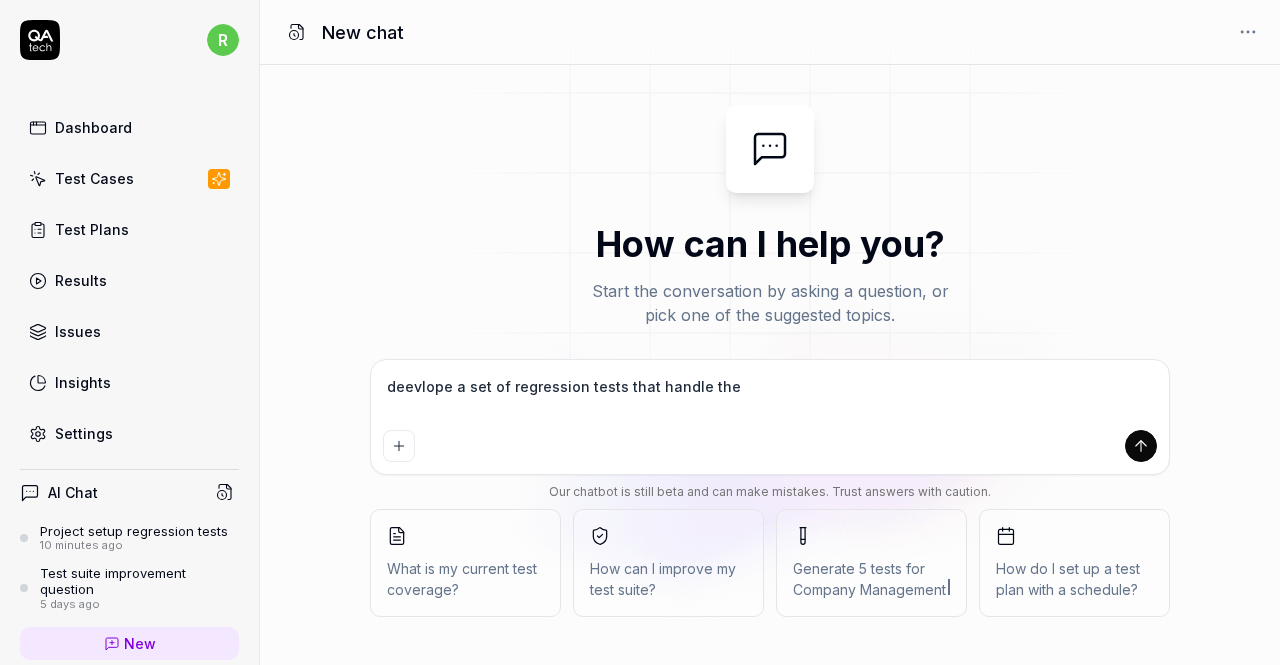 type on "deevlope a set of regression tests that handle the" 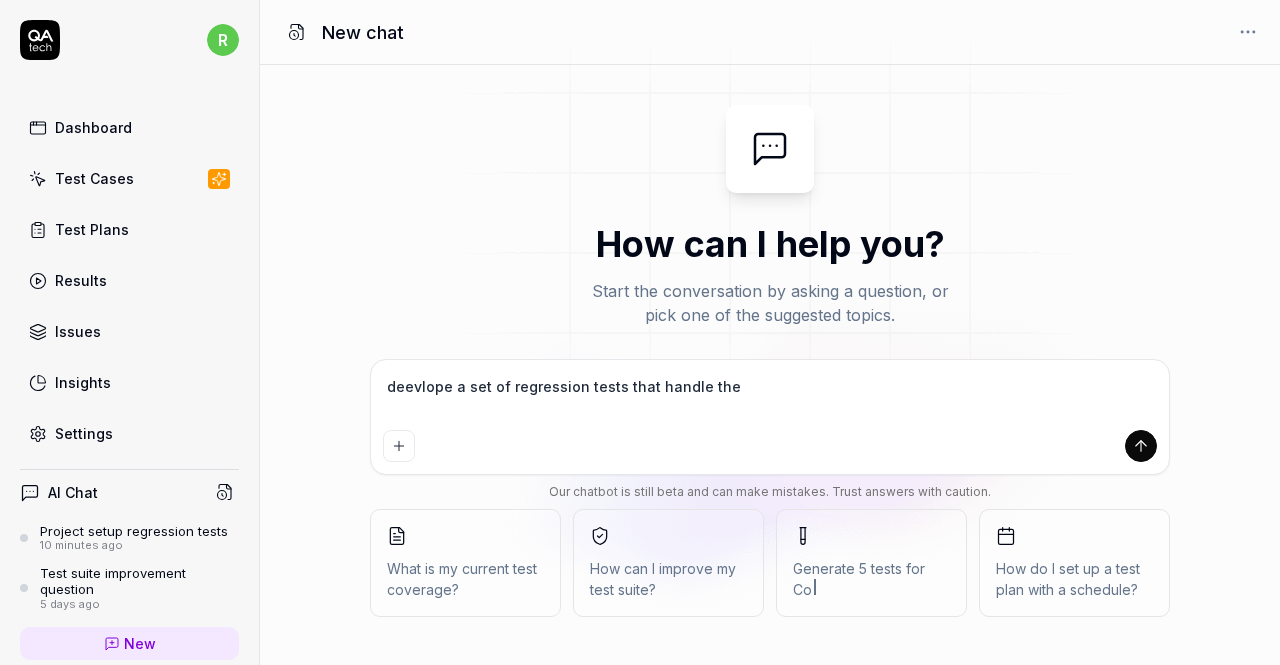 type on "*" 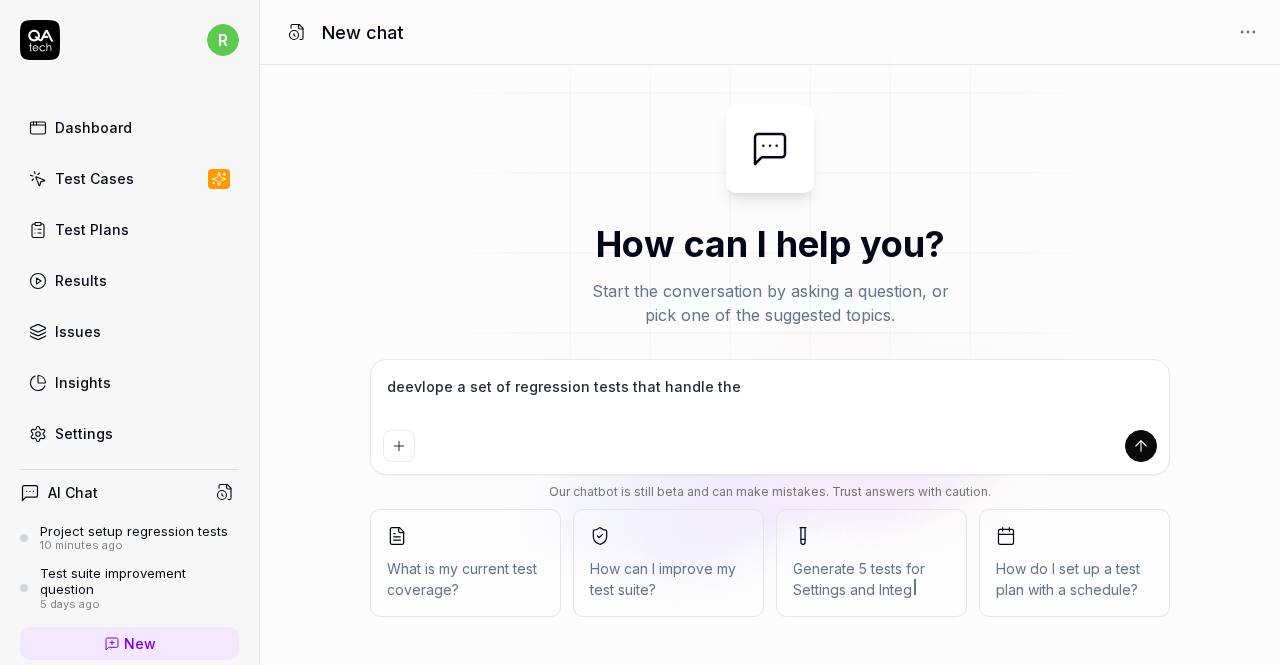 type on "deevlope a set of regression tests that handle the" 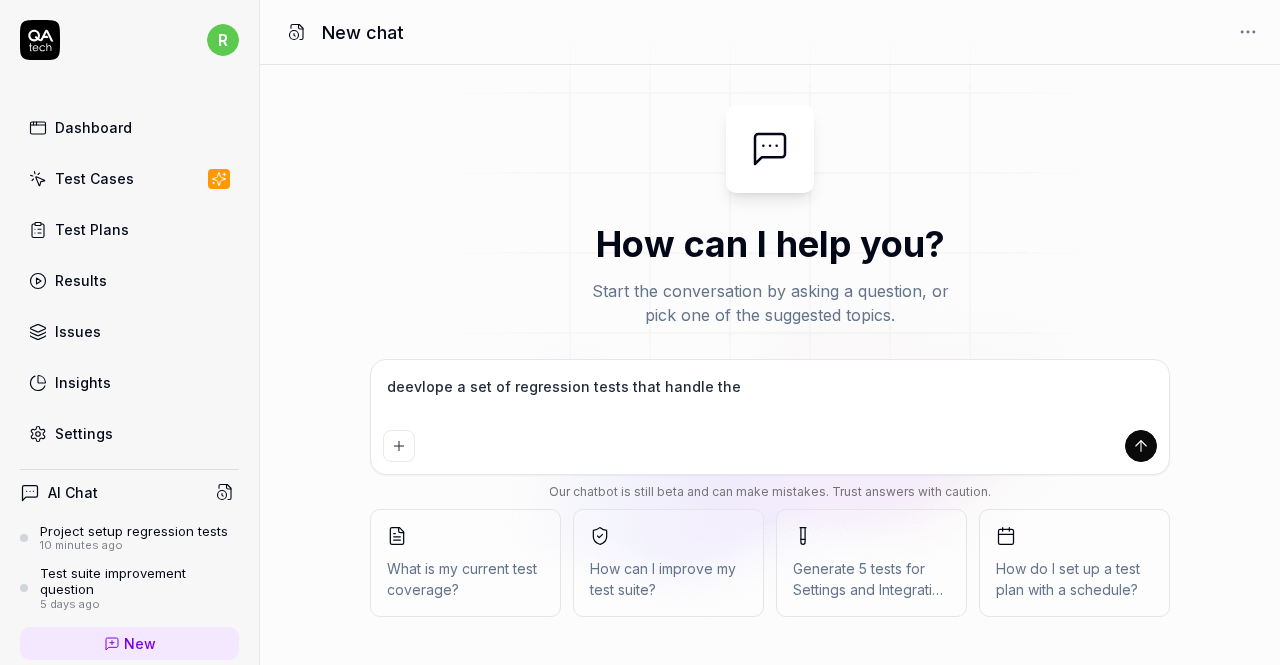 drag, startPoint x: 792, startPoint y: 397, endPoint x: 1047, endPoint y: 311, distance: 269.1115 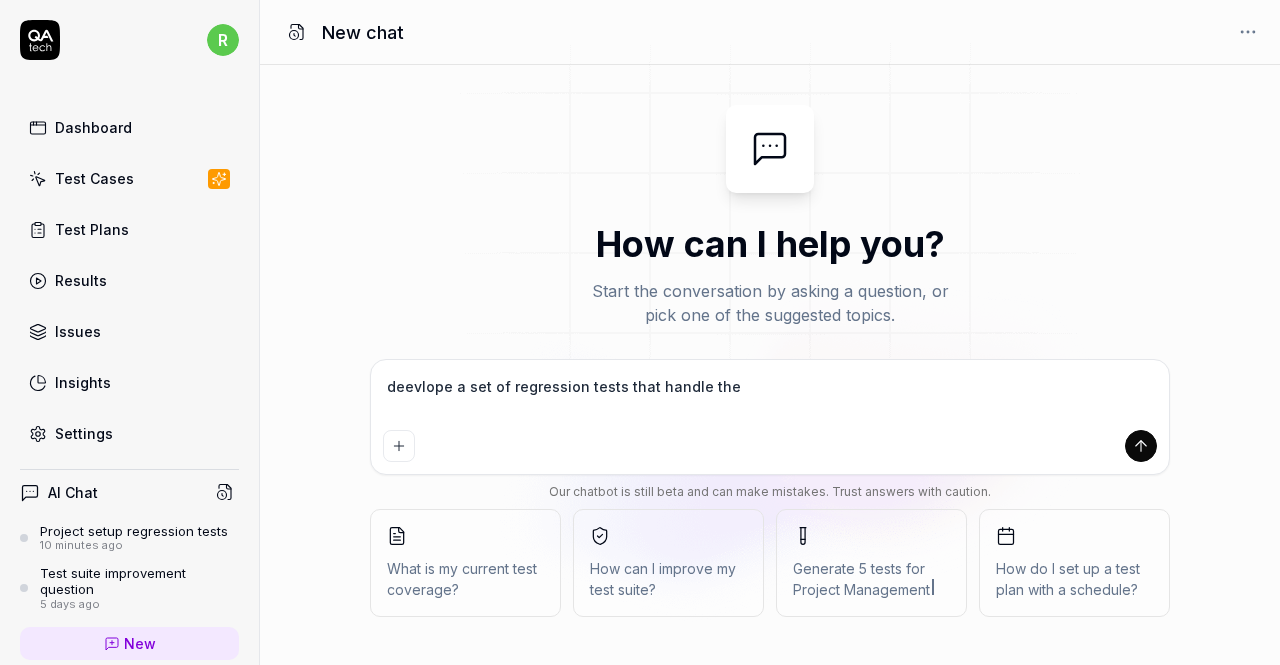 click on "deevlope a set of regression tests that handle the" at bounding box center (770, 397) 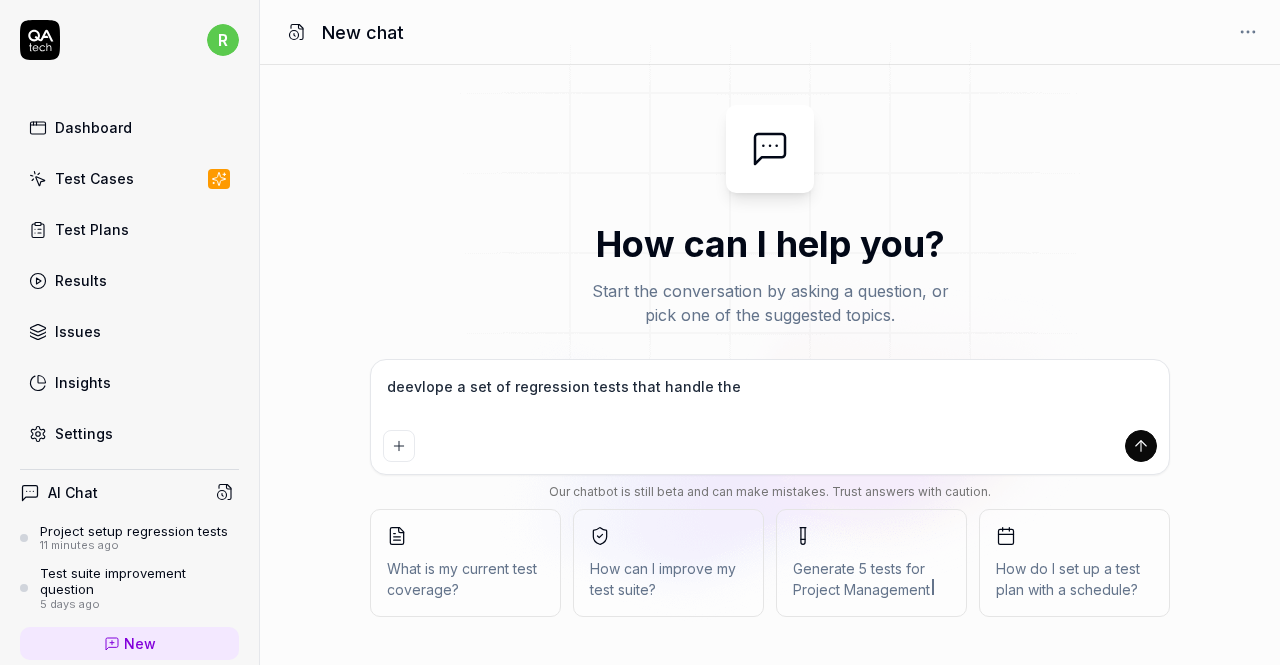 click on "deevlope a set of regression tests that handle the" at bounding box center [770, 397] 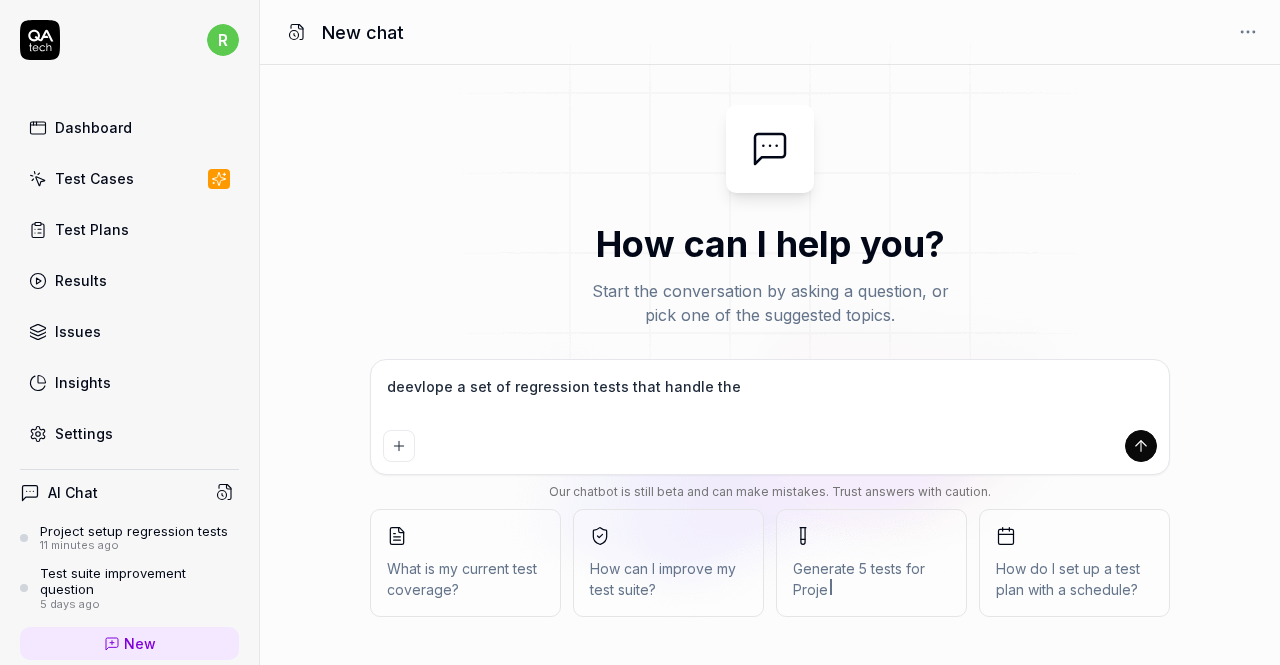 click on "deevlope a set of regression tests that handle the" at bounding box center (770, 397) 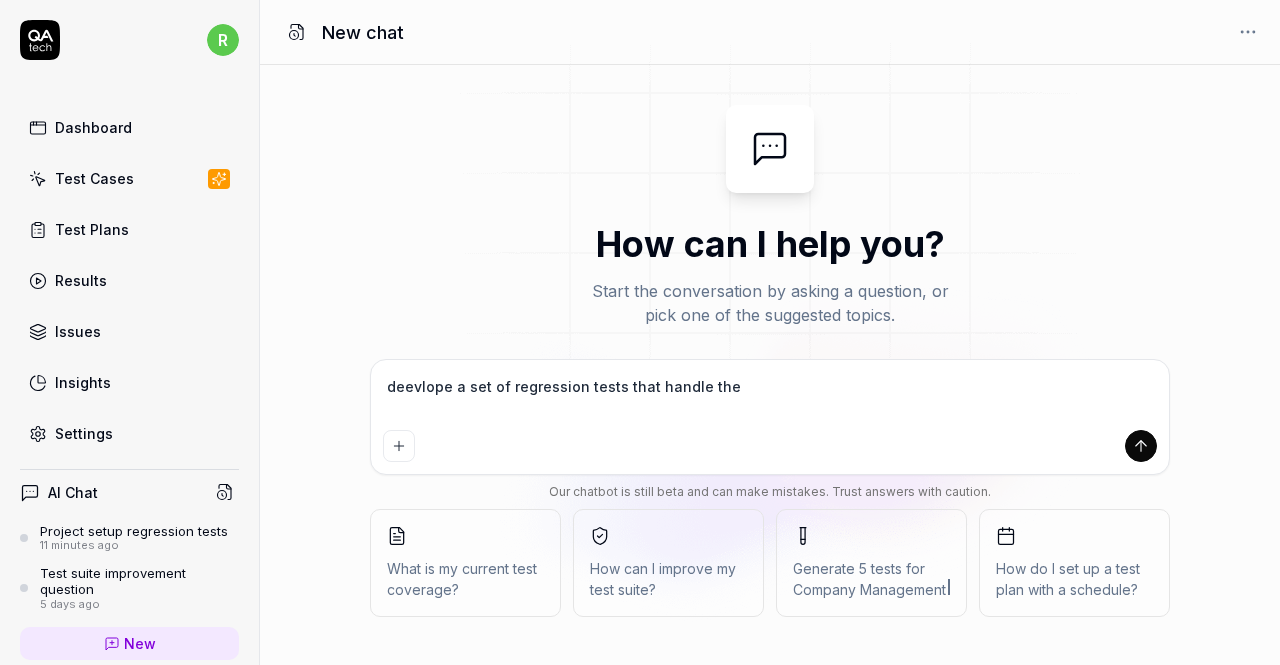 type on "deelope a set of regression tests that handle the" 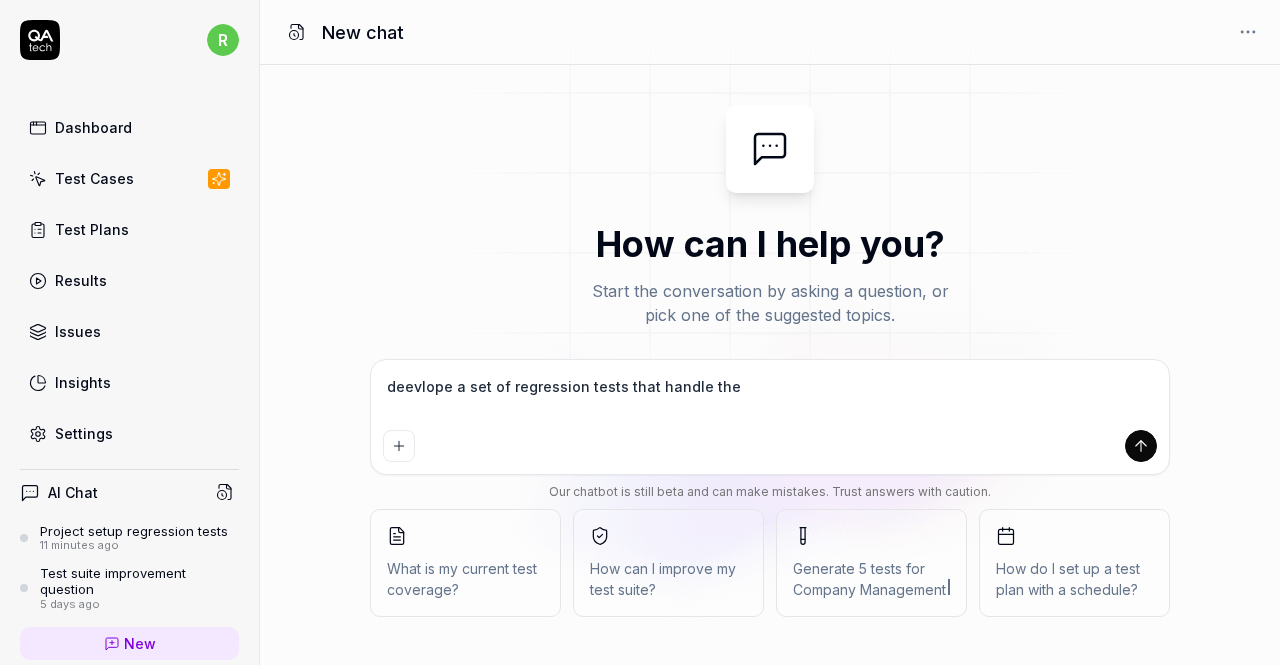 type on "*" 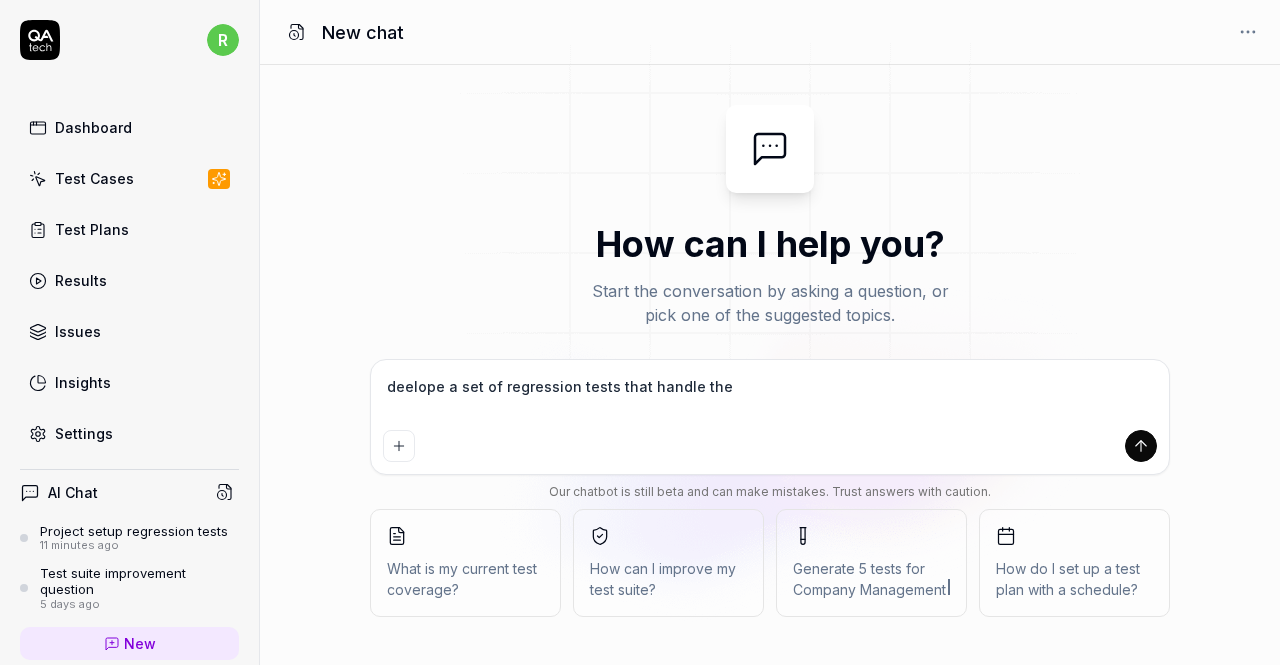 type on "delope a set of regression tests that handle the" 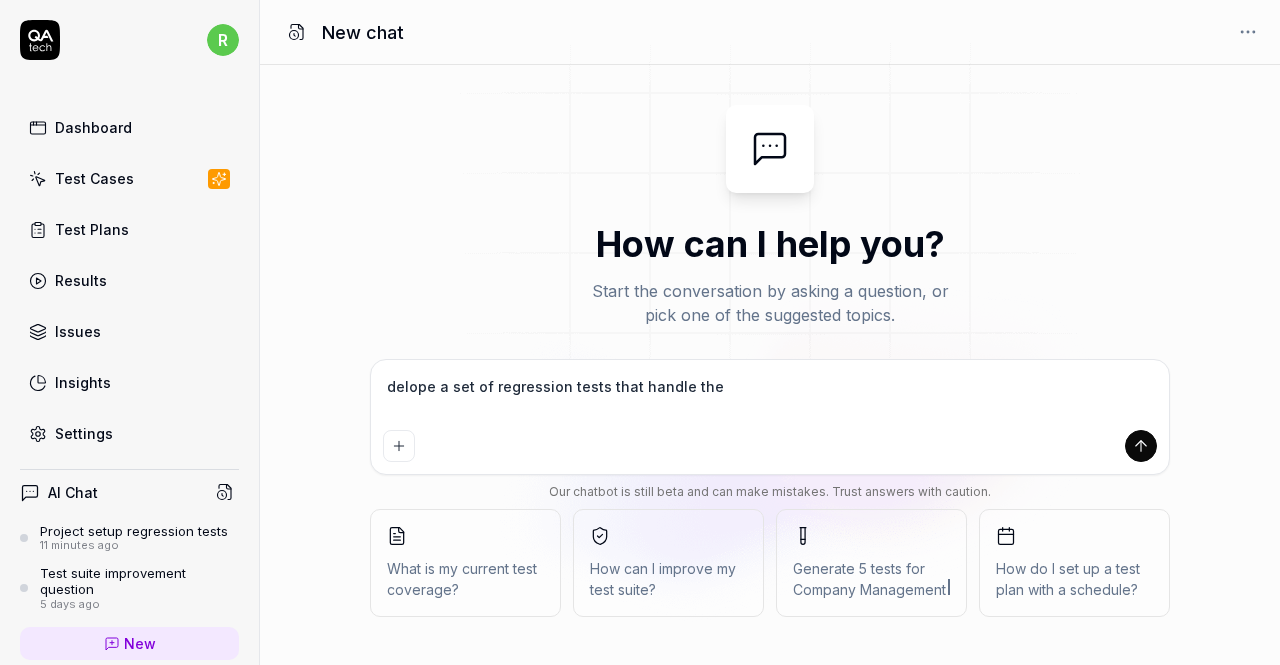 type on "devlope a set of regression tests that handle the" 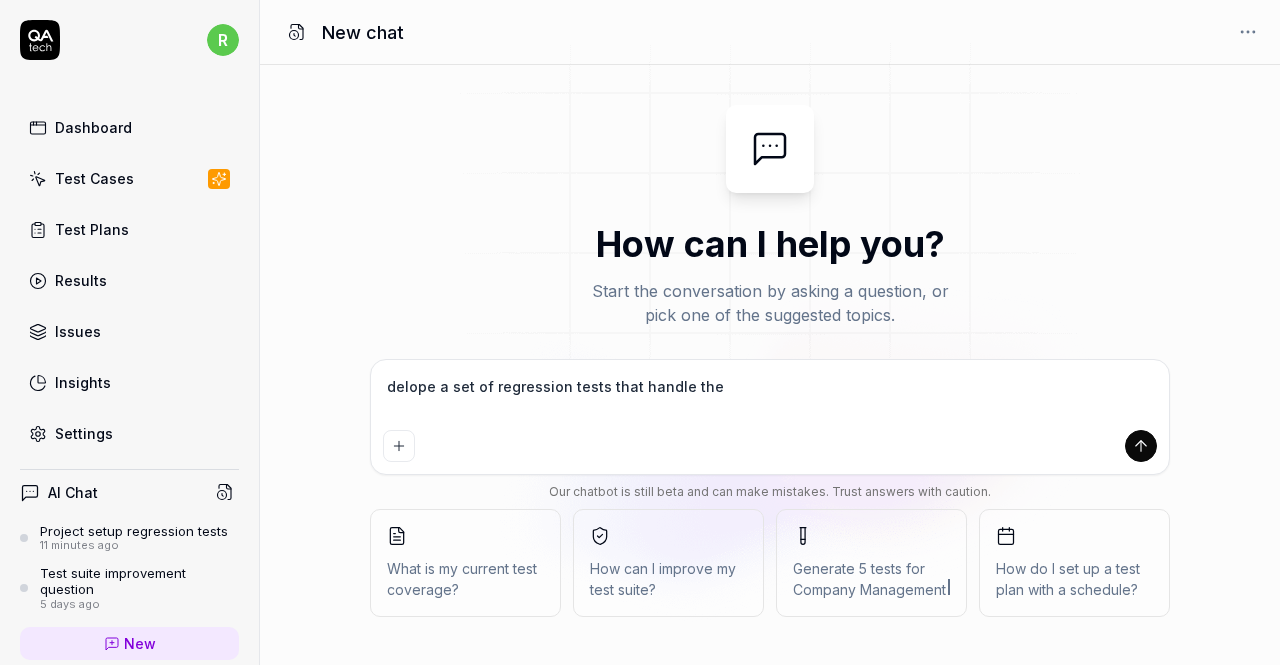 type on "*" 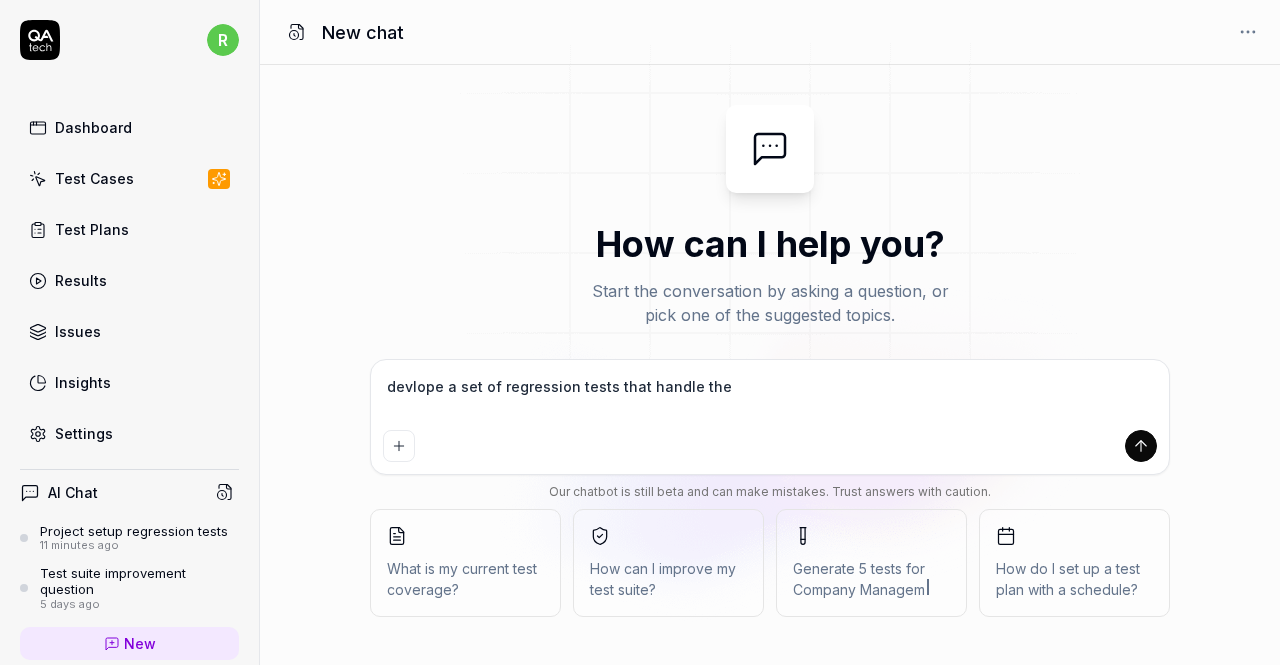 type on "develope a set of regression tests that handle the" 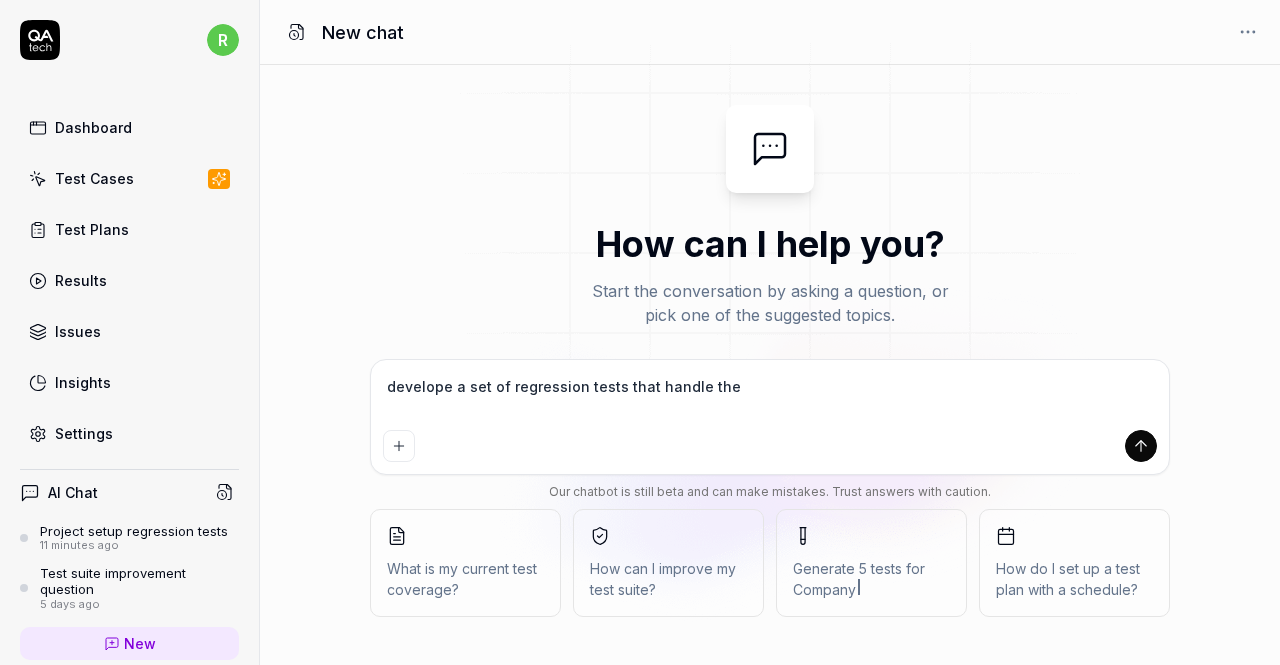 type on "*" 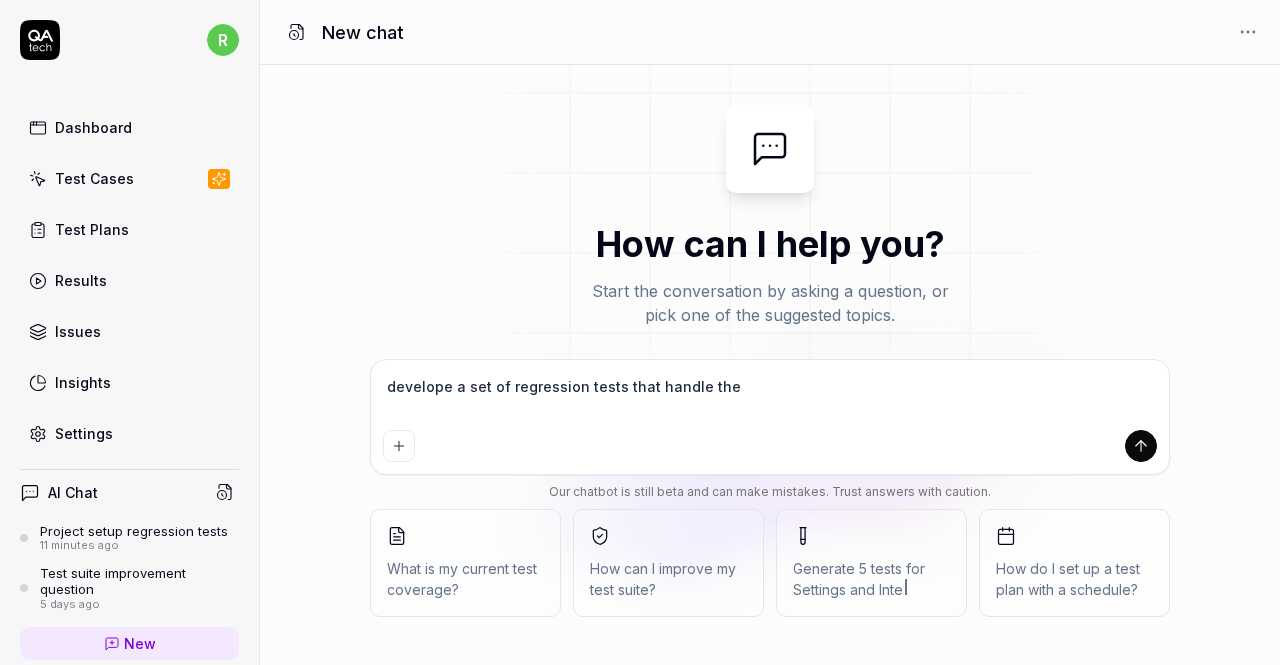 type on "devlope a set of regression tests that handle the" 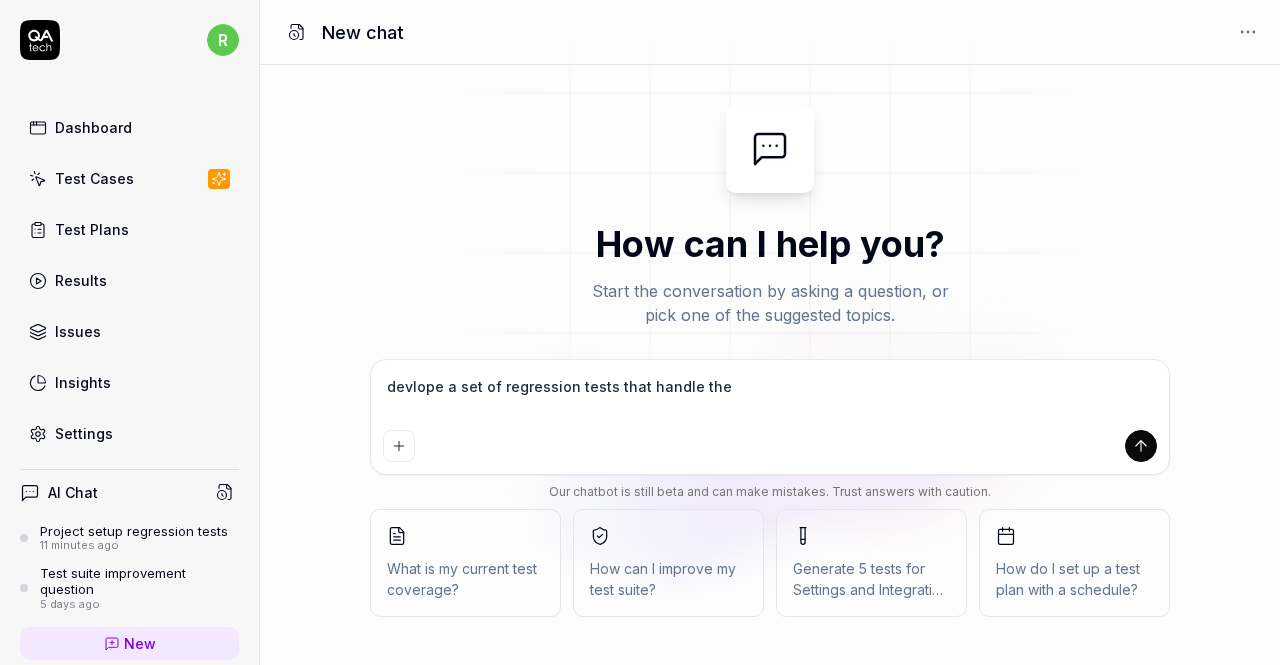 type on "develope a set of regression tests that handle the" 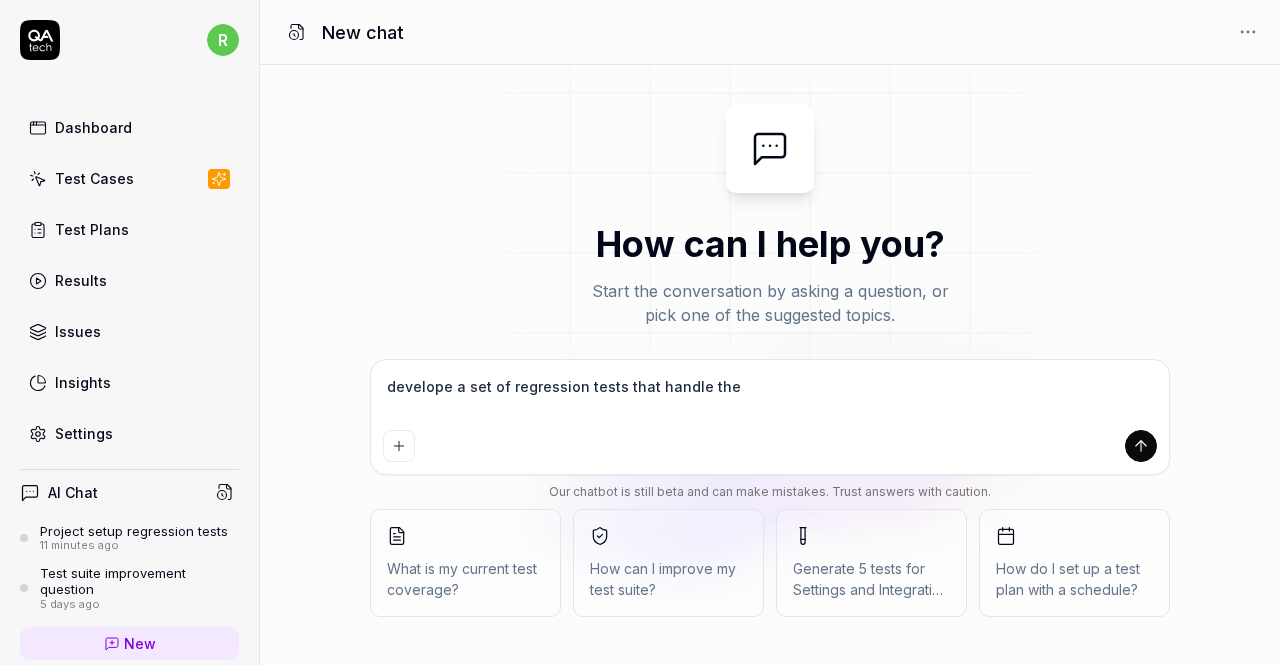 click on "develope a set of regression tests that handle the" at bounding box center (770, 397) 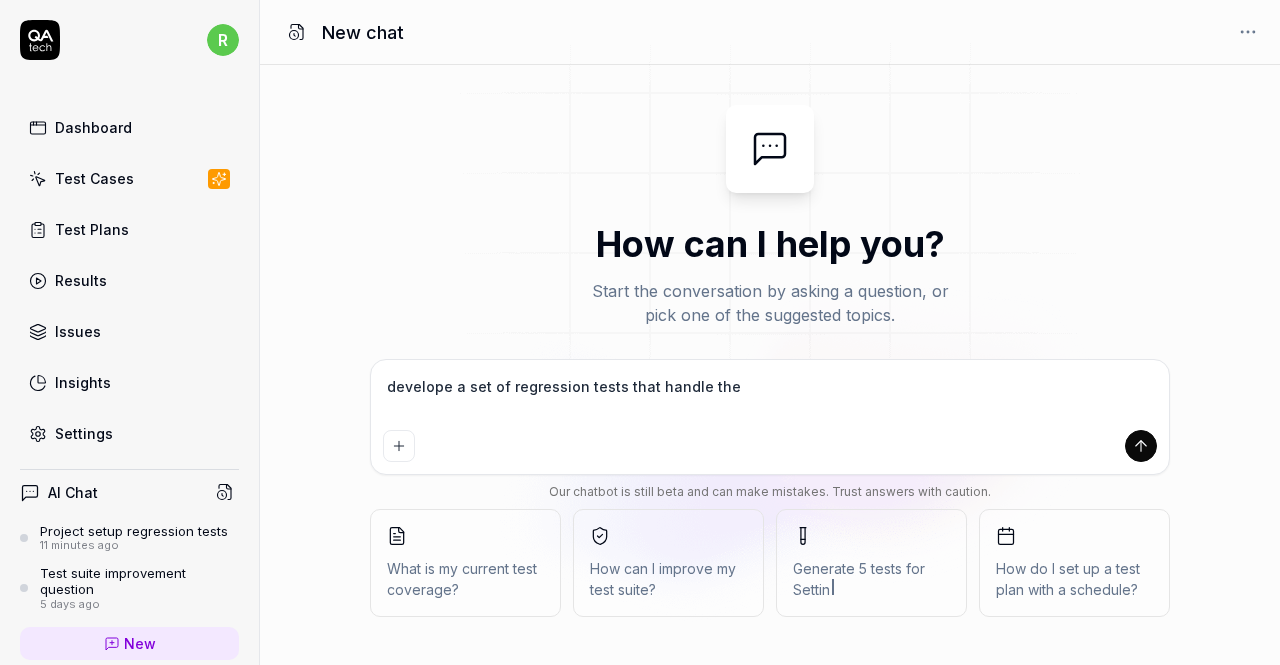 type on "*" 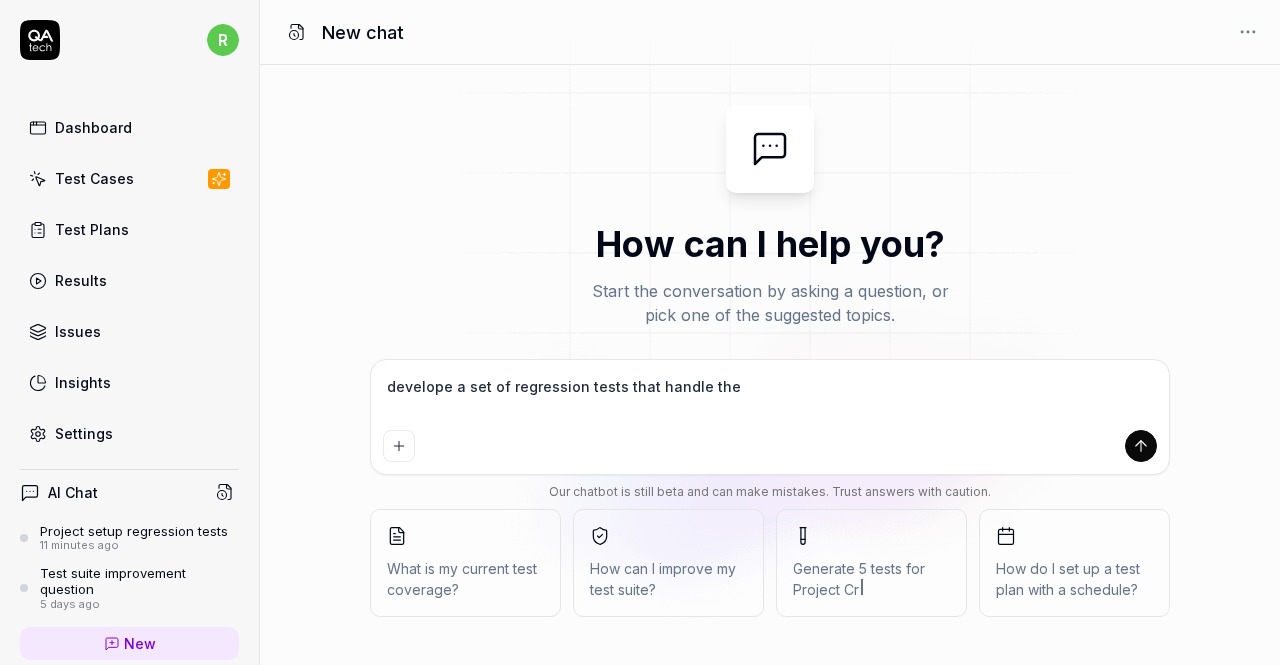 type on "develope a set of regression tests that handle the b" 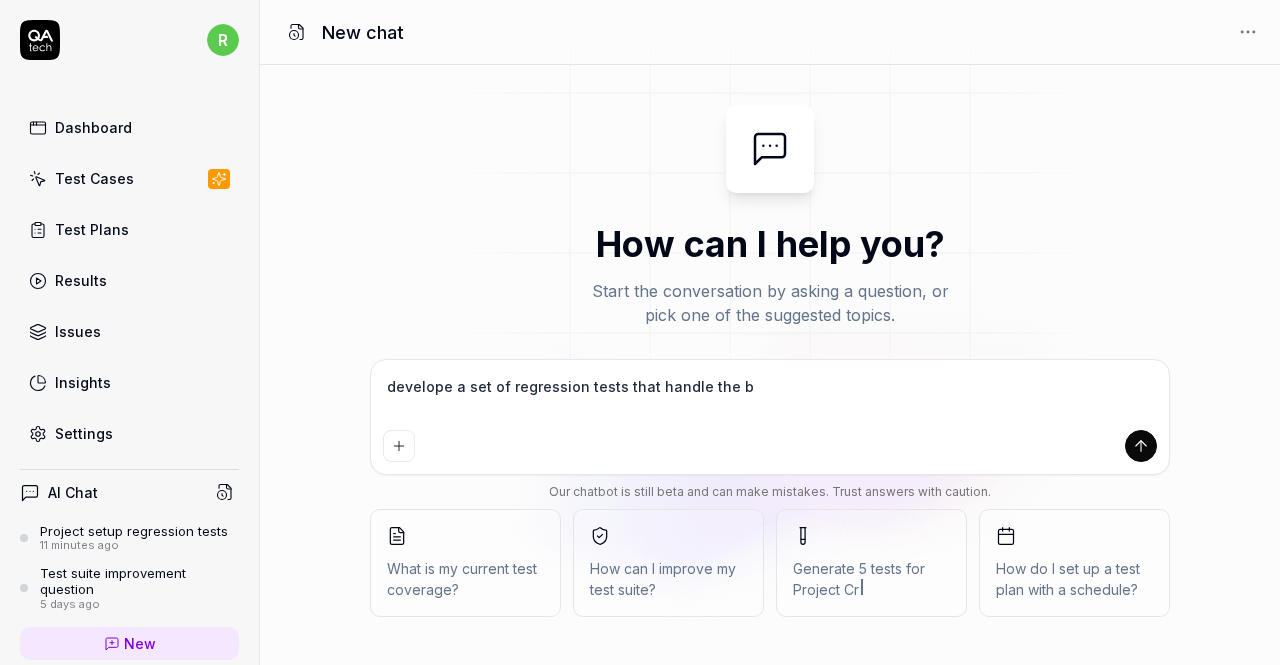 type on "*" 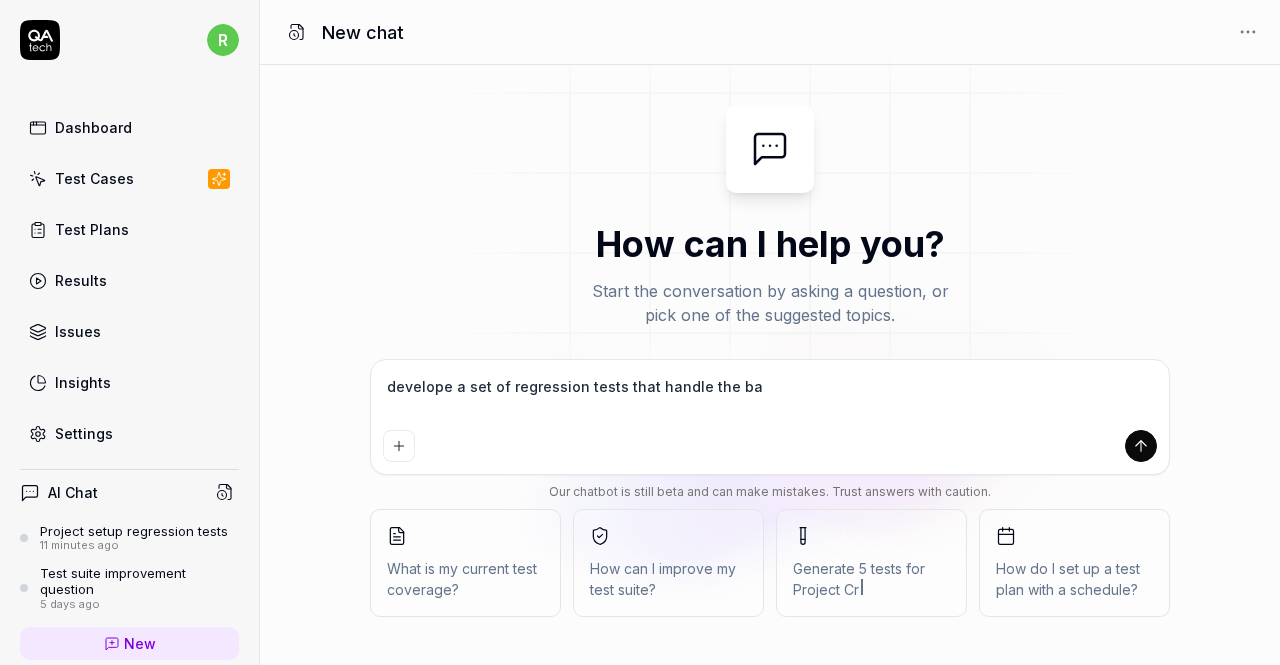 type on "develope a set of regression tests that handle the bac" 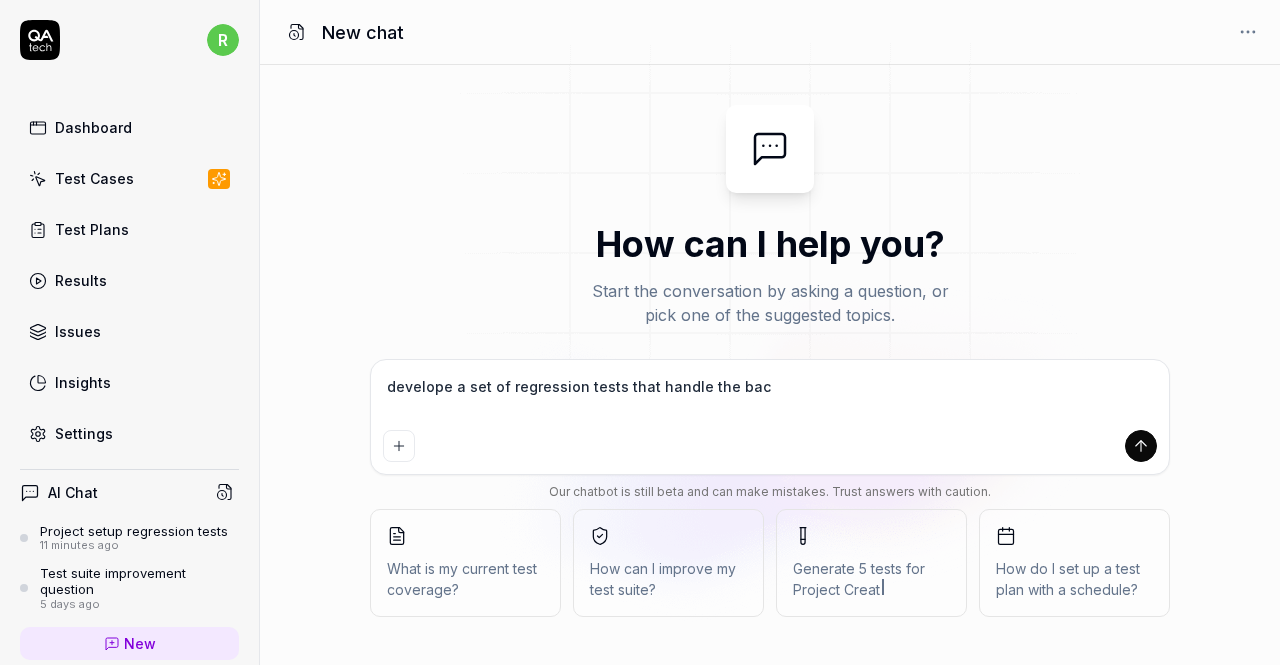 type on "develope a set of regression tests that handle the back" 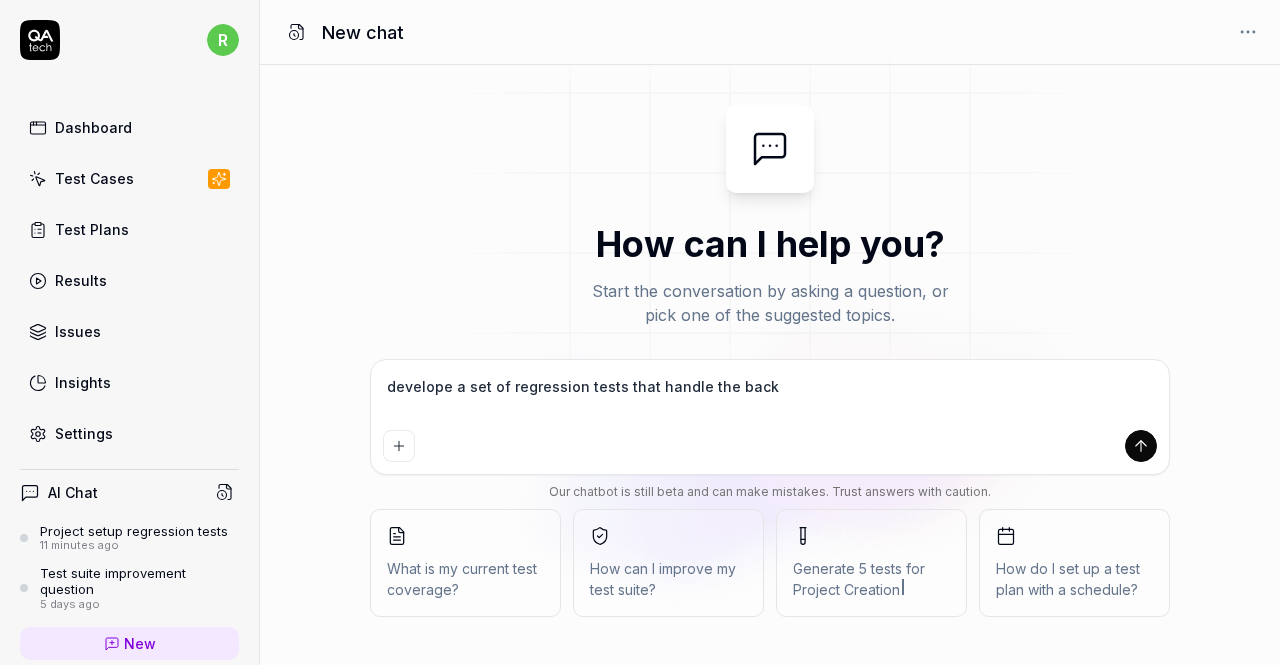type on "develope a set of regression tests that handle the backg" 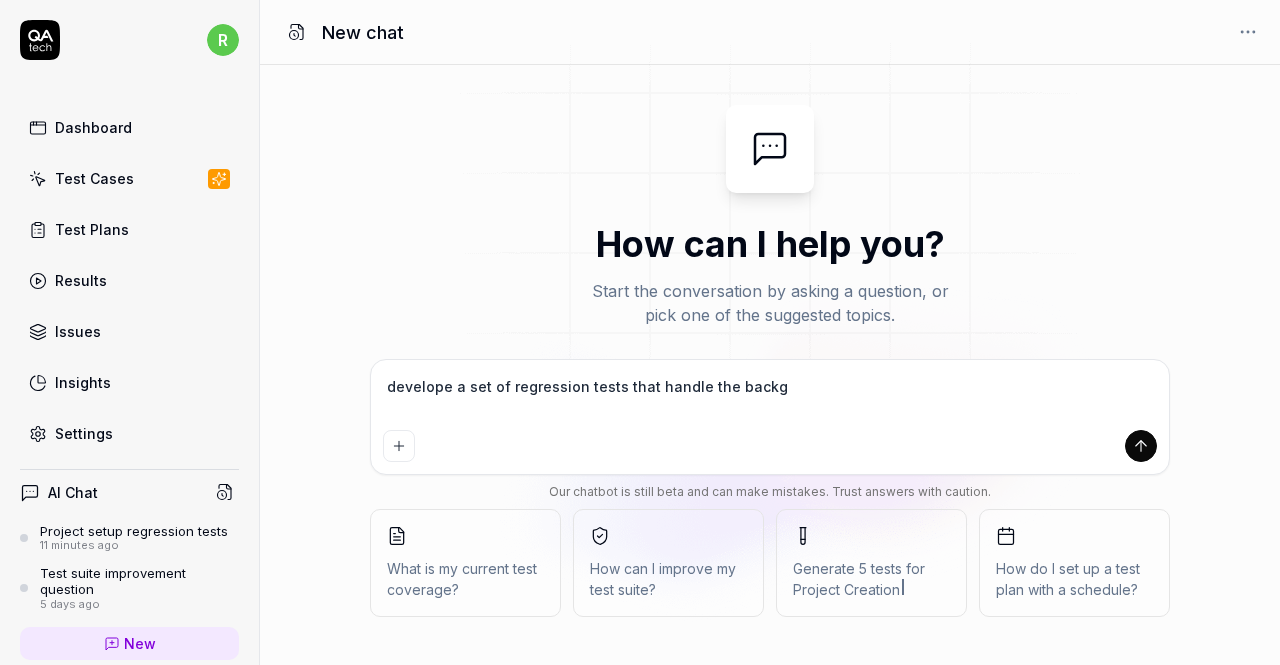 type on "develope a set of regression tests that handle the backgr" 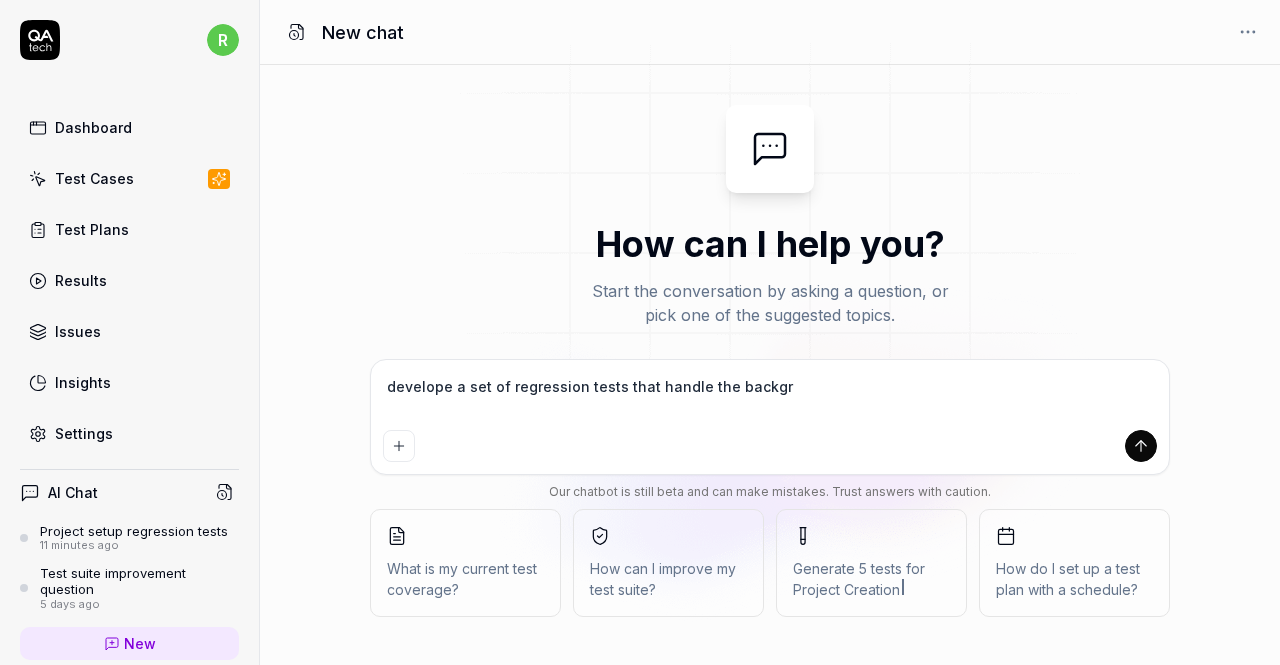 type on "develope a set of regression tests that handle the backgro" 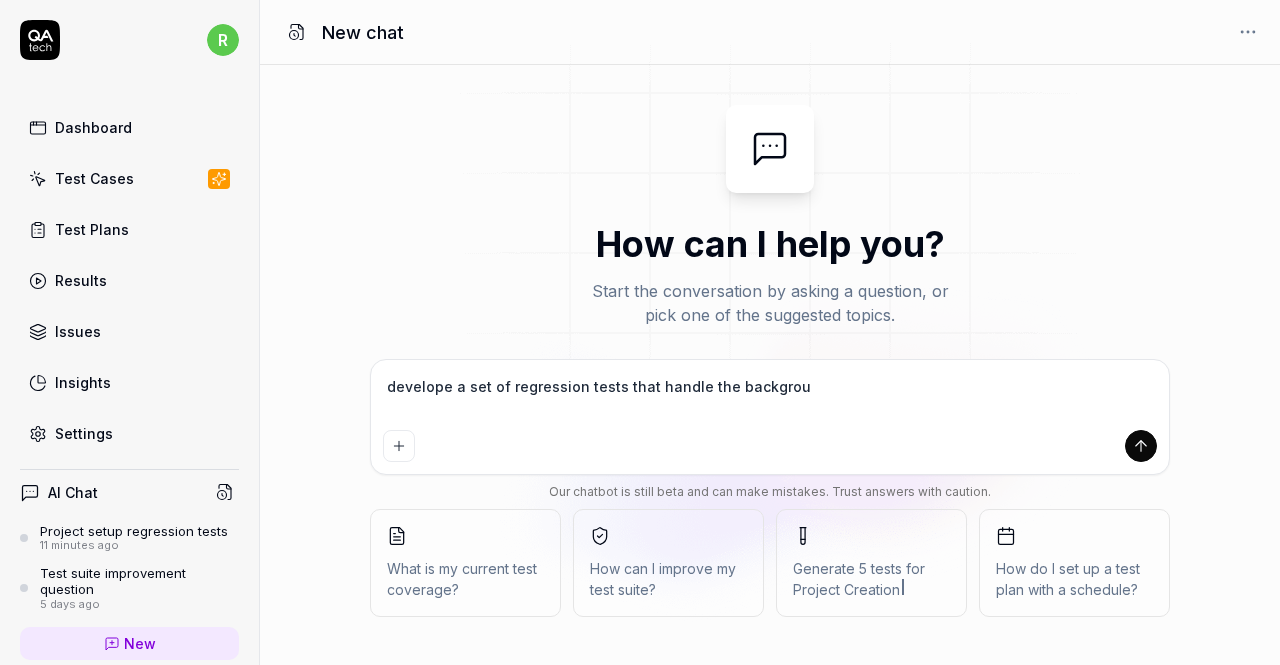 type on "develope a set of regression tests that handle the backgrouy" 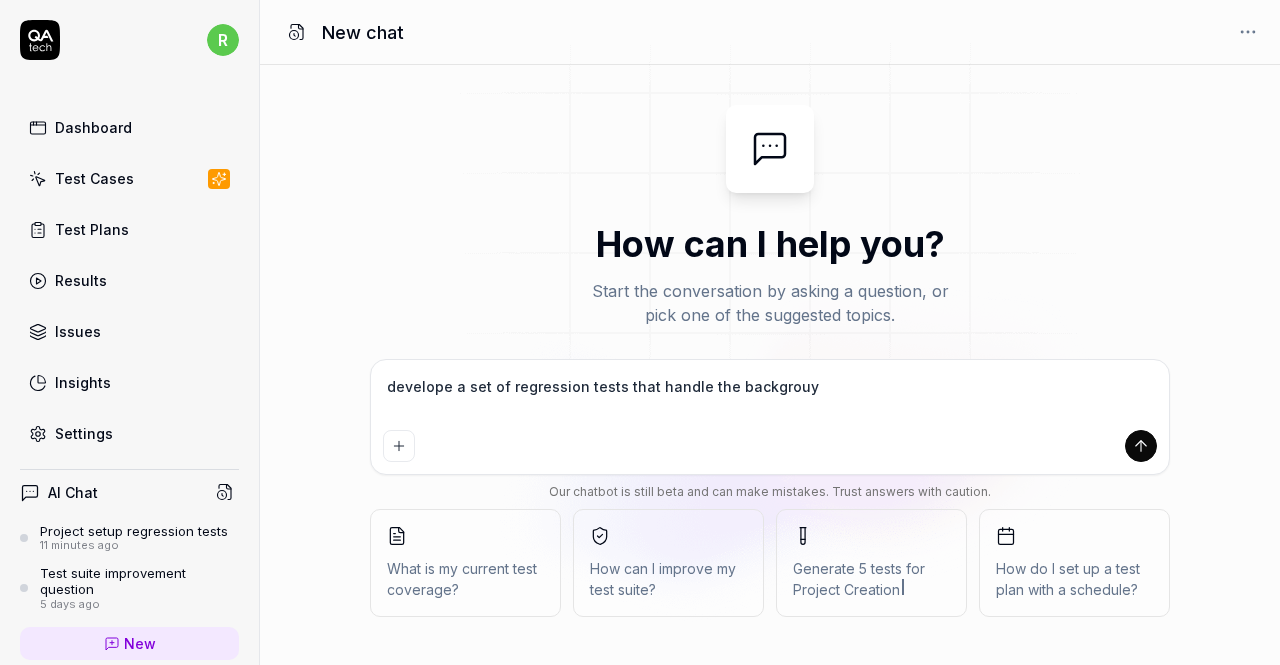 type on "develope a set of regression tests that handle the backgrouyn" 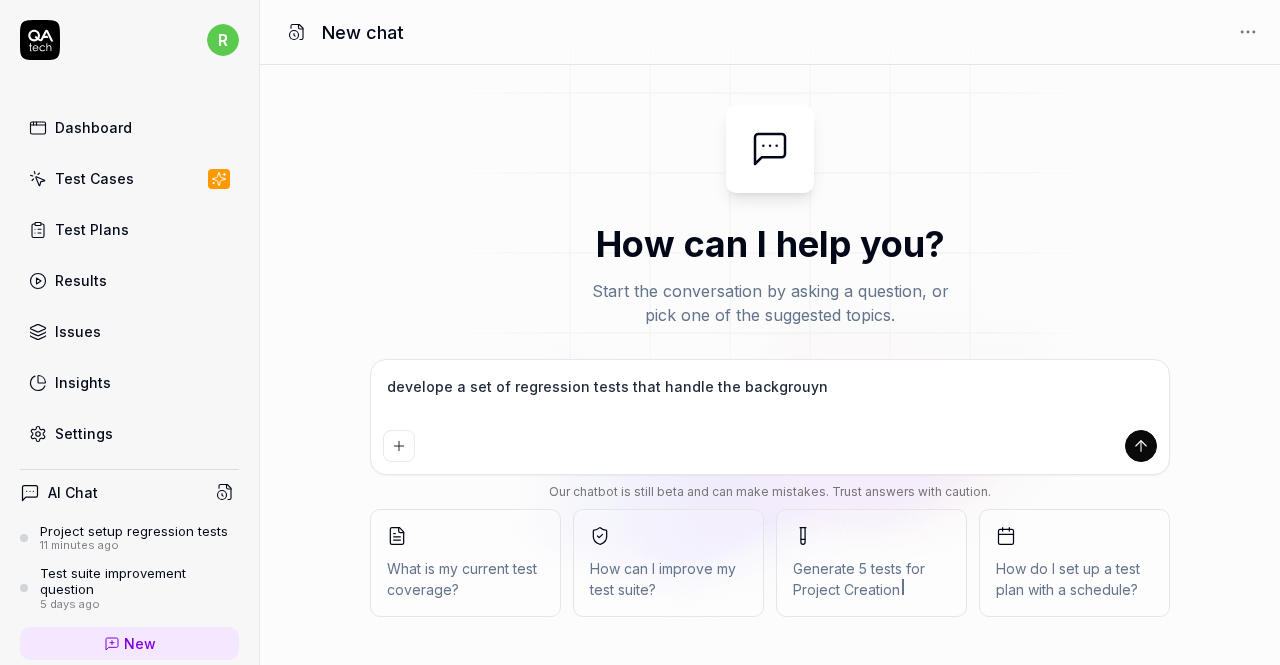 type on "develope a set of regression tests that handle the backgrouy" 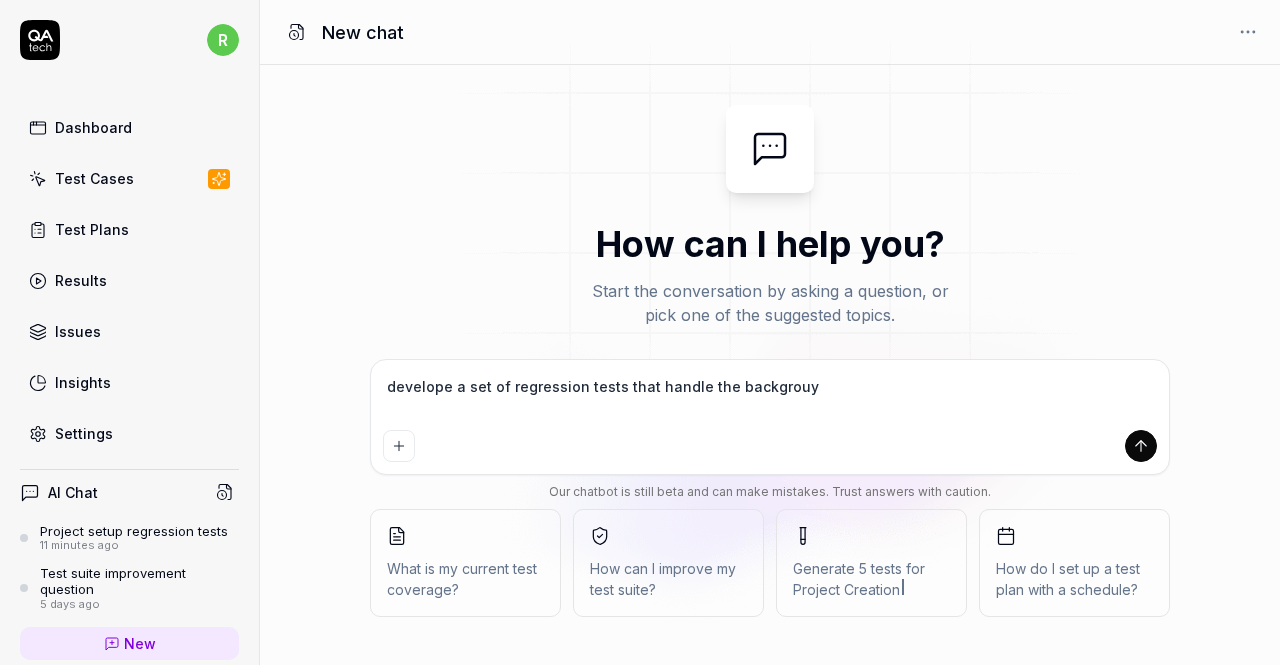 type on "develope a set of regression tests that handle the backgrou" 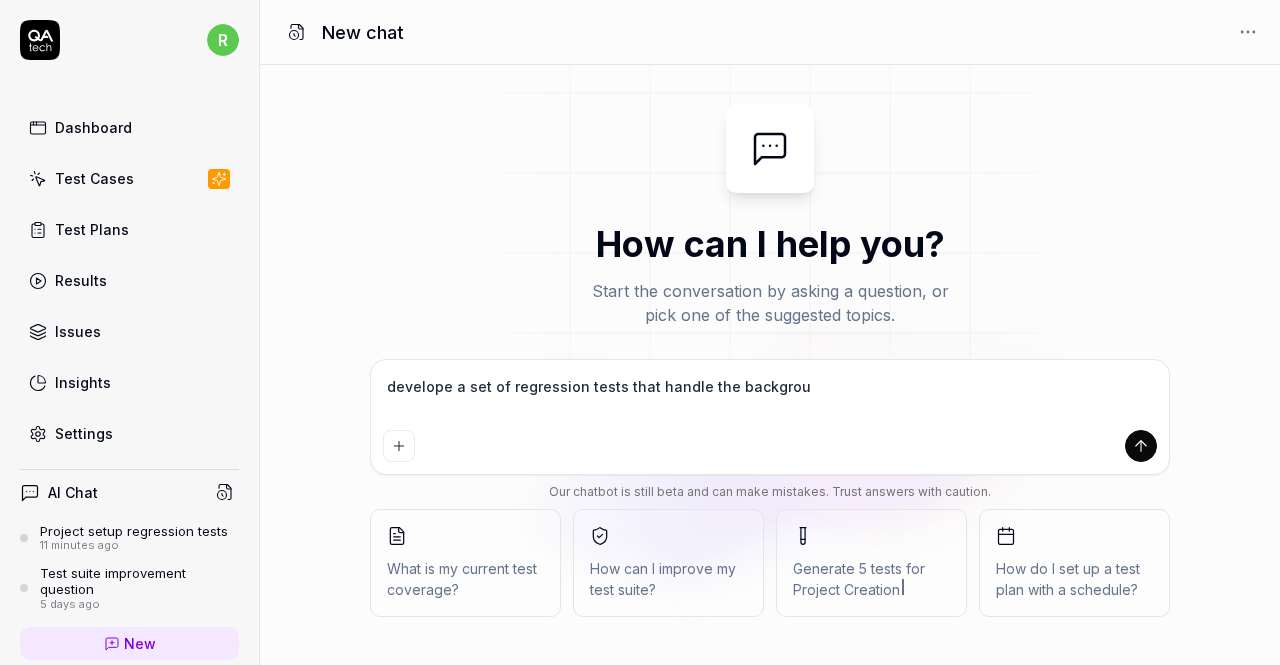 type on "develope a set of regression tests that handle the backgro" 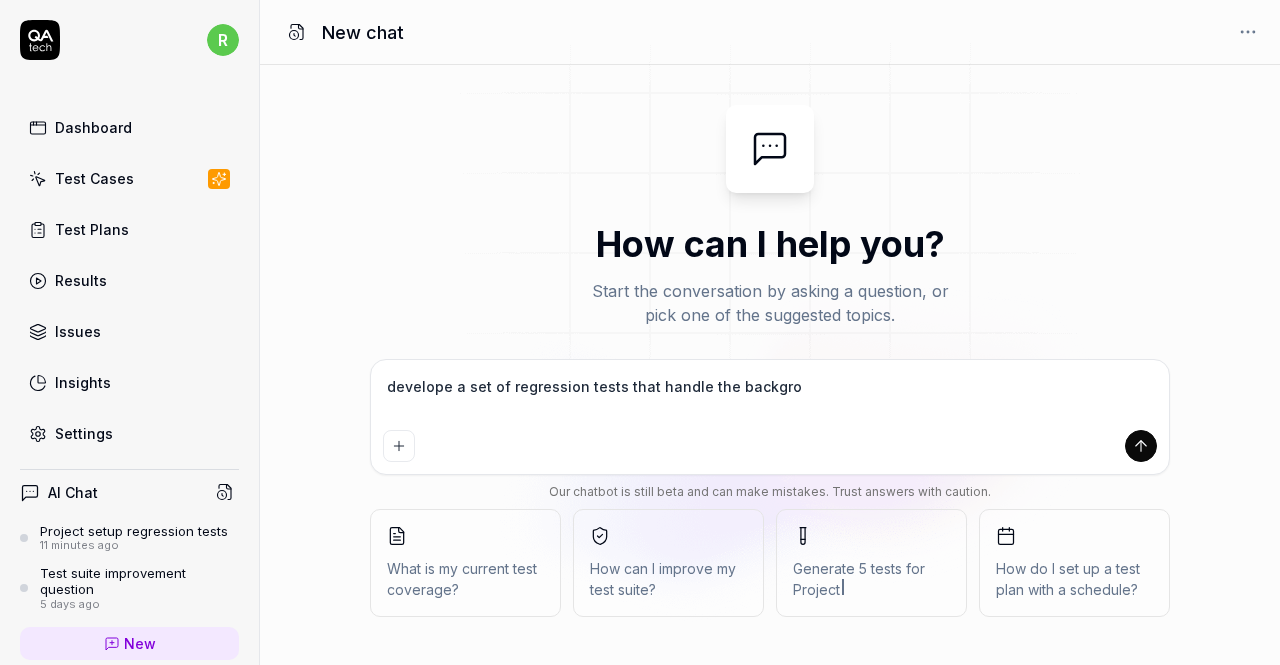 type on "develope a set of regression tests that handle the backgrou" 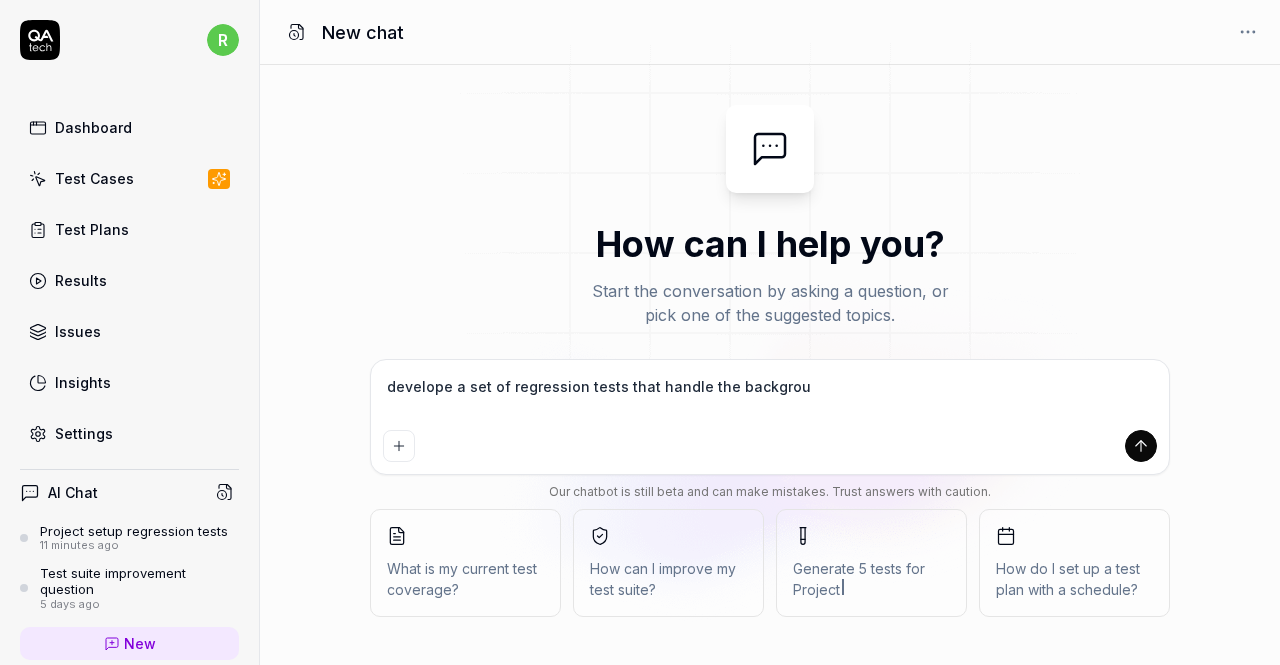 type on "*" 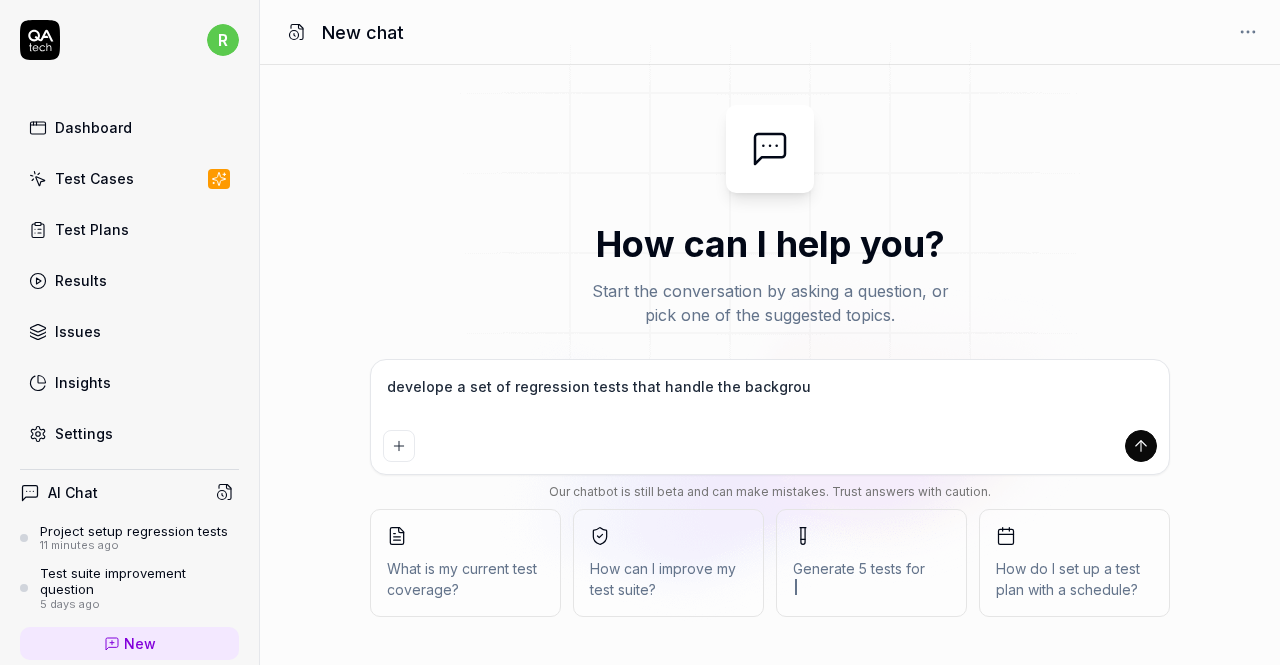type on "develope a set of regression tests that handle the backgroun" 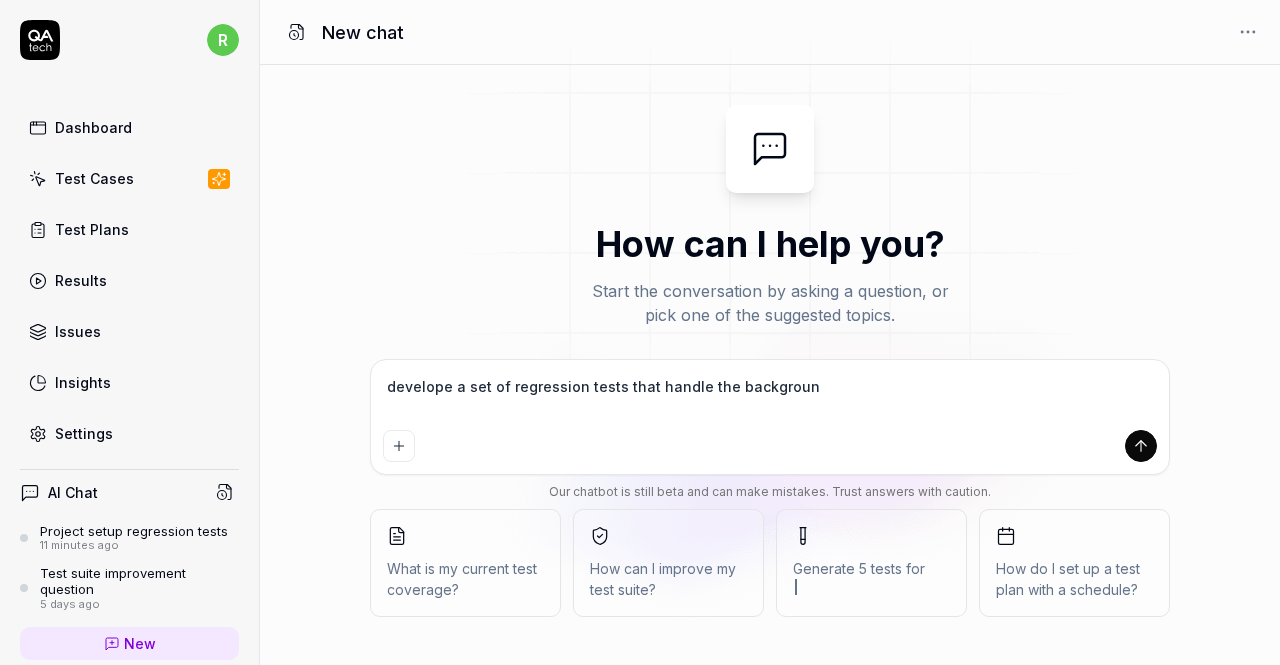 type on "develope a set of regression tests that handle the background" 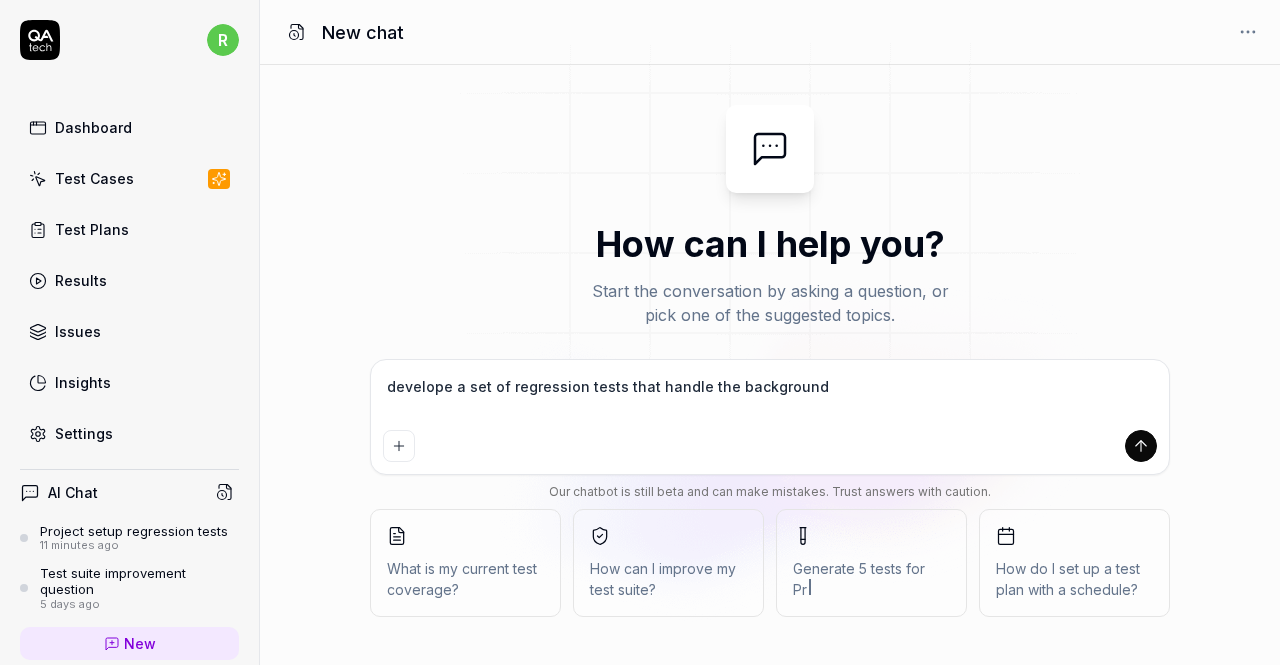 type on "develope a set of regression tests that handle the background" 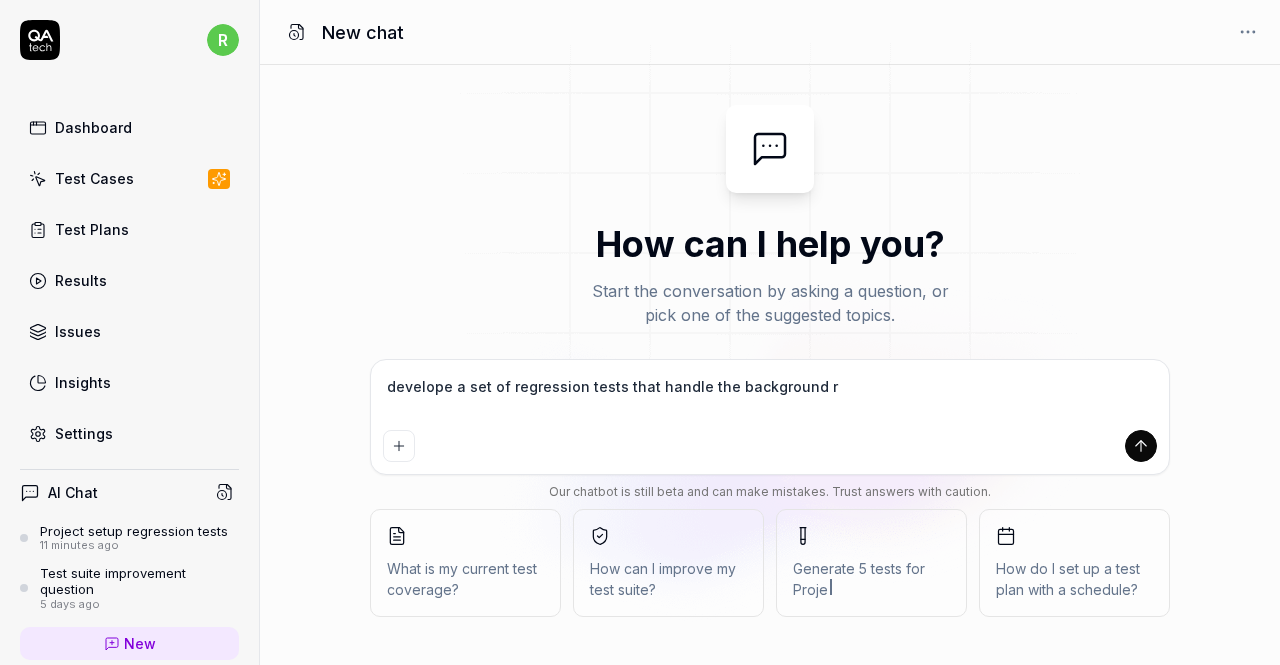 type on "develope a set of regression tests that handle the background re" 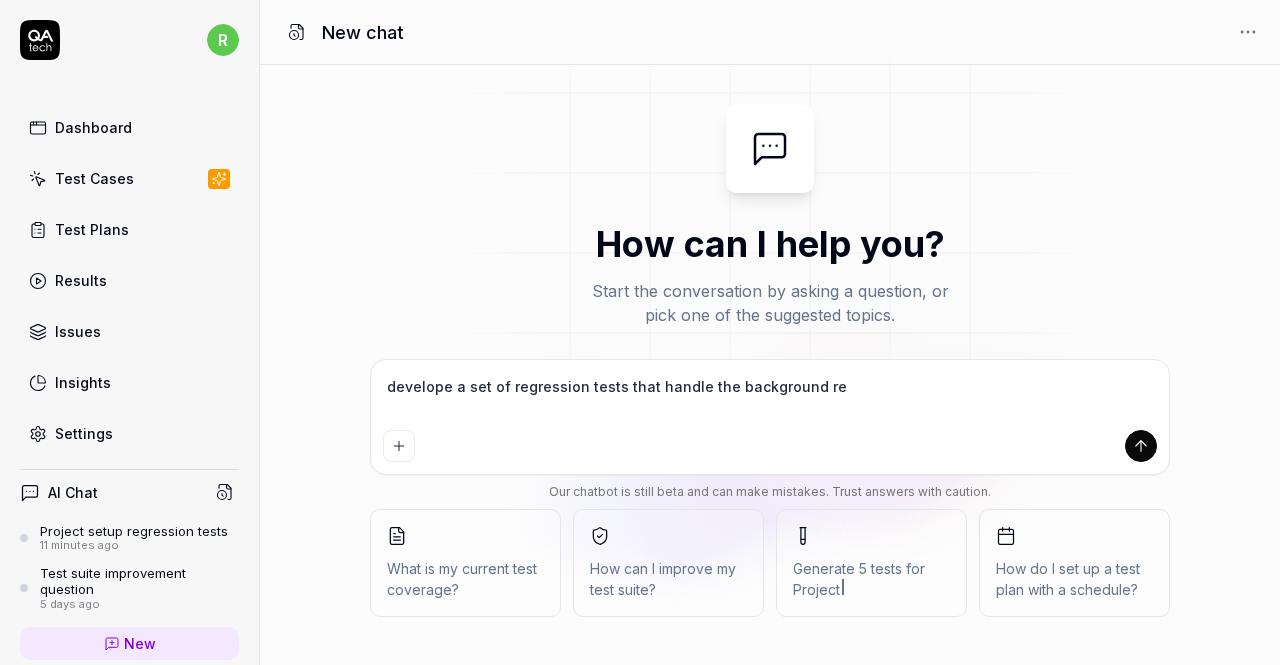 type on "develope a set of regression tests that handle the background res" 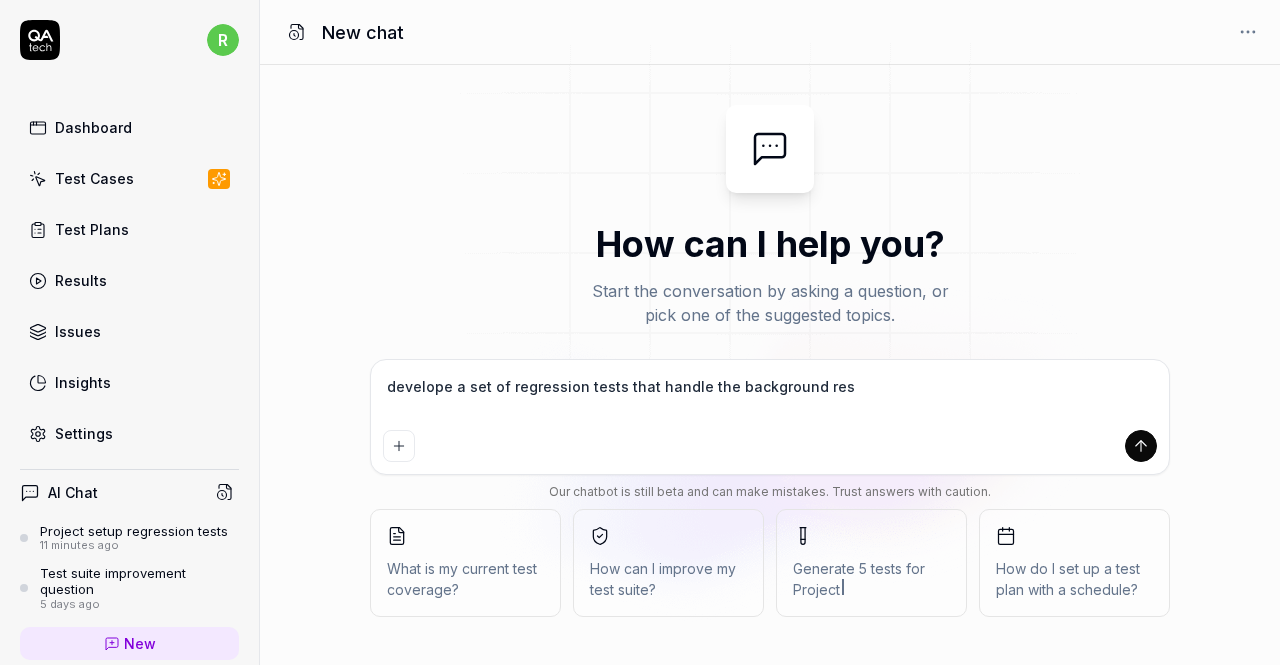 type on "develope a set of regression tests that handle the background reso" 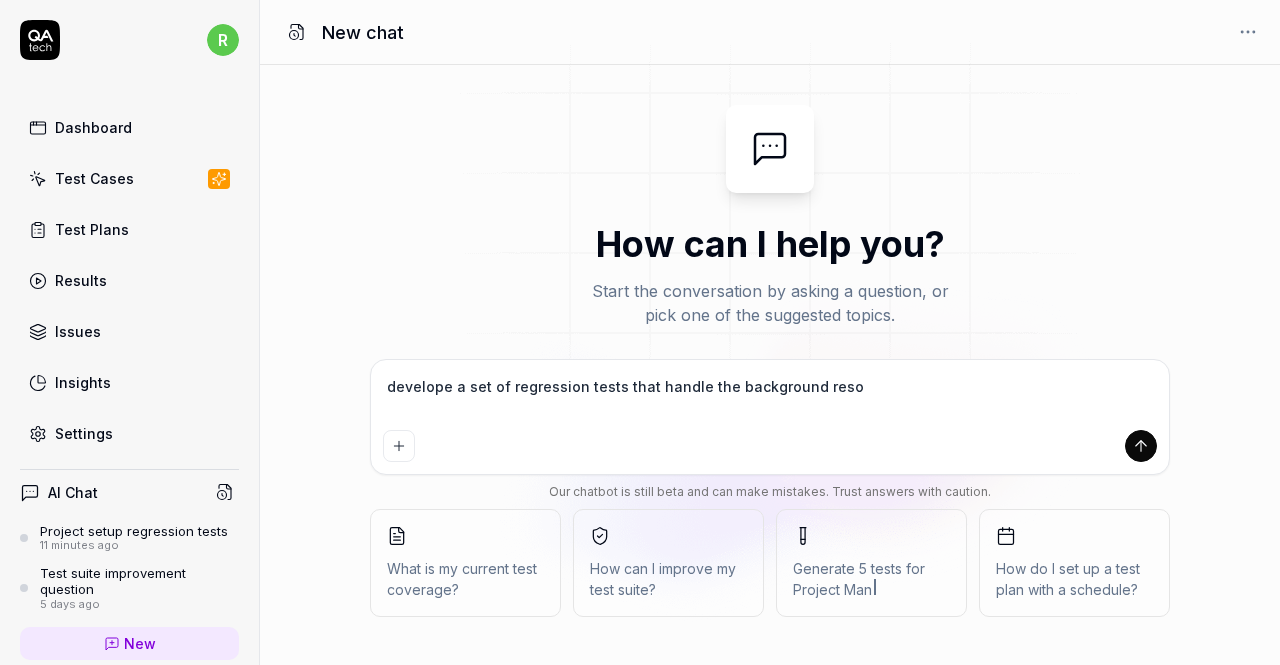 type on "develope a set of regression tests that handle the background resou" 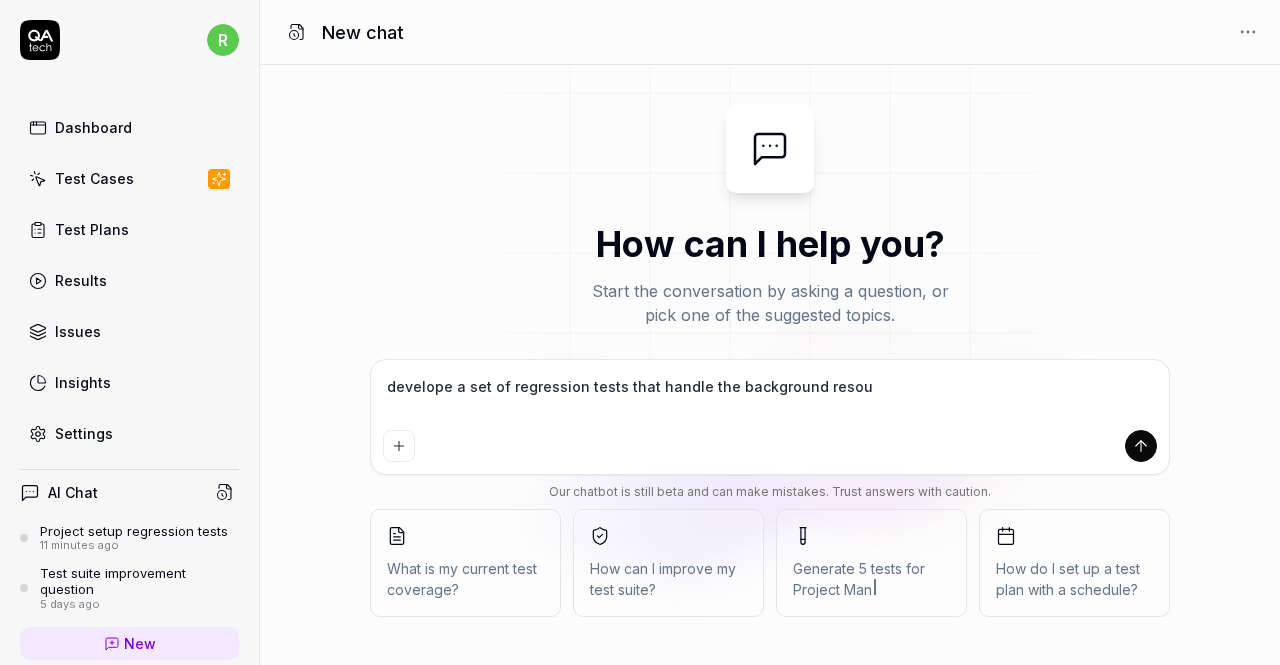 type on "develope a set of regression tests that handle the background resour" 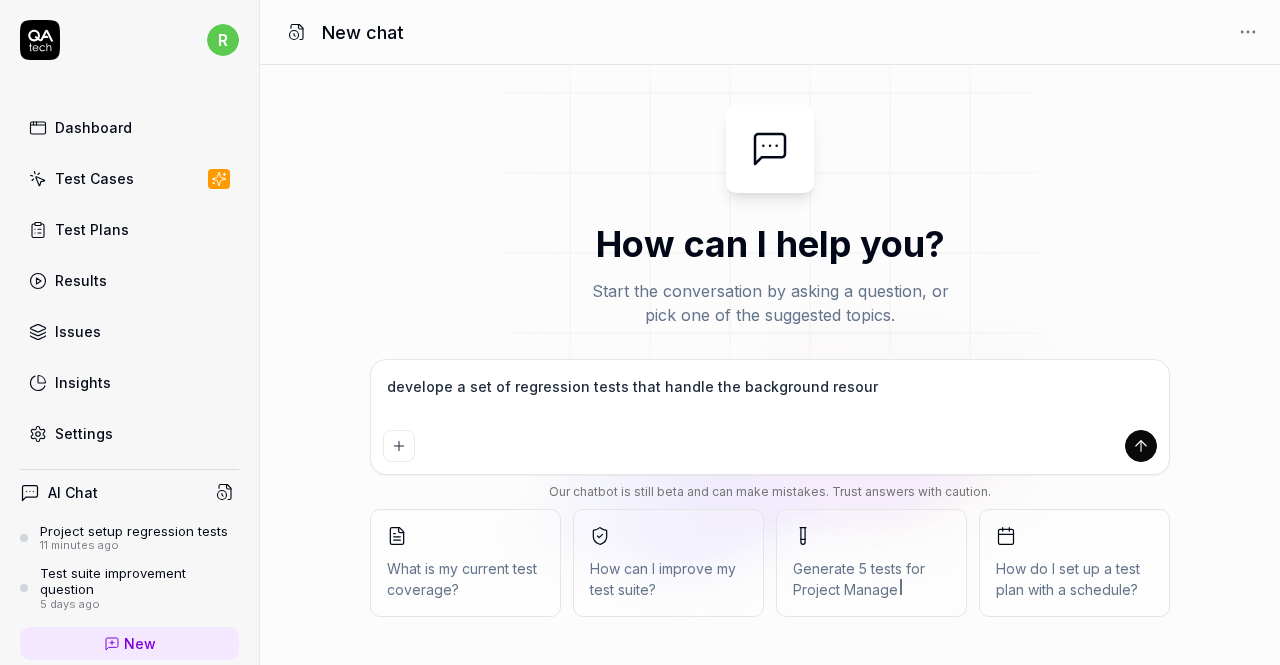 type on "develope a set of regression tests that handle the background resourc" 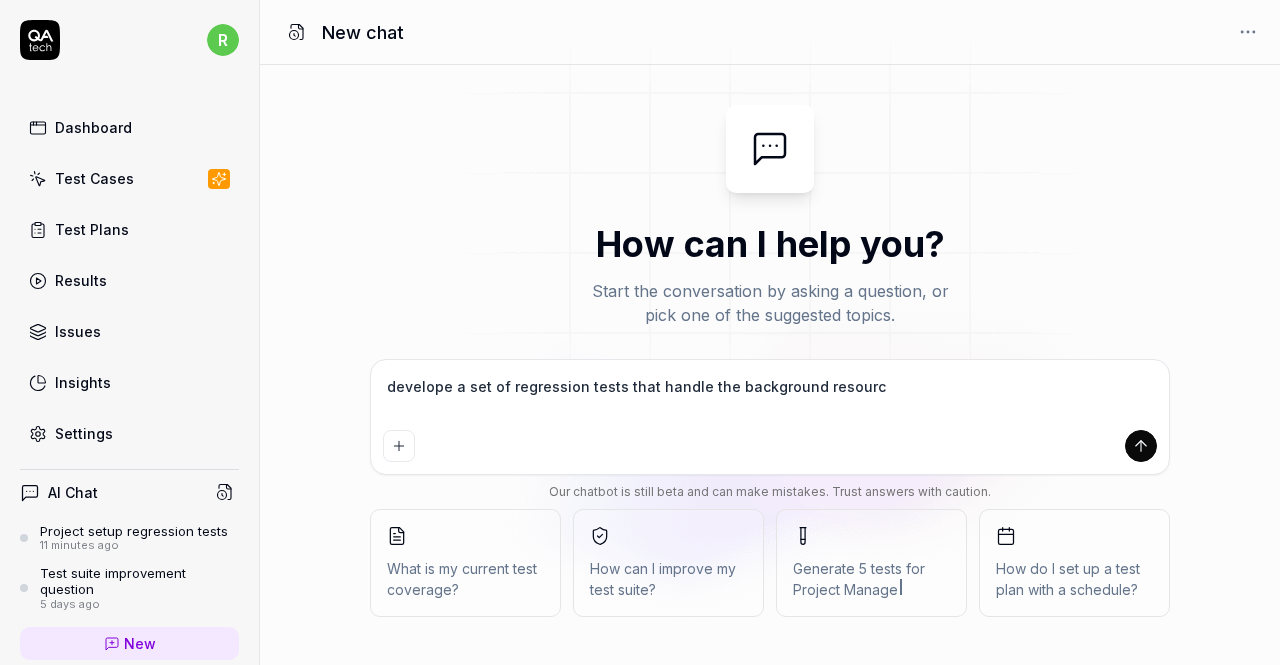 type on "develope a set of regression tests that handle the background resource" 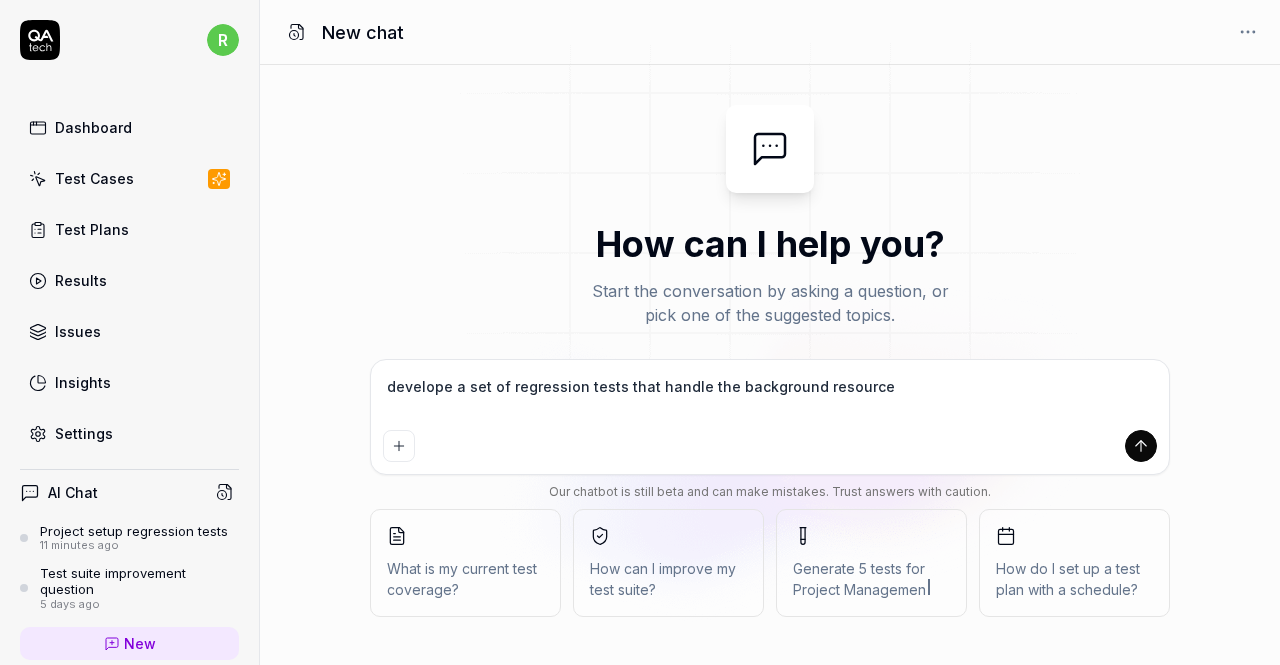 type on "develope a set of regression tests that handle the background resources" 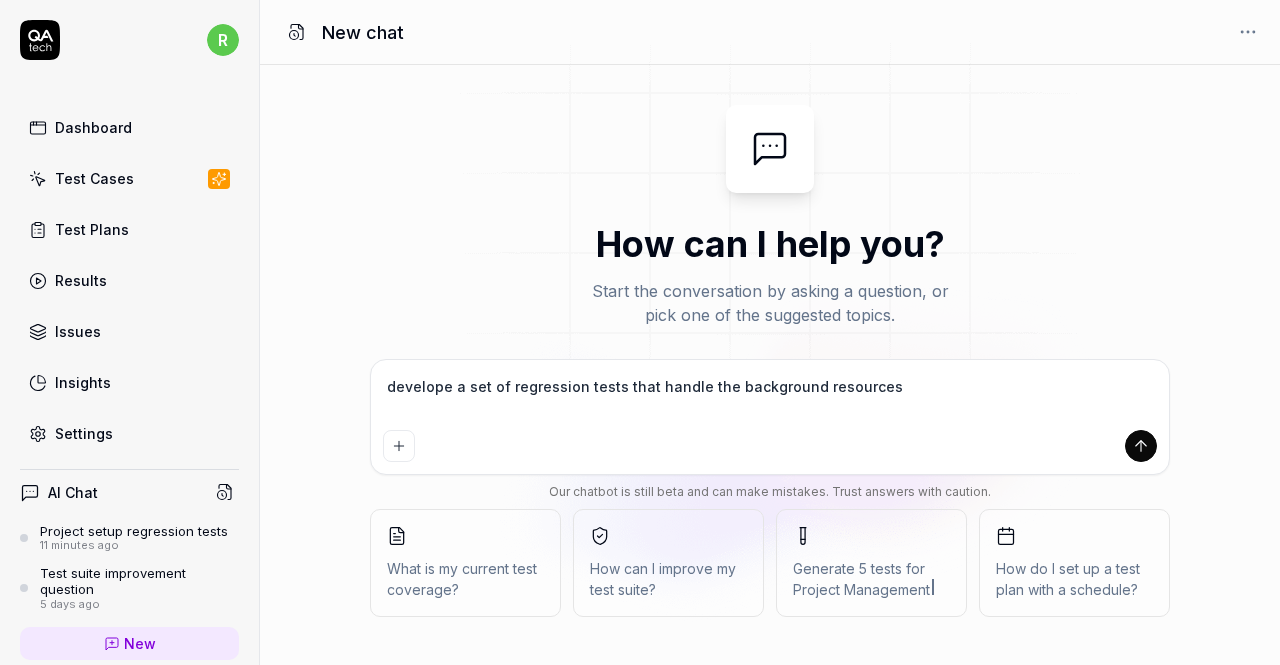 type on "develope a set of regression tests that handle the background resources" 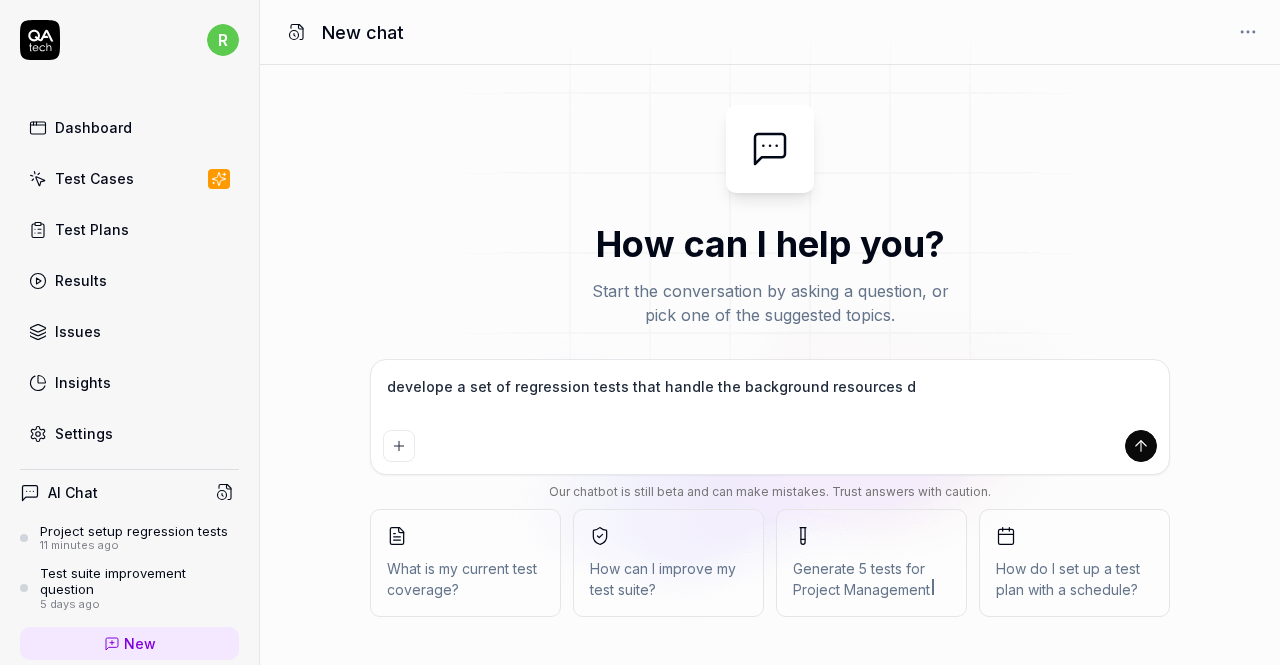 type on "develope a set of regression tests that handle the background resources do" 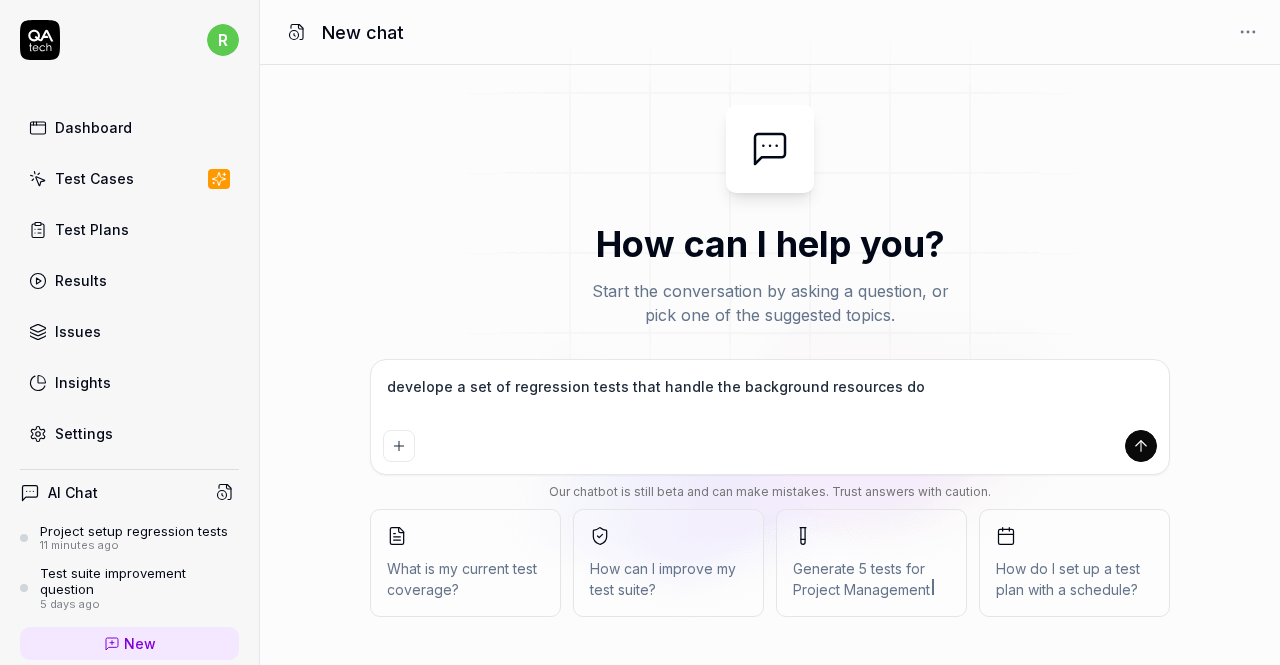 type on "develope a set of regression tests that handle the background resources doc" 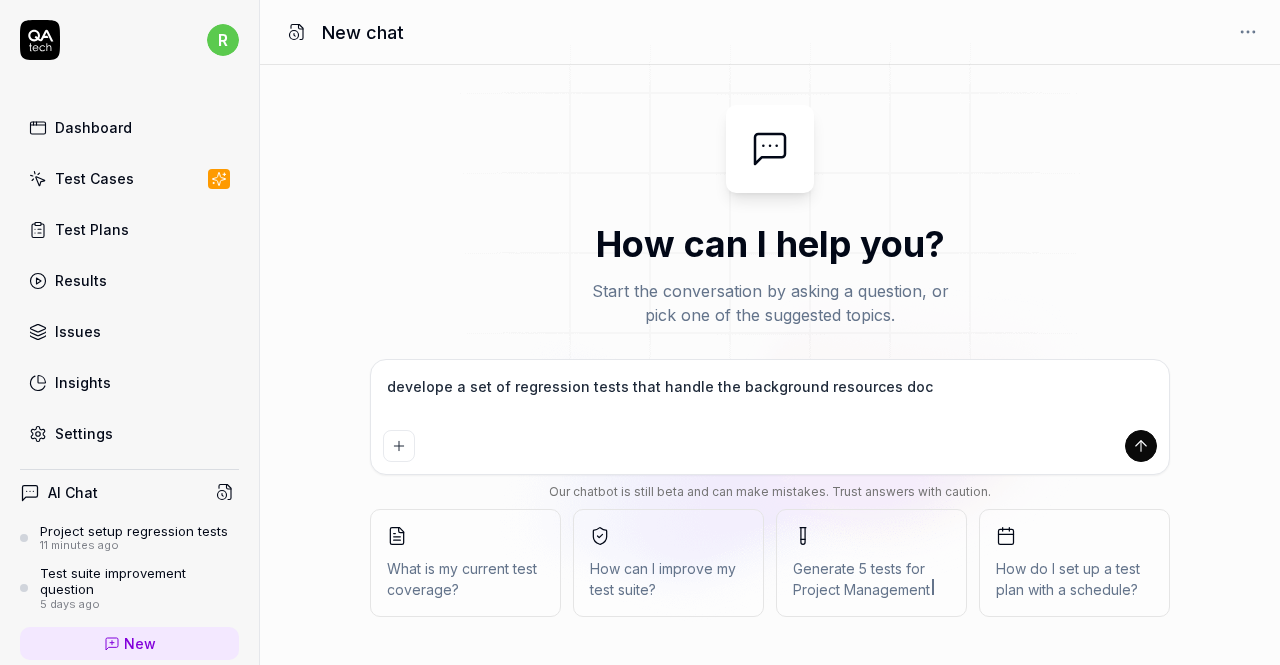 type on "develope a set of regression tests that handle the background resources docu" 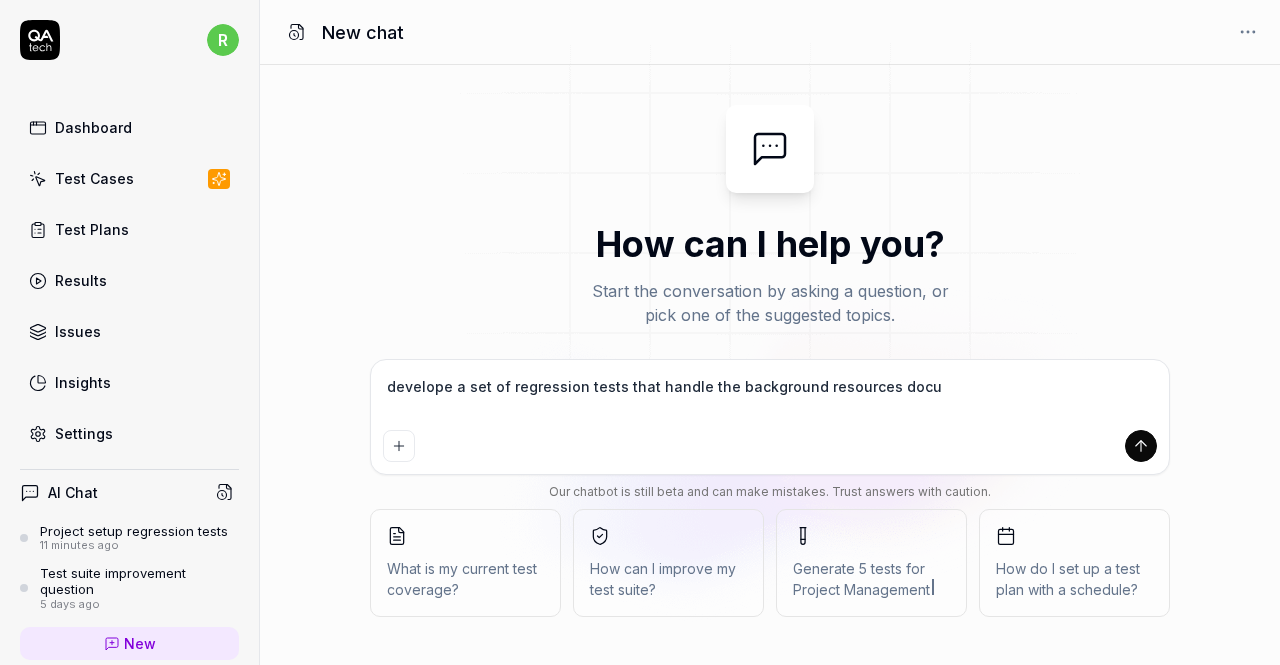 type on "develope a set of regression tests that handle the background resources docum" 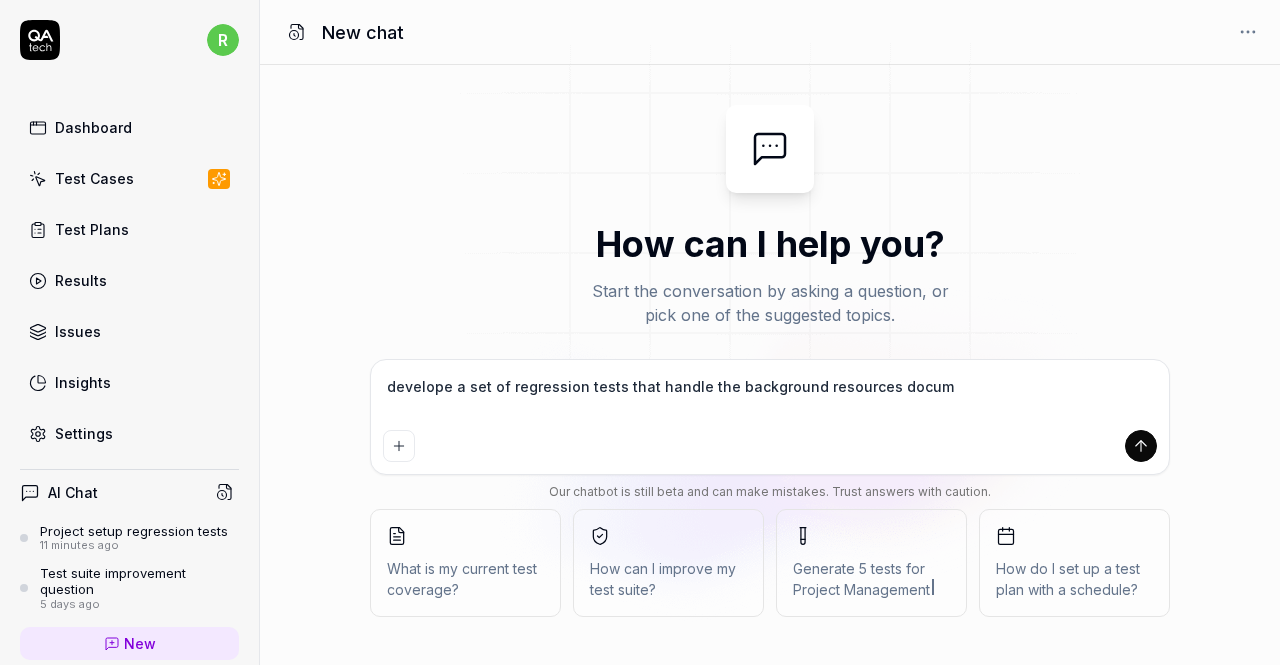 type on "develope a set of regression tests that handle the background resources documn" 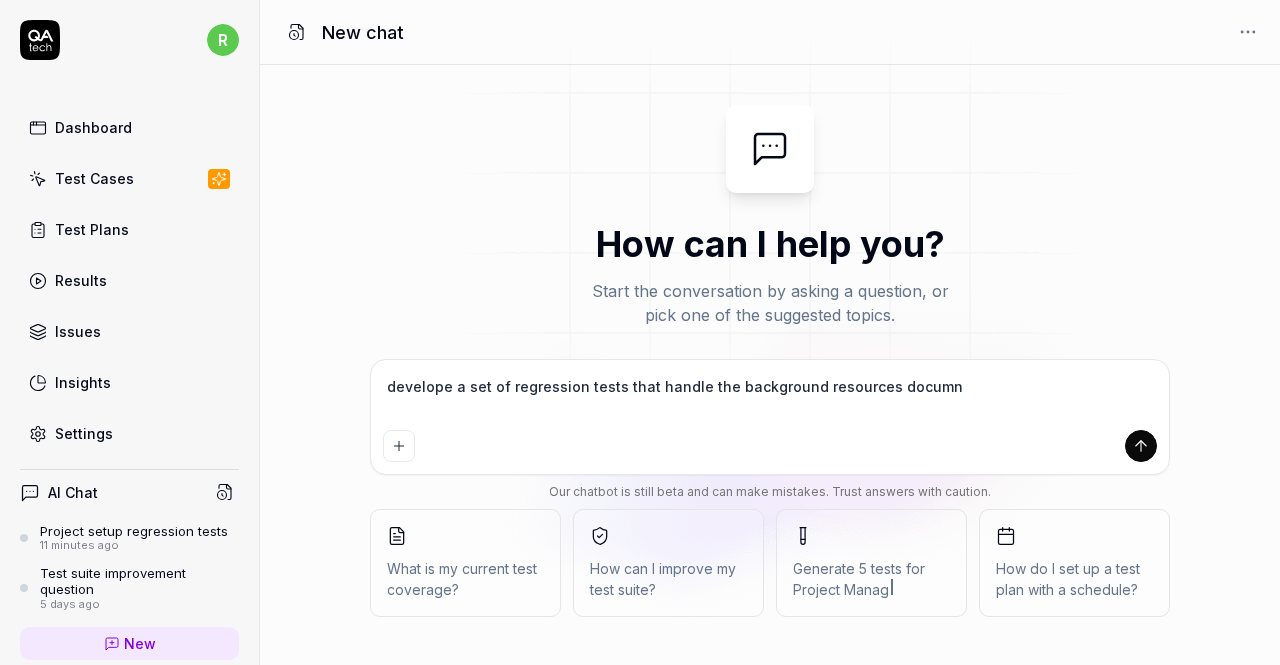 type on "develope a set of regression tests that handle the background resources docum" 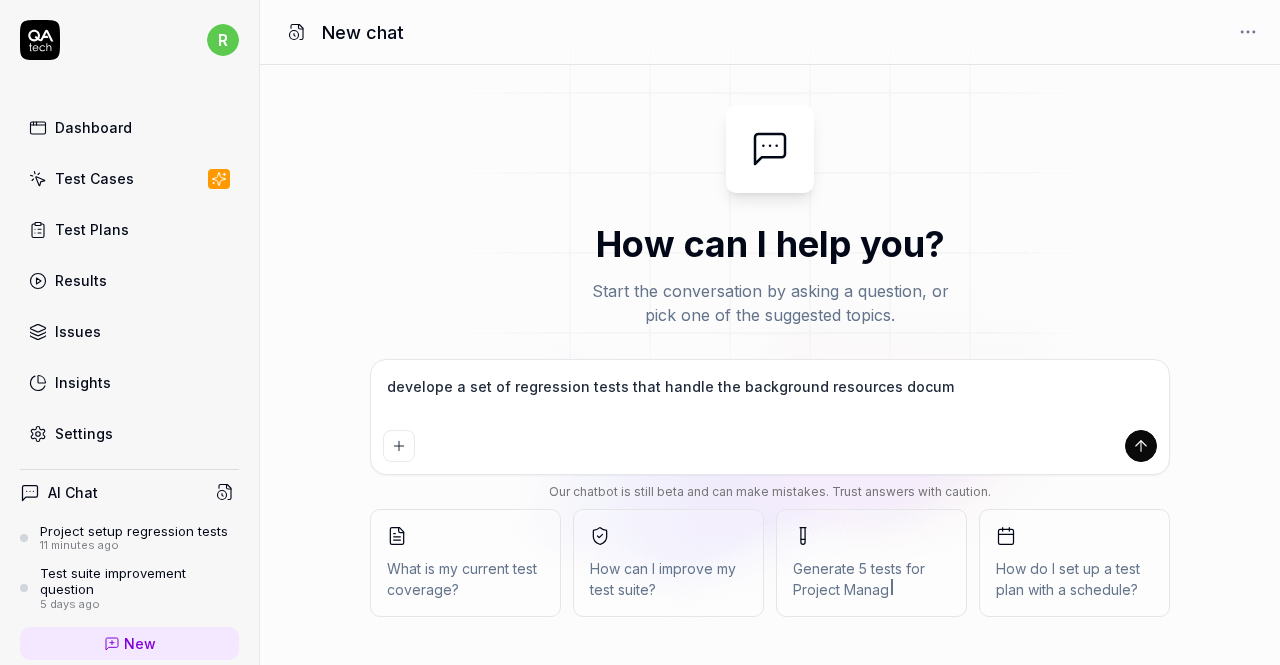 type on "develope a set of regression tests that handle the background resources docume" 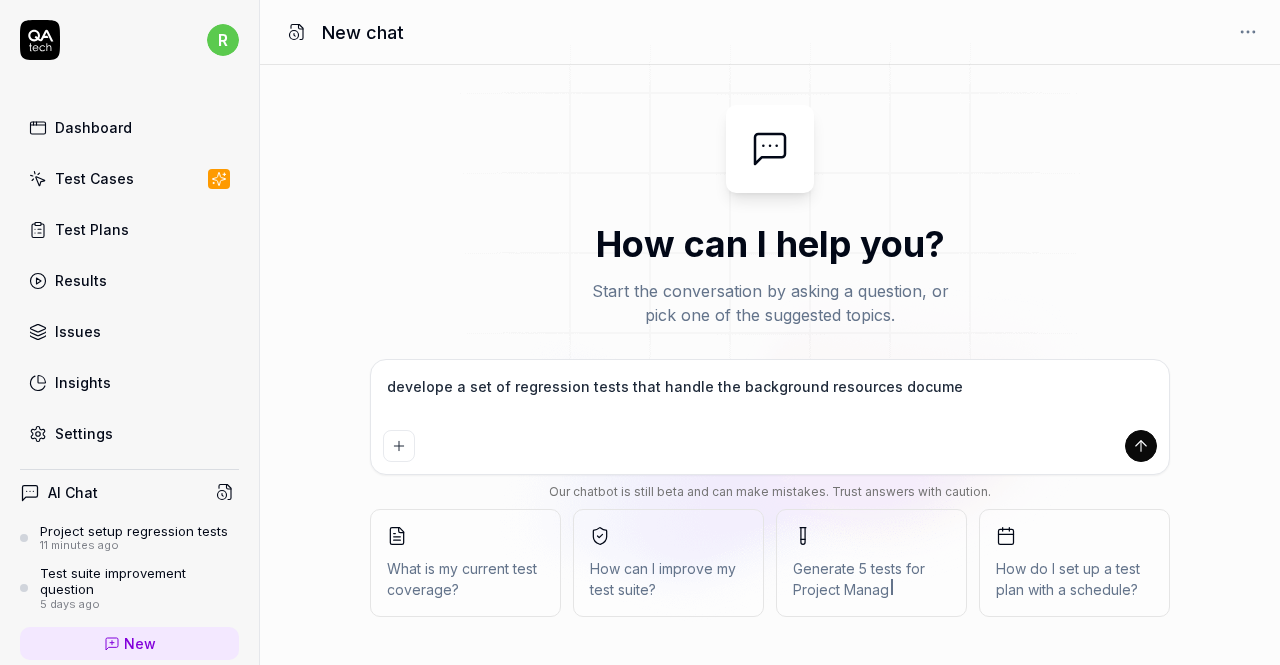 type on "develope a set of regression tests that handle the background resources documen" 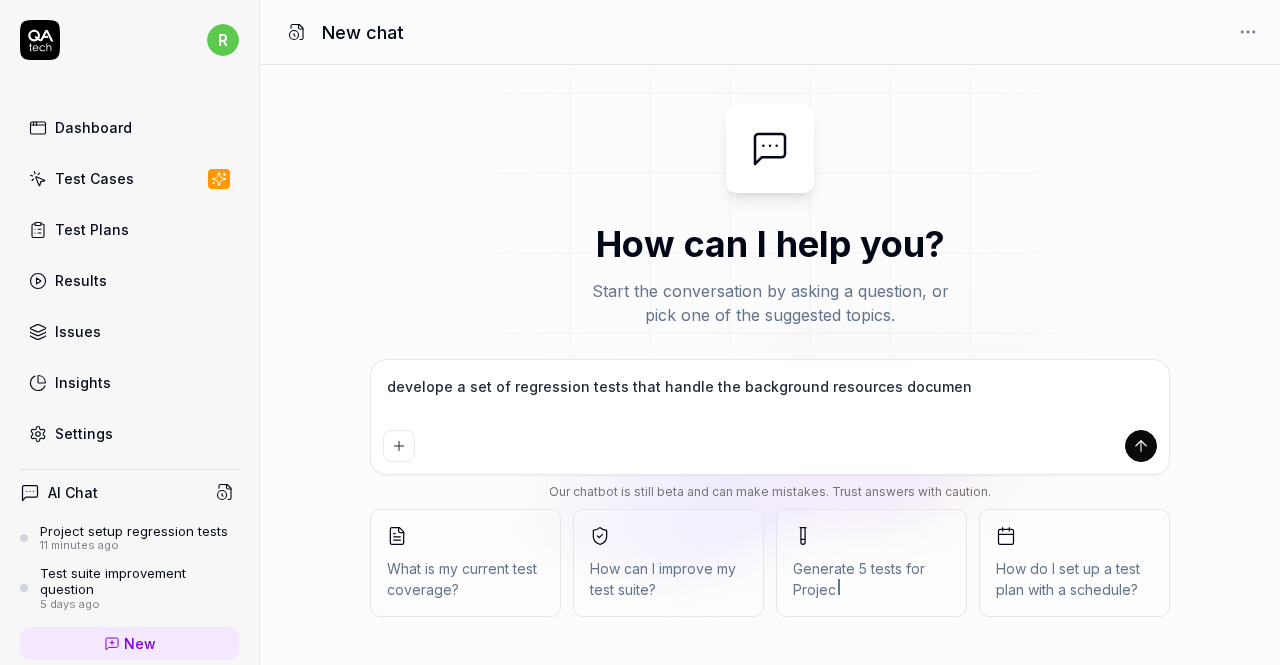 type on "*" 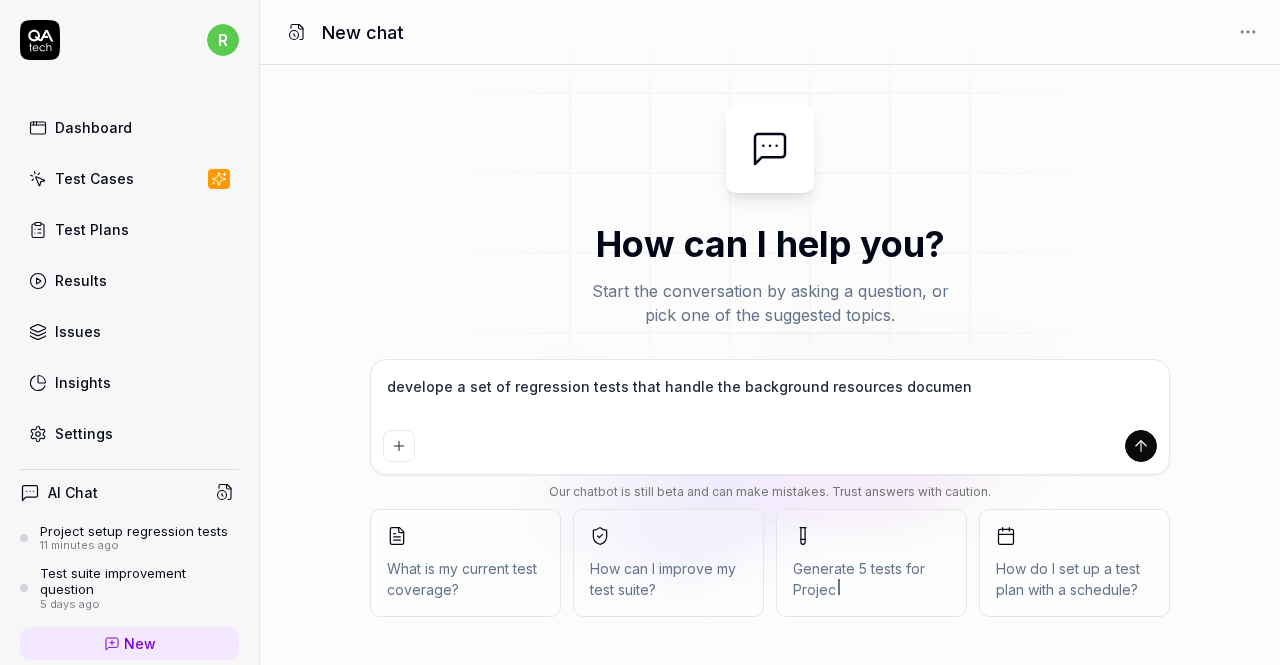 type on "develope a set of regression tests that handle the background resources document" 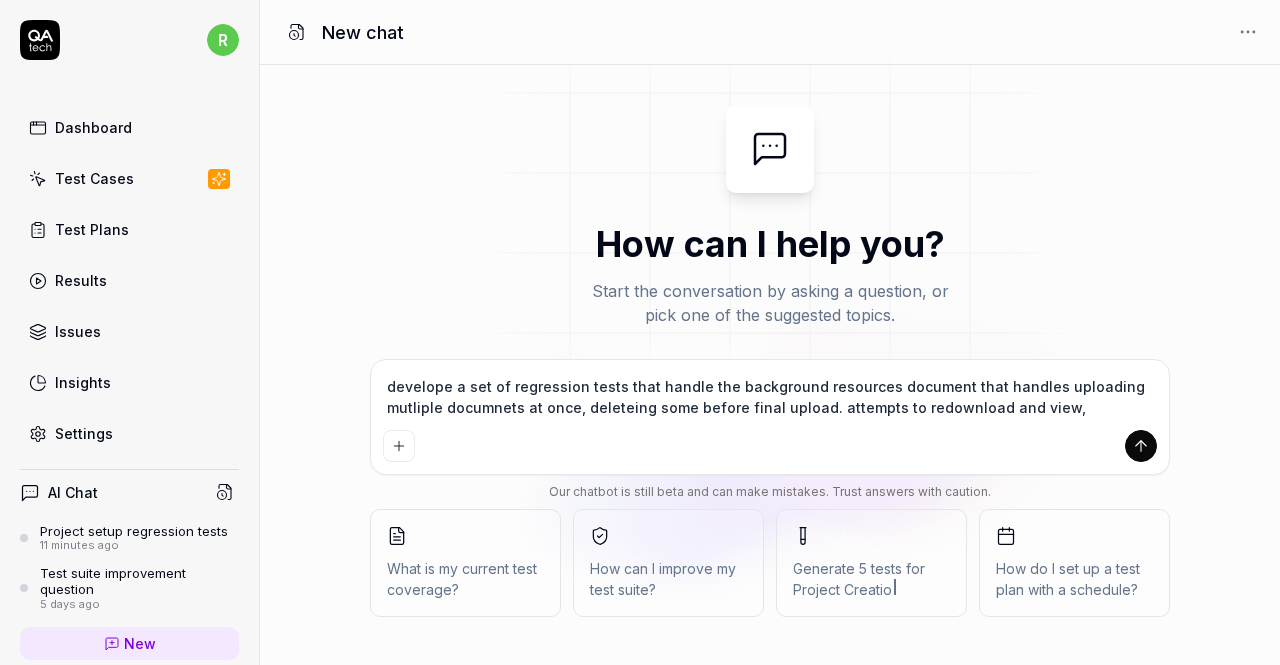 click on "develope a set of regression tests that handle the background resources document that handles uploading mutliple documnets at once, deleteing some before final upload. attempts to redownload and view," at bounding box center (770, 397) 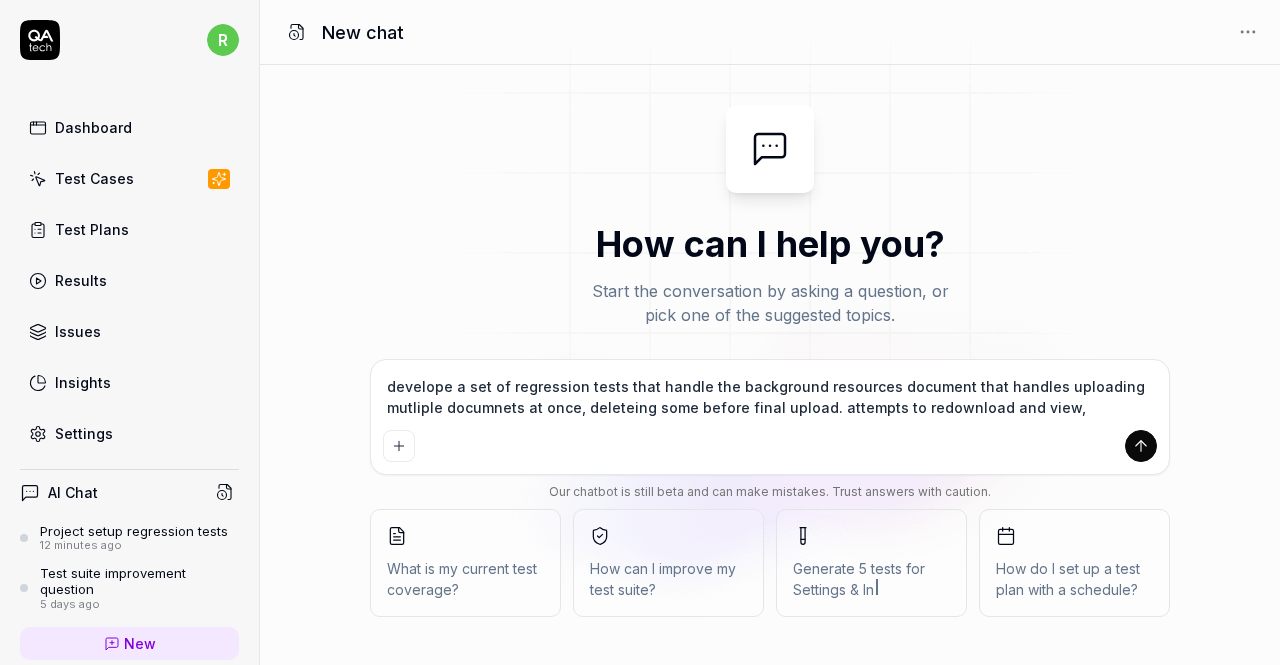click on "develope a set of regression tests that handle the background resources document that handles uploading mutliple documnets at once, deleteing some before final upload. attempts to redownload and view," at bounding box center [770, 397] 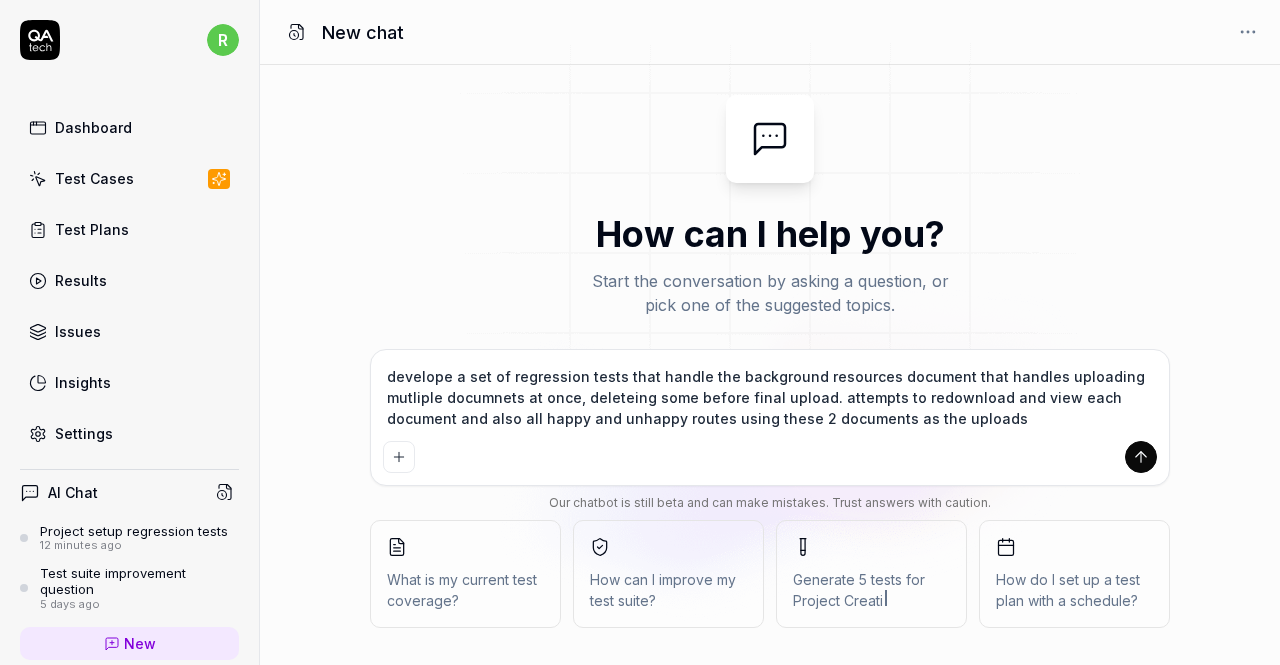 click on "develope a set of regression tests that handle the background resources document that handles uploading mutliple documnets at once, deleteing some before final upload. attempts to redownload and view each document and also all happy and unhappy routes using these 2 documents as the uploads" at bounding box center [770, 417] 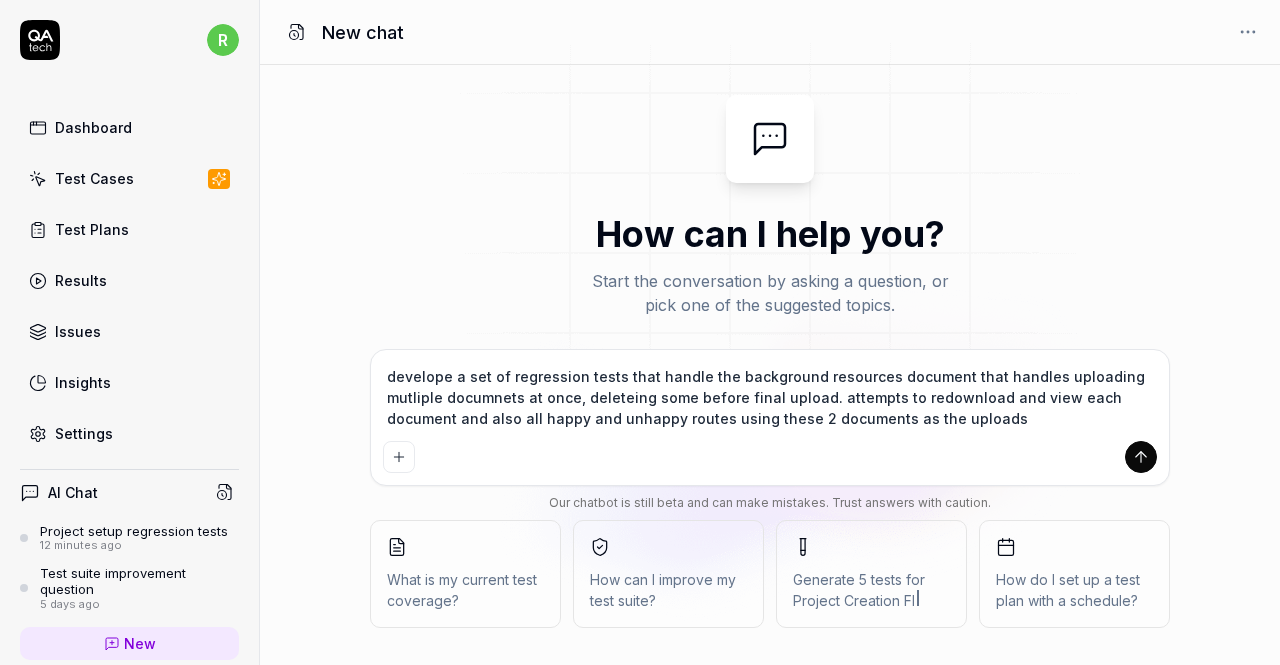 click at bounding box center [399, 457] 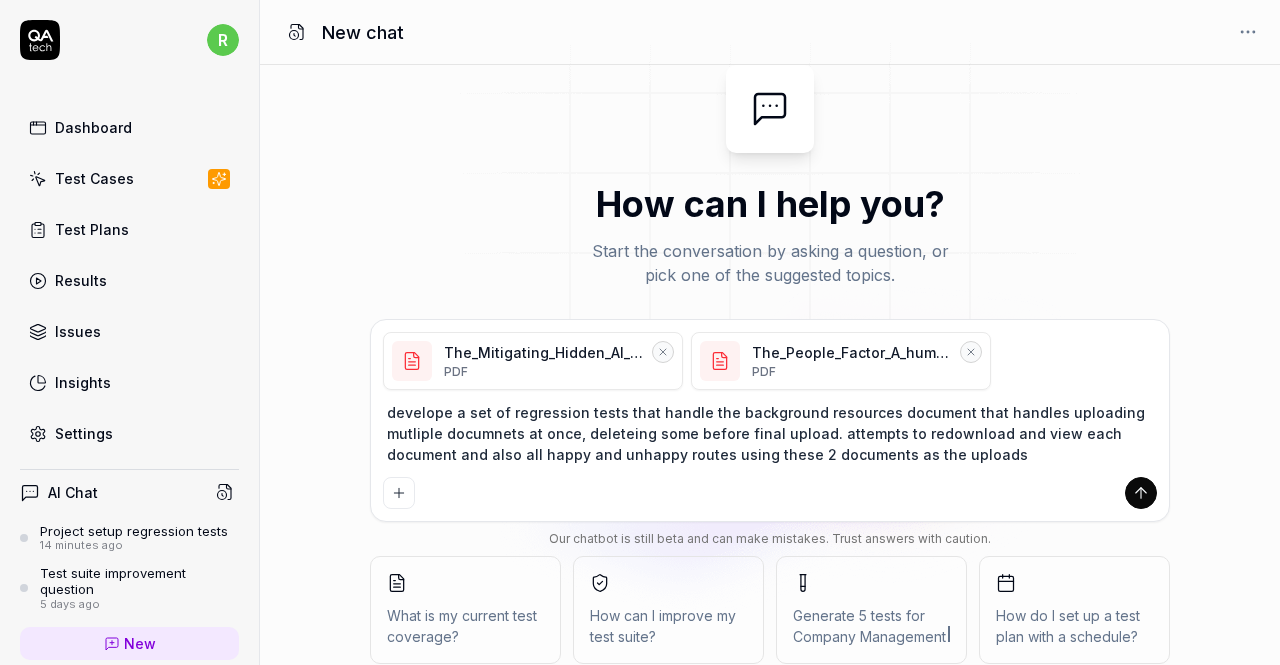 click 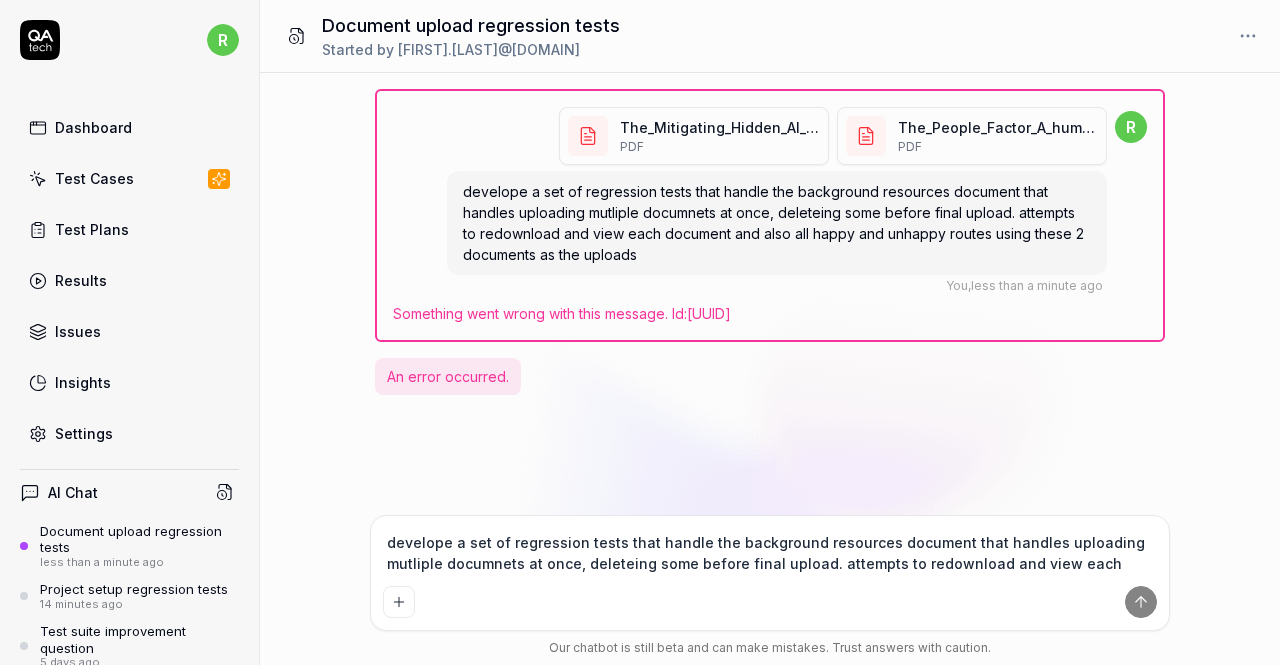 drag, startPoint x: 910, startPoint y: 310, endPoint x: 714, endPoint y: 304, distance: 196.09181 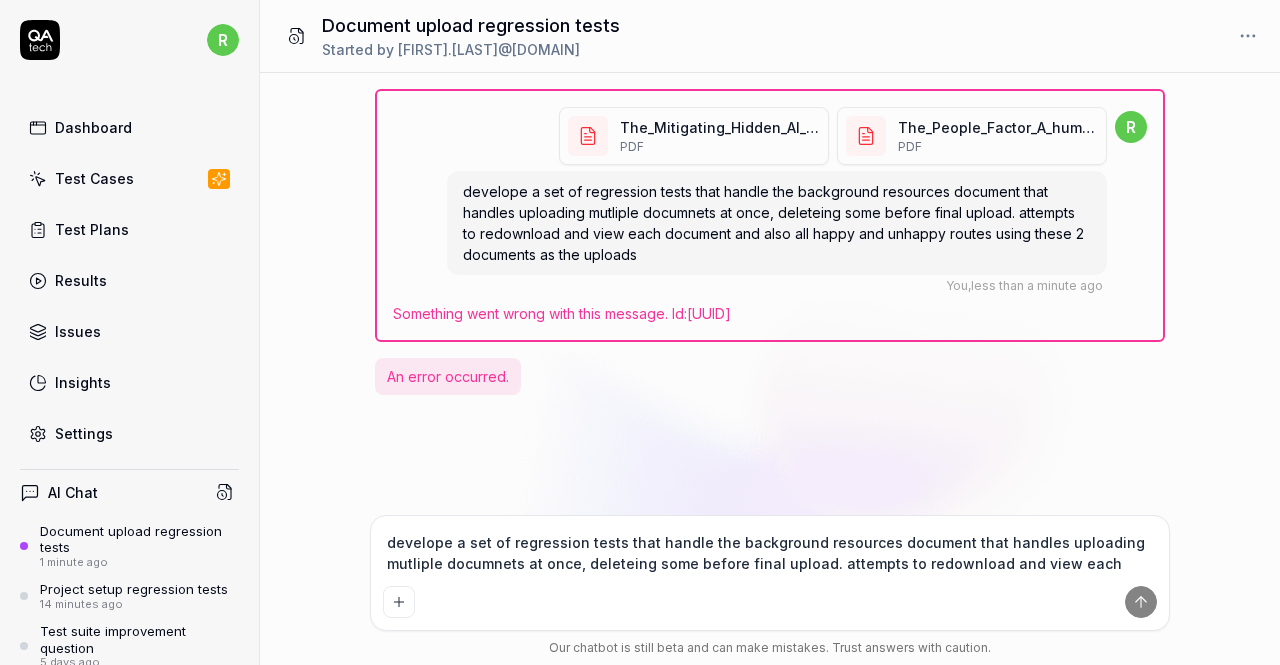 click on "The_Mitigating_Hidden_AI_Risks_Toolkit.pdf PDF The_People_Factor_A_human-centred_approach_to_scaling_AI_tools.pdf PDF develope a set of regression tests that handle the background resources document that handles uploading mutliple documnets at once, deleteing some before final upload. attempts to redownload and view each document and also all happy and unhappy routes using these 2 documents as the uploads  You ,  less than a minute ago r Something went wrong with this message. Id:  2685cba045c4467e9e7f8a7b13b9358a An error occurred." at bounding box center (770, 242) 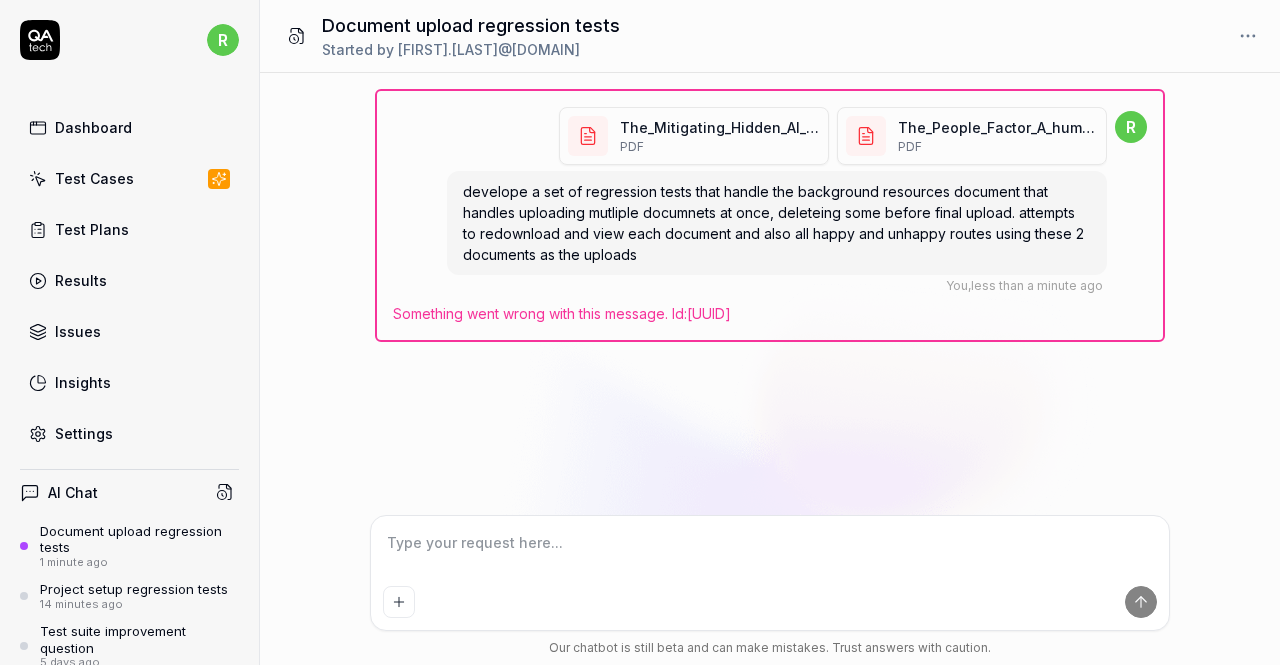 drag, startPoint x: 973, startPoint y: 307, endPoint x: 365, endPoint y: 314, distance: 608.0403 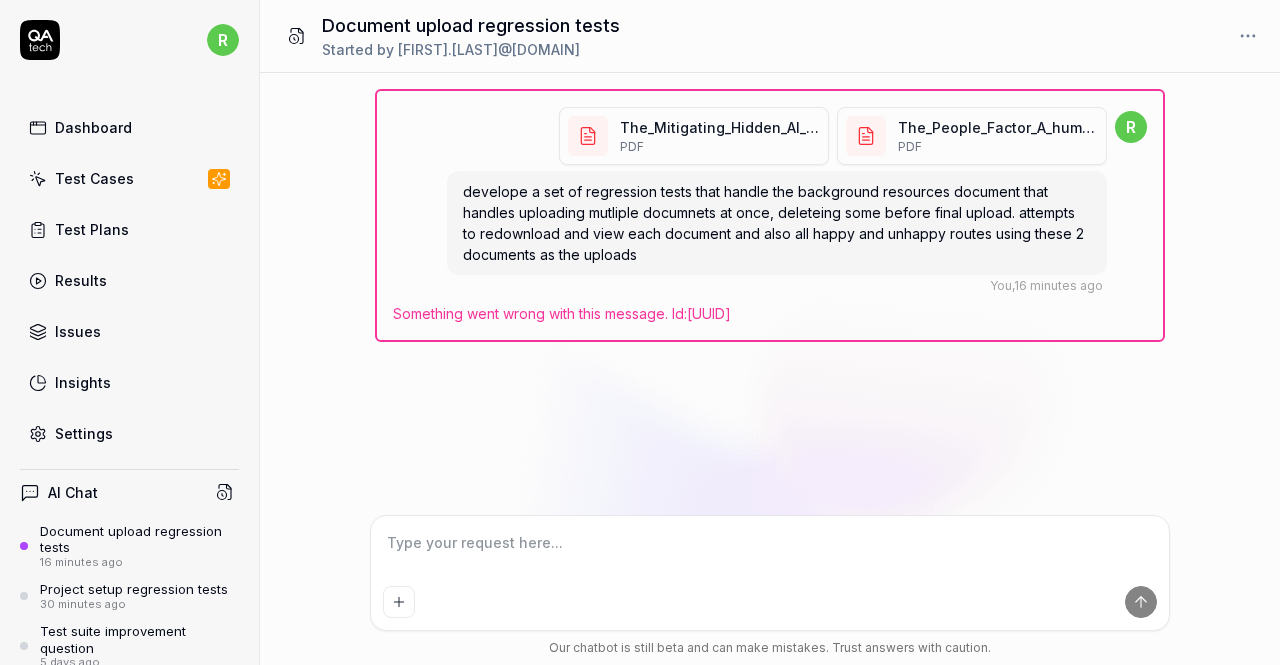 click at bounding box center (770, 553) 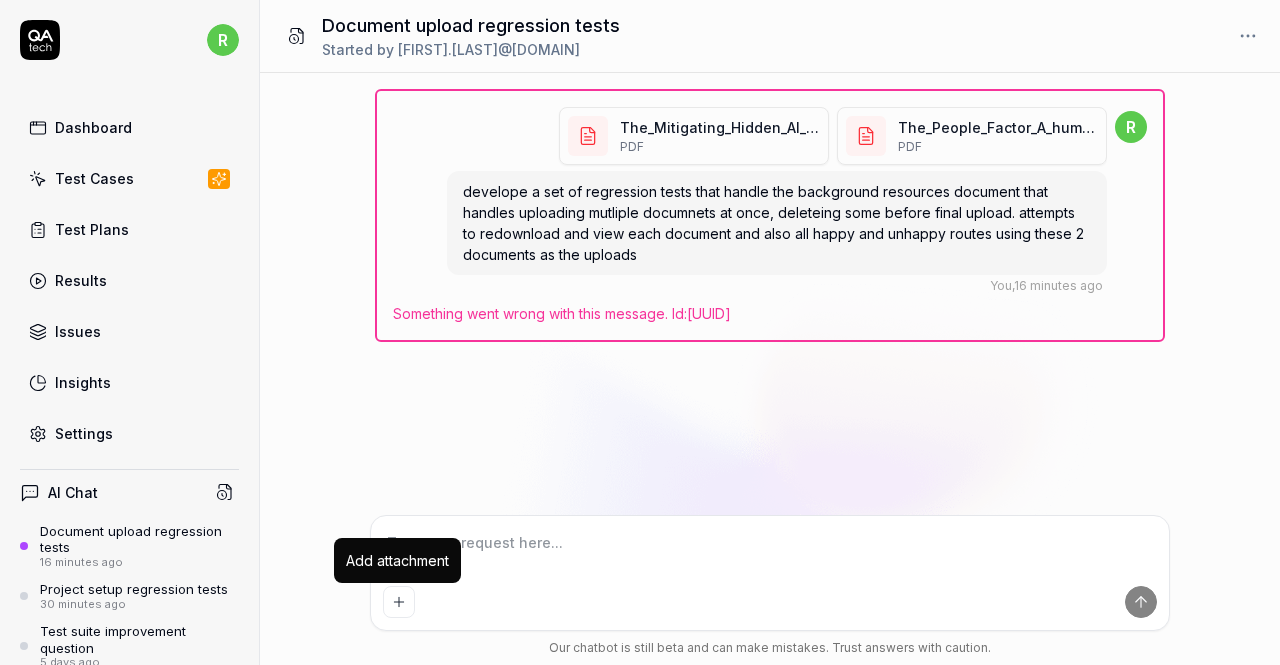 click at bounding box center (399, 602) 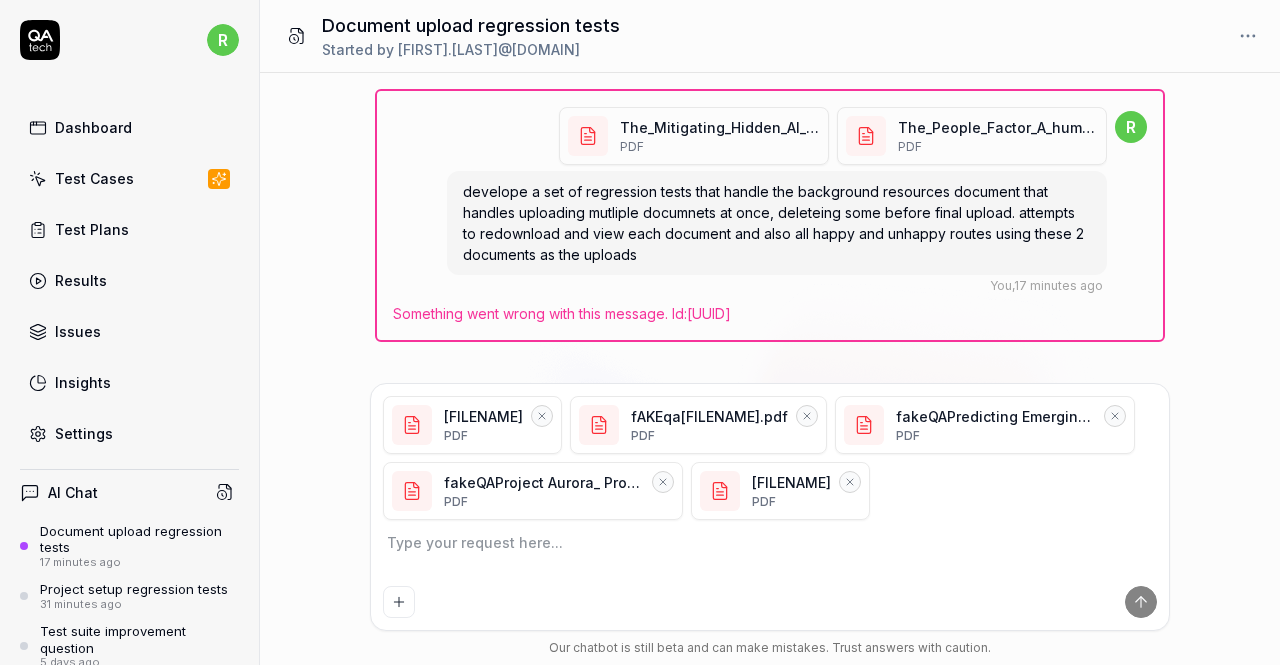 scroll, scrollTop: 41, scrollLeft: 0, axis: vertical 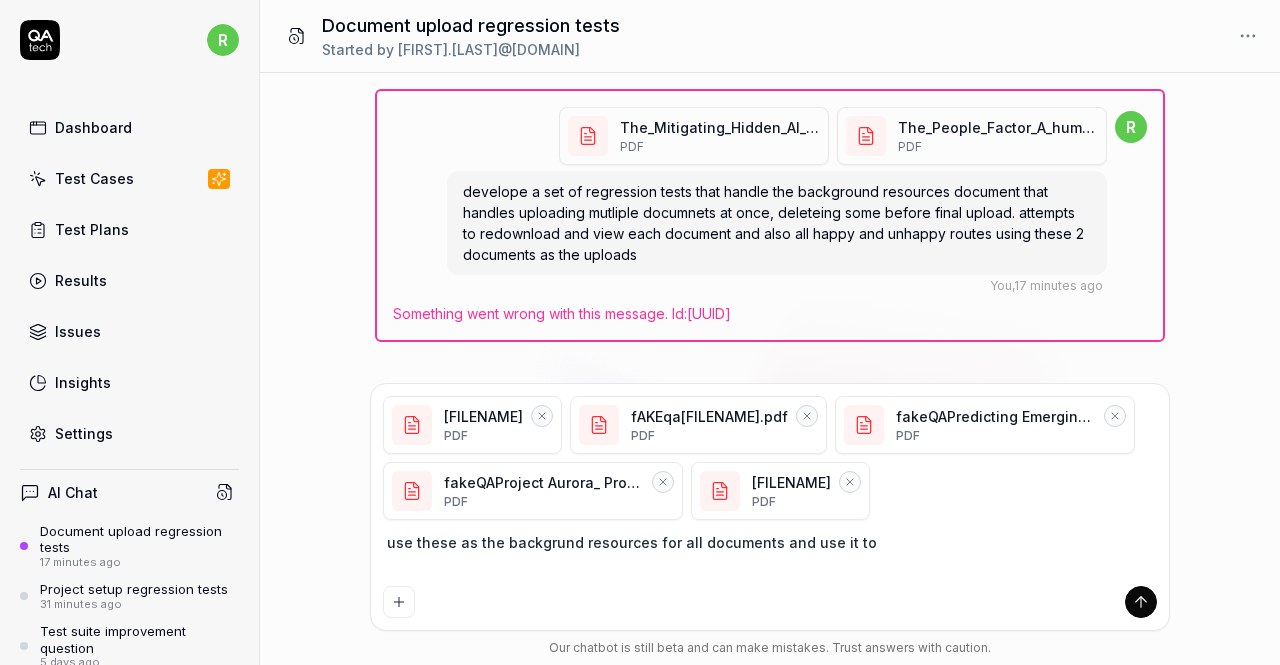 click on "use these as the backgrund resources for all documents and use it to" at bounding box center (770, 553) 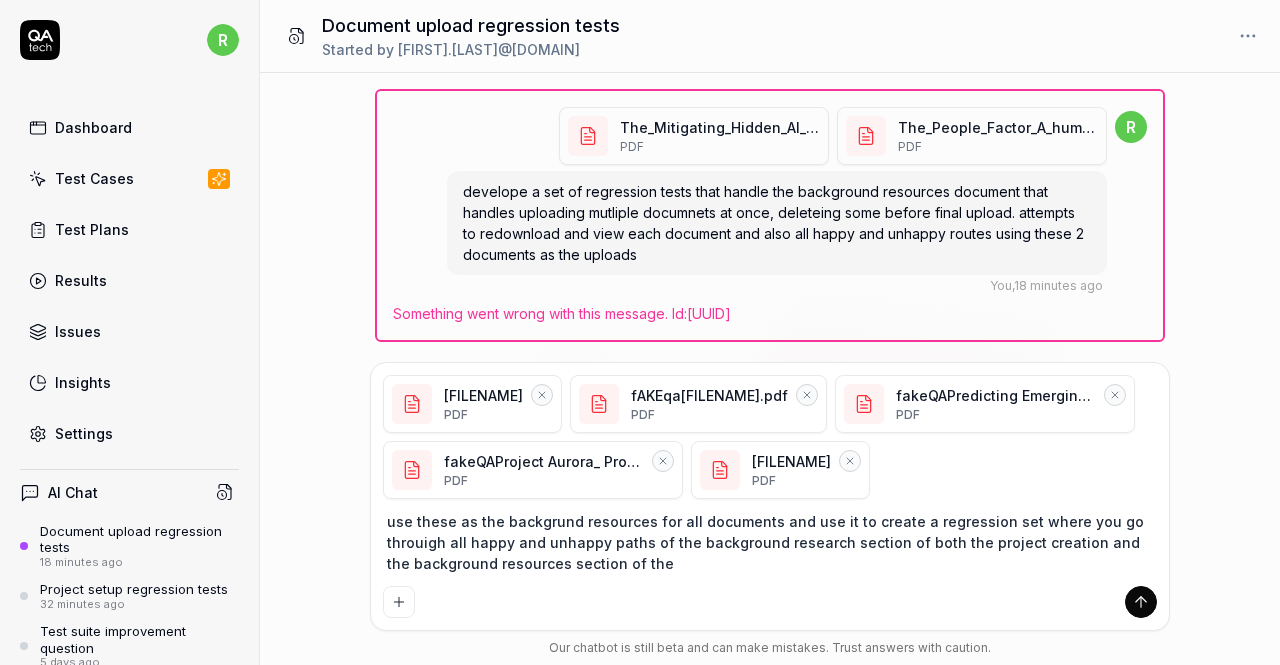 scroll, scrollTop: 62, scrollLeft: 0, axis: vertical 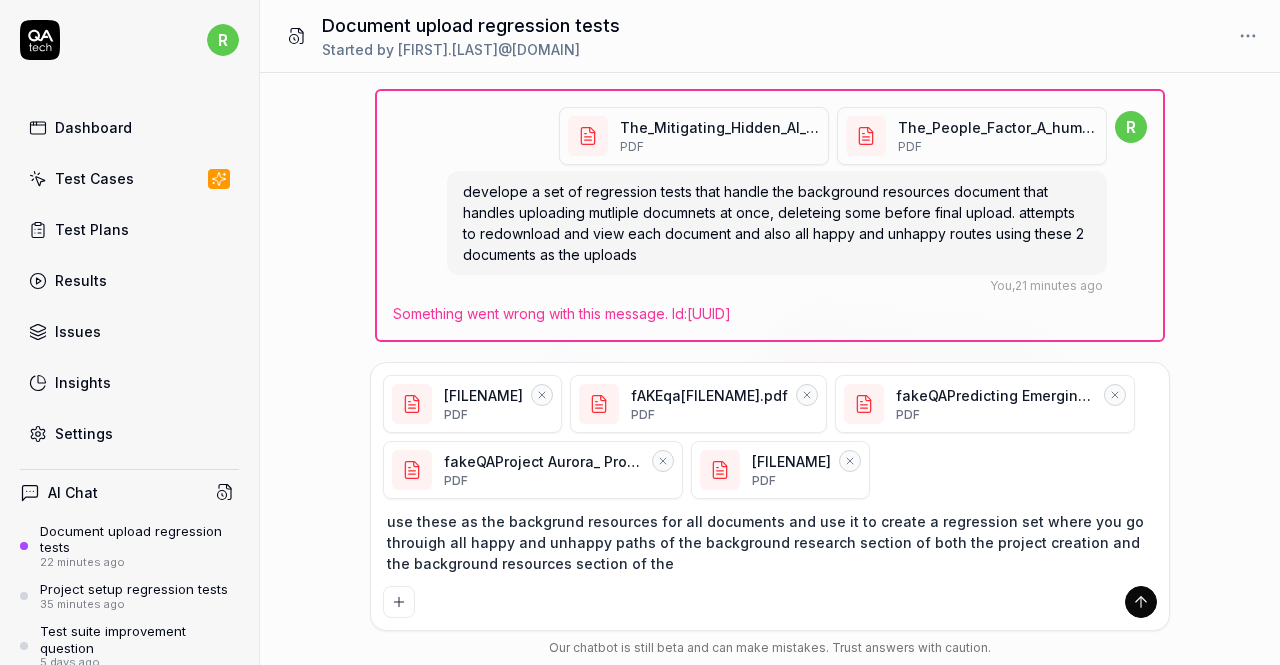 click on "use these as the backgrund resources for all documents and use it to create a regression set where you go throuigh all happy and unhappy paths of the background research section of both the project creation and the background resources section of the" at bounding box center [770, 542] 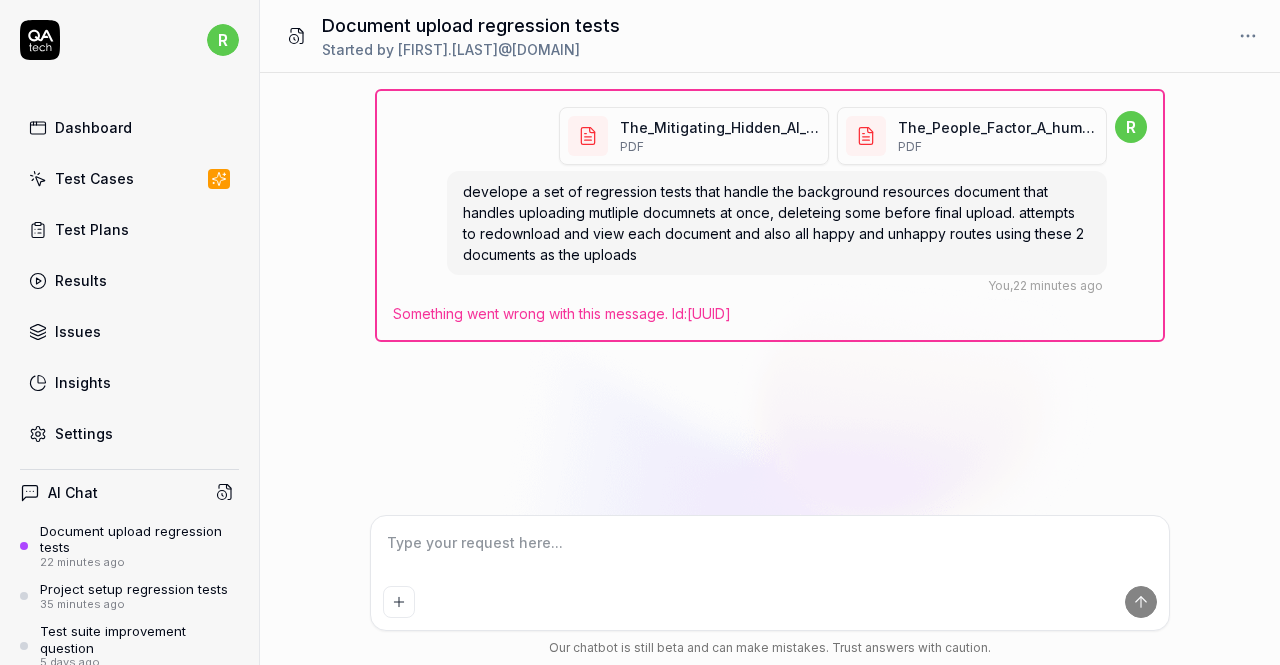scroll, scrollTop: 0, scrollLeft: 0, axis: both 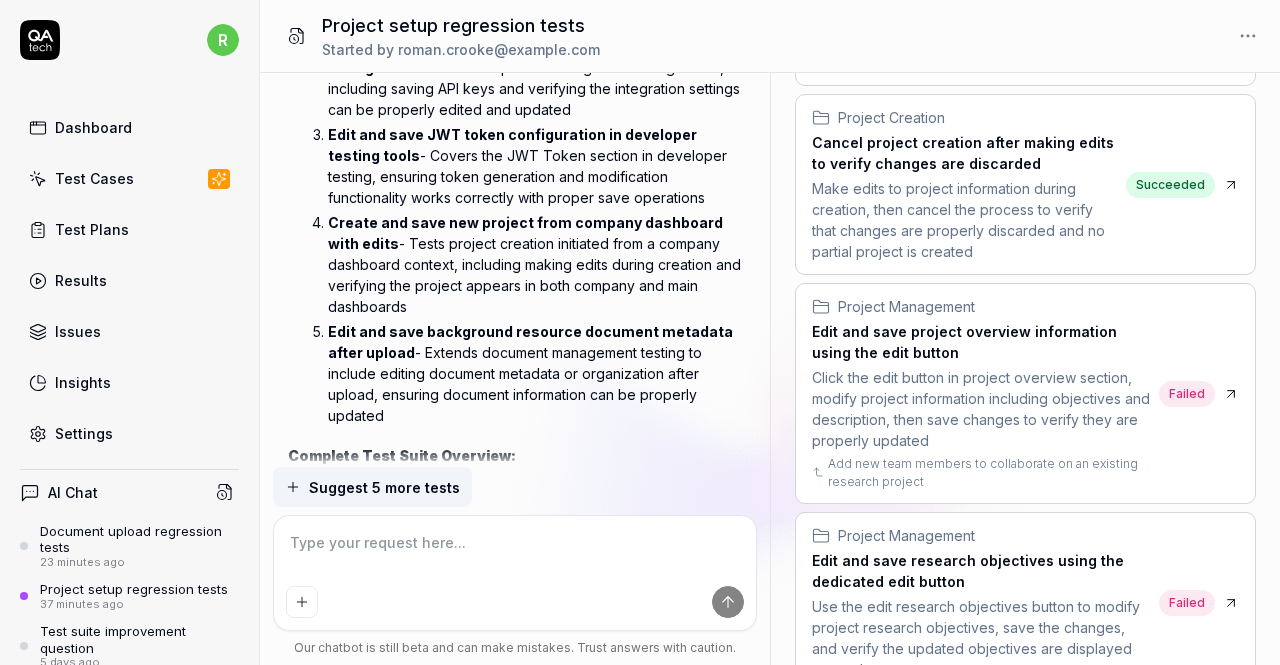 click on "23 minutes ago" at bounding box center [139, 563] 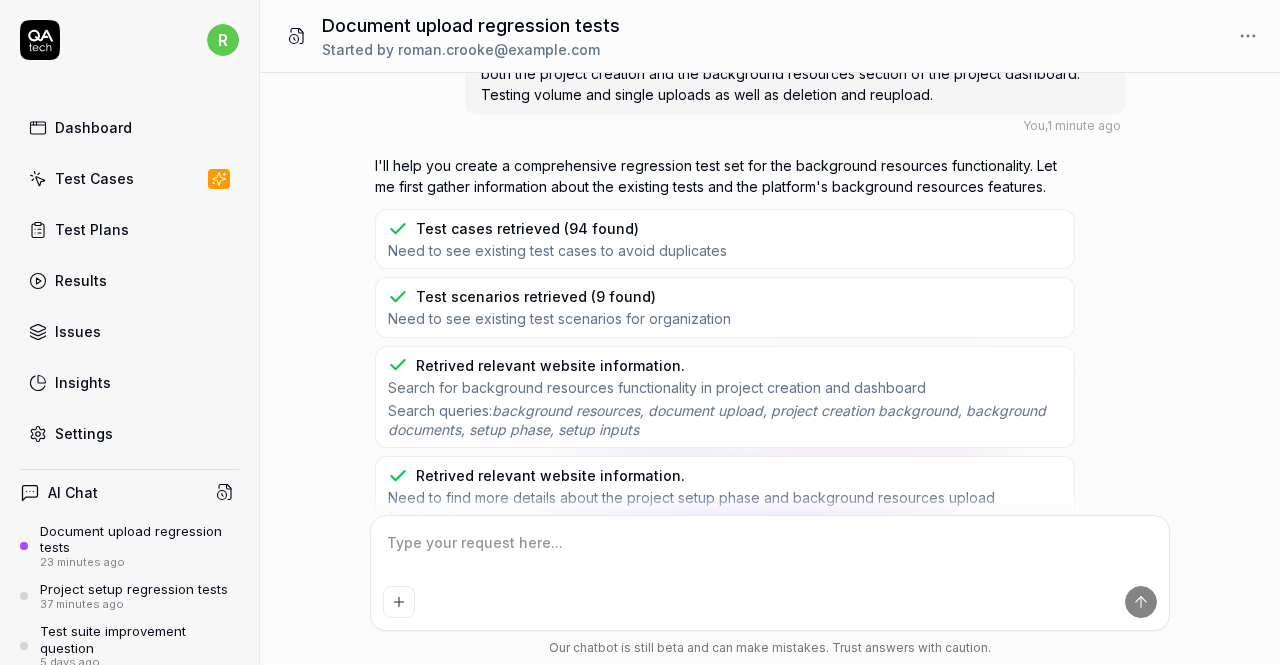 scroll, scrollTop: 643, scrollLeft: 0, axis: vertical 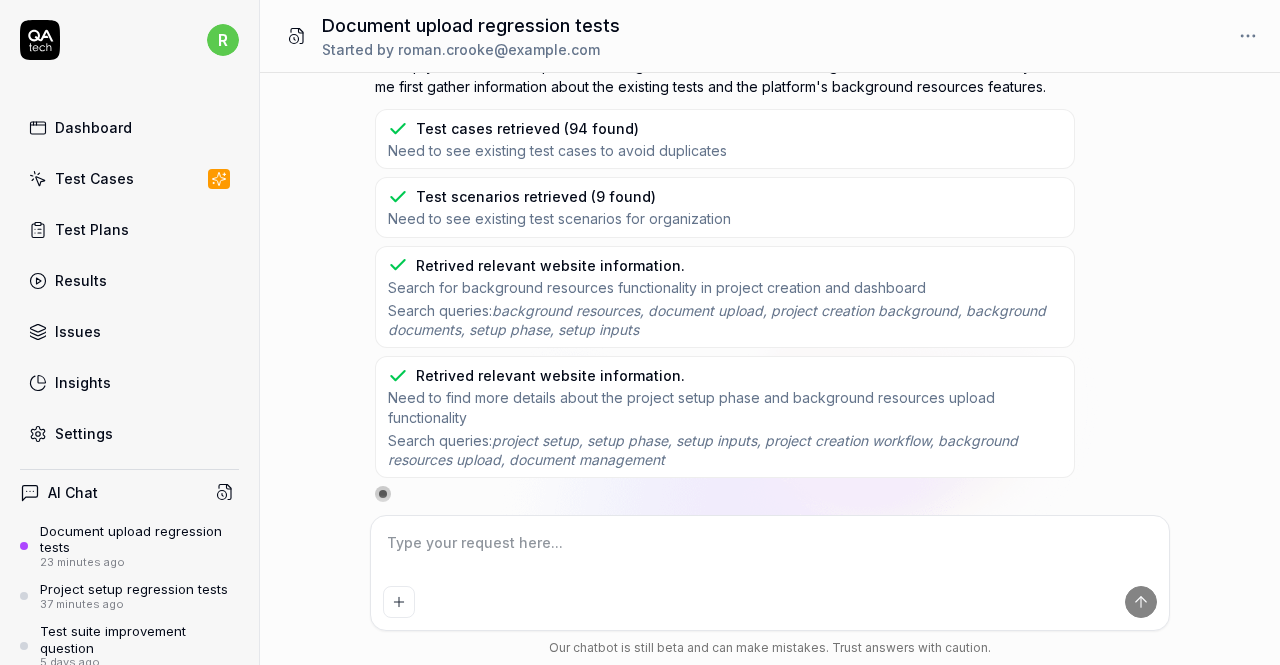 click on "Test cases retrieved (94 found) Need to see existing test cases to avoid duplicates" at bounding box center (725, 139) 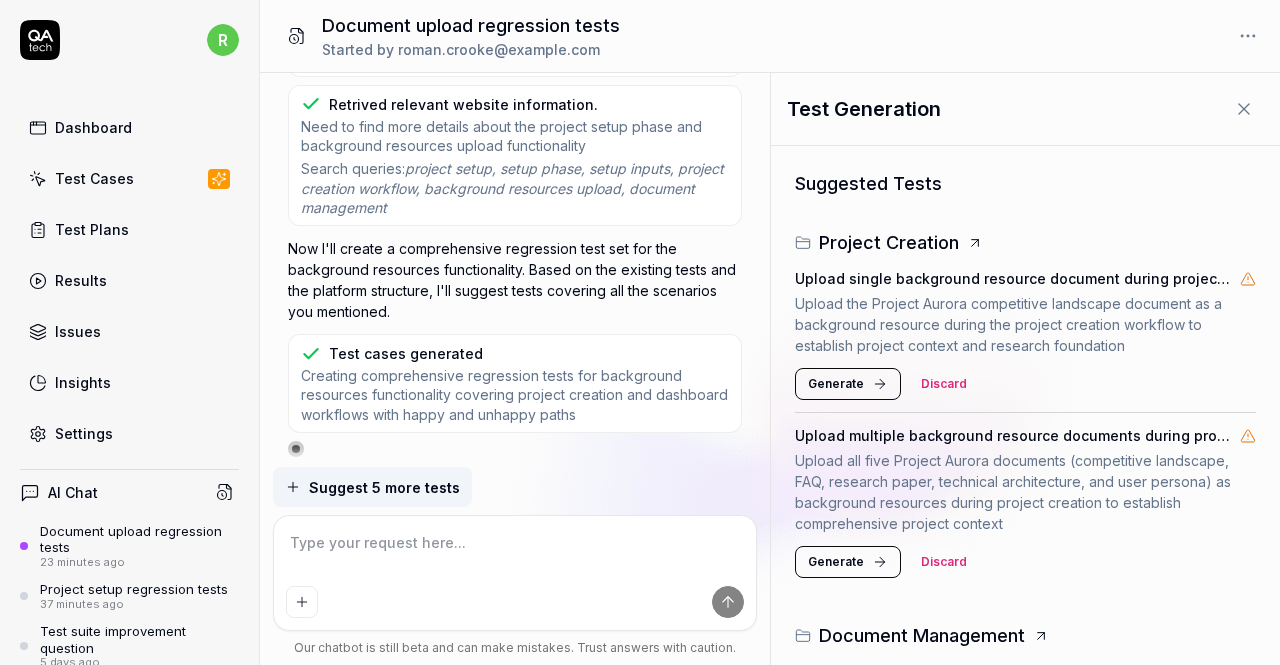 click on "Generate" at bounding box center (836, 384) 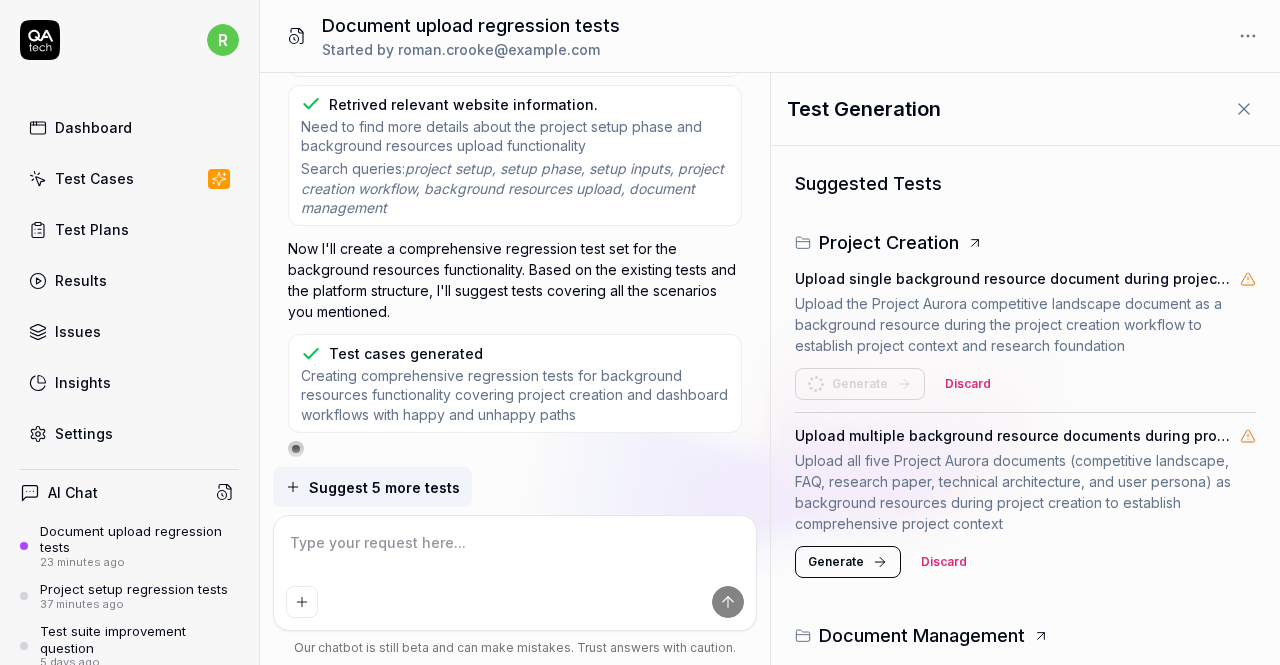scroll, scrollTop: 100, scrollLeft: 0, axis: vertical 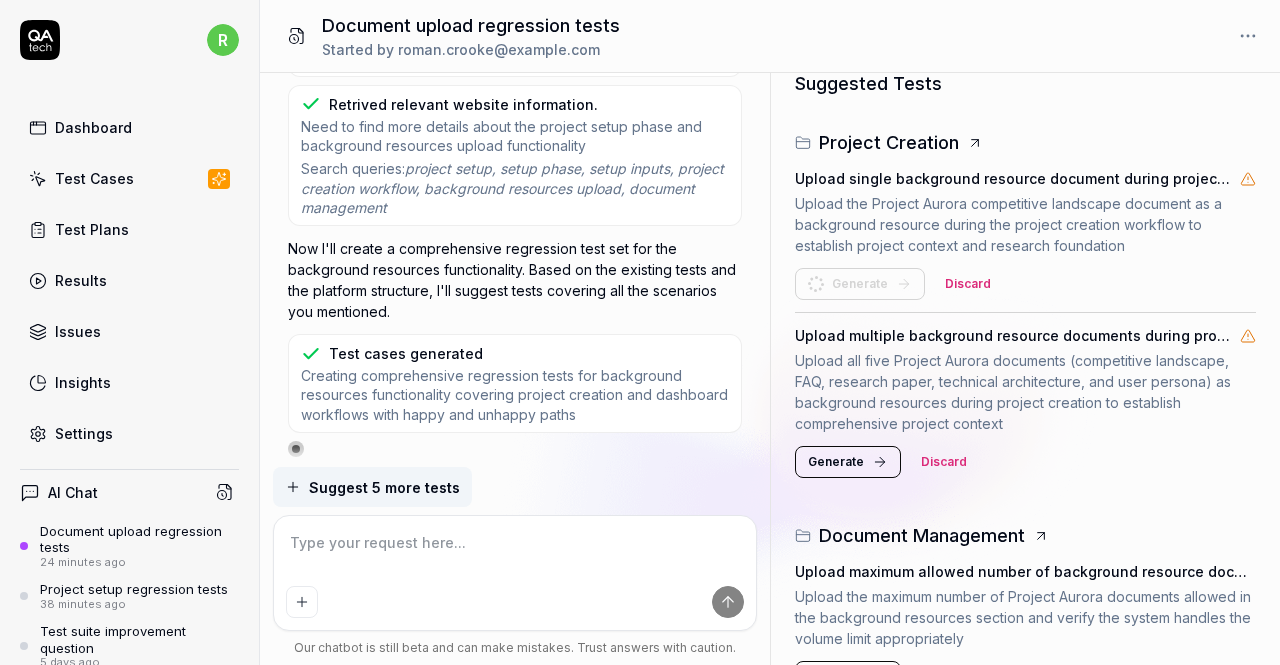 click on "Generate" at bounding box center (836, 462) 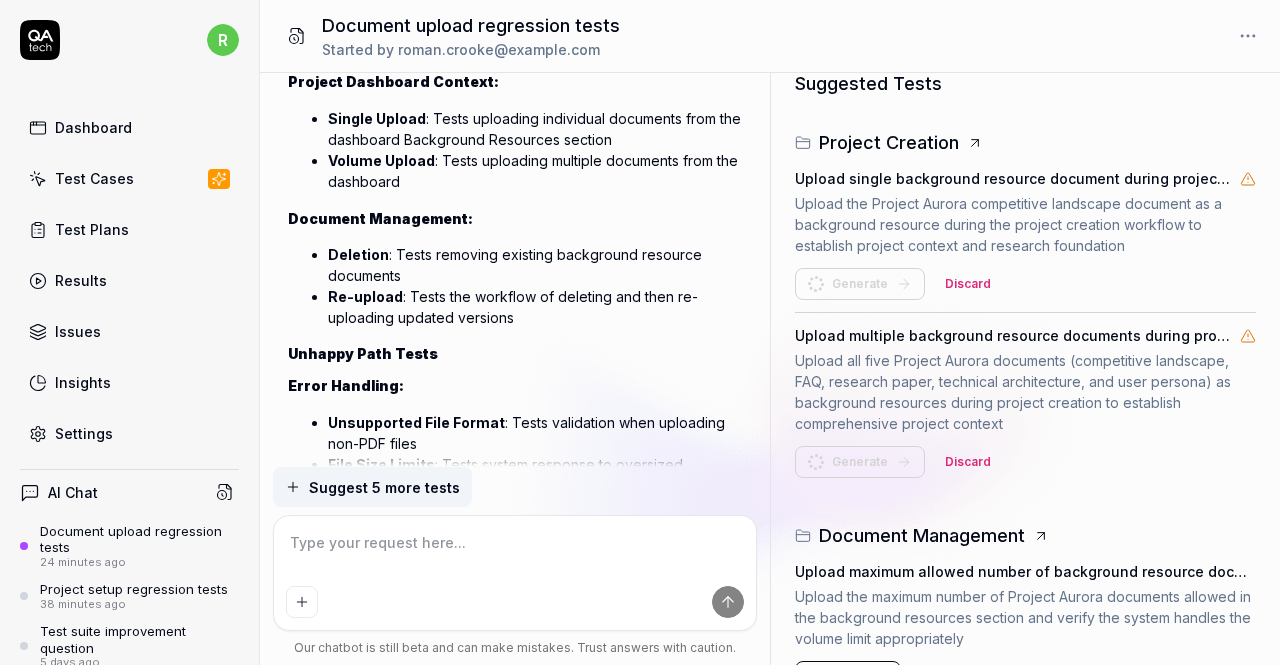 scroll, scrollTop: 1280, scrollLeft: 0, axis: vertical 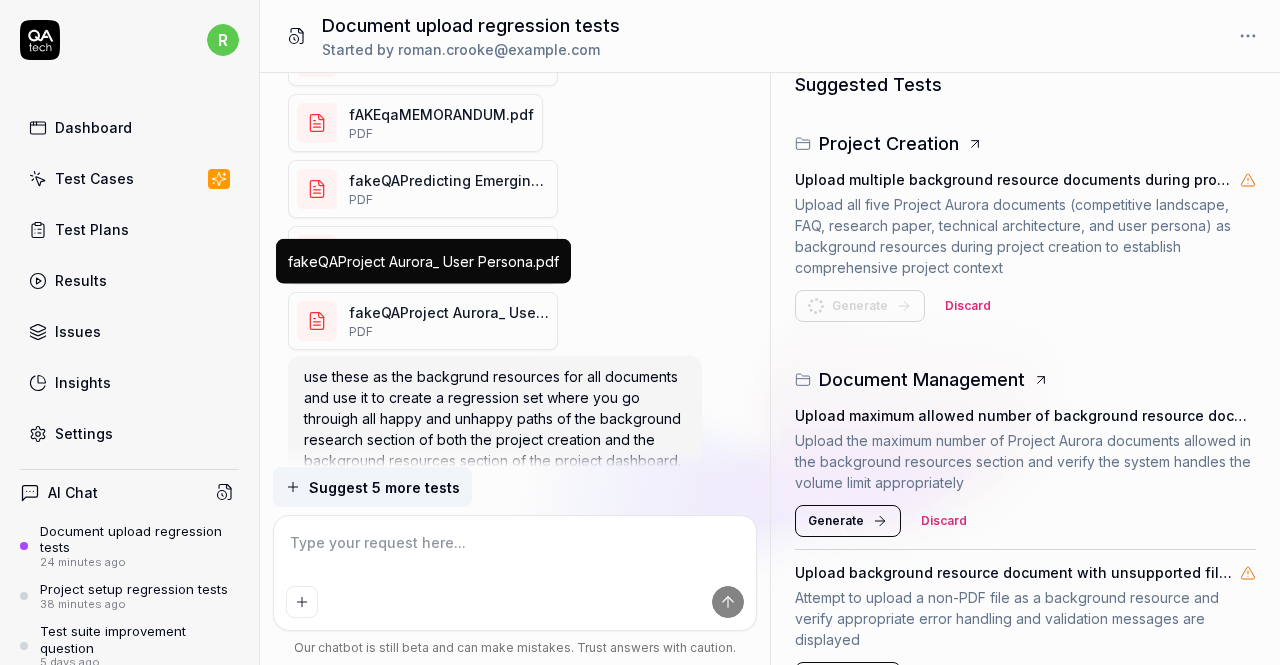 click on "PDF" at bounding box center (449, 332) 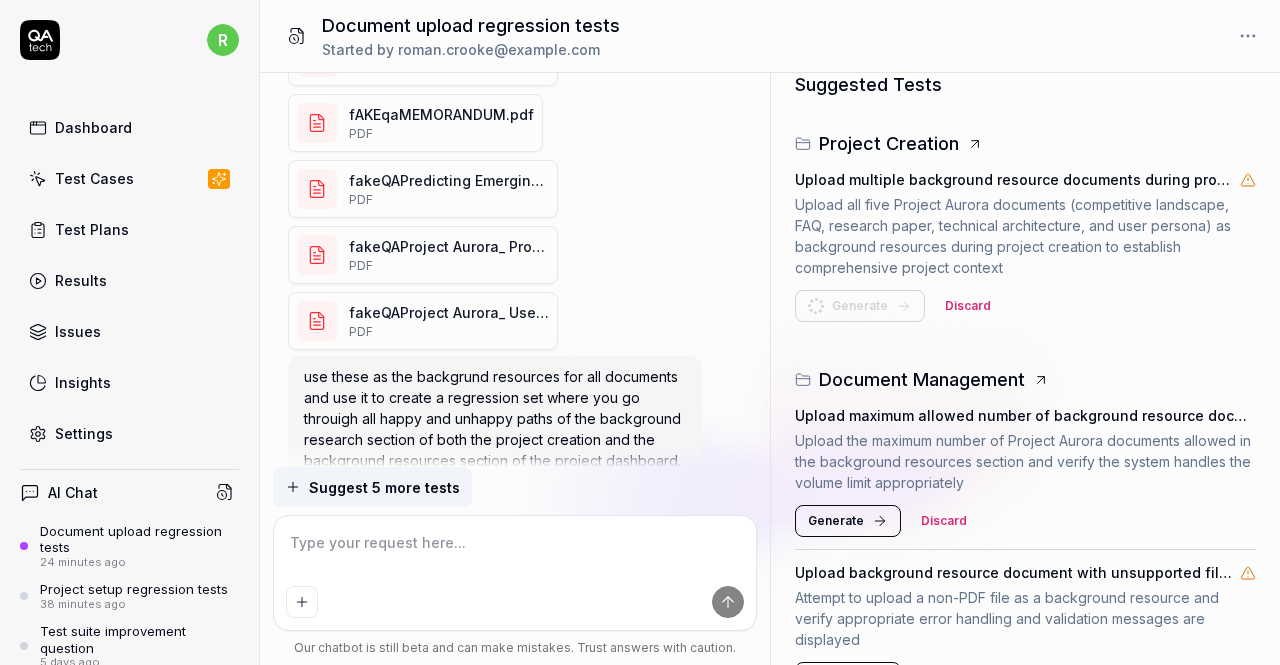 click on "Generated Tests Project Creation Upload single background resource document during project creation setup phase Upload the Project Aurora competitive landscape document as a background resource during the project creation workflow to establish project context and research foundation Generating Suggested Tests Project Creation Upload multiple background resource documents during project creation setup phase Upload all five Project Aurora documents (competitive landscape, FAQ, research paper, technical architecture, and user persona) as background resources during project creation to establish comprehensive project context Generate Discard Document Management Upload maximum allowed number of background resource documents Upload the maximum number of Project Aurora documents allowed in the background resources section and verify the system handles the volume limit appropriately Generate Discard Upload background resource document with unsupported file format Generate Discard Generate Discard Generate Discard" at bounding box center [1025, 700] 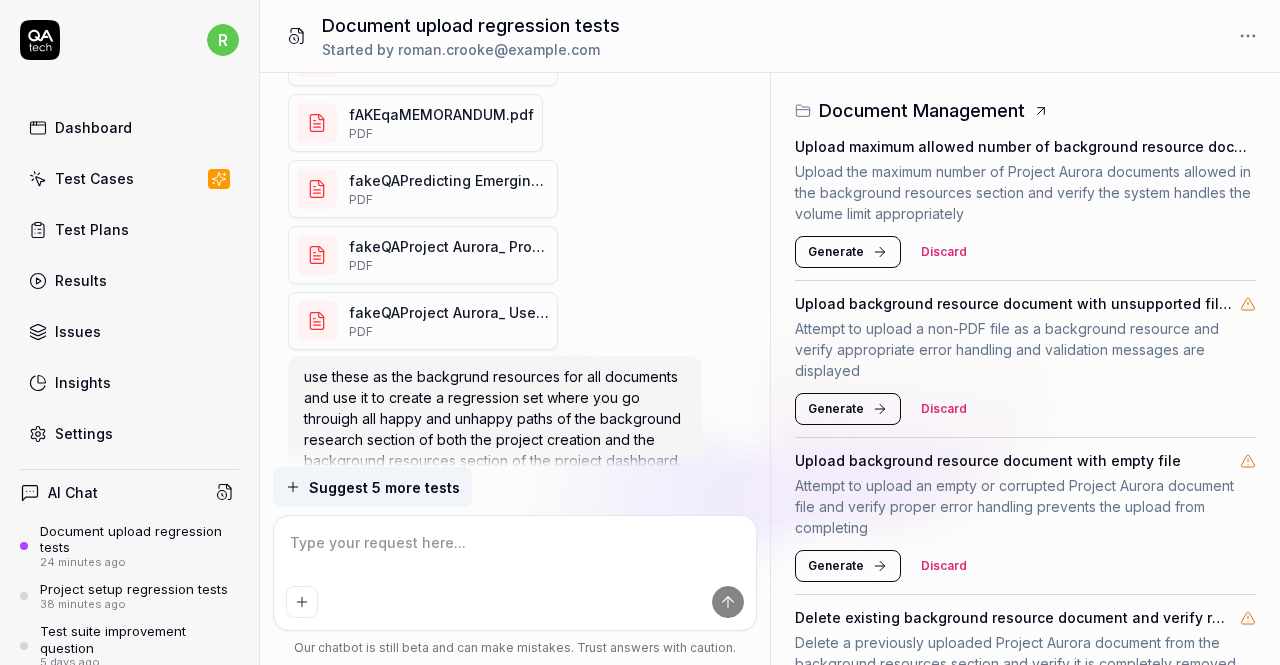 scroll, scrollTop: 697, scrollLeft: 0, axis: vertical 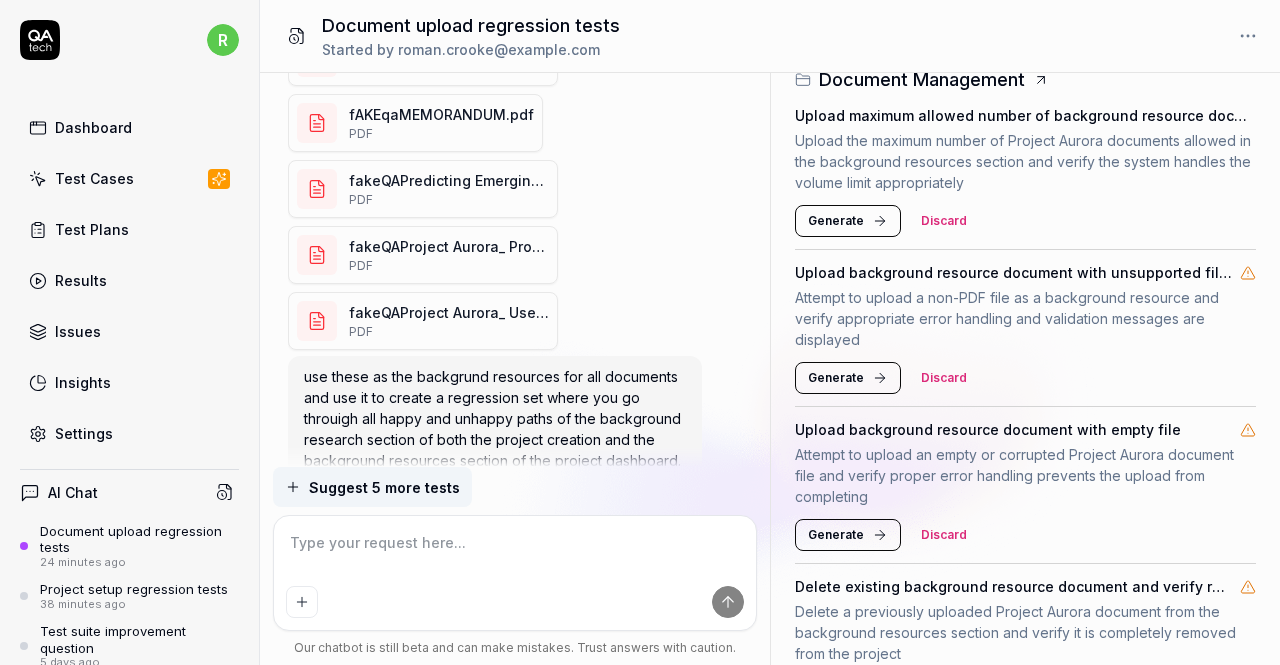 click on "Upload maximum allowed number of background resource documents Upload the maximum number of Project Aurora documents allowed in the background resources section and verify the system handles the volume limit appropriately Generate Discard" at bounding box center (1025, 171) 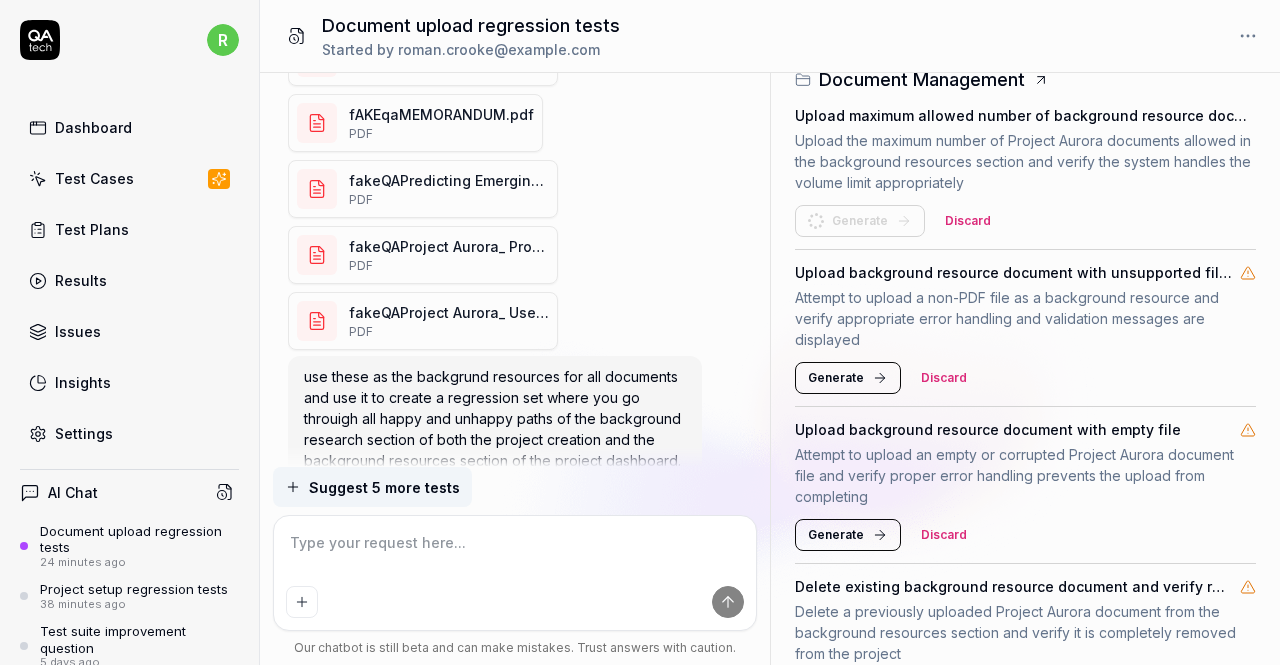 click on "Generate" at bounding box center (836, 378) 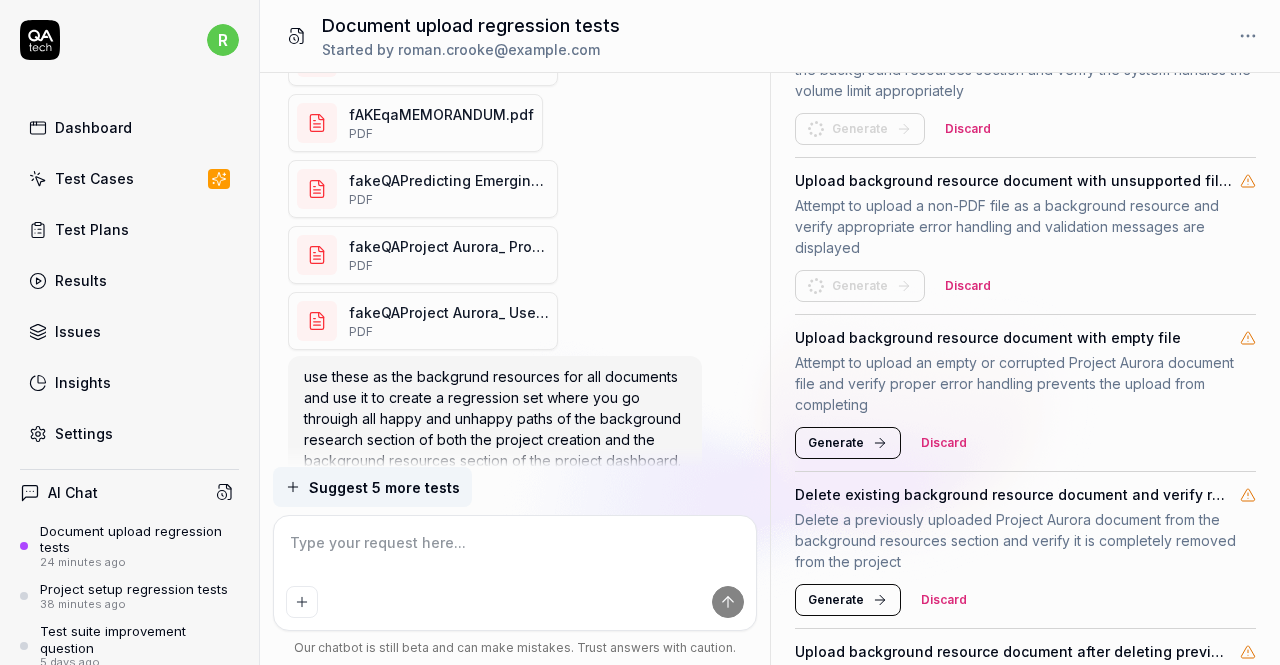 scroll, scrollTop: 897, scrollLeft: 0, axis: vertical 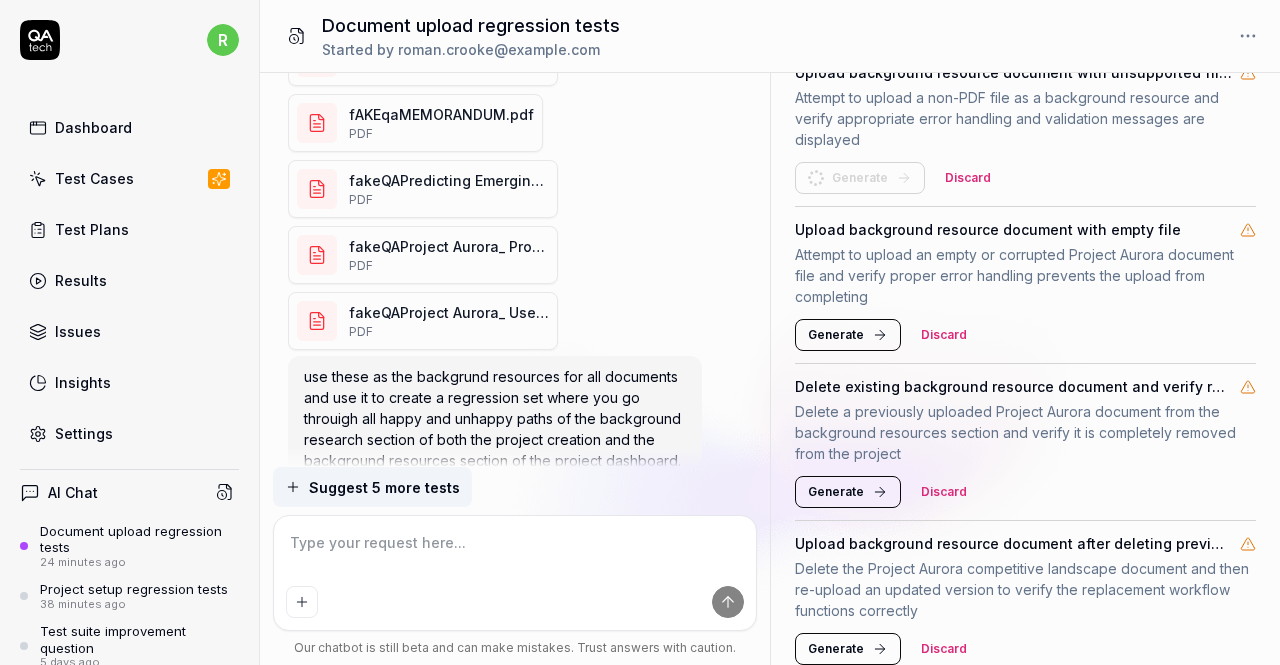 click on "Generate" at bounding box center (836, 335) 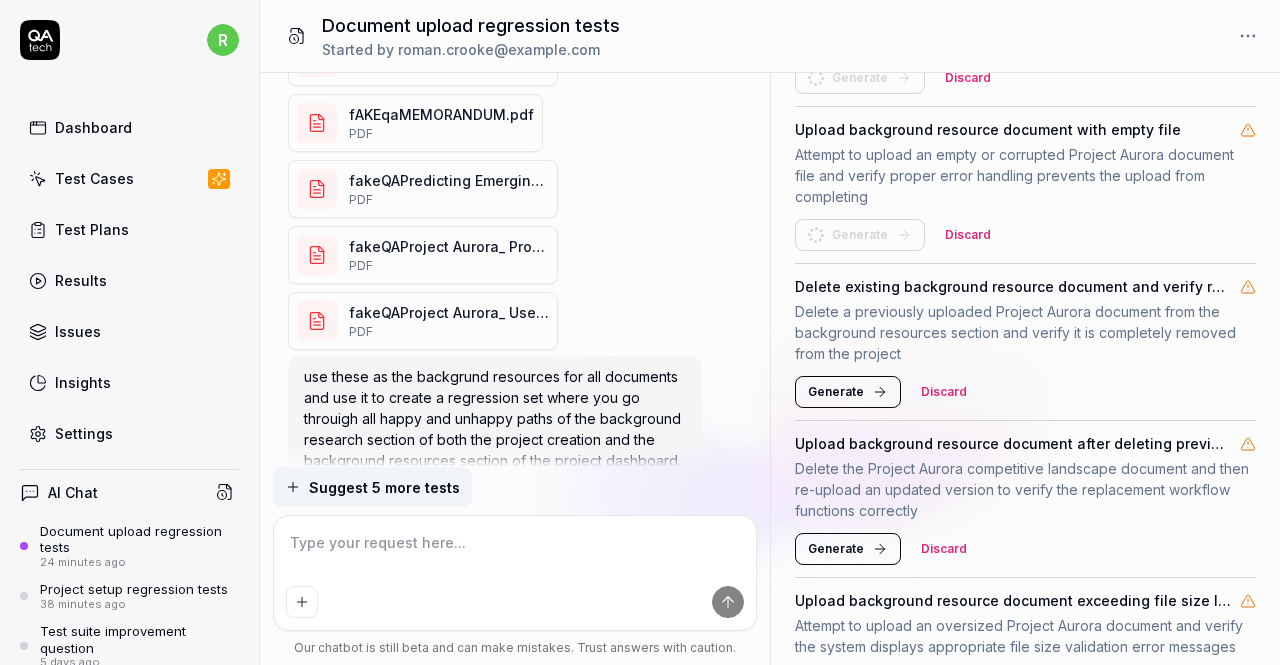 click on "Generate" at bounding box center [836, 392] 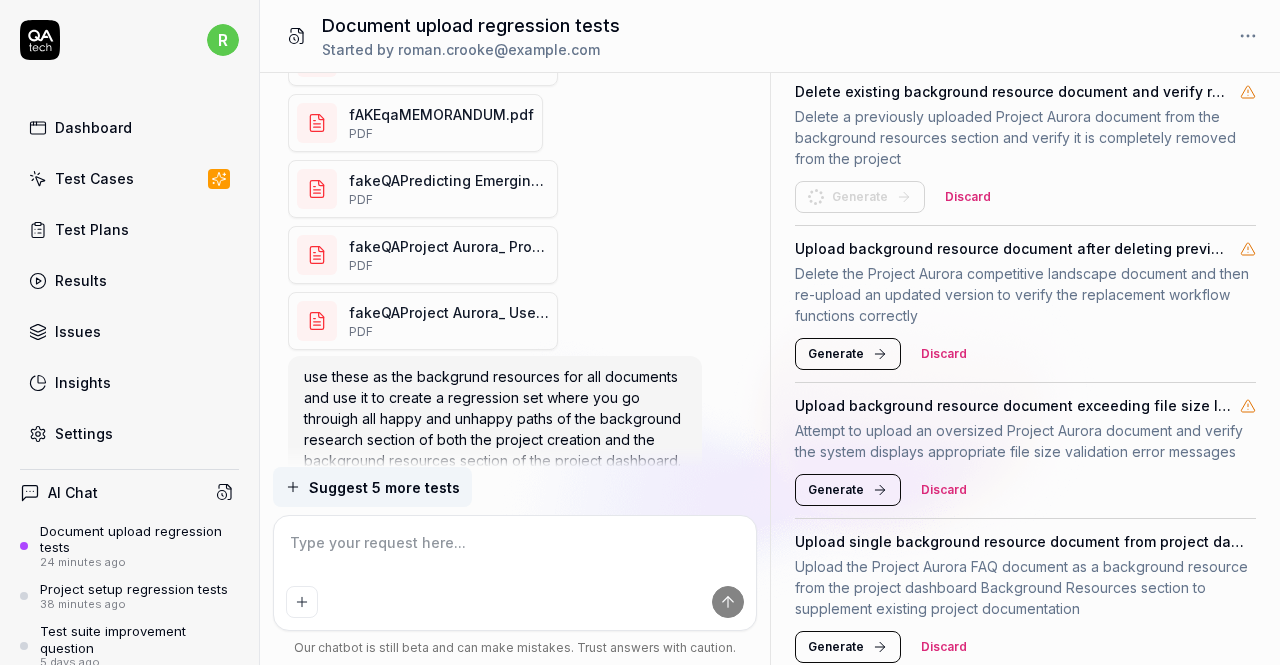 scroll, scrollTop: 1197, scrollLeft: 0, axis: vertical 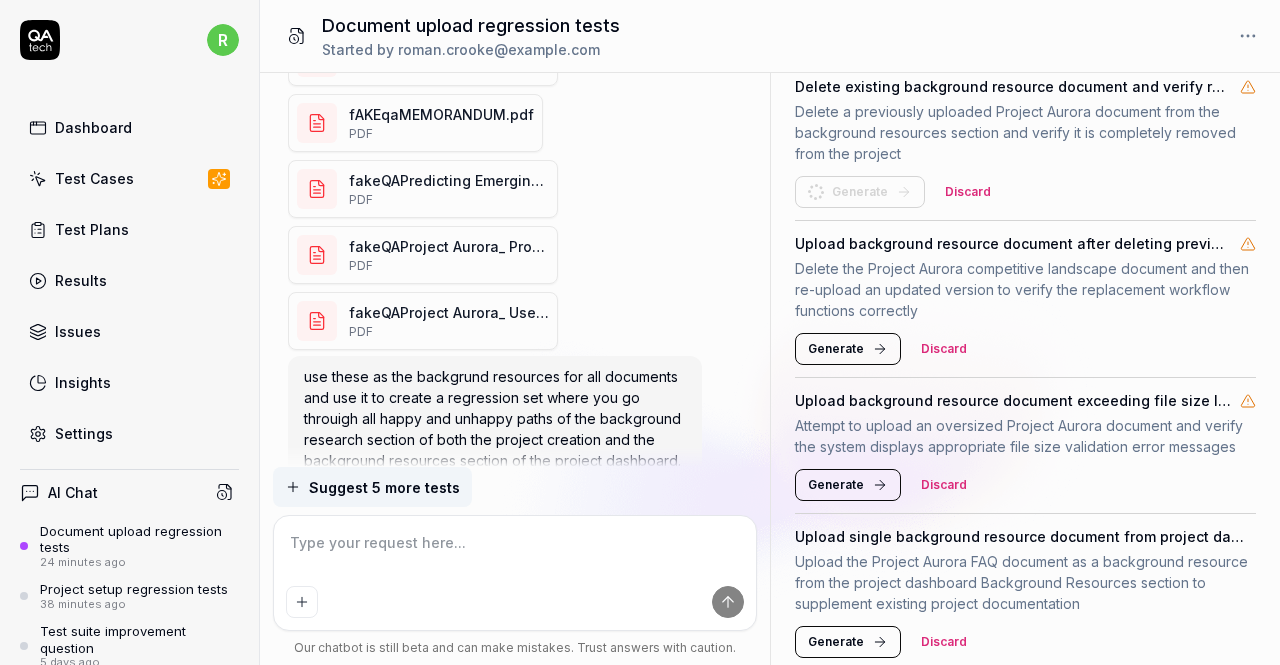 click on "Generate" at bounding box center [836, 349] 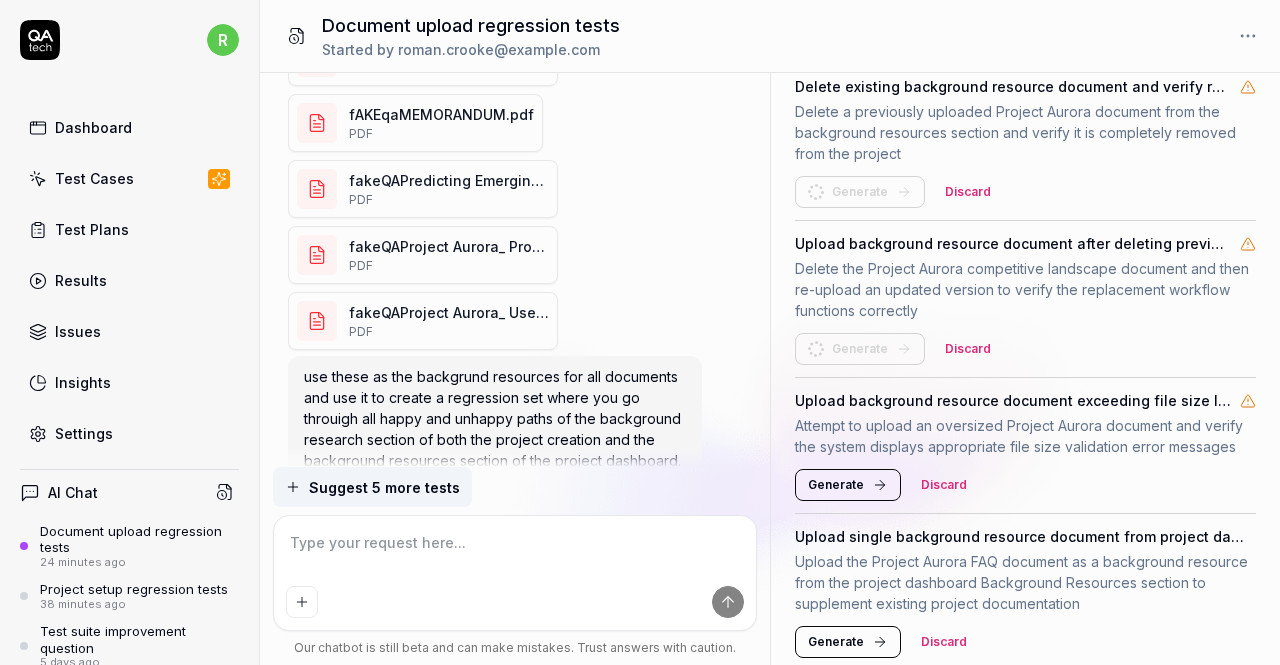 click on "Upload background resource document exceeding file size limit Attempt to upload an oversized Project Aurora document and verify the system displays appropriate file size validation error messages Generate Discard" at bounding box center (1025, 446) 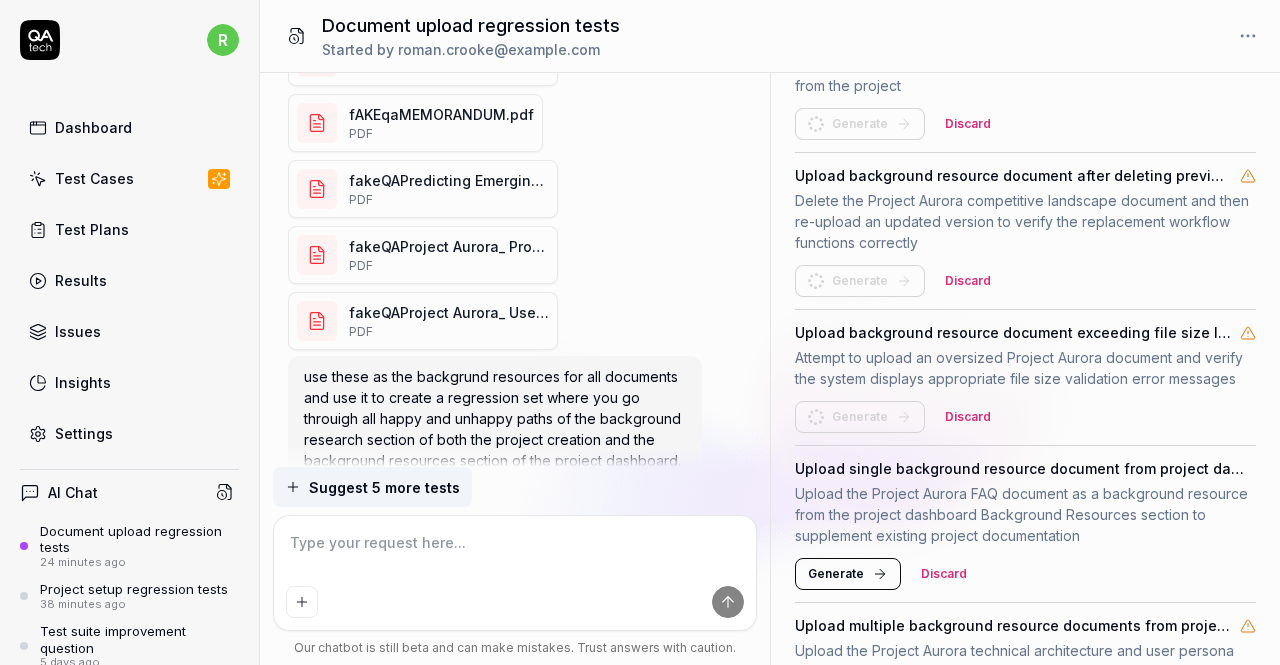 scroll, scrollTop: 1292, scrollLeft: 0, axis: vertical 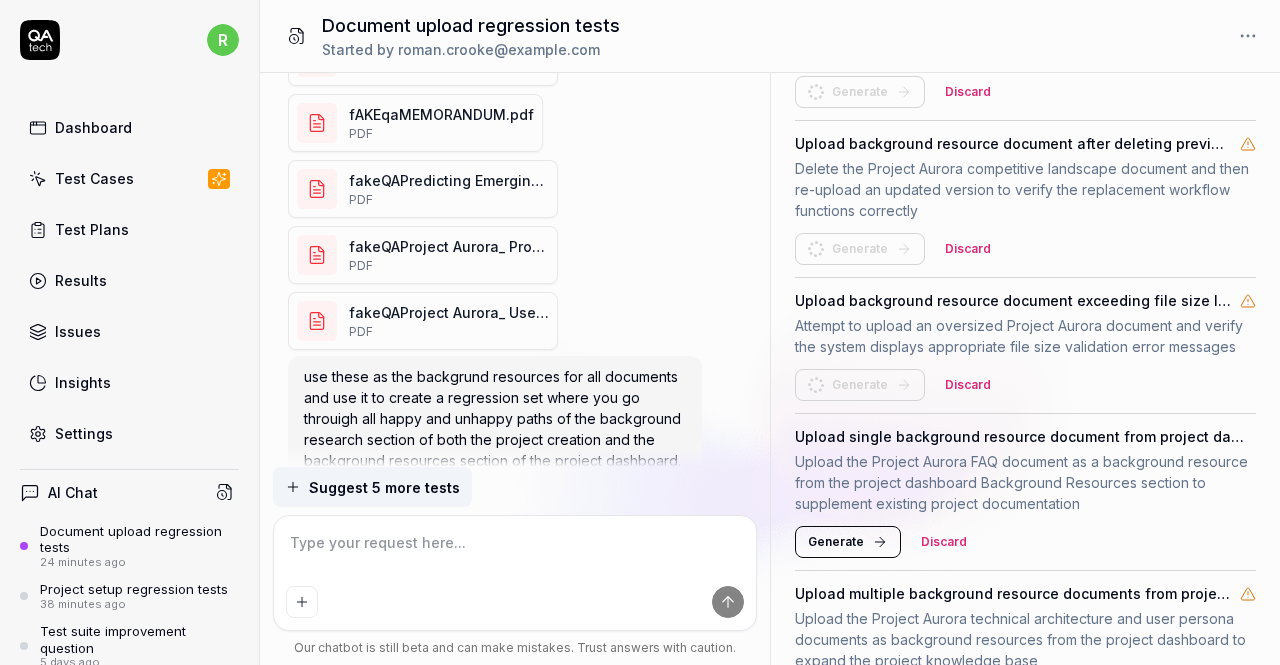 click on "Generate" at bounding box center (836, 542) 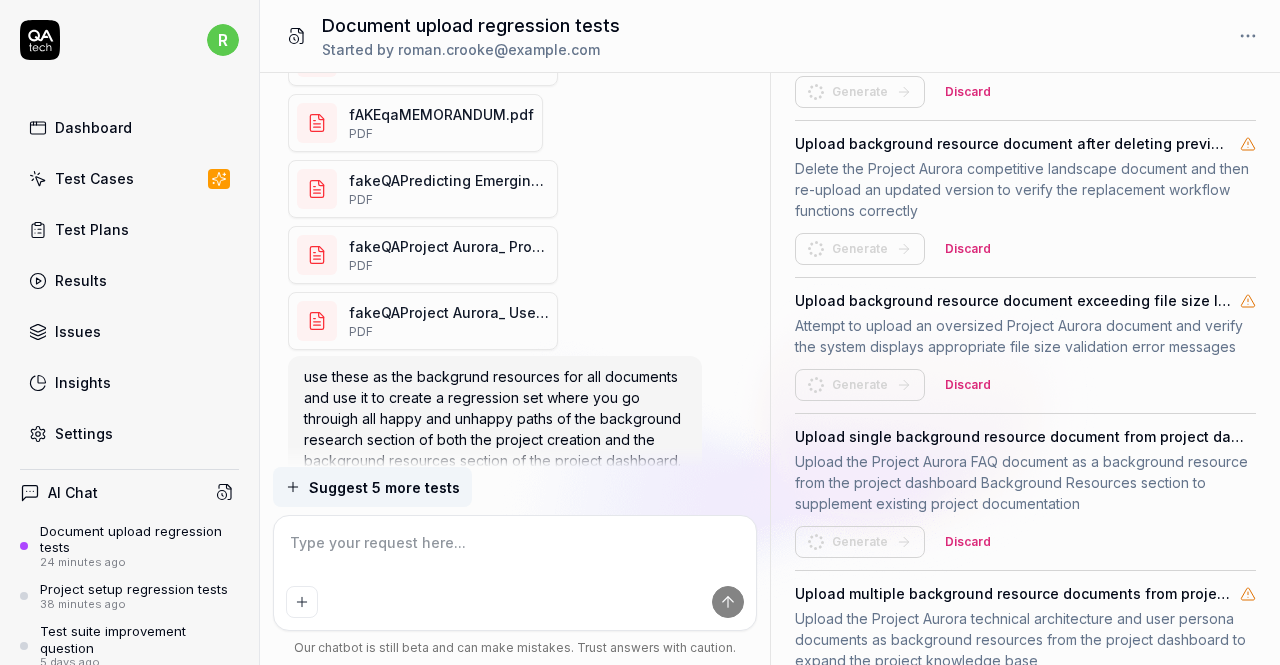 scroll, scrollTop: 1373, scrollLeft: 0, axis: vertical 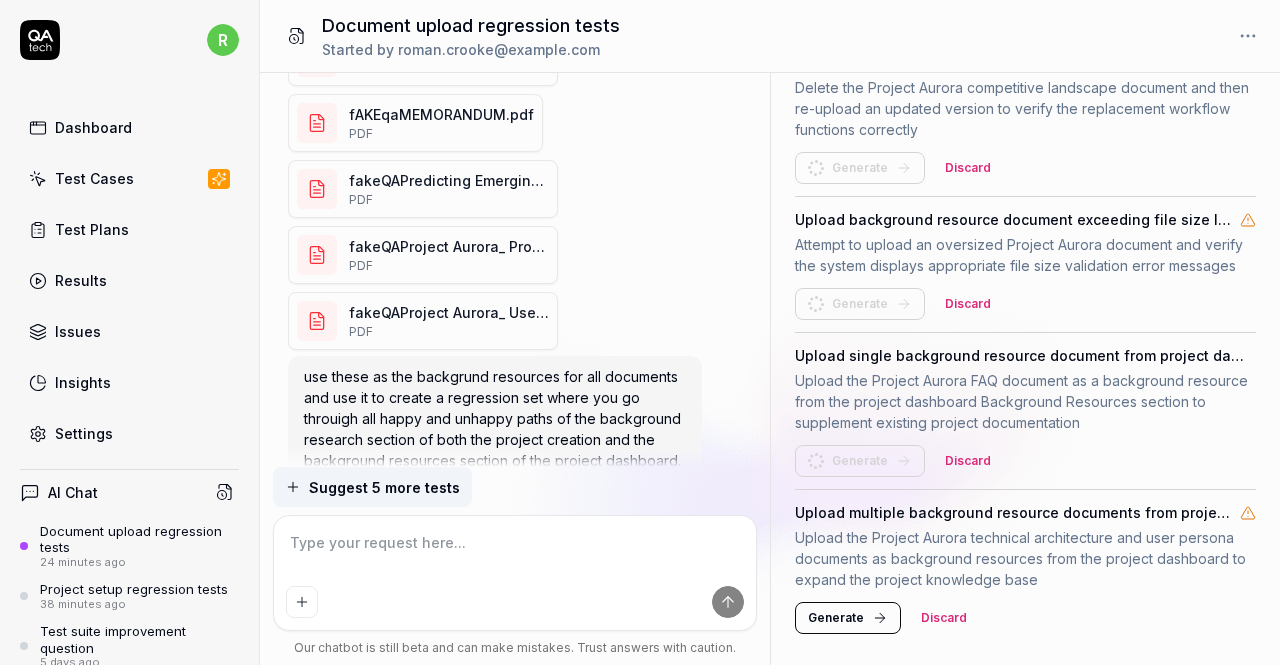 click on "Generate" at bounding box center [836, 618] 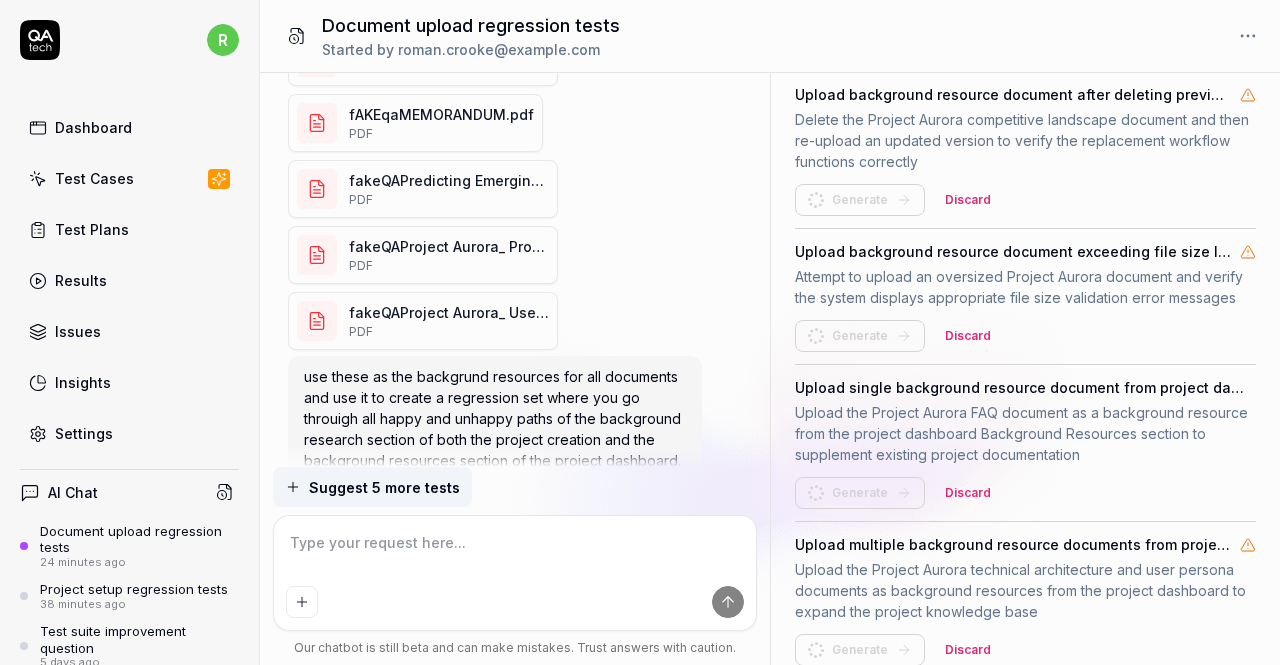 scroll, scrollTop: 1405, scrollLeft: 0, axis: vertical 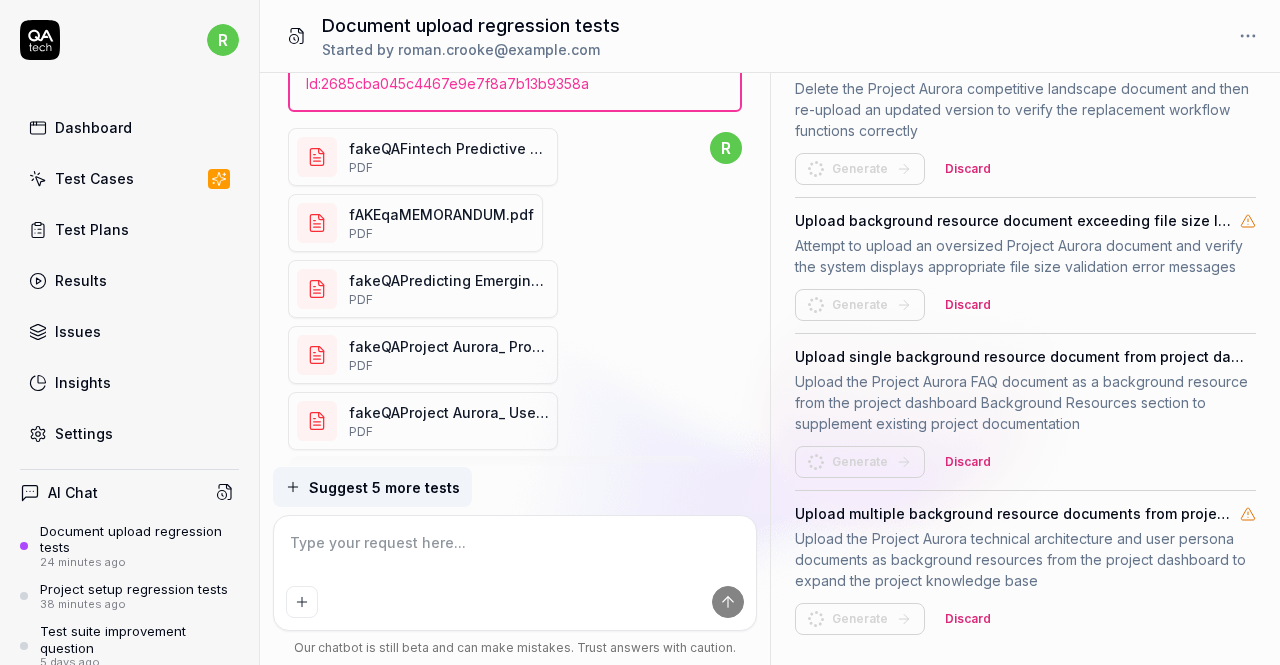 drag, startPoint x: 389, startPoint y: 705, endPoint x: 328, endPoint y: 546, distance: 170.29973 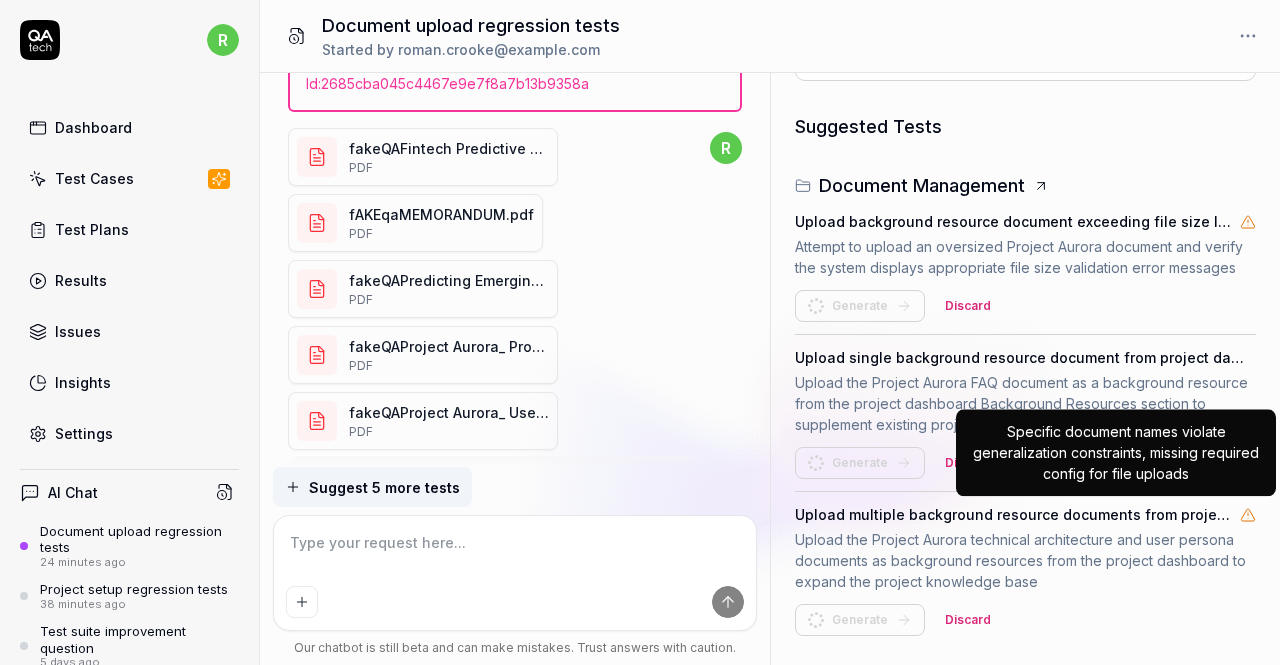 scroll, scrollTop: 1584, scrollLeft: 0, axis: vertical 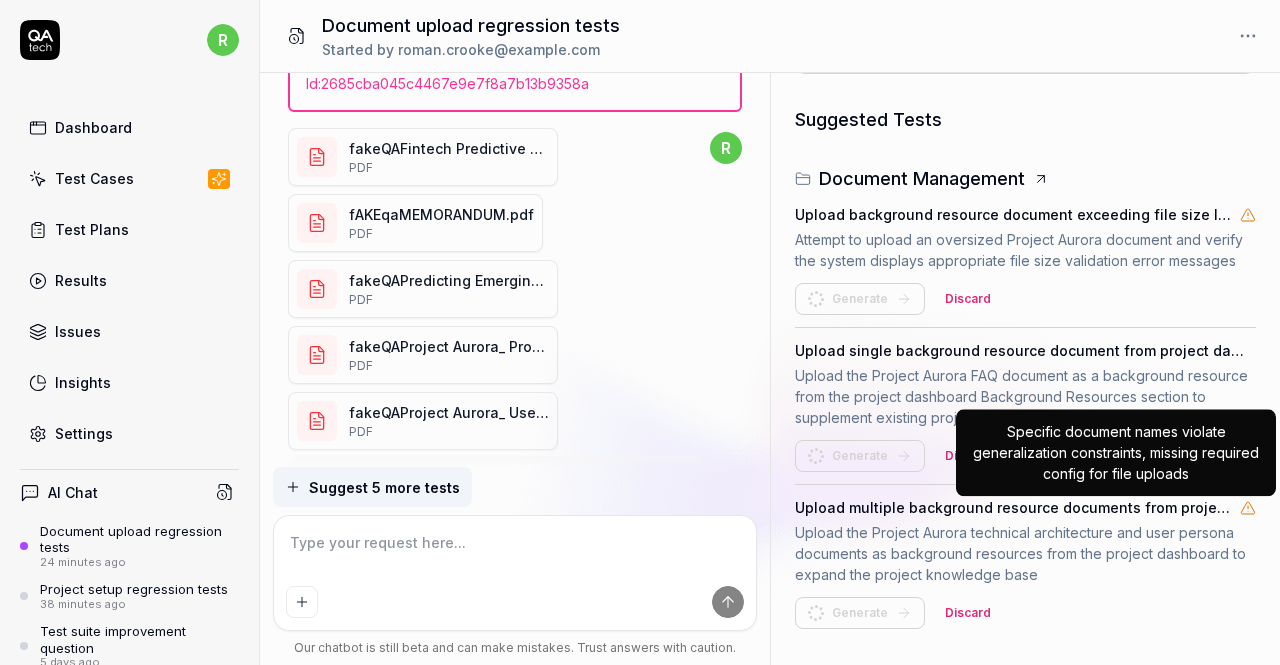 click 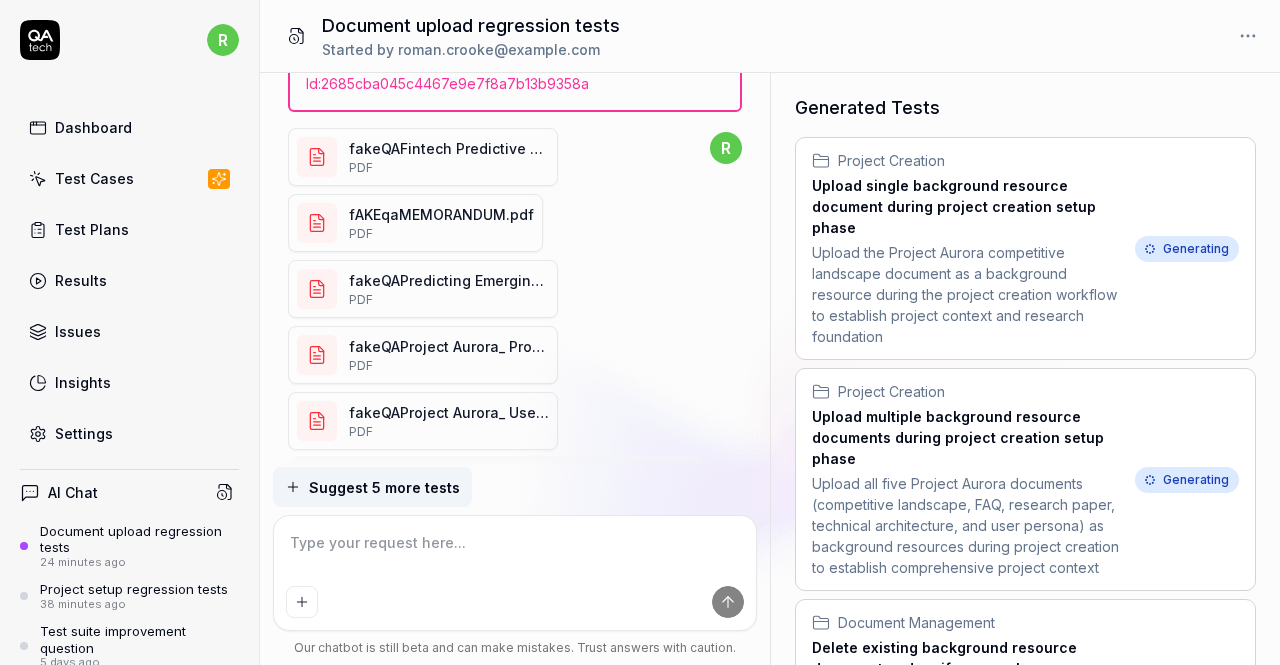 scroll, scrollTop: 0, scrollLeft: 0, axis: both 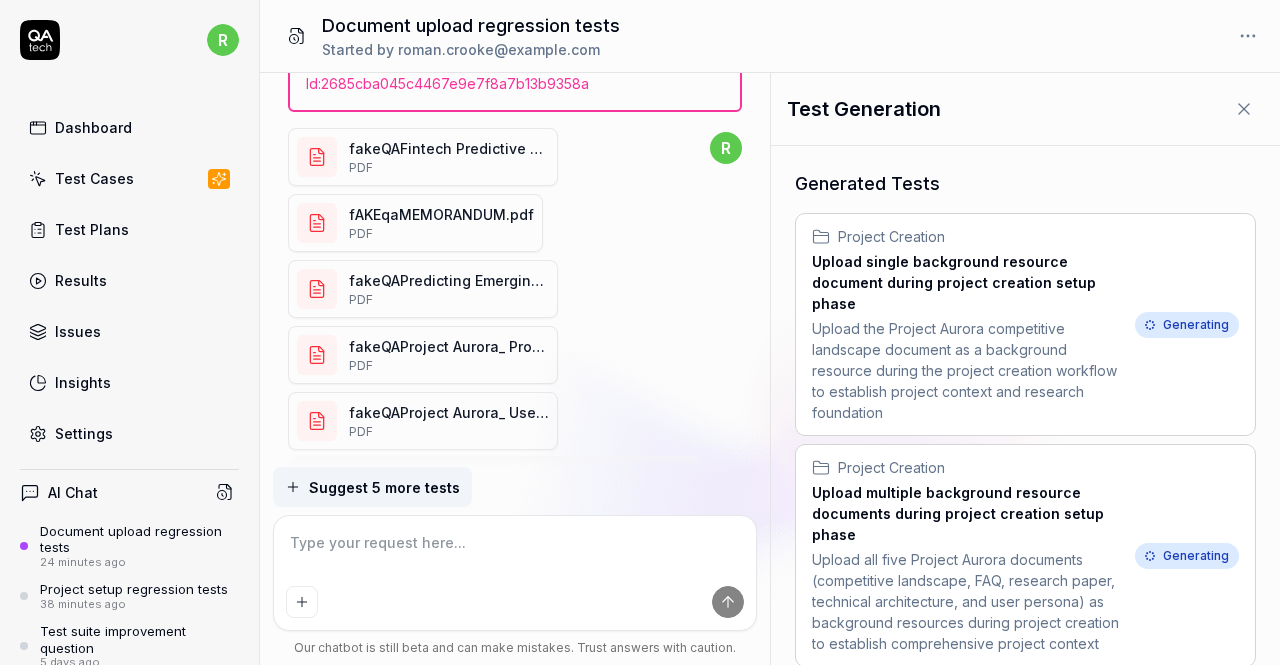 click on "use these as the backgrund resources for all documents and use it to create a regression set where you go throuigh all happy and unhappy paths of the background research section of both the project creation and the background resources section of the project dashboard. Testing volume and single uploads as well as deletion and reupload. You , 2 minutes ago r" at bounding box center [515, 385] 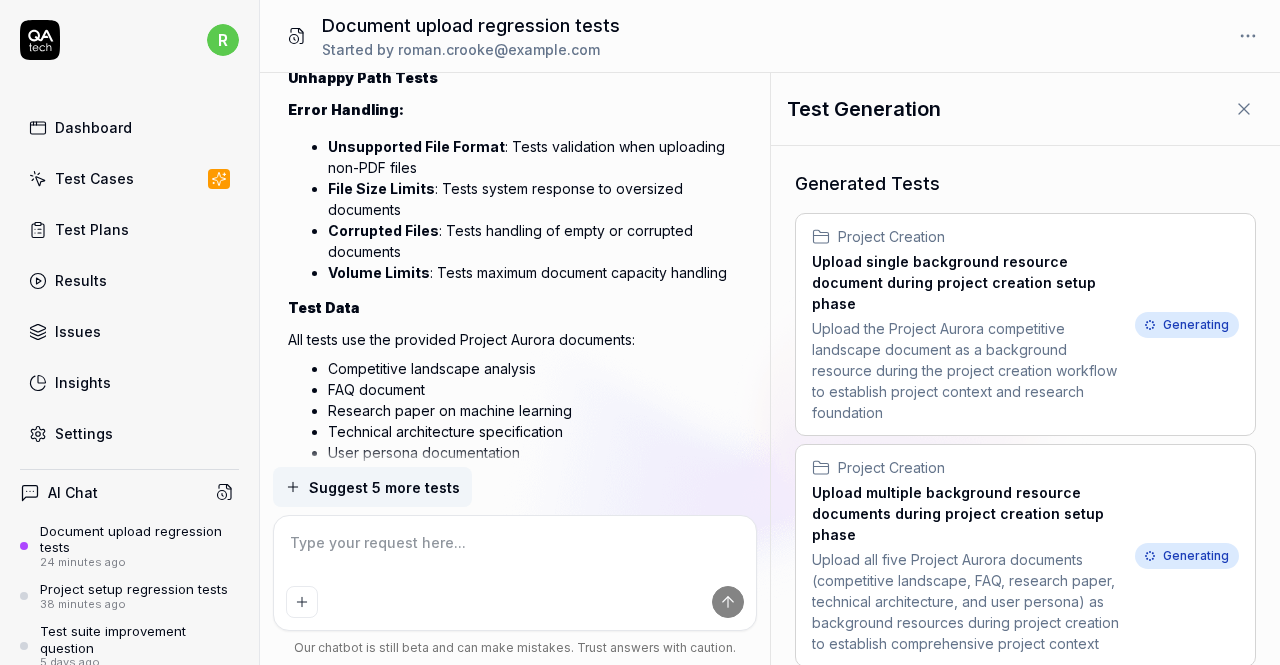 scroll, scrollTop: 1780, scrollLeft: 0, axis: vertical 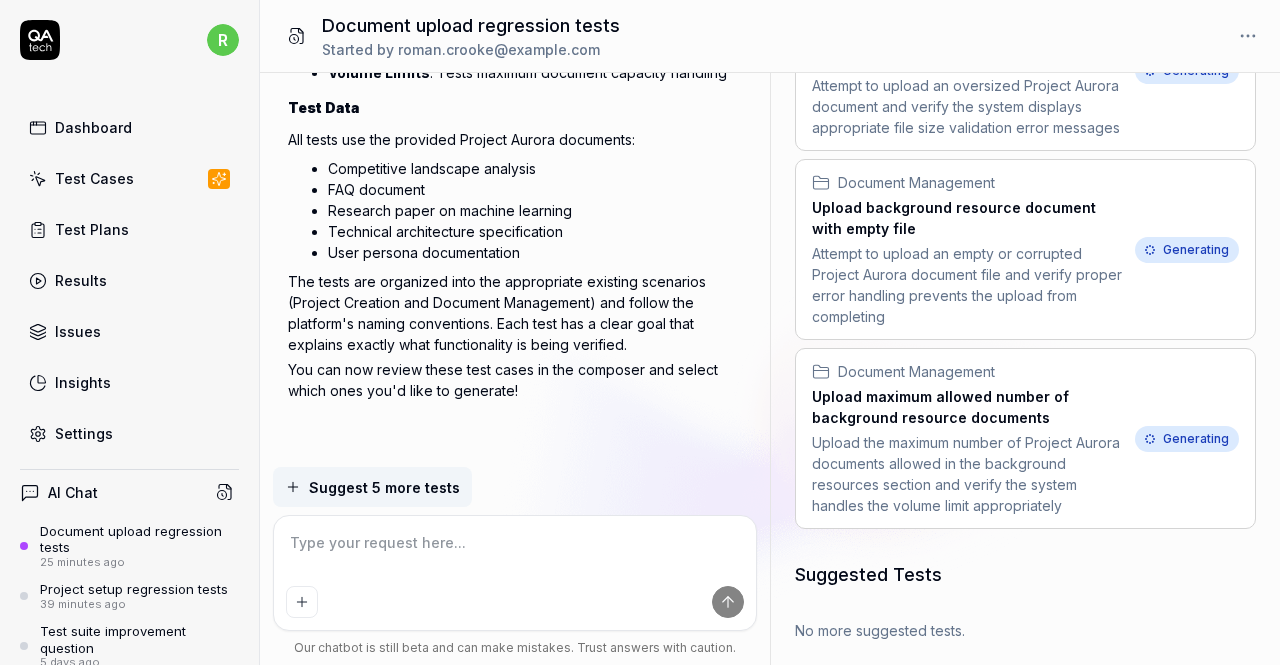 click on "Suggest 5 more tests" at bounding box center (384, 487) 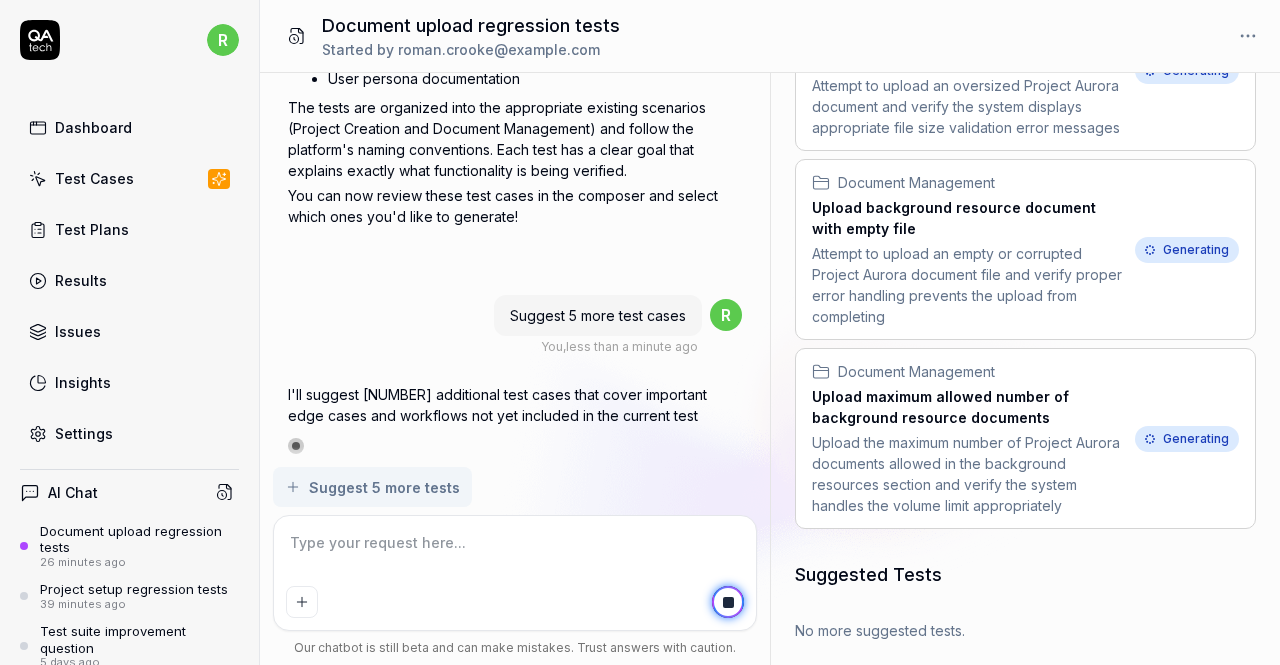 scroll, scrollTop: 1987, scrollLeft: 0, axis: vertical 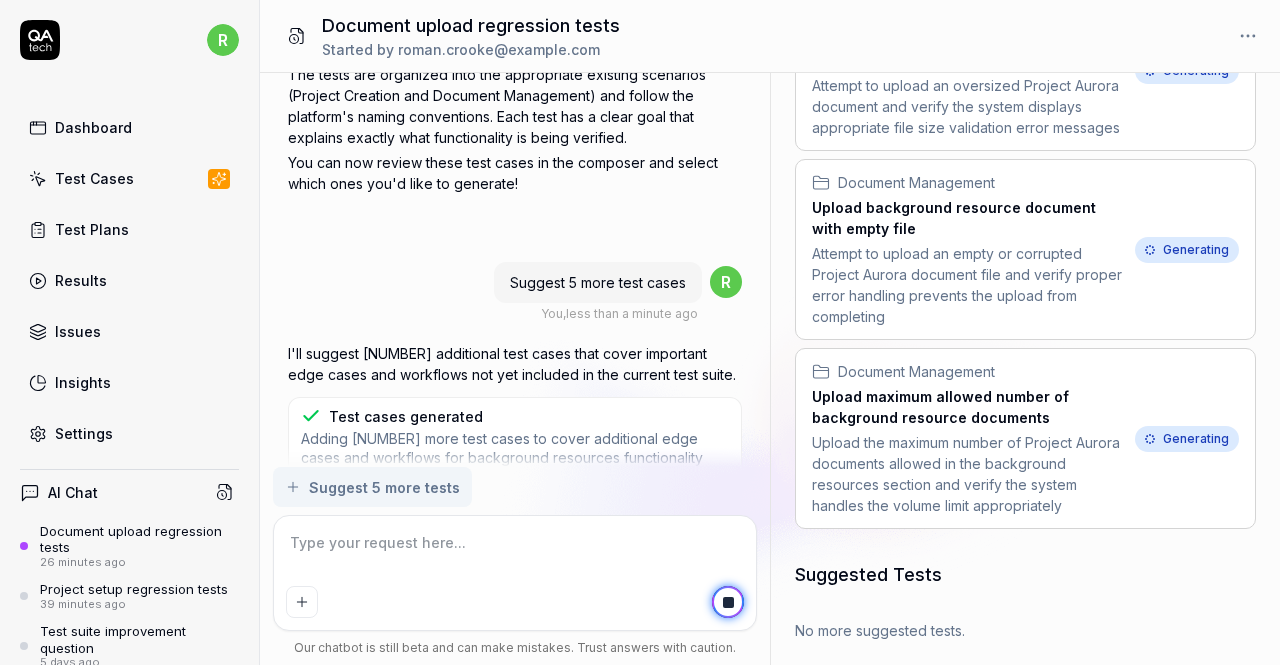type on "*" 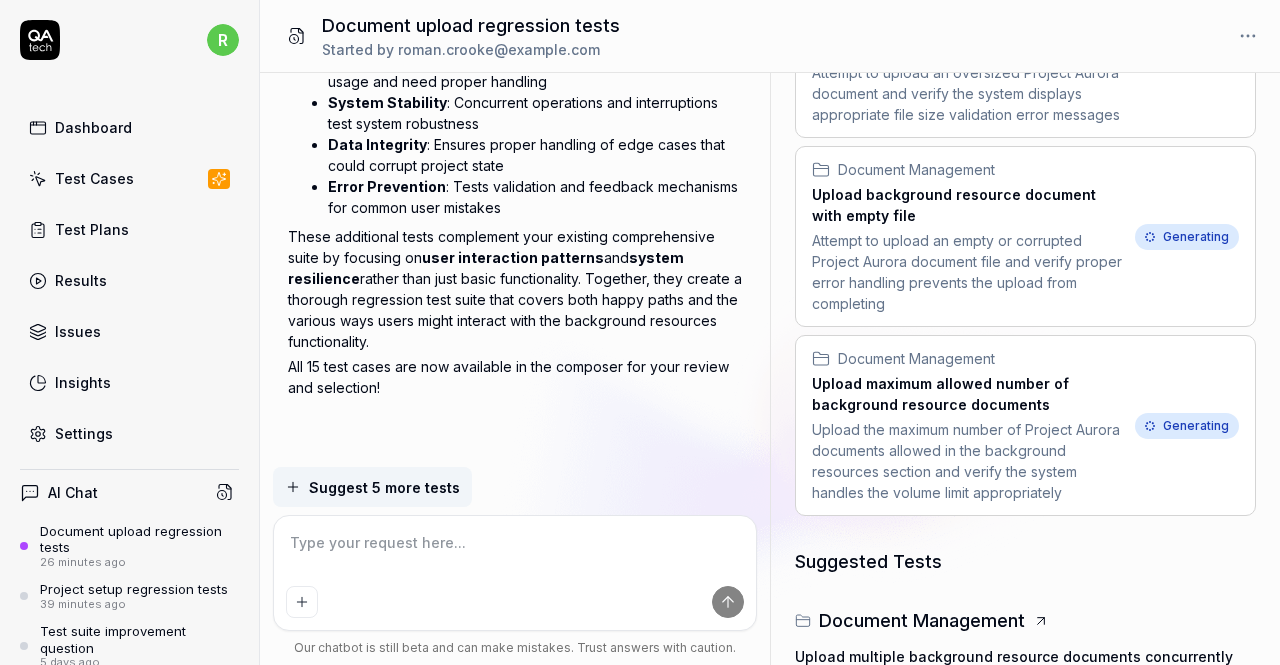 scroll, scrollTop: 2762, scrollLeft: 0, axis: vertical 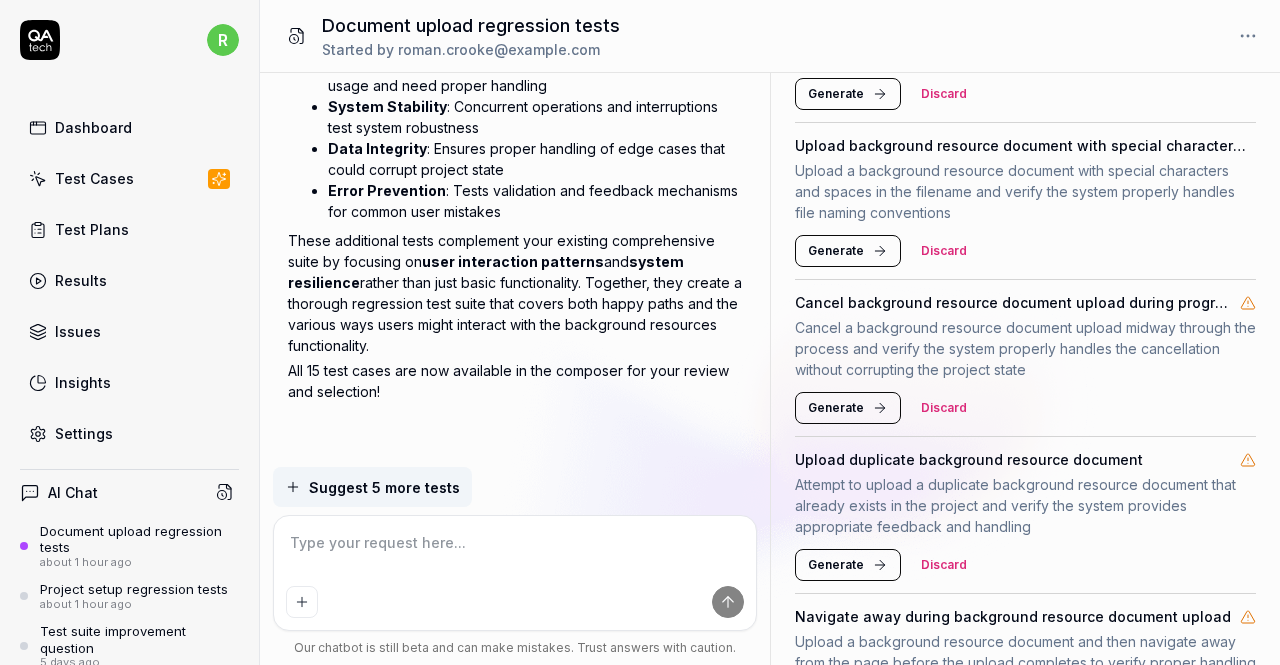 click on "Generate" at bounding box center [836, 251] 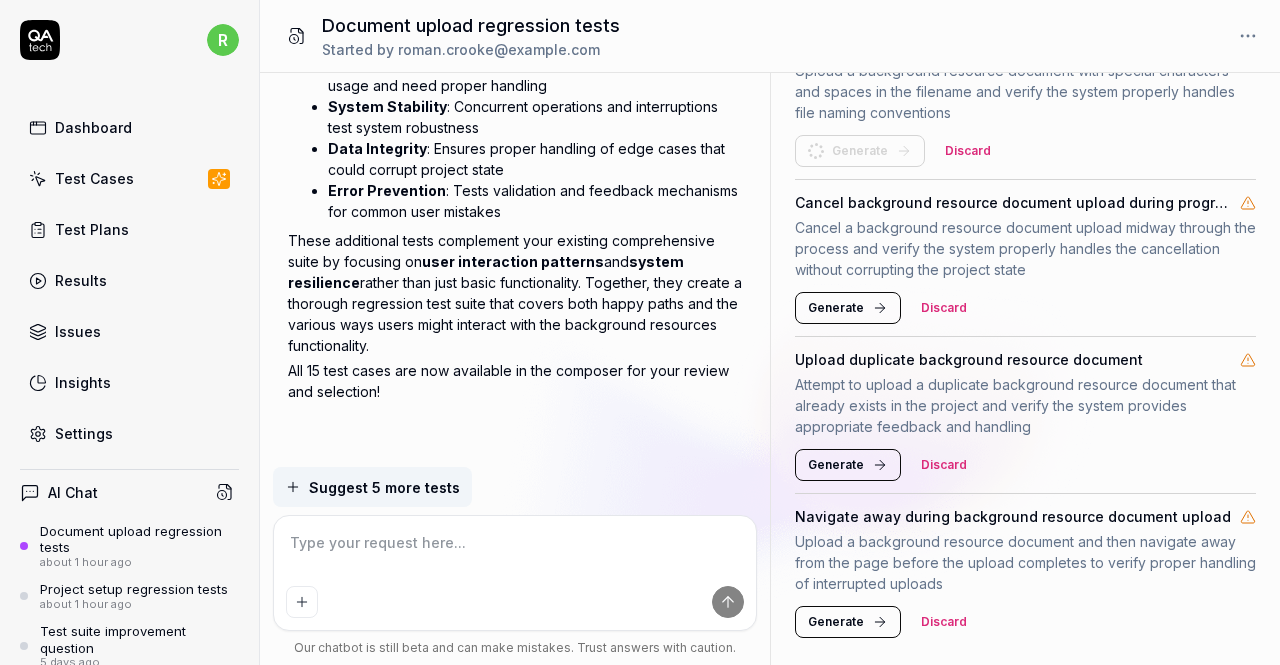 click on "Generate" at bounding box center (848, 308) 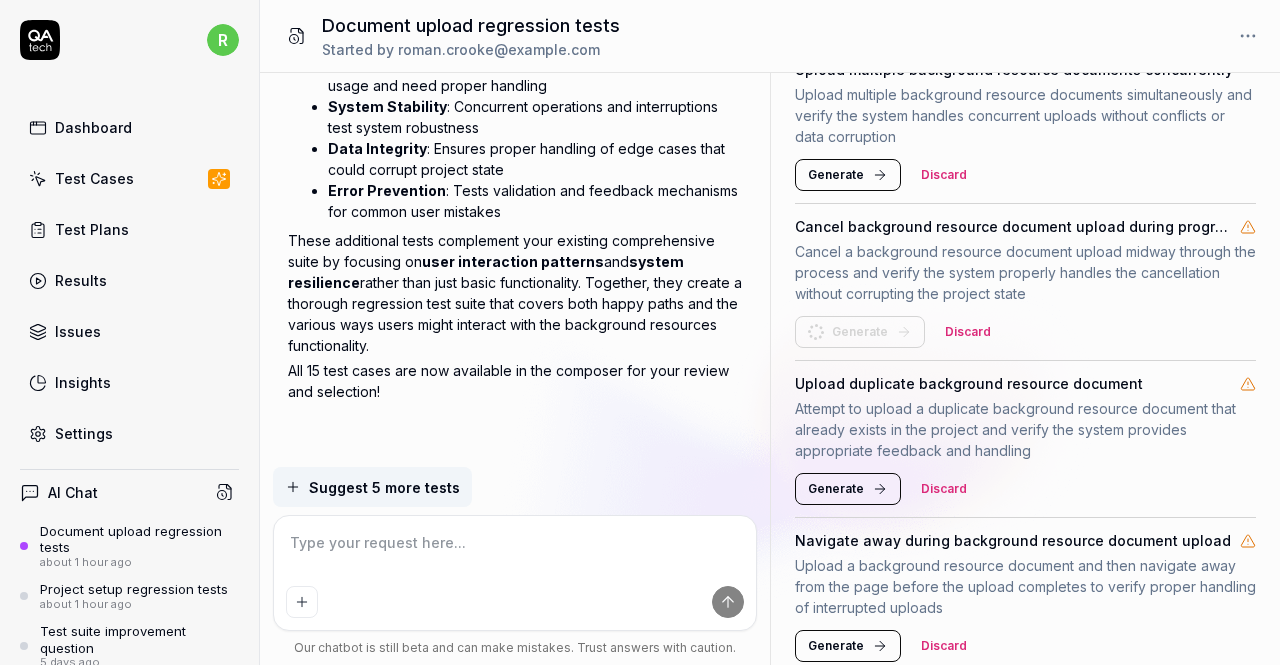 scroll, scrollTop: 2490, scrollLeft: 0, axis: vertical 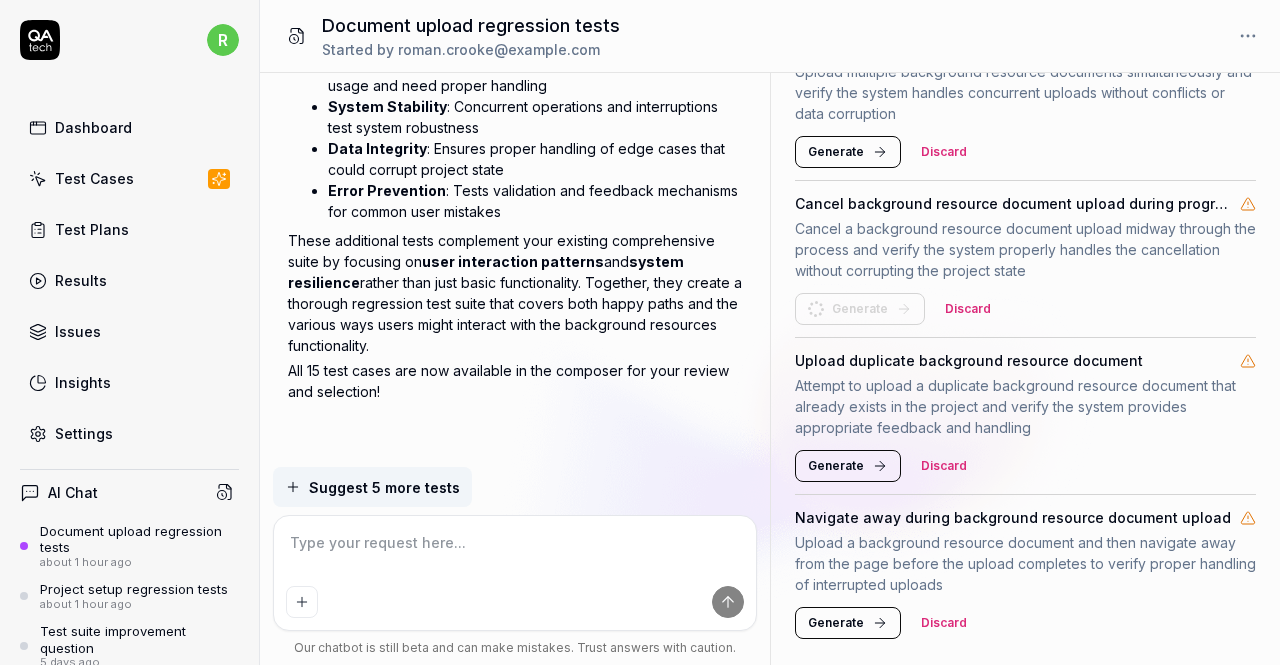click on "Generate" at bounding box center [836, 466] 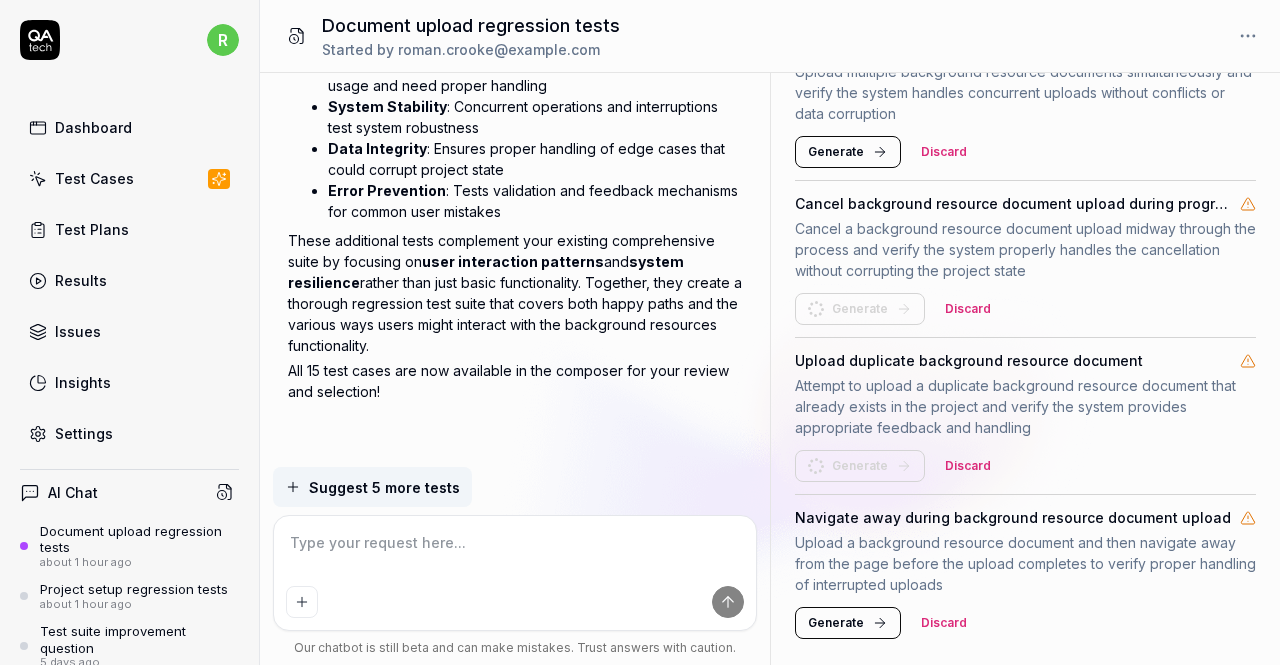 scroll, scrollTop: 2543, scrollLeft: 0, axis: vertical 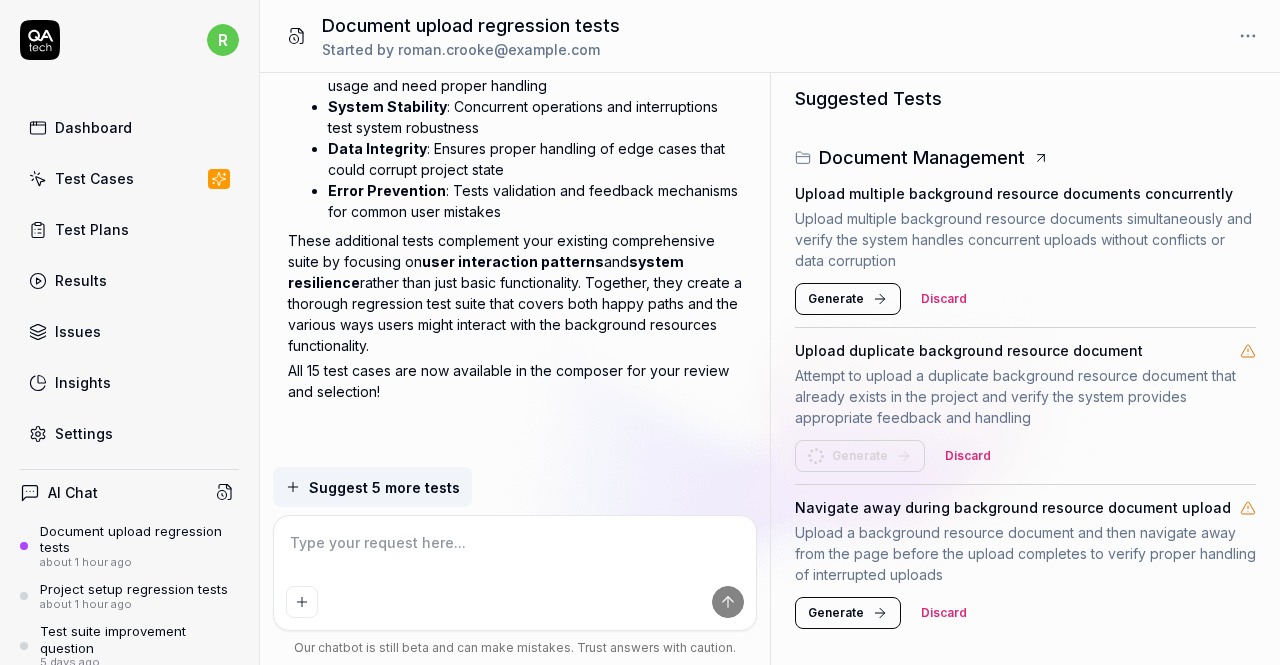 click on "Generate" at bounding box center [848, 613] 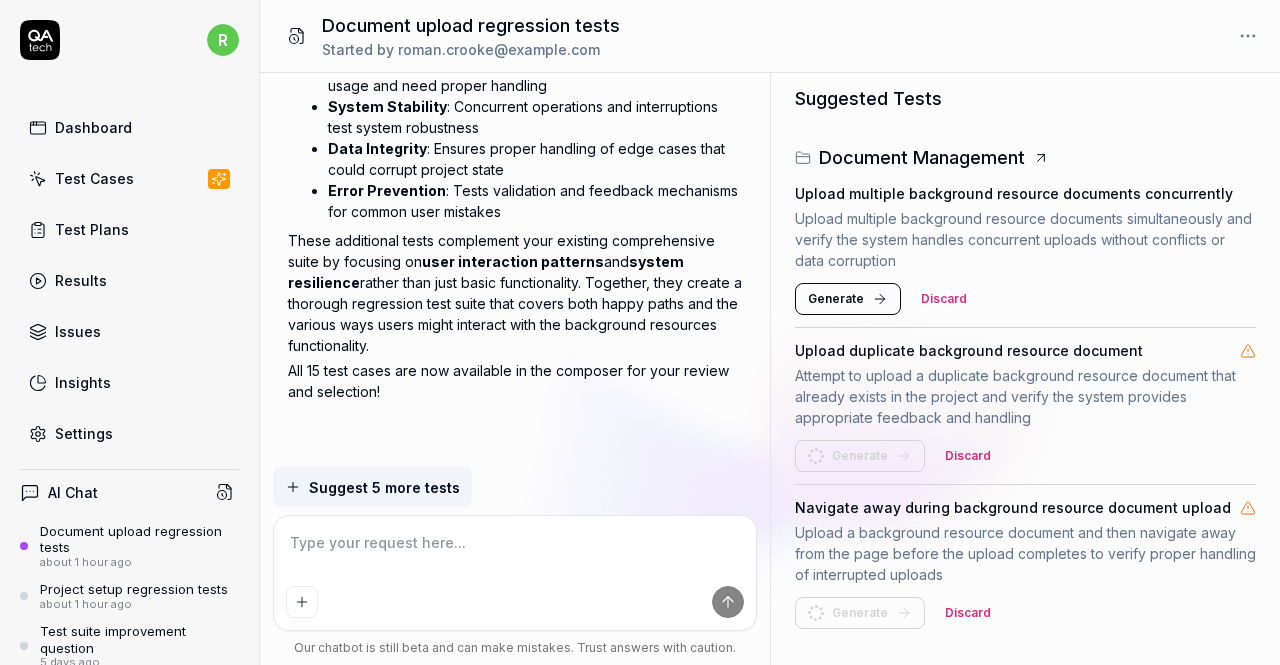 scroll, scrollTop: 2575, scrollLeft: 0, axis: vertical 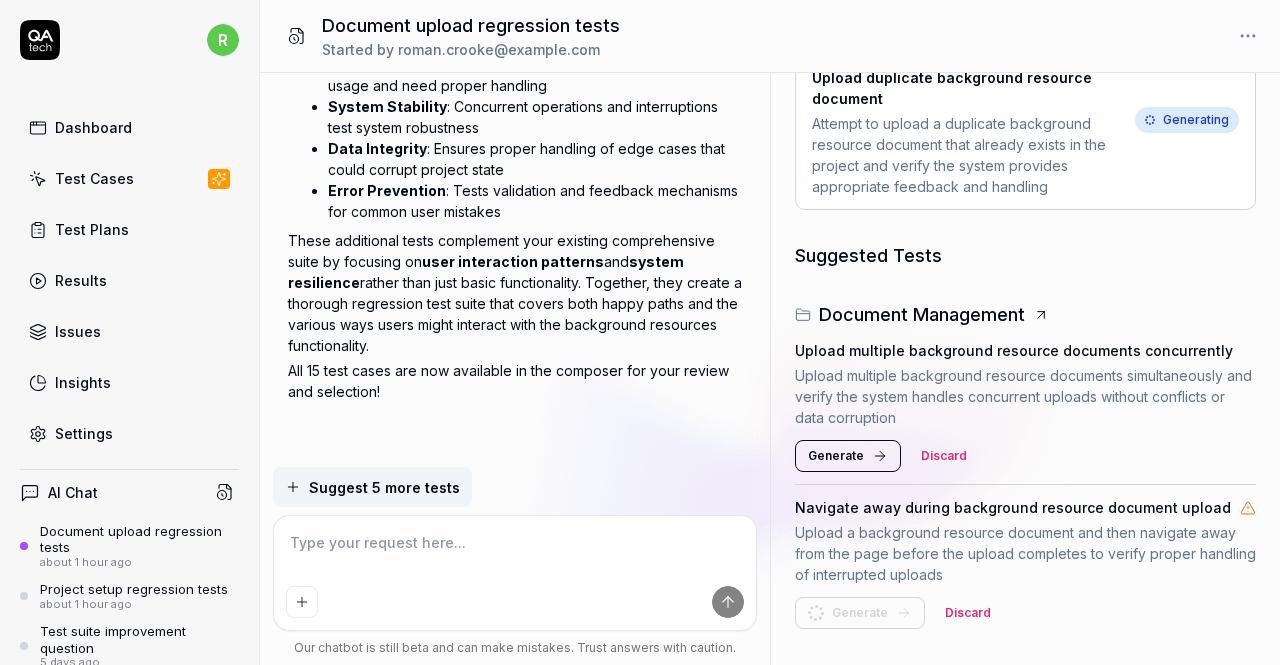 click on "Generated Tests Project Creation Upload single background resource document during project creation setup phase Upload the Project Aurora competitive landscape document as a background resource during the project creation workflow to establish project context and research foundation Failed Project Creation Upload multiple background resource documents during project creation setup phase Upload all five Project Aurora documents (competitive landscape, FAQ, research paper, technical architecture, and user persona) as background resources during project creation to establish comprehensive project context Failed Document Management Upload single background resource document from project dashboard Upload the Project Aurora FAQ document as a background resource from the project dashboard Background Resources section to supplement existing project documentation Failed Document Management Upload multiple background resource documents from project dashboard Failed Document Management Skipped test Document Management" at bounding box center [1025, -877] 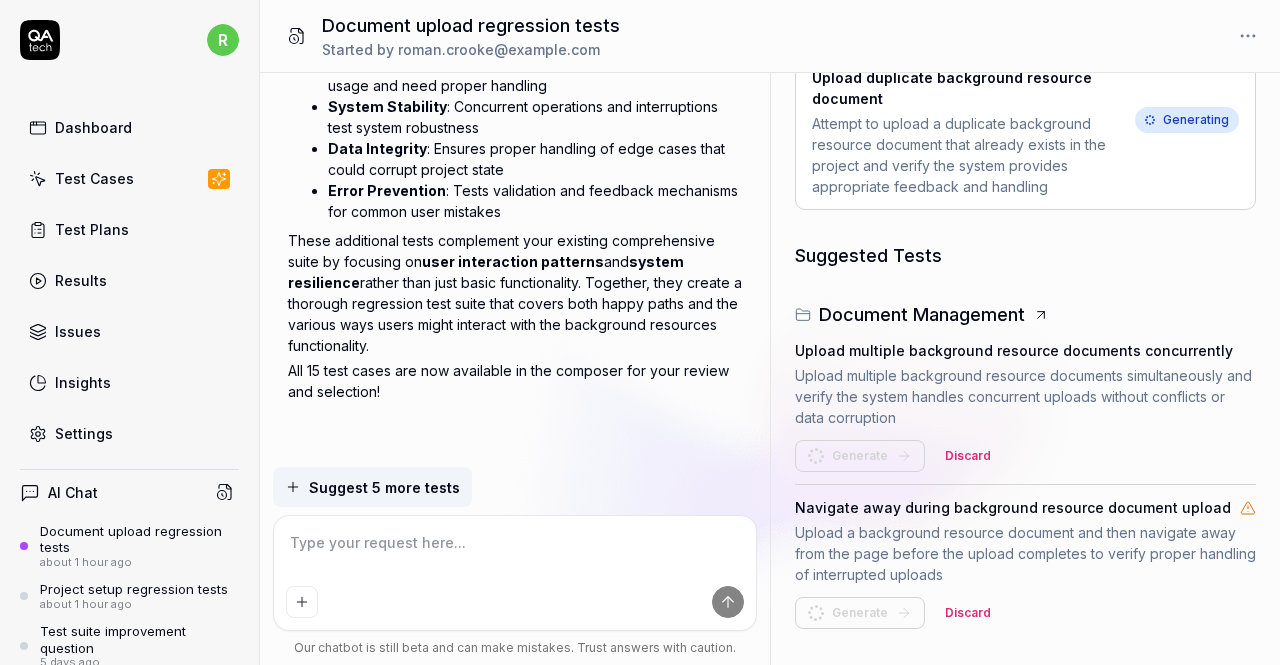 click at bounding box center (515, 553) 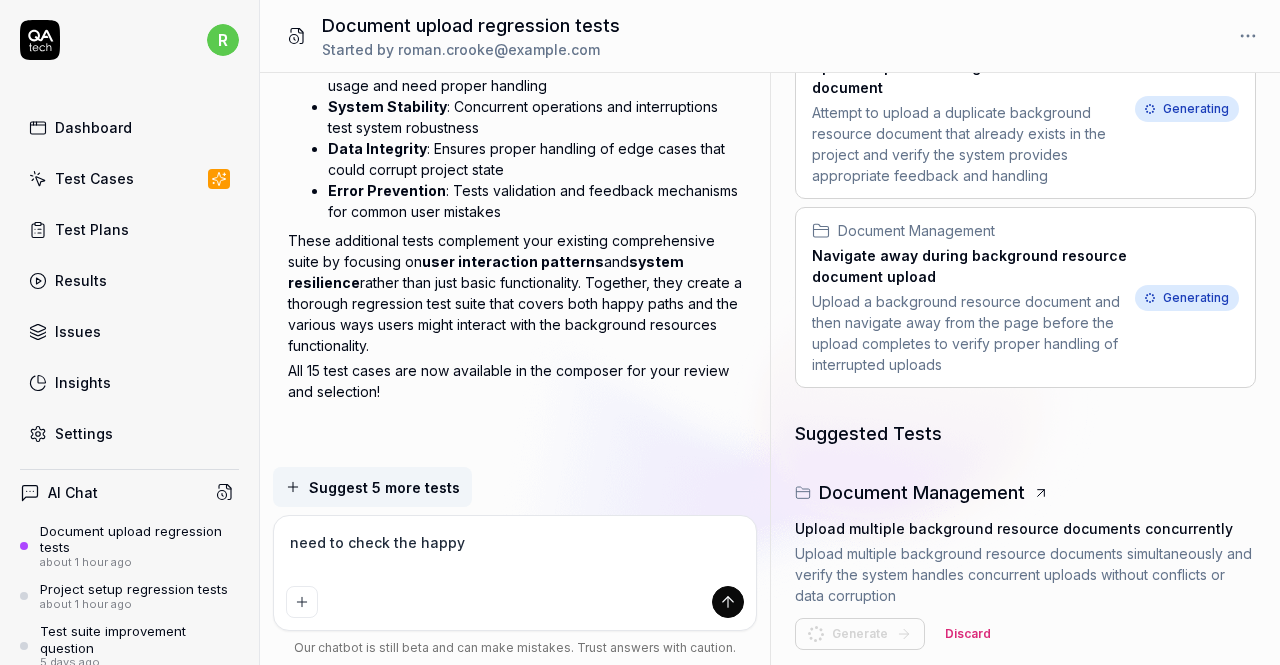scroll, scrollTop: 2633, scrollLeft: 0, axis: vertical 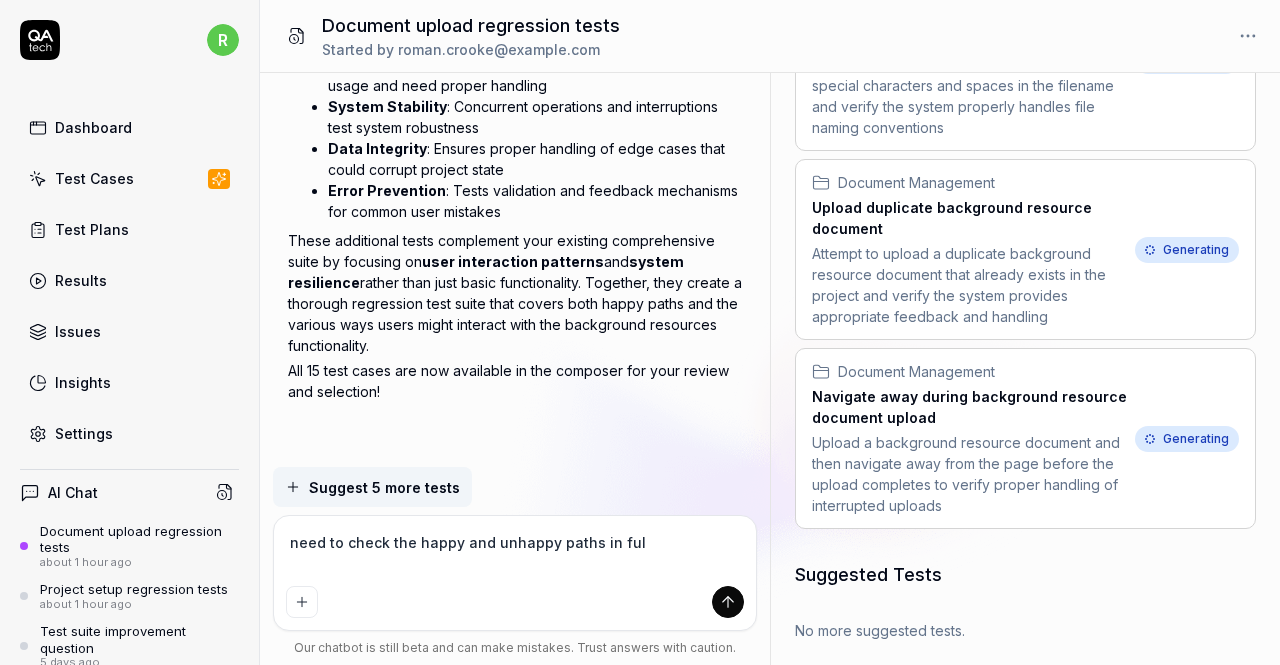 type on "need to check the happy and unhappy paths in full" 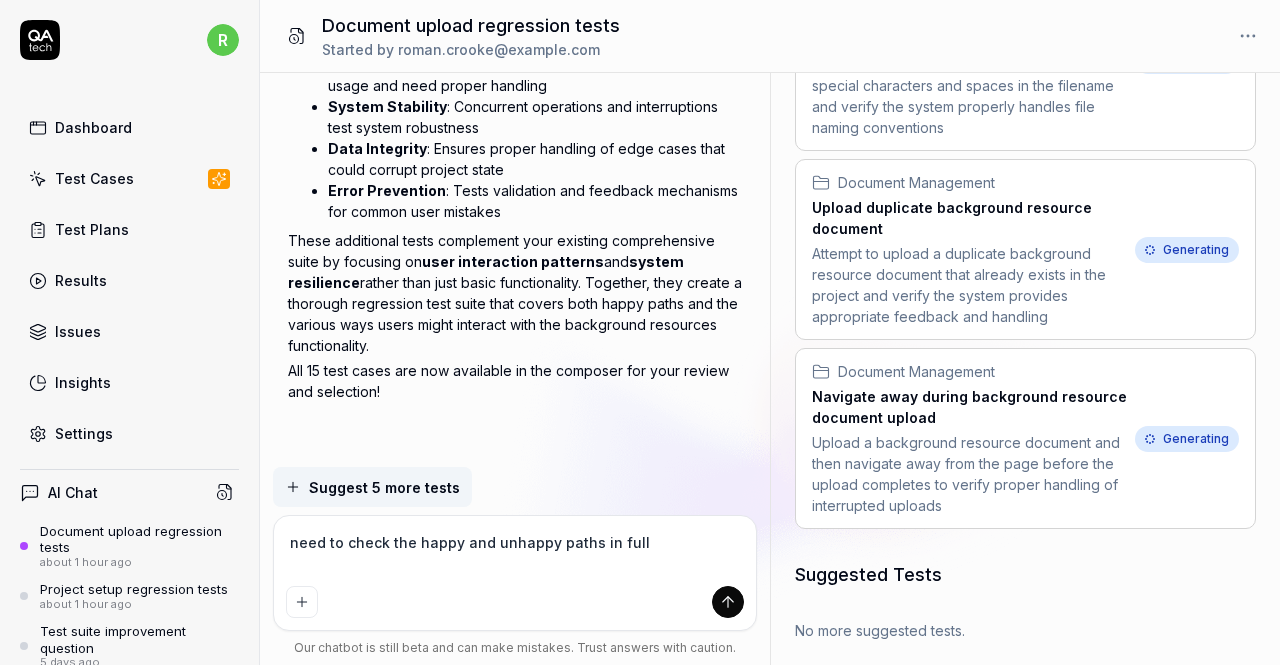 type 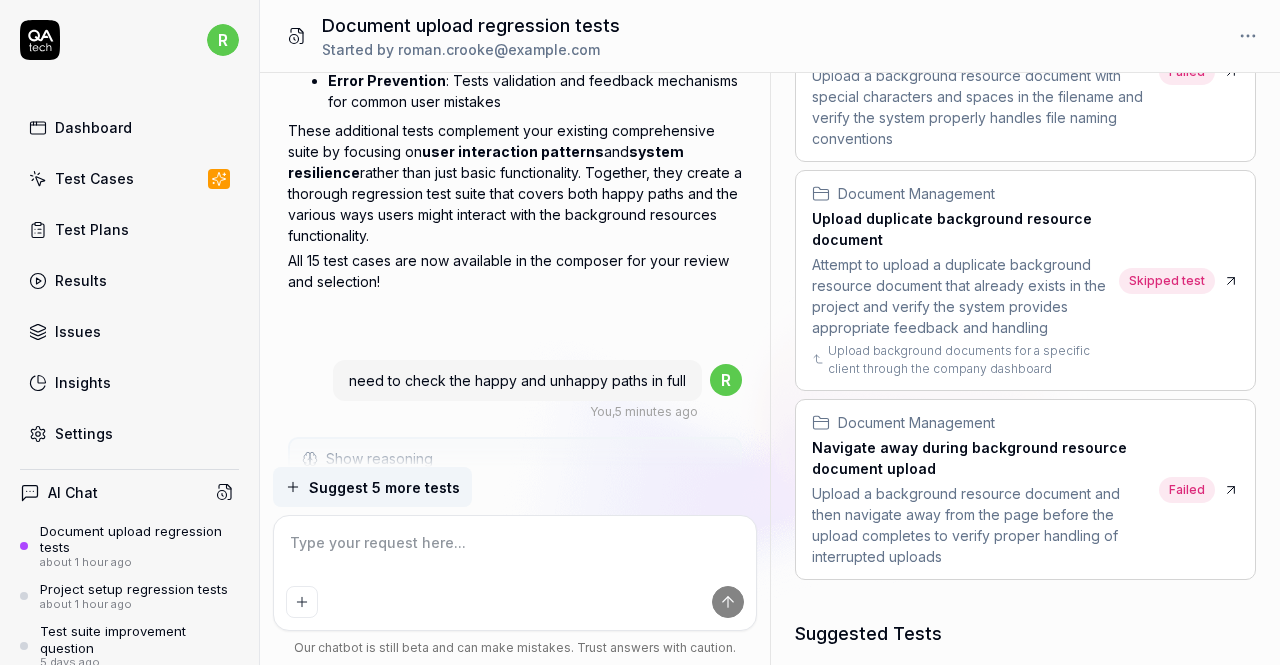 scroll, scrollTop: 4326, scrollLeft: 0, axis: vertical 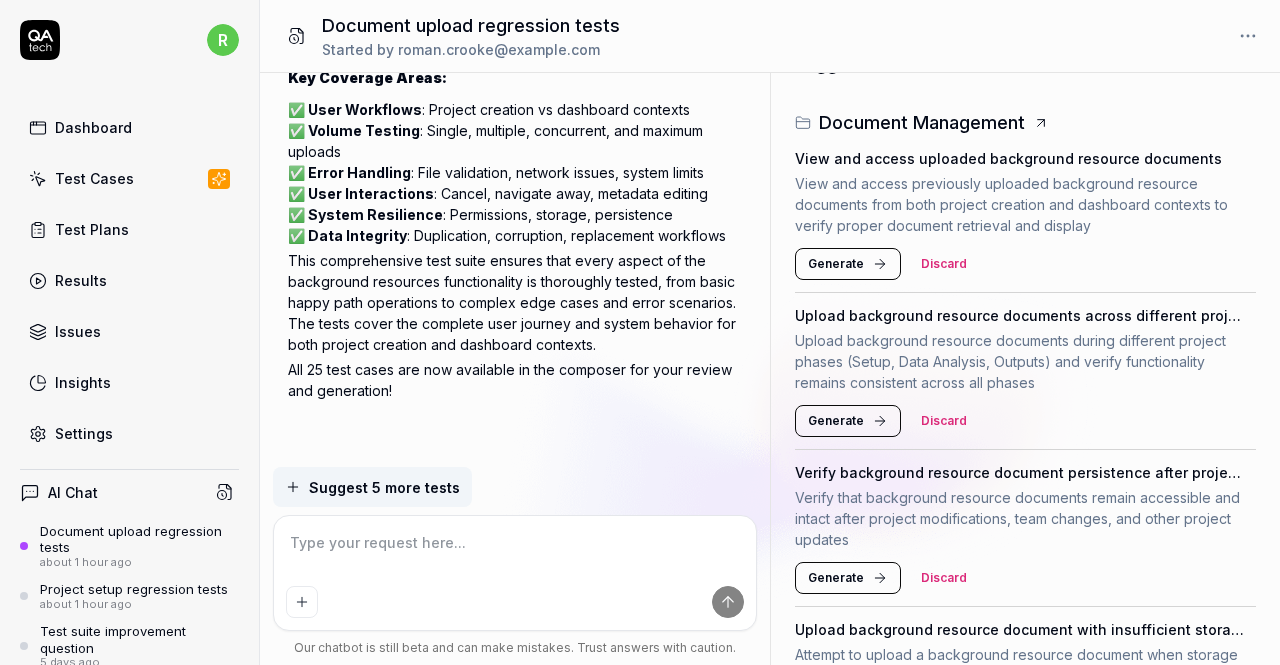 click on "Generate" at bounding box center (836, 264) 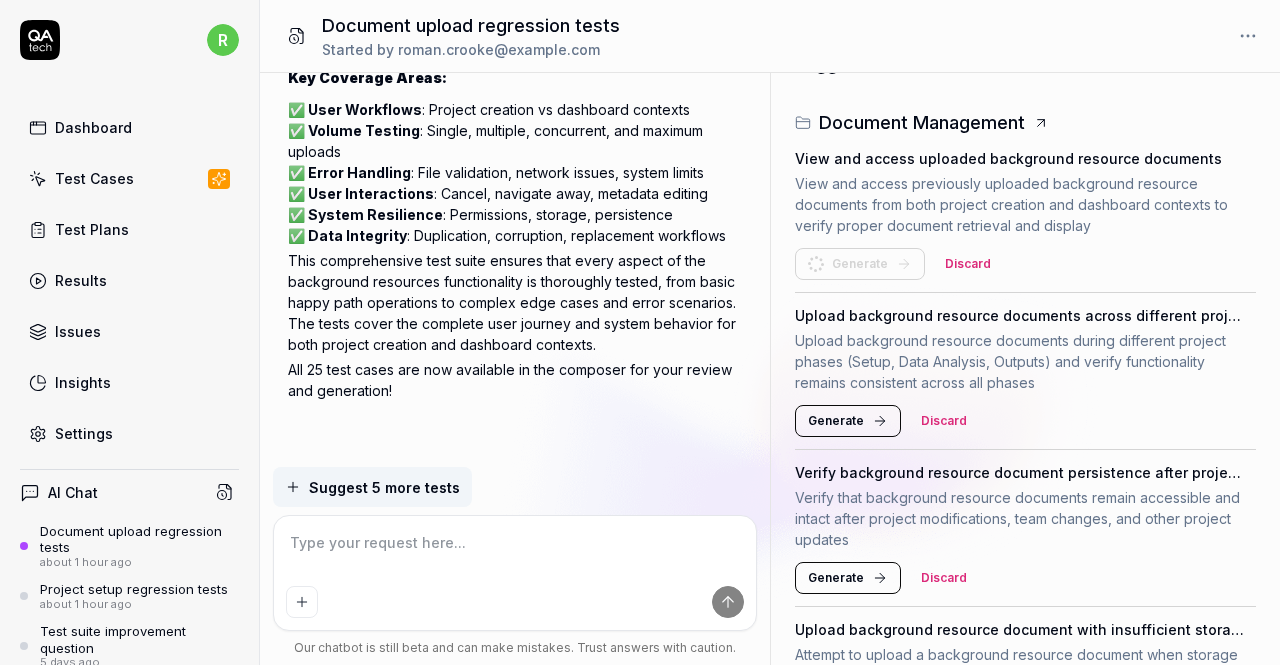 click on "Generate" at bounding box center [848, 421] 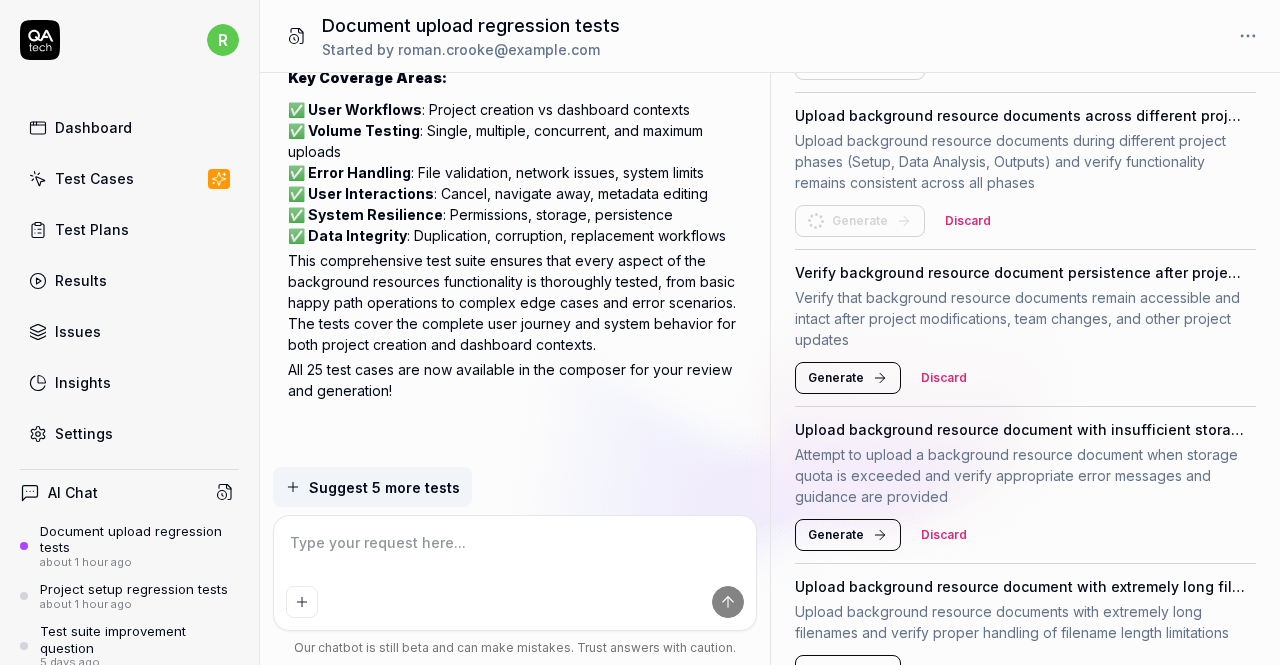 scroll, scrollTop: 3426, scrollLeft: 0, axis: vertical 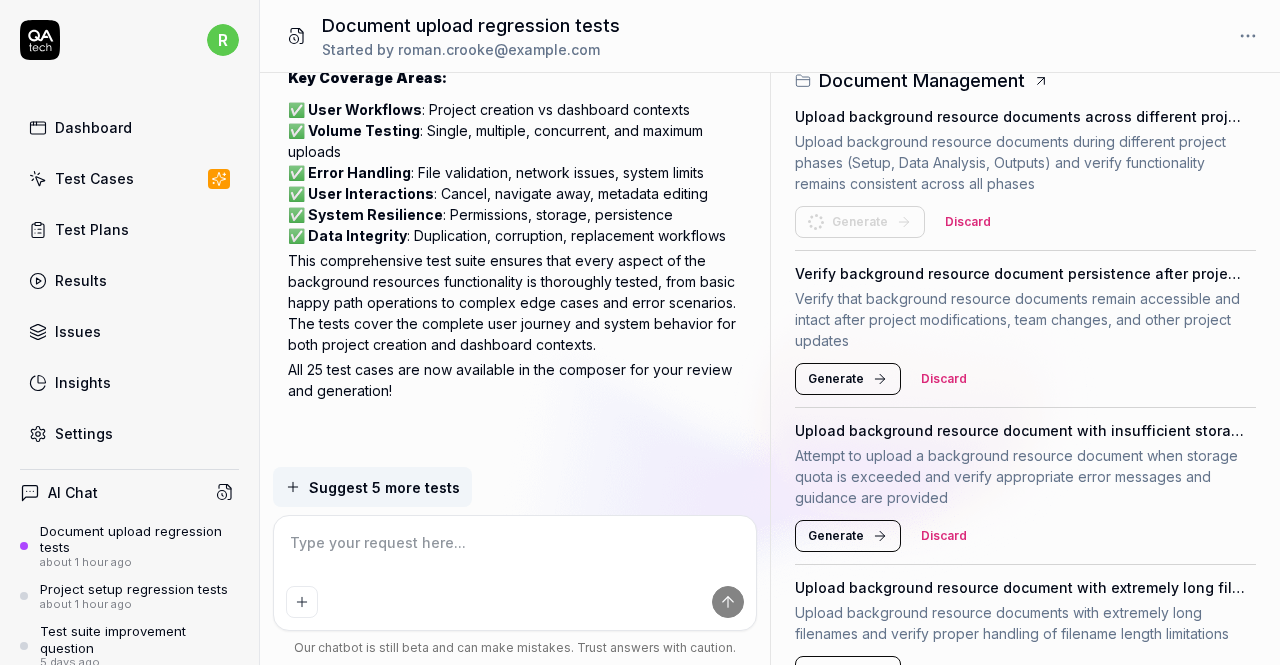 click on "Generate" at bounding box center (836, 379) 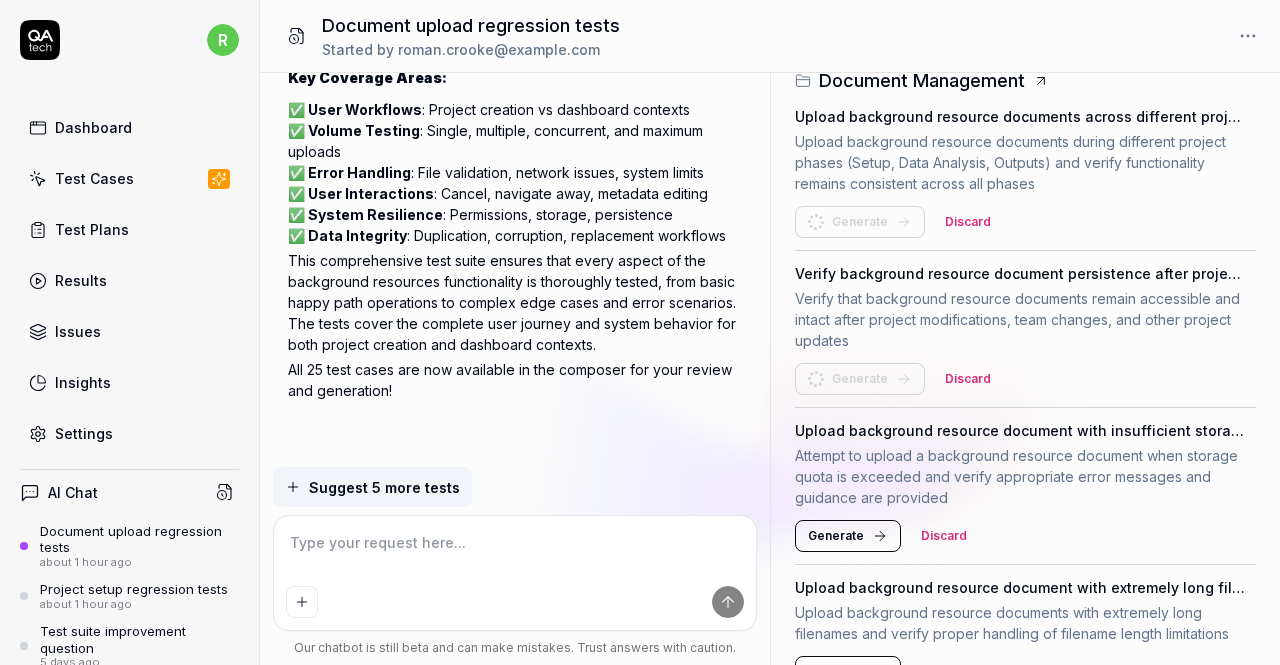 click on "Generate" at bounding box center [836, 536] 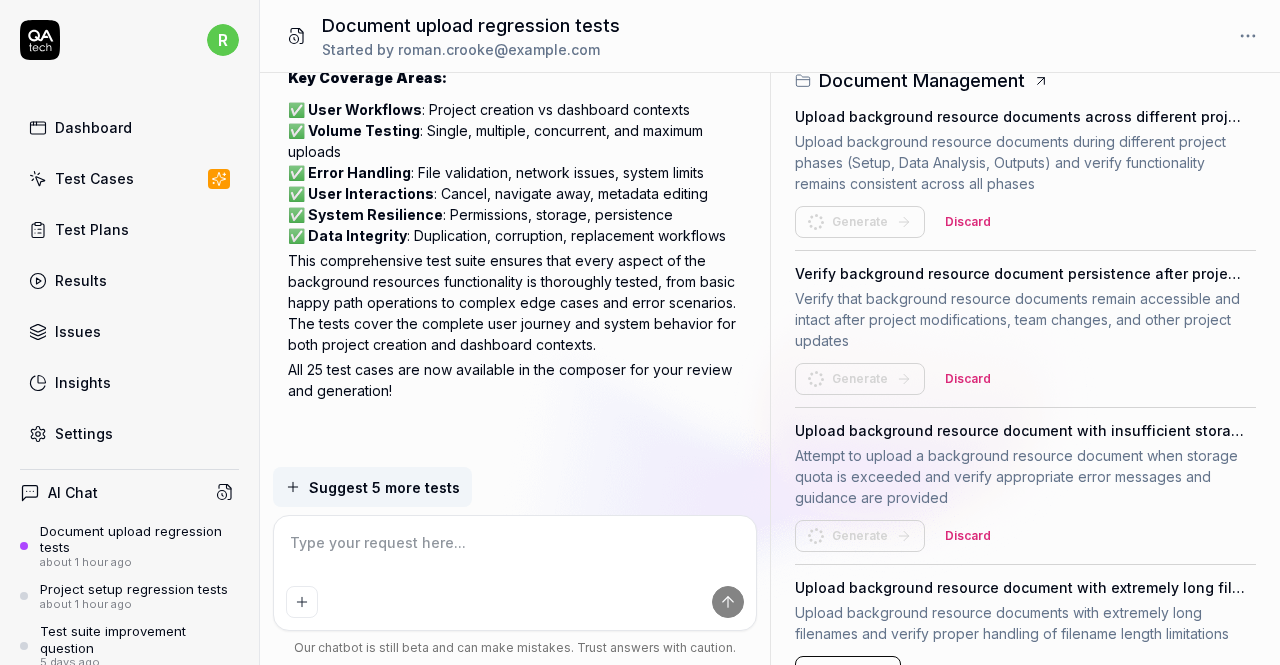 scroll, scrollTop: 3626, scrollLeft: 0, axis: vertical 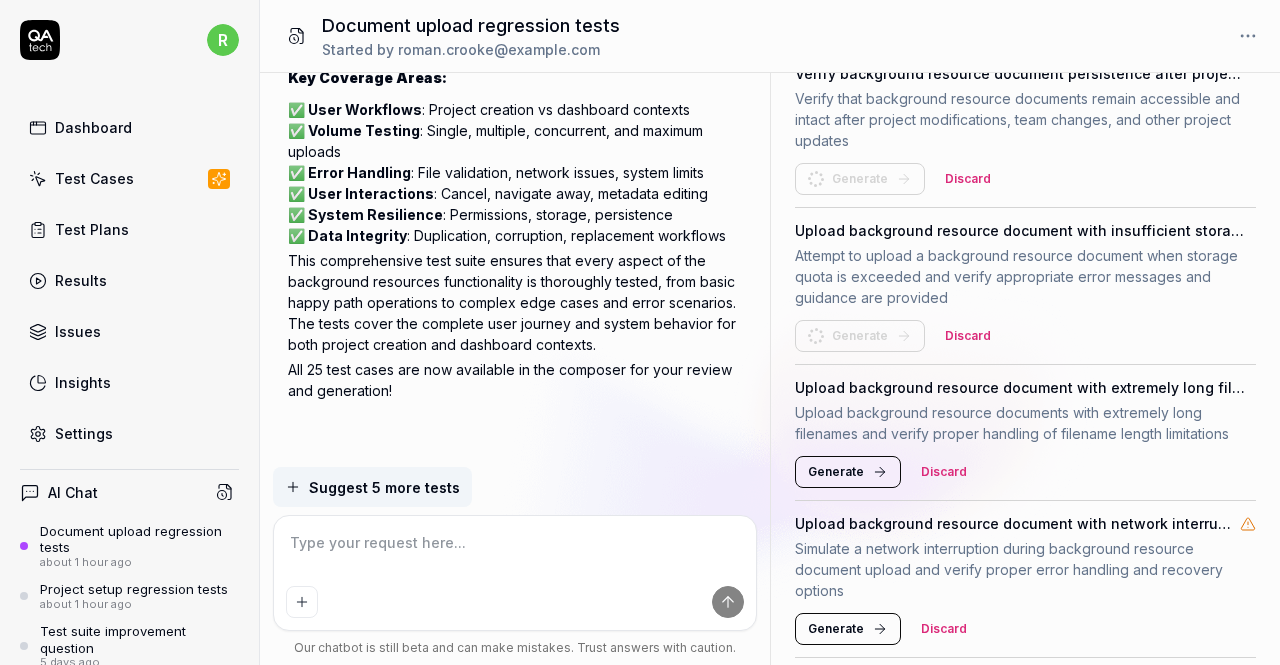 click on "Generate" at bounding box center (836, 472) 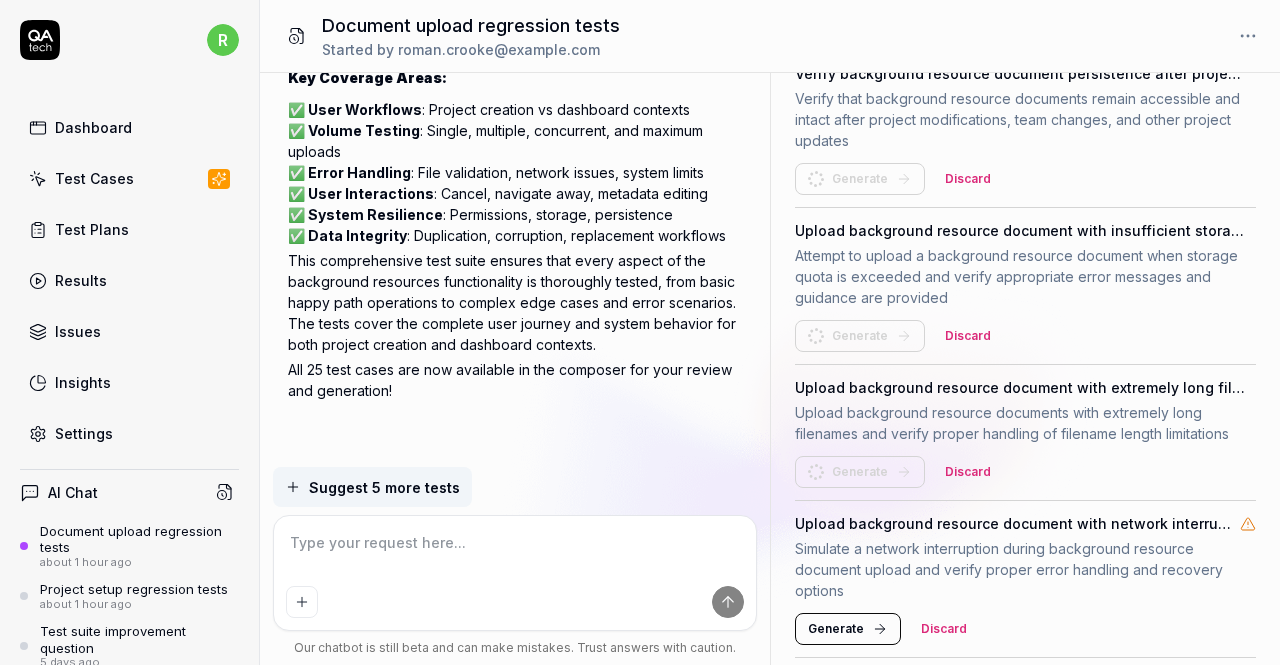 click on "Generate" at bounding box center (848, 629) 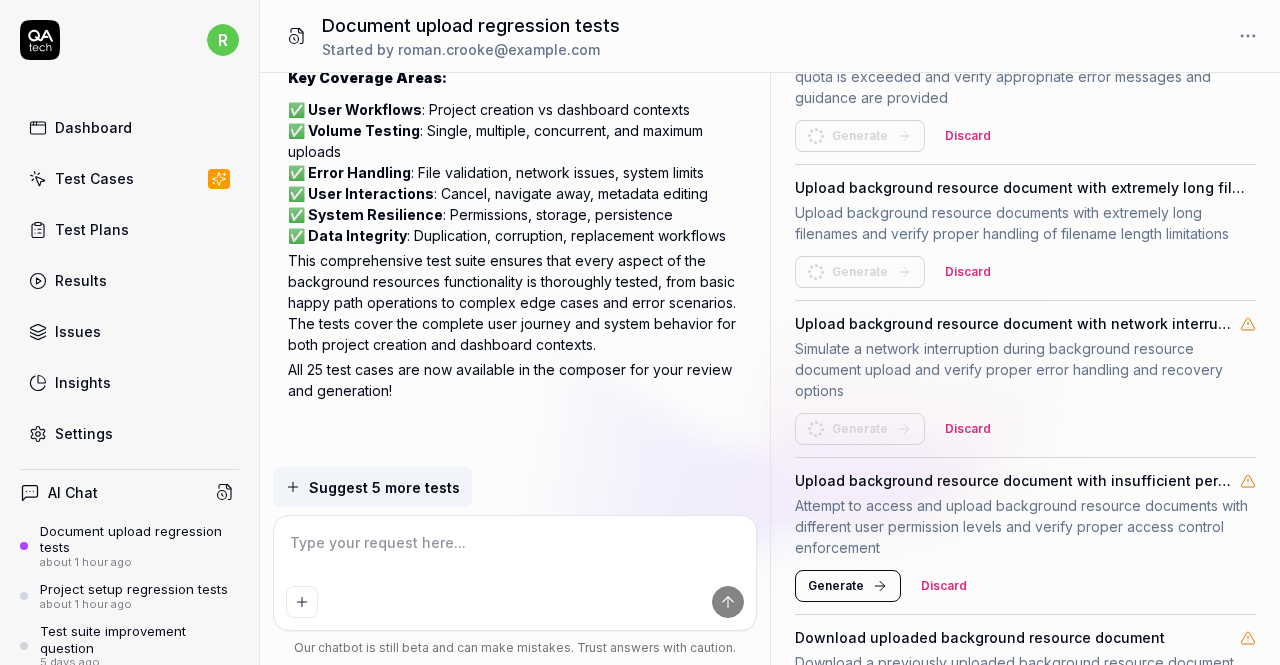 click on "Generate" at bounding box center [836, 586] 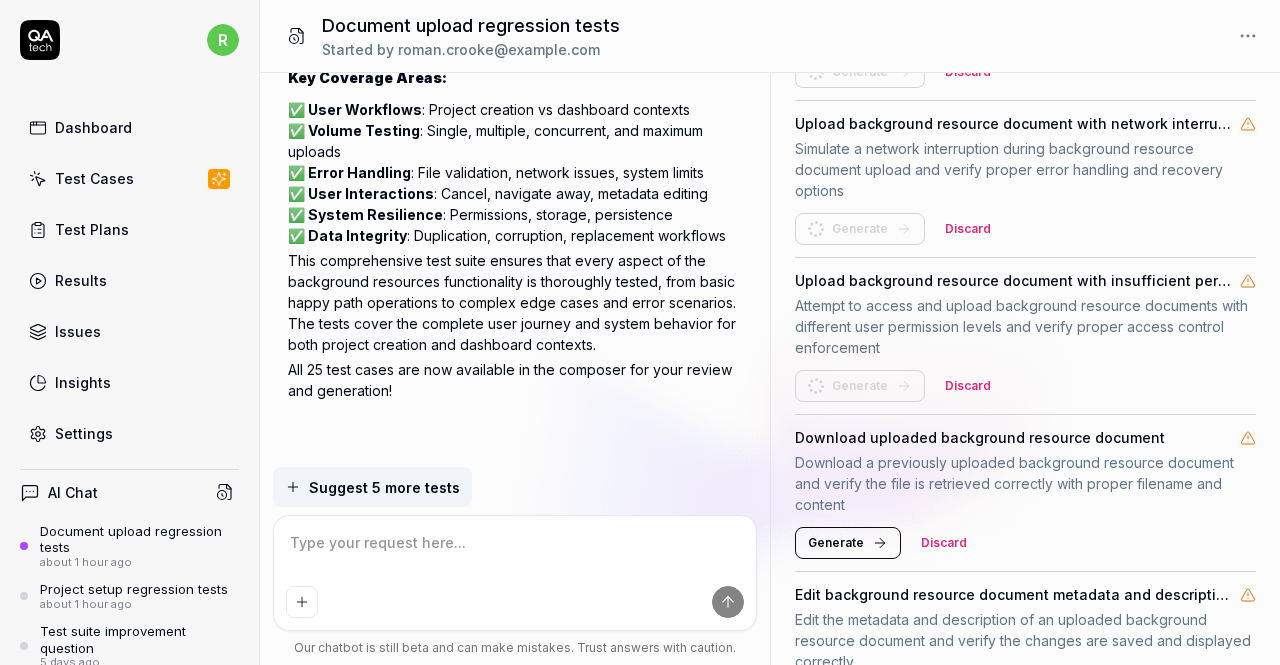 click on "Generate" at bounding box center (836, 543) 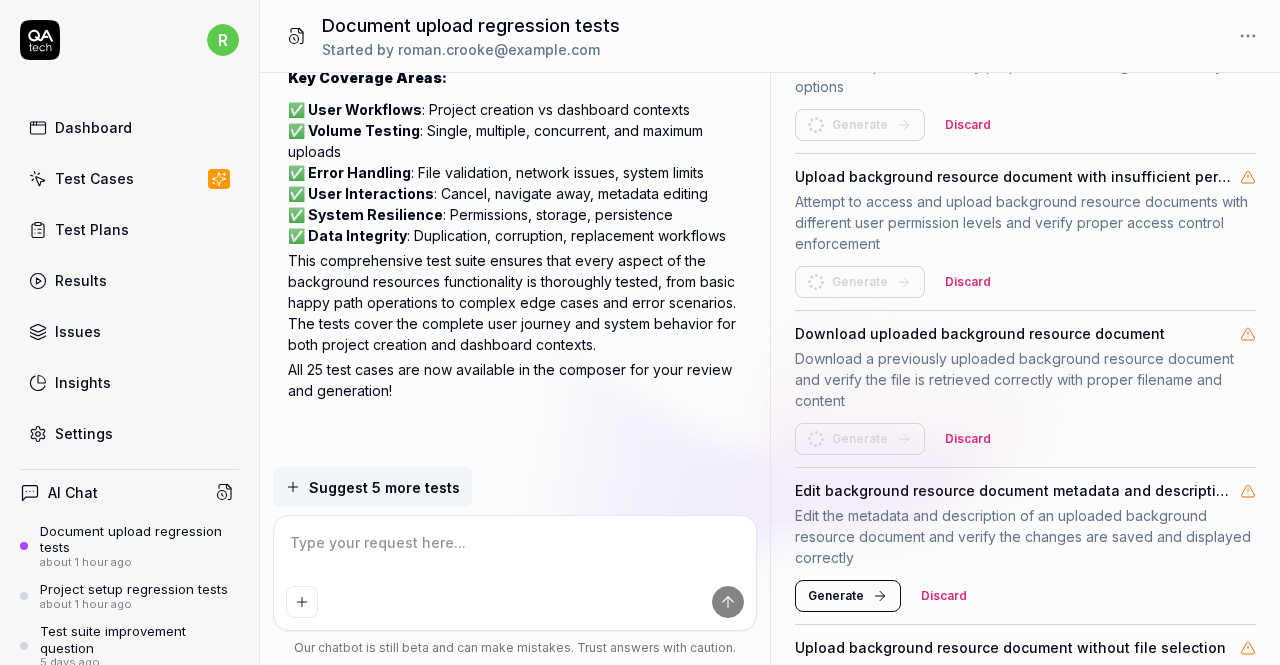 scroll, scrollTop: 4226, scrollLeft: 0, axis: vertical 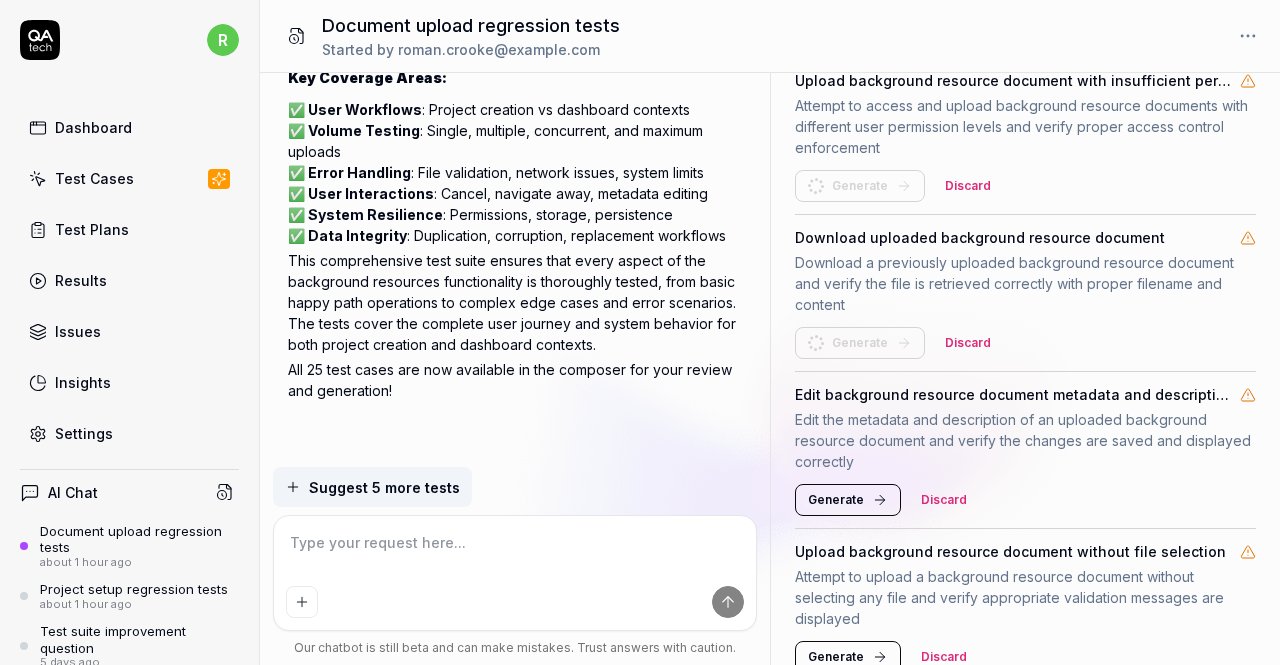 click on "Generate" at bounding box center [848, 500] 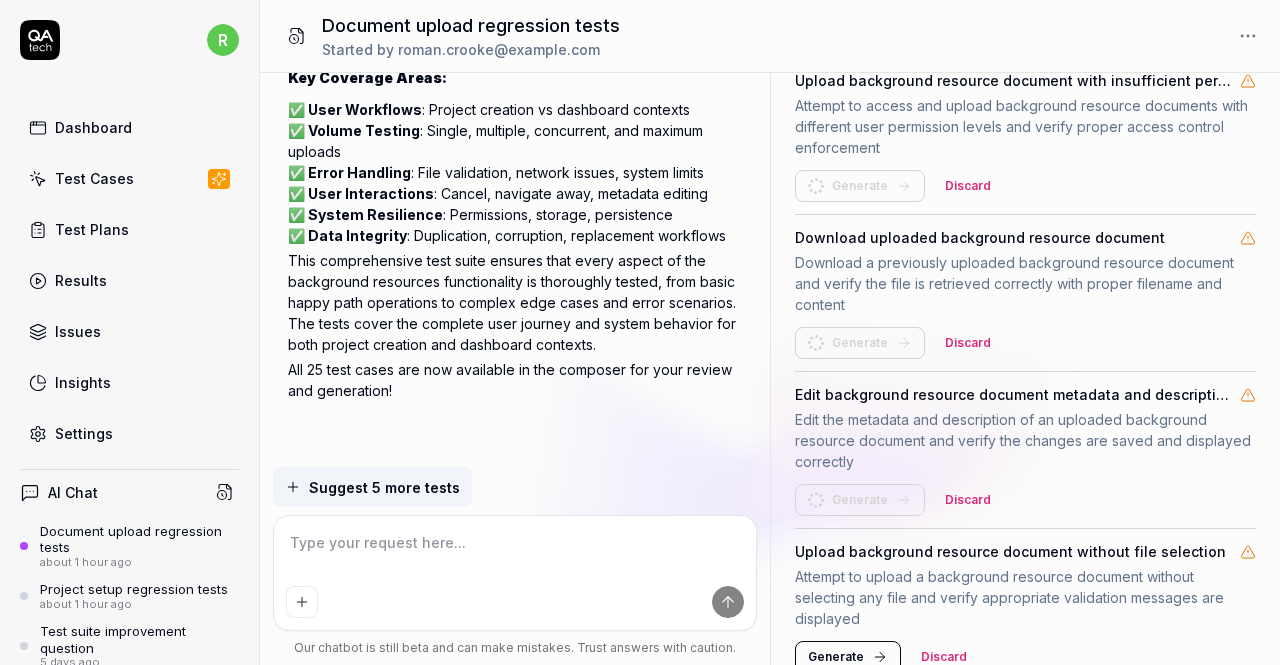 click on "Generate" at bounding box center [836, 657] 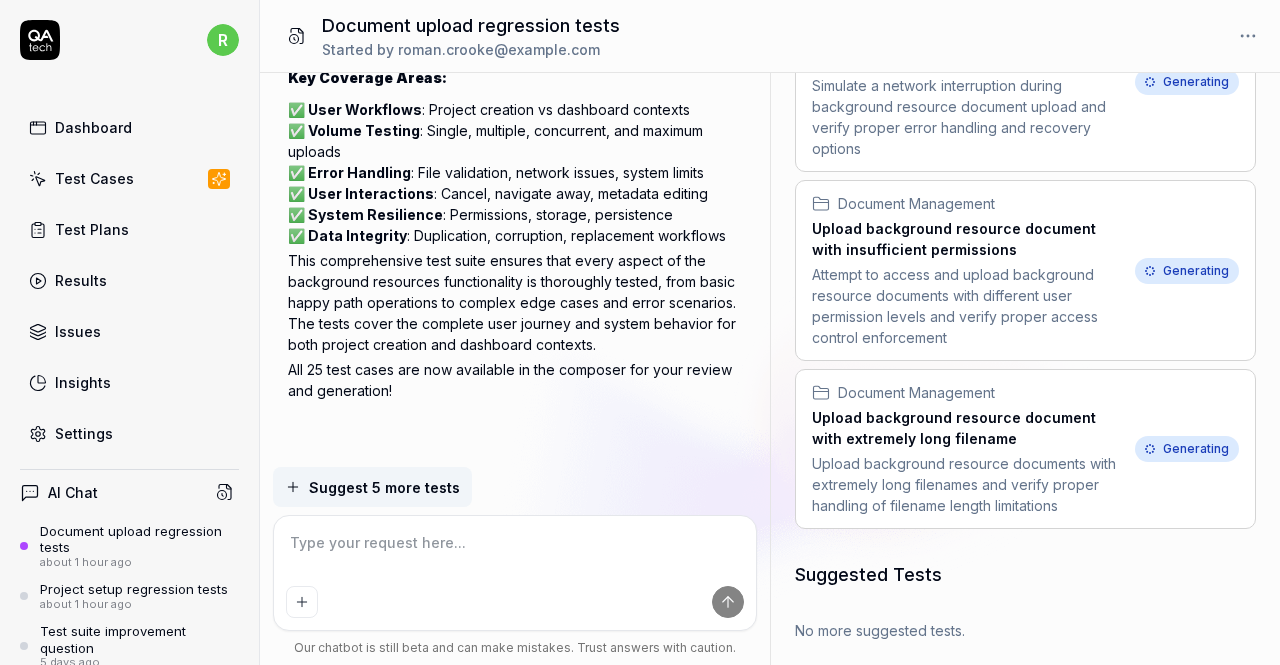 scroll, scrollTop: 4617, scrollLeft: 0, axis: vertical 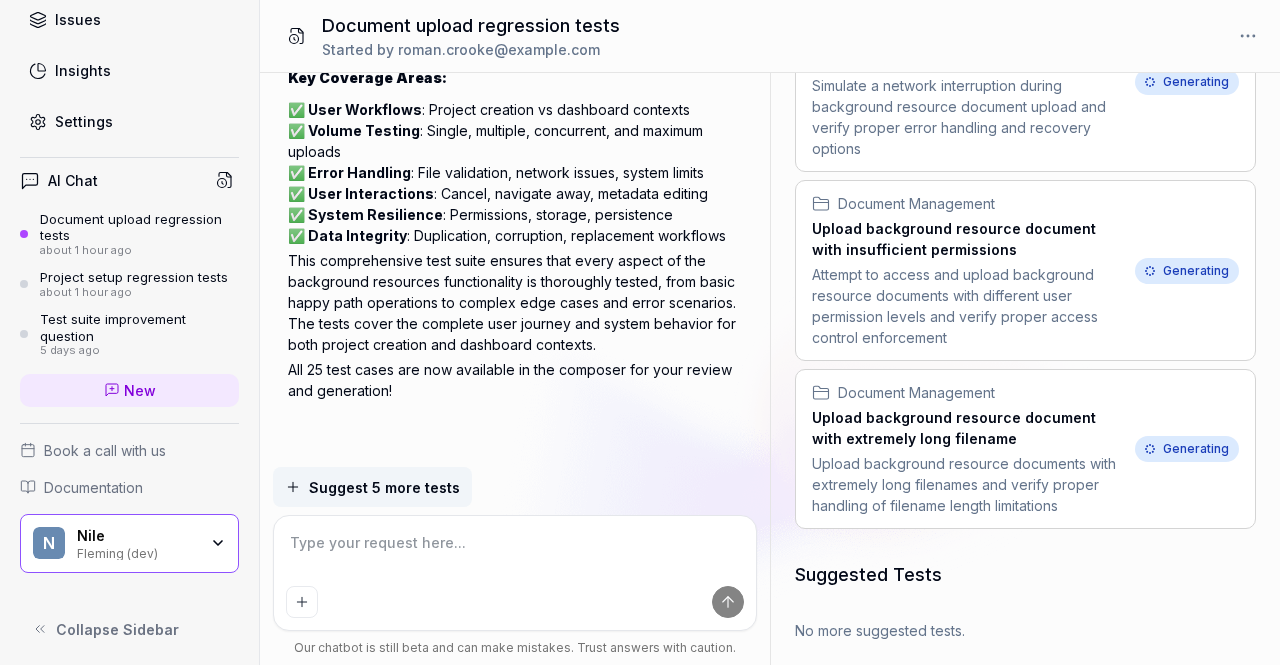 click on "New" at bounding box center (140, 390) 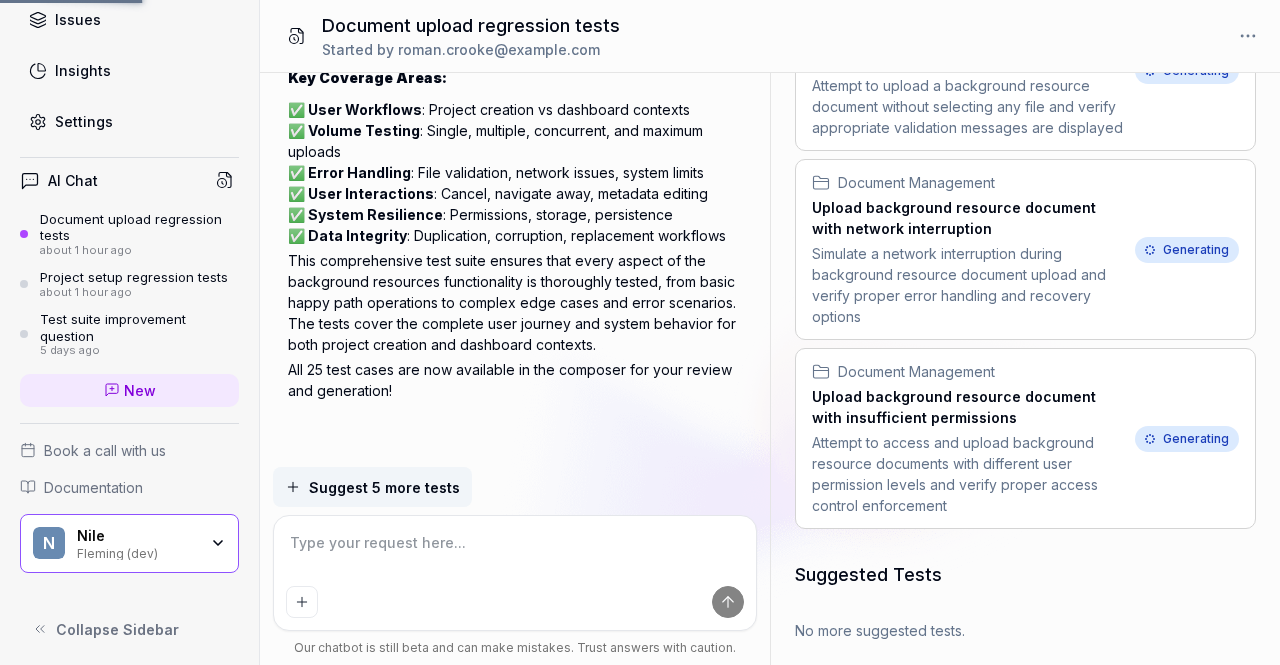 scroll, scrollTop: 4659, scrollLeft: 0, axis: vertical 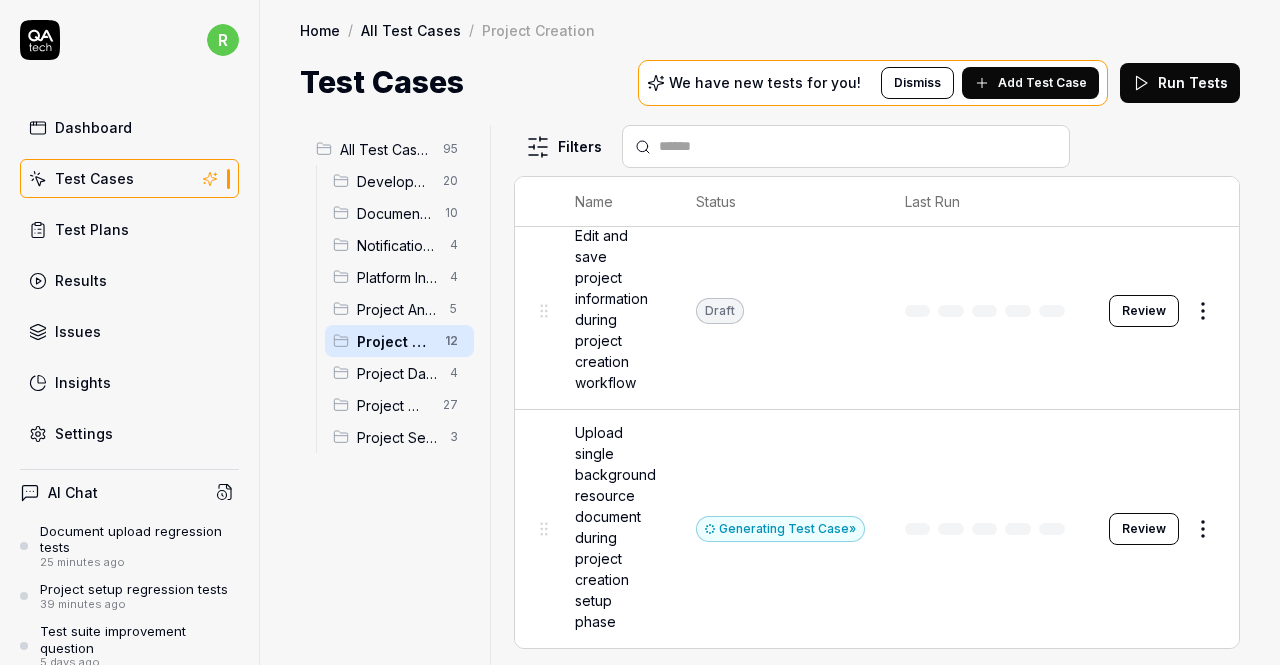 click on "All Test Cases" at bounding box center (385, 149) 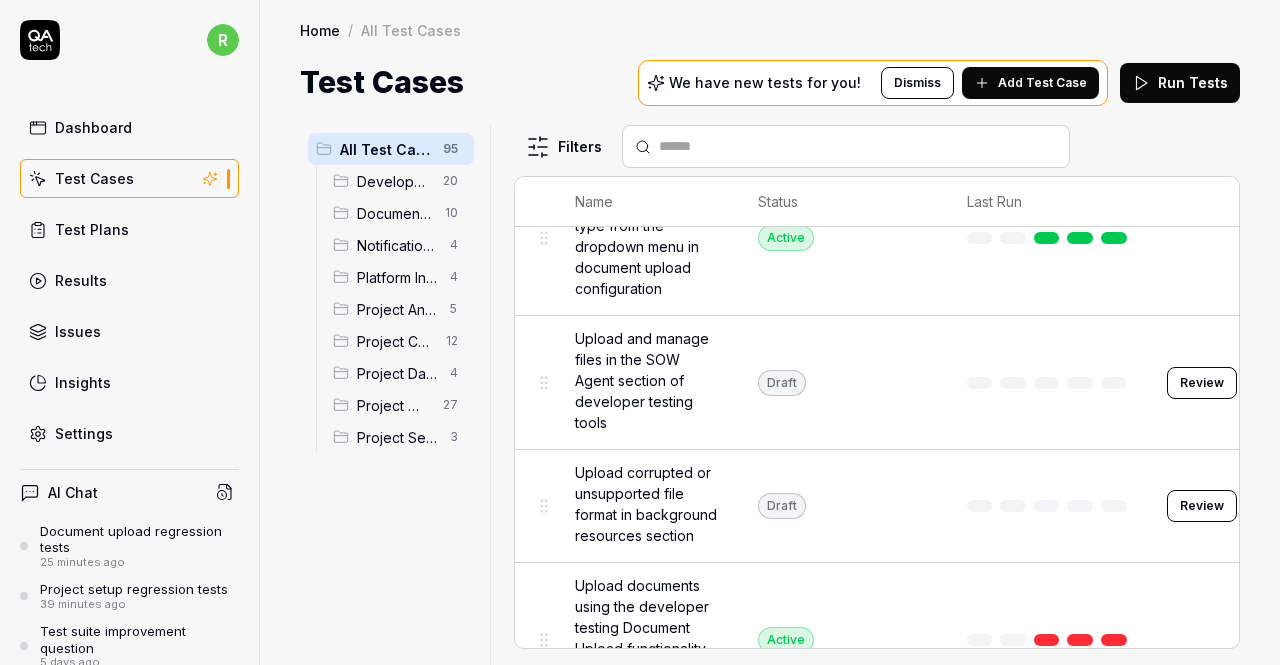 scroll, scrollTop: 7485, scrollLeft: 0, axis: vertical 